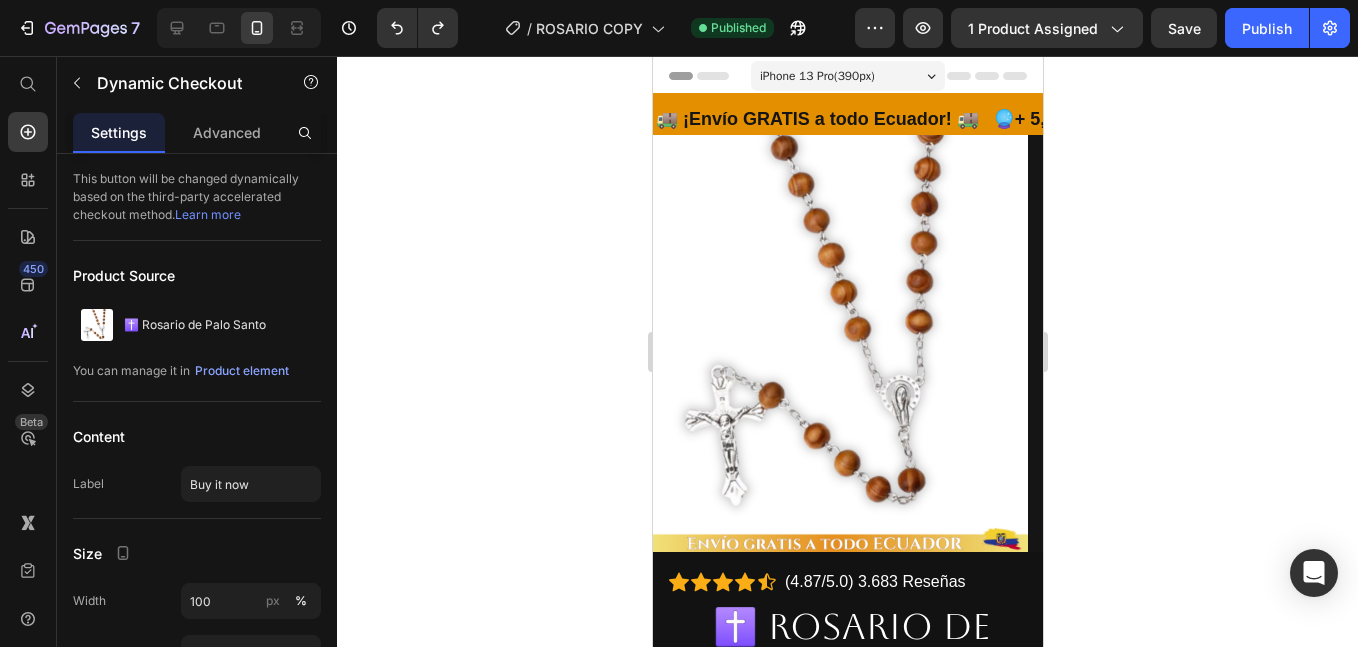 scroll, scrollTop: 0, scrollLeft: 0, axis: both 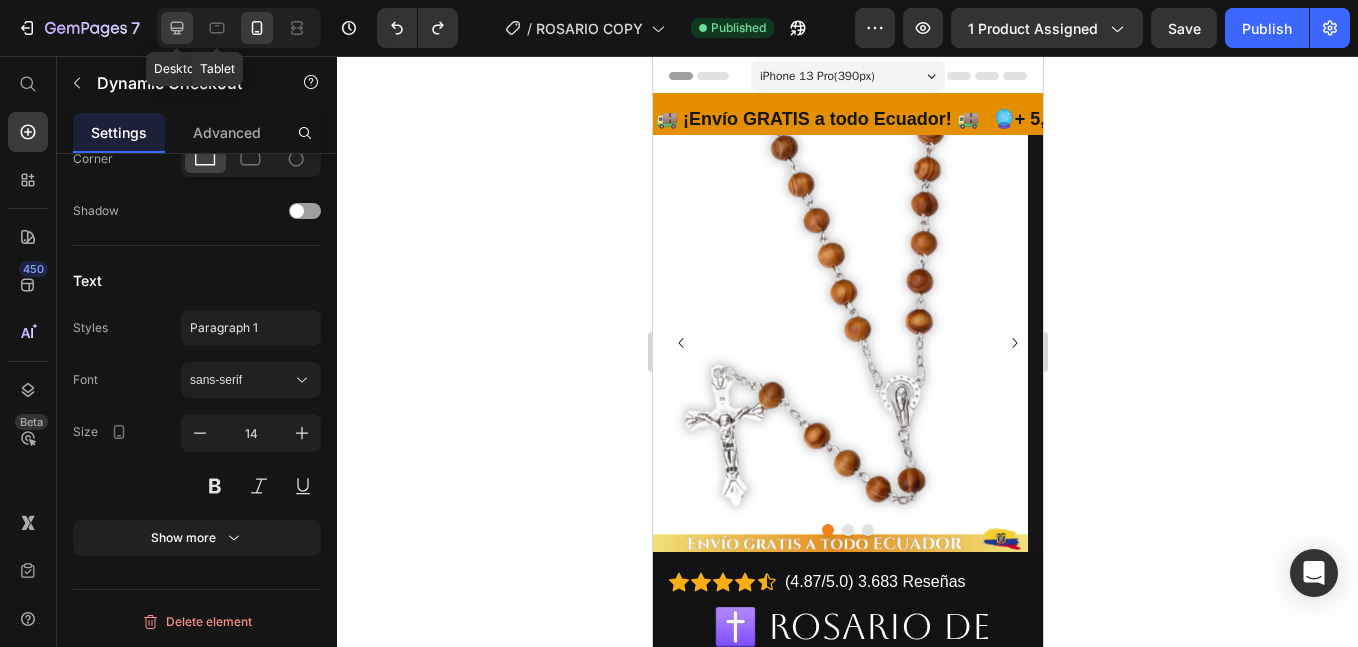 click 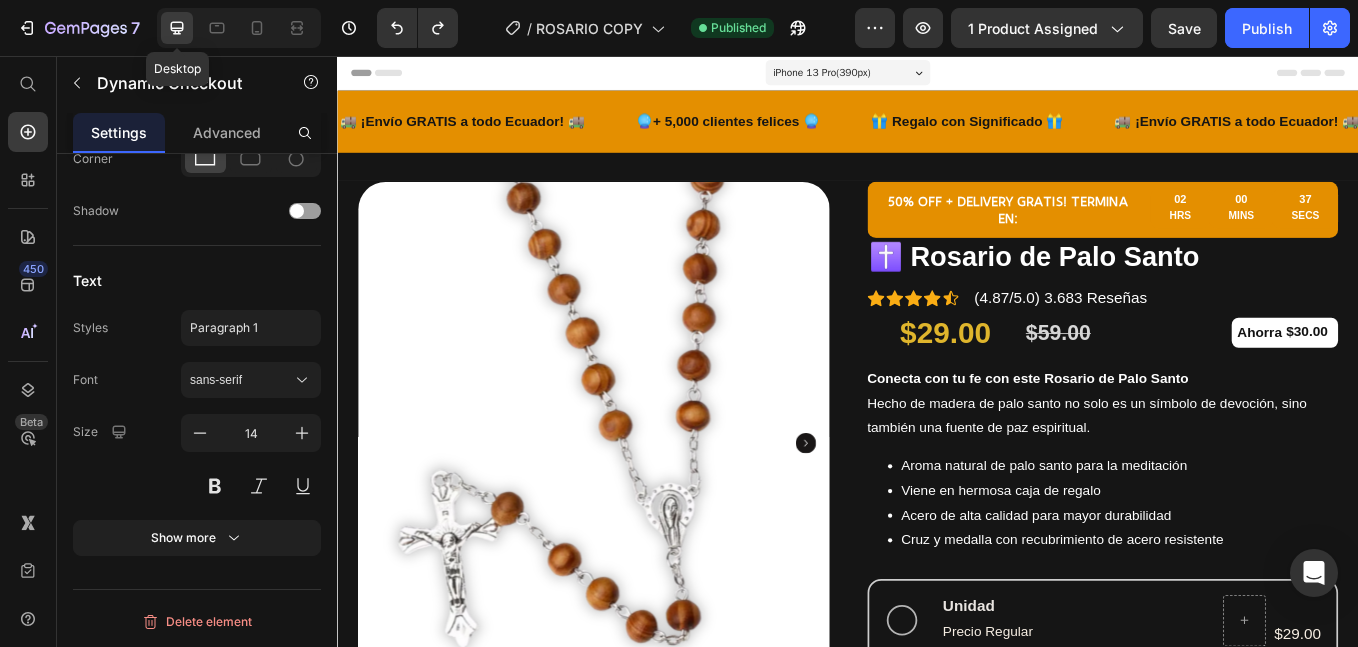 type on "16" 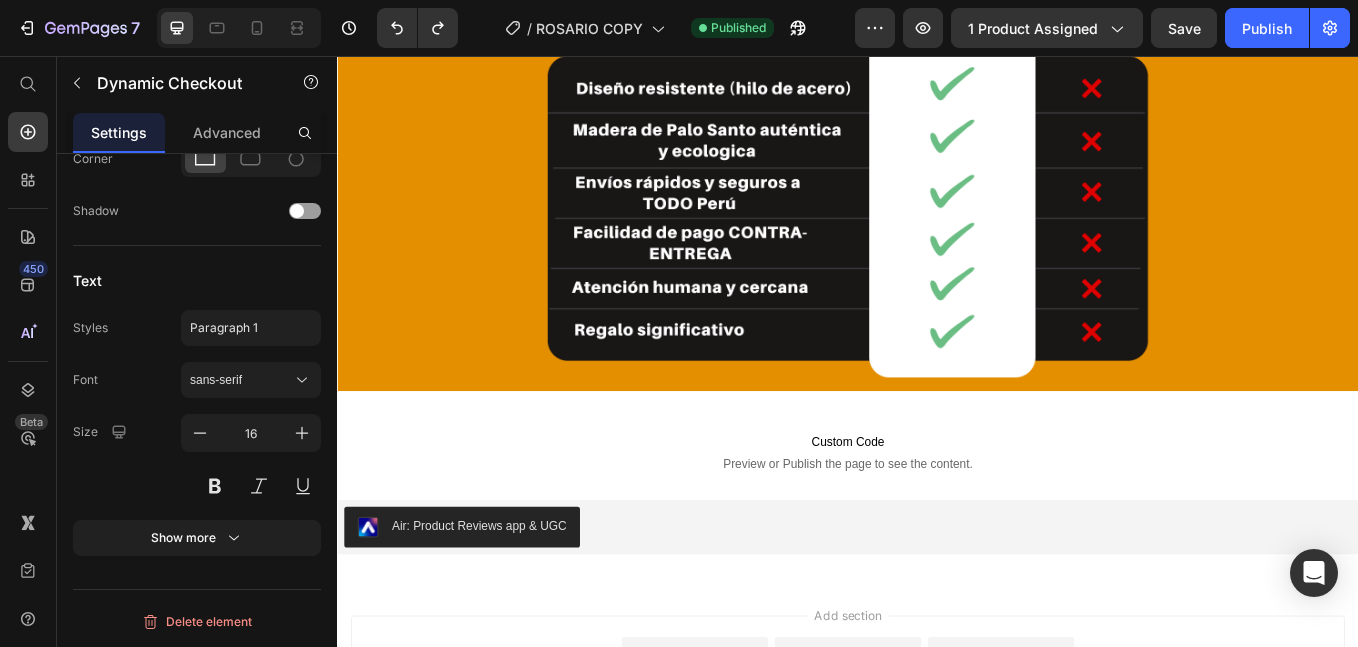 scroll, scrollTop: 7029, scrollLeft: 0, axis: vertical 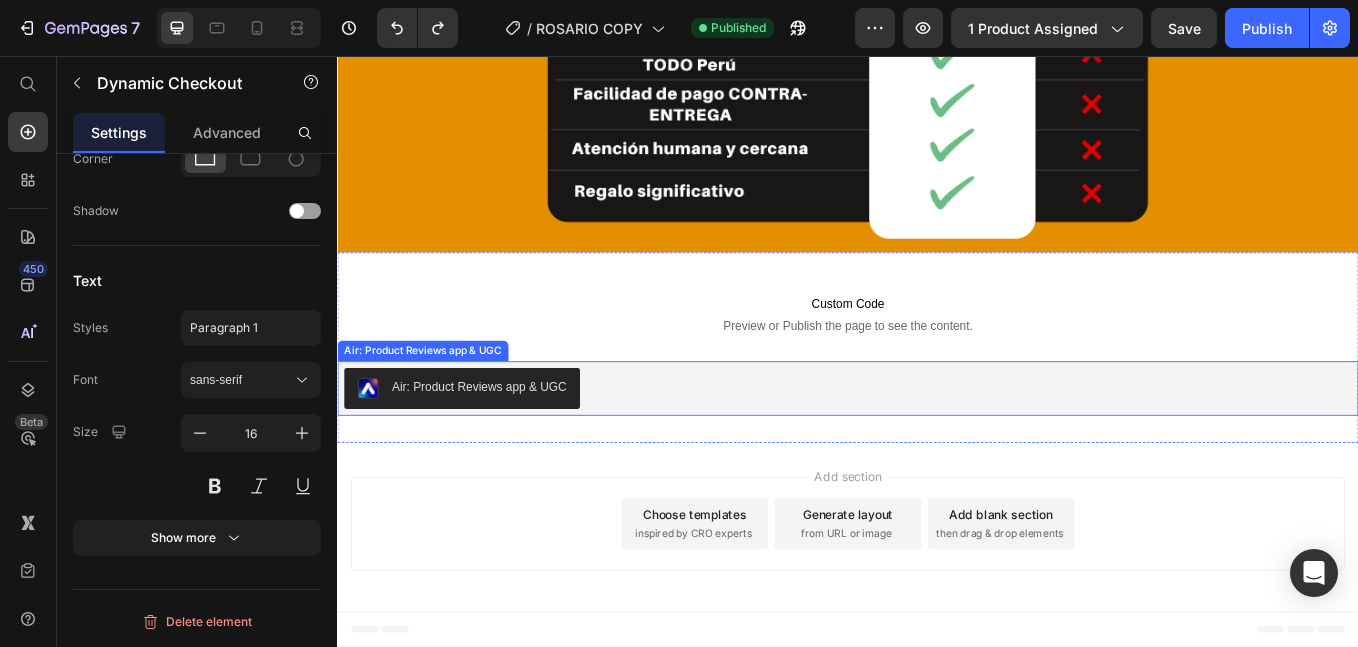 click on "Air: Product Reviews app & UGC" at bounding box center [937, 447] 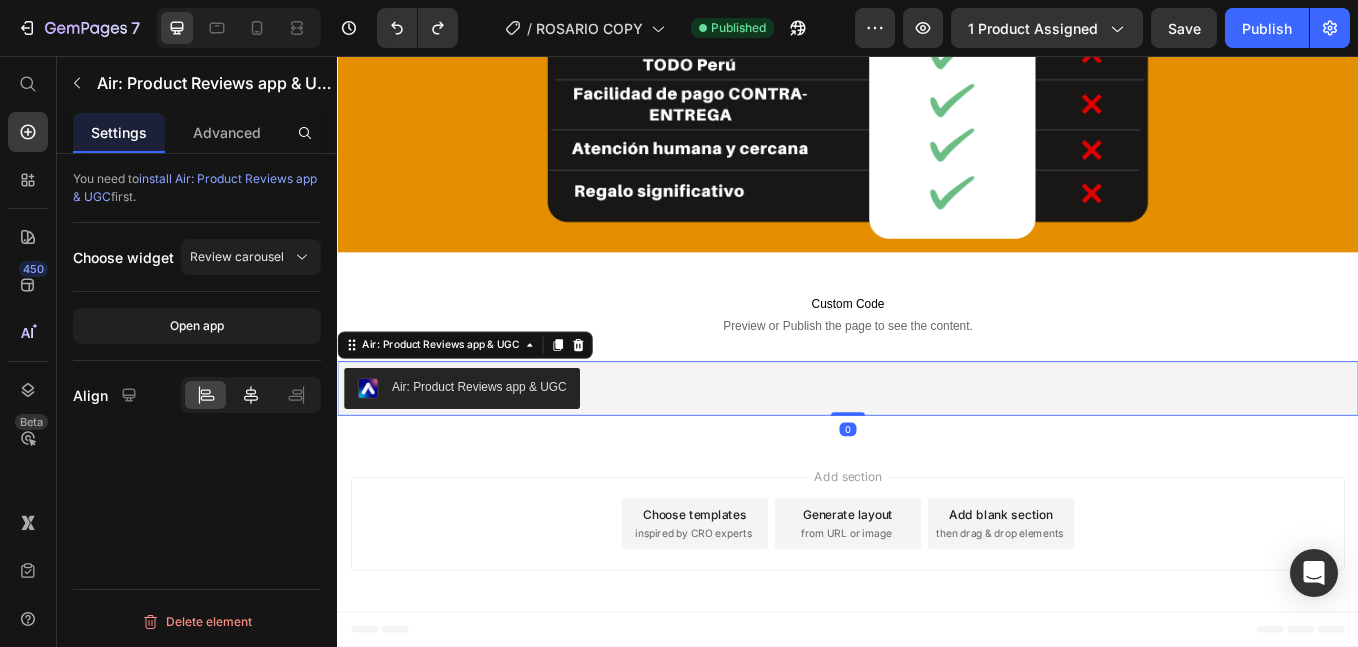 scroll, scrollTop: 0, scrollLeft: 0, axis: both 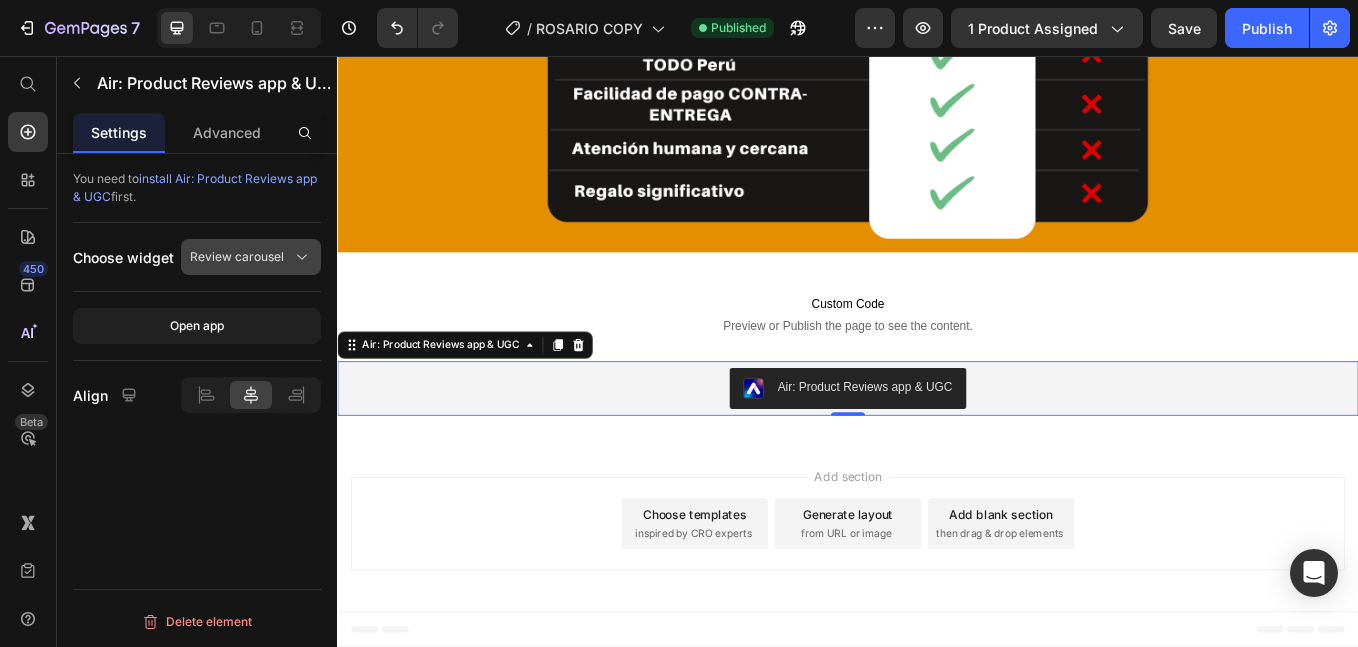 click on "Review carousel" at bounding box center (237, 257) 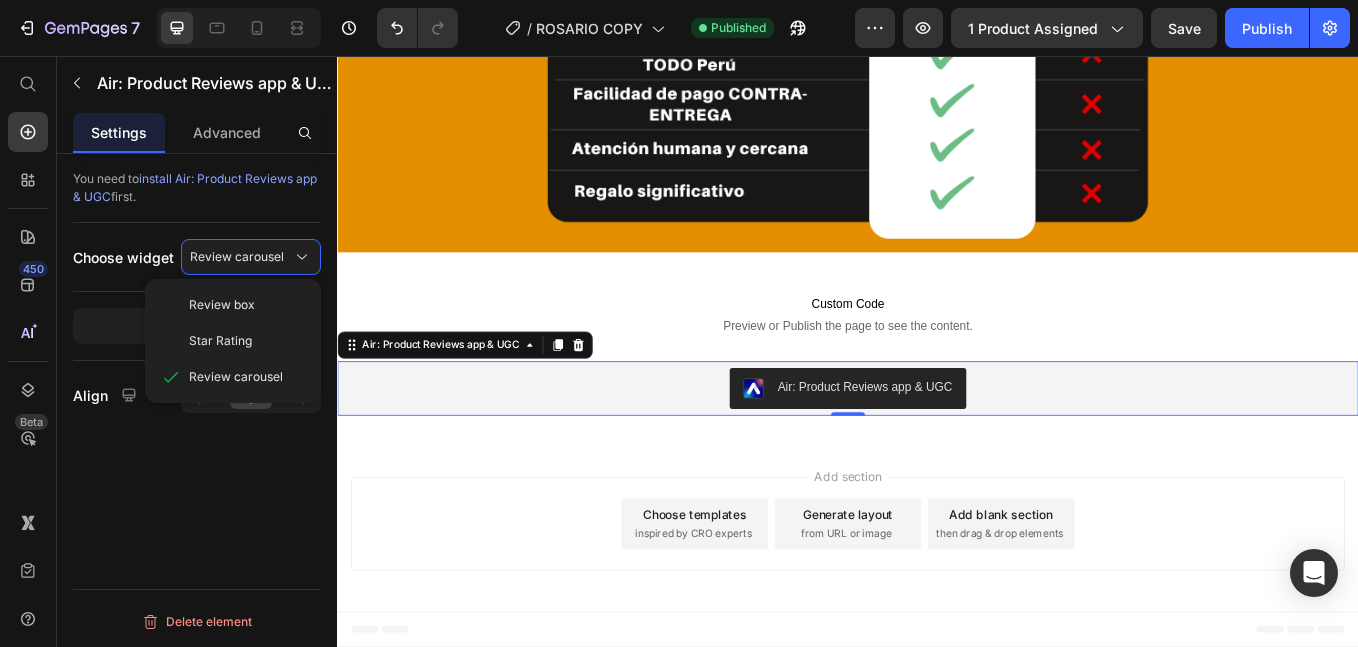 click on "You need to  install Air: Product Reviews app & UGC  first.  Choose widget Review carousel Review box Star Rating Review carousel  Open app  Align  Delete element" at bounding box center [197, 429] 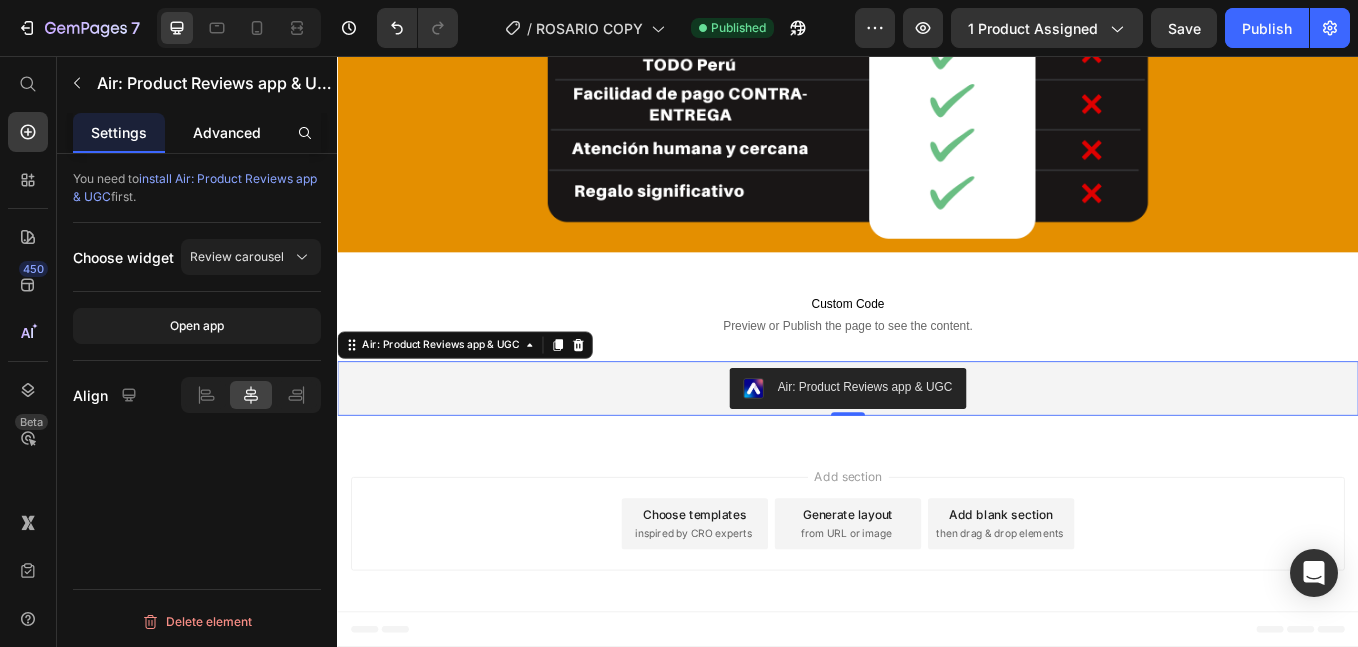 click on "Advanced" at bounding box center [227, 132] 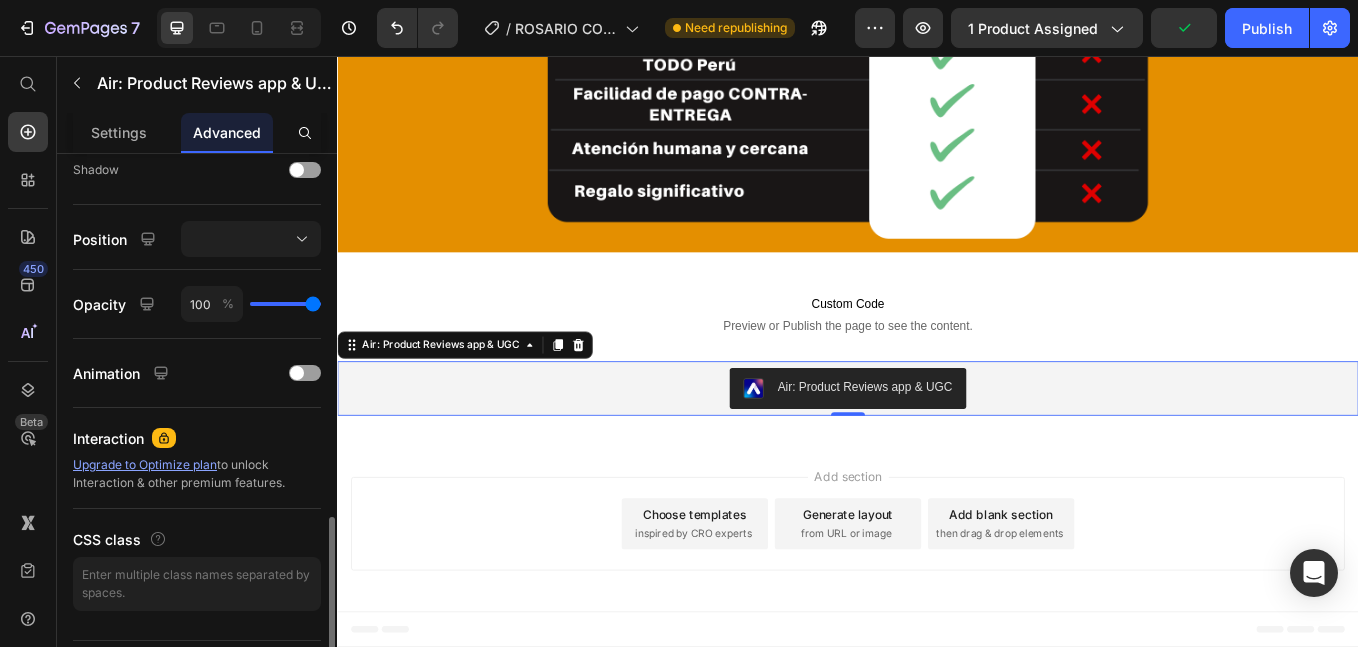 scroll, scrollTop: 719, scrollLeft: 0, axis: vertical 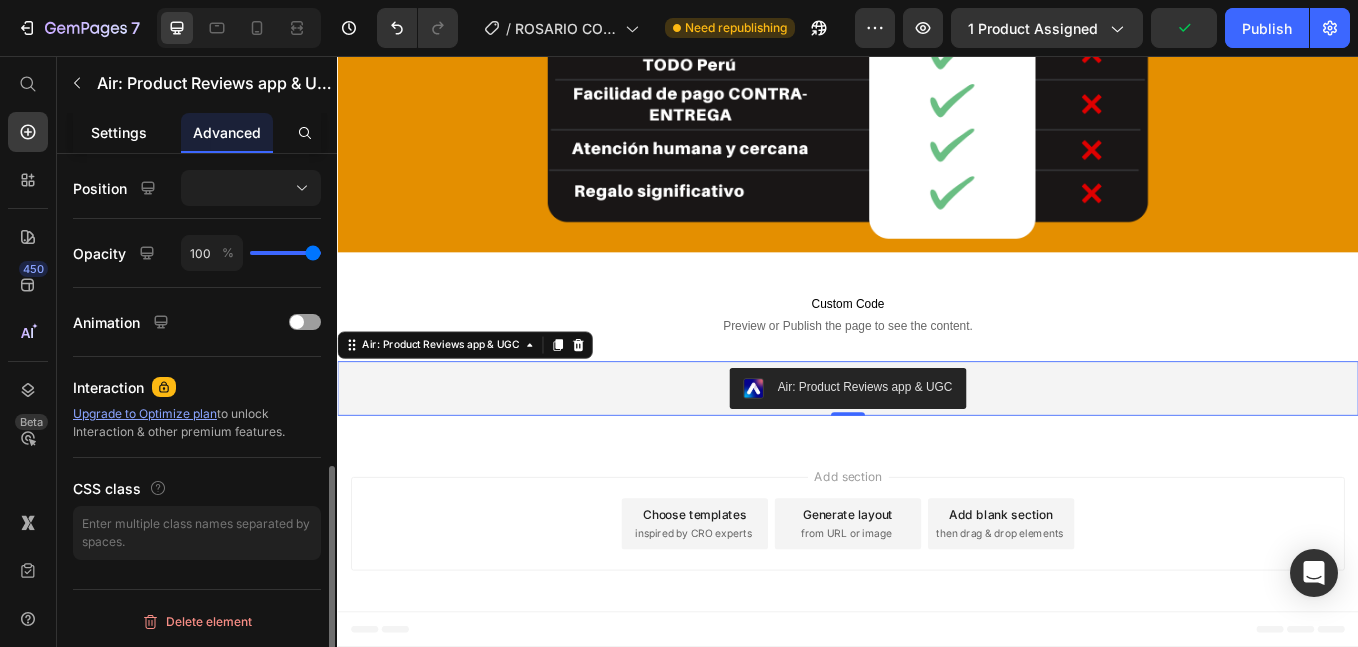 drag, startPoint x: 271, startPoint y: 141, endPoint x: 113, endPoint y: 123, distance: 159.02202 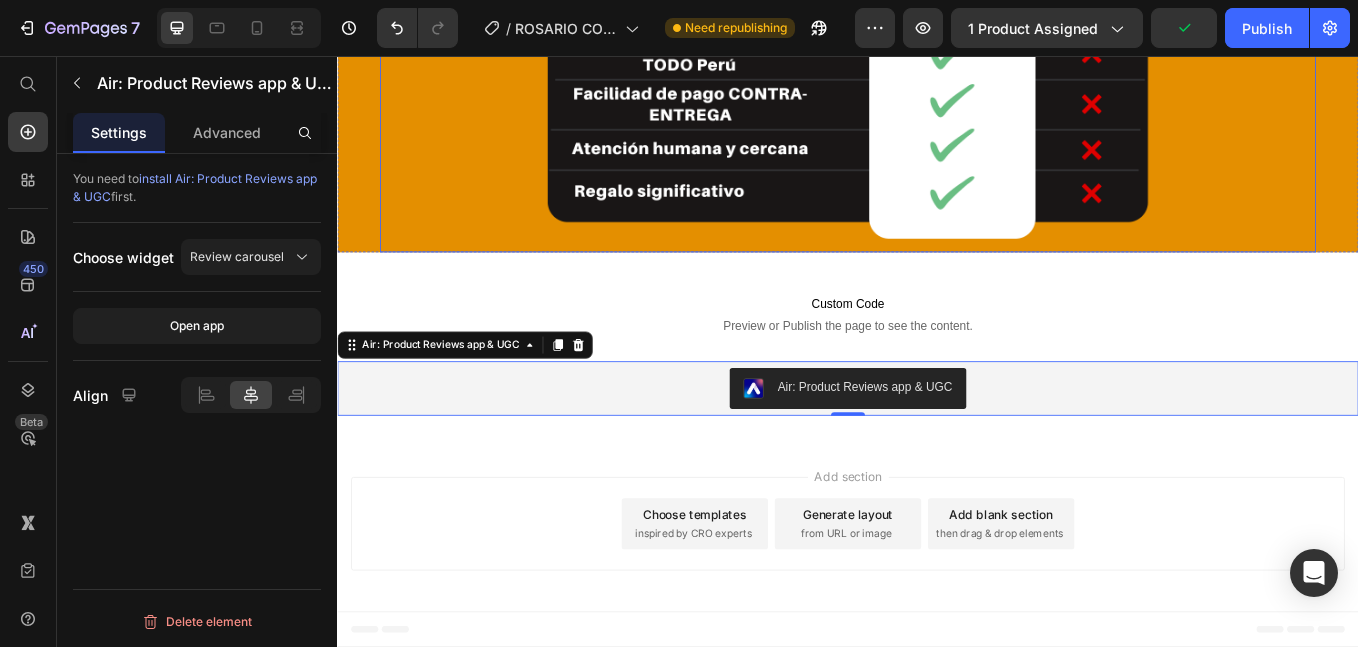 scroll, scrollTop: 0, scrollLeft: 0, axis: both 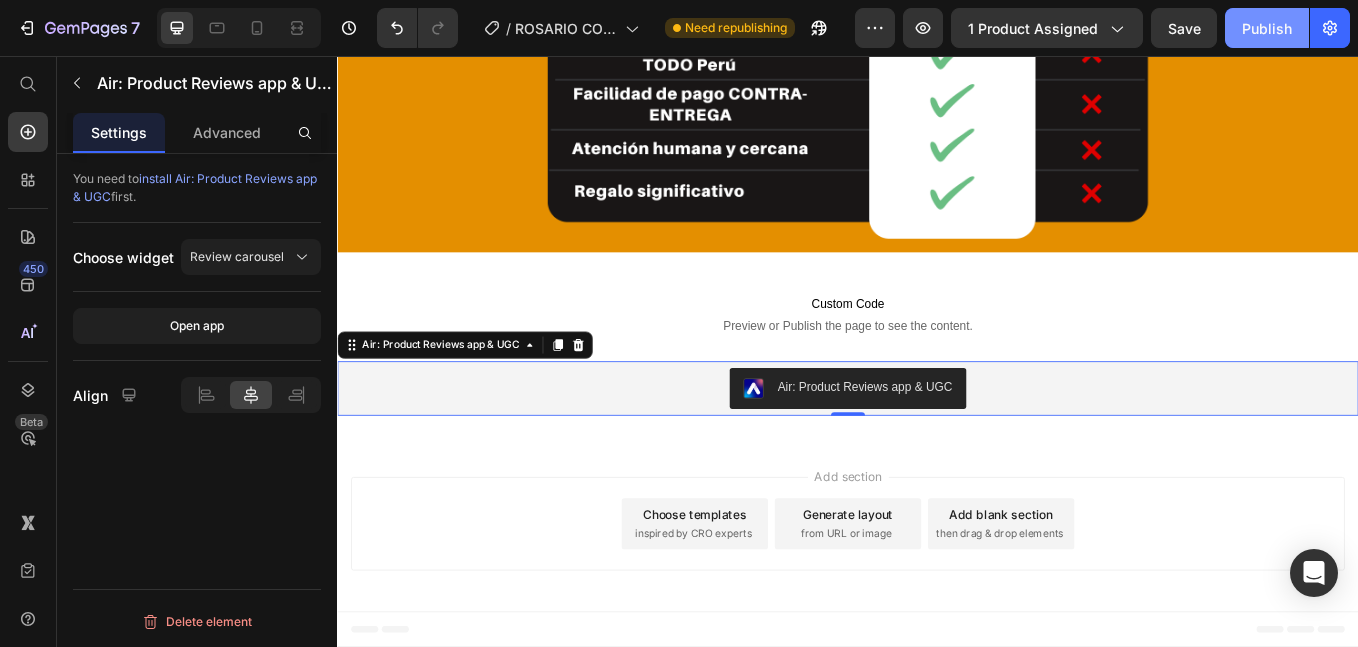 click on "Publish" 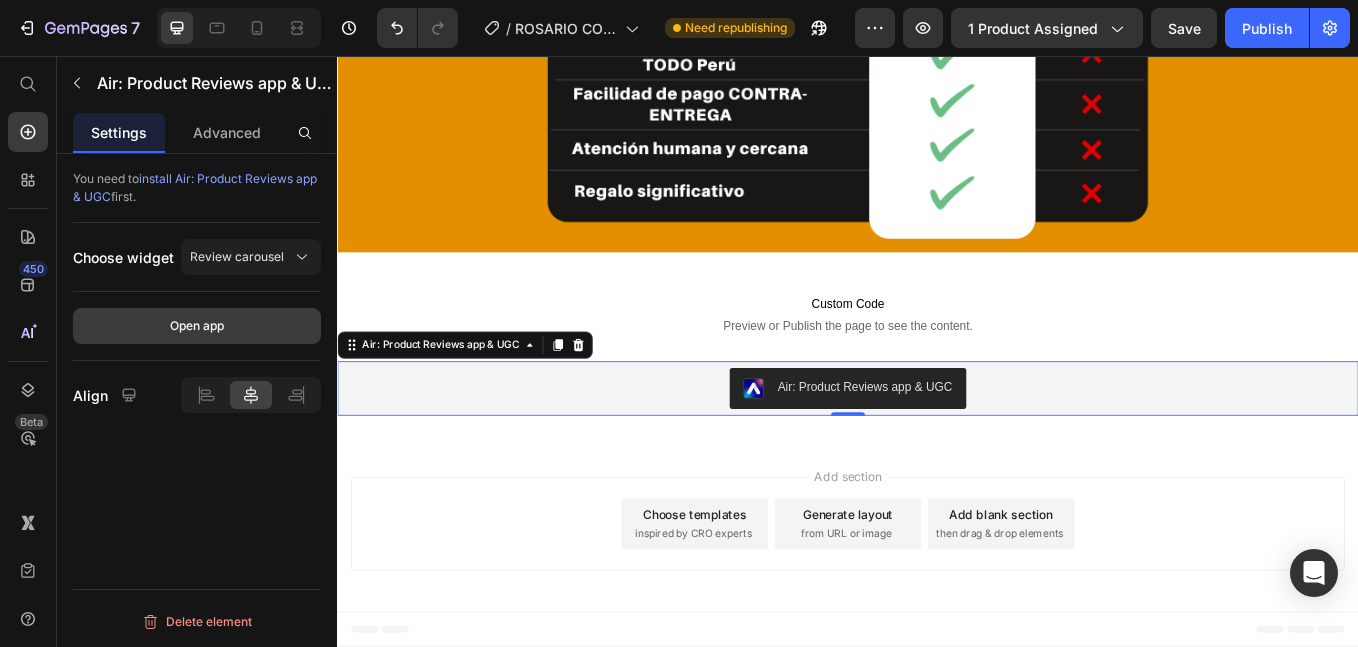 click on "Open app" at bounding box center [197, 326] 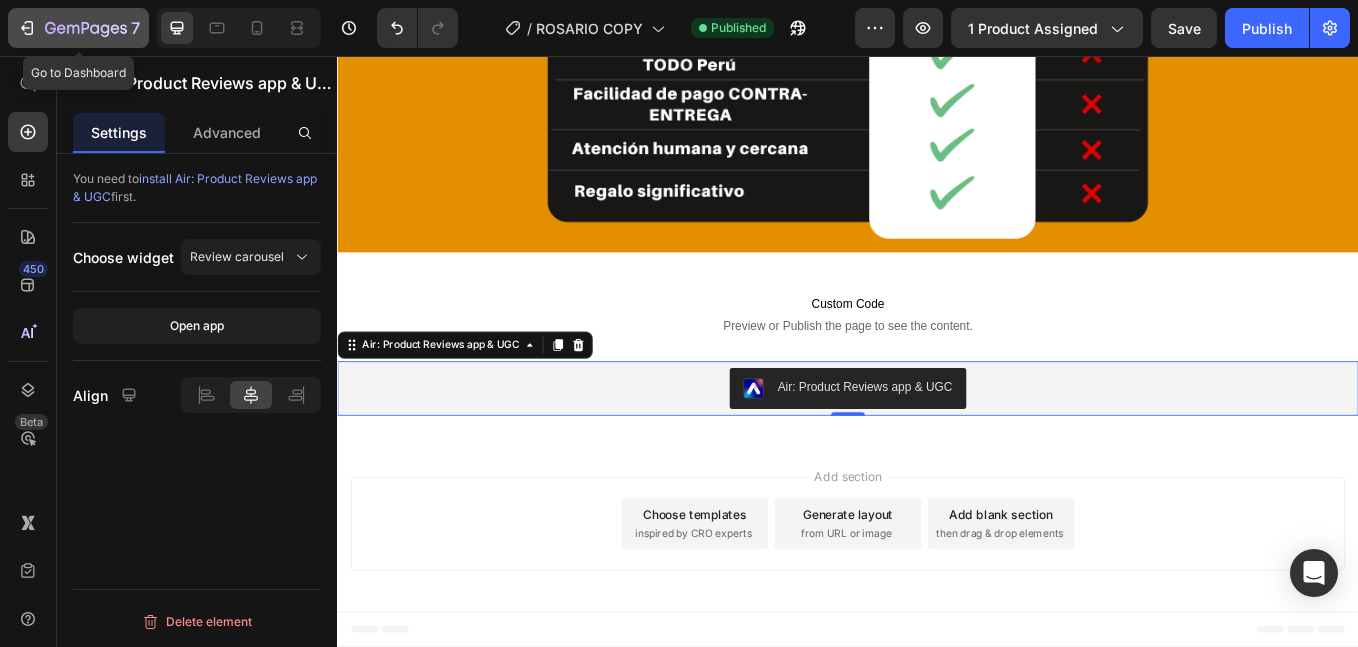 click 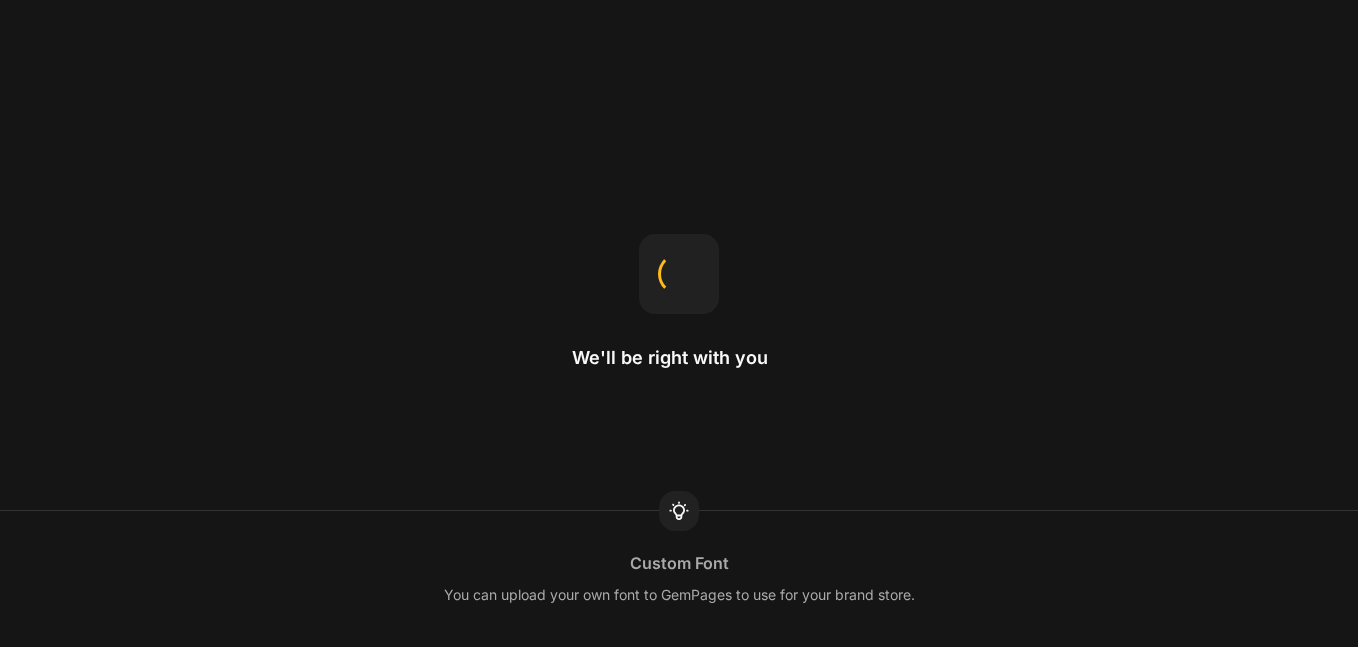 scroll, scrollTop: 0, scrollLeft: 0, axis: both 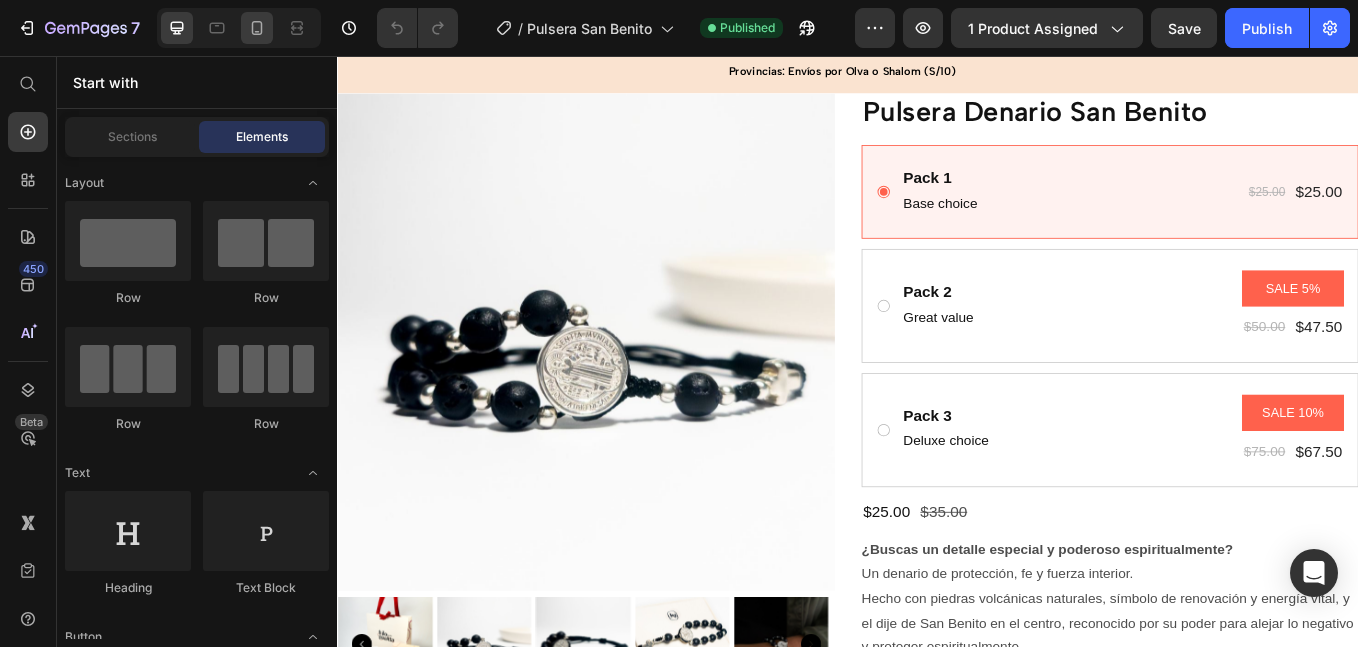 click 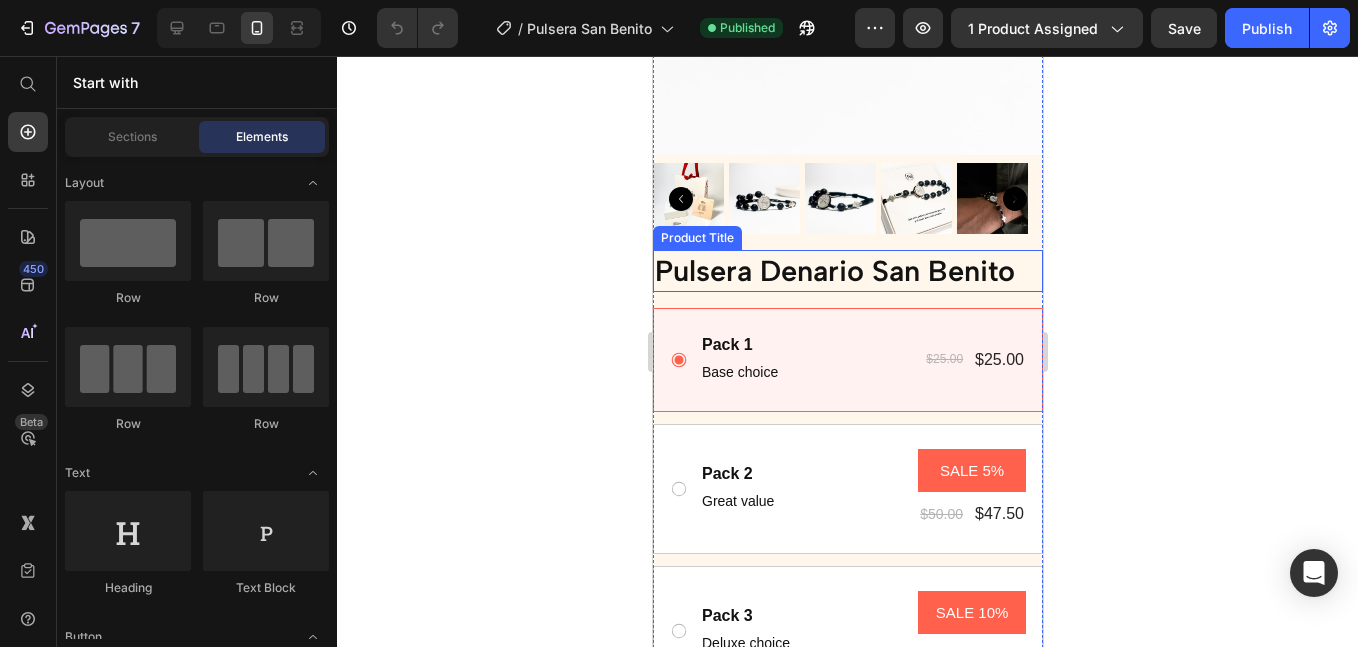 scroll, scrollTop: 0, scrollLeft: 0, axis: both 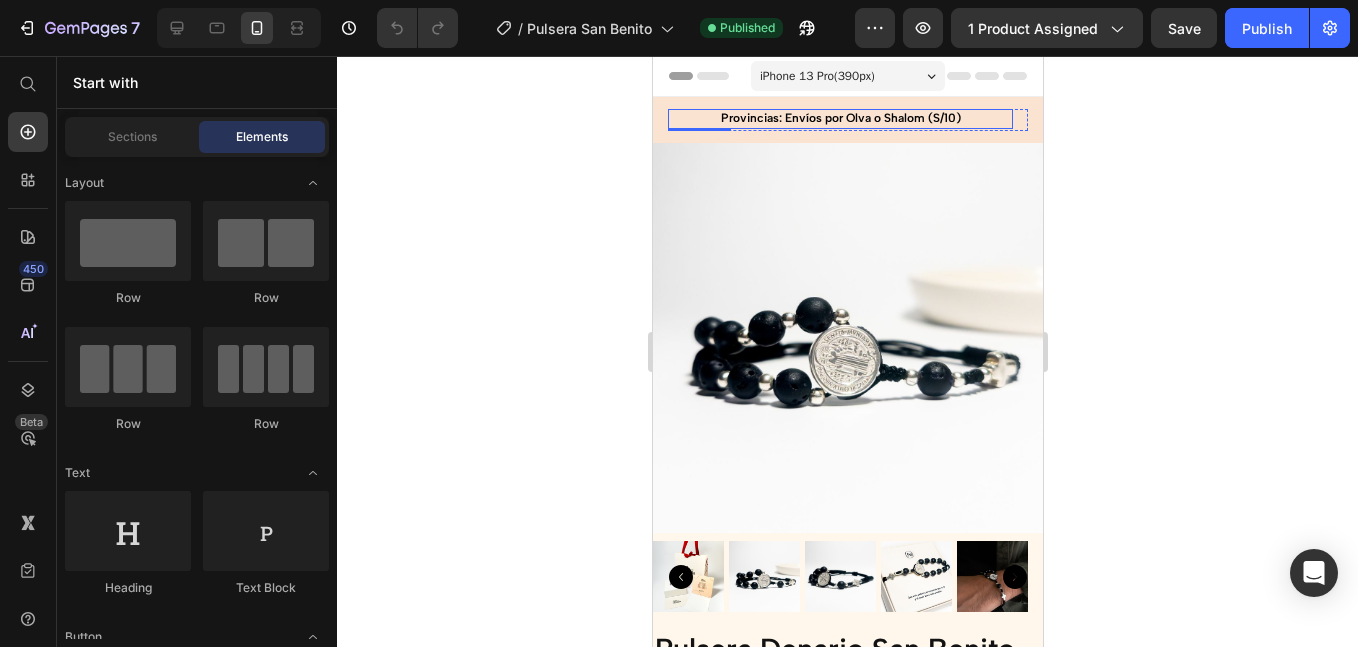 click on "Provincias: Envíos por Olva o Shalom (S/10)" at bounding box center (839, 119) 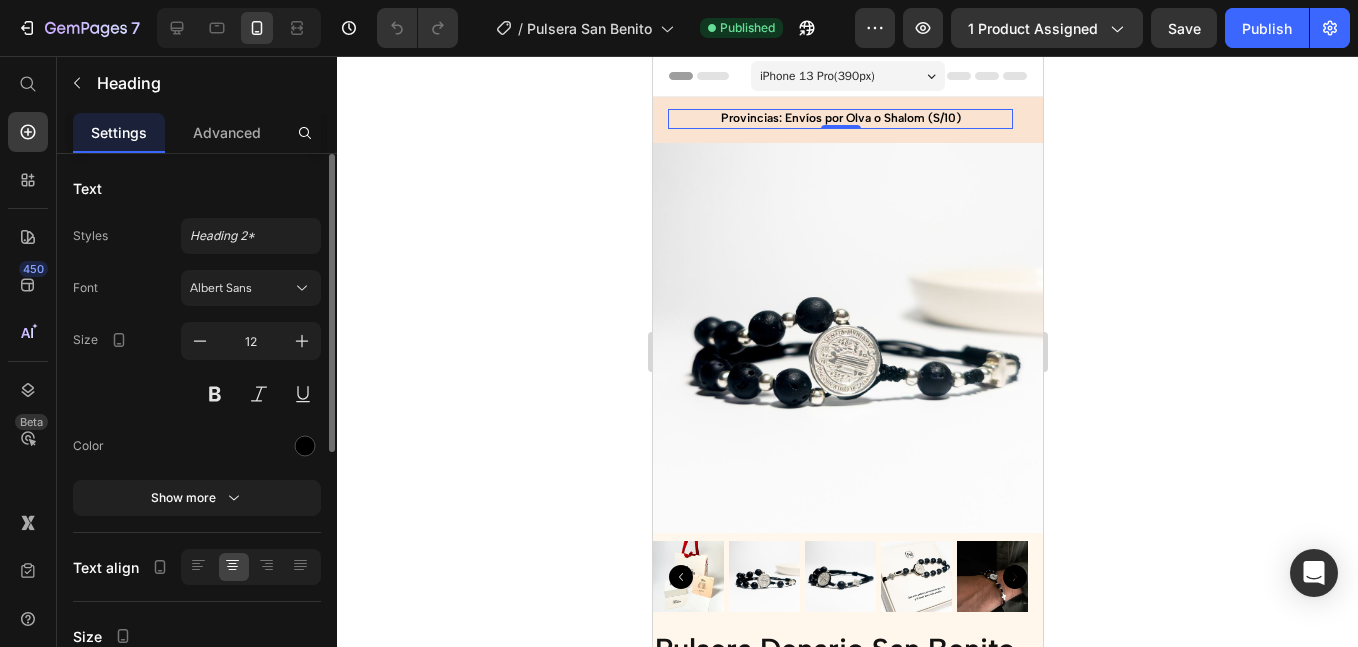 scroll, scrollTop: 167, scrollLeft: 0, axis: vertical 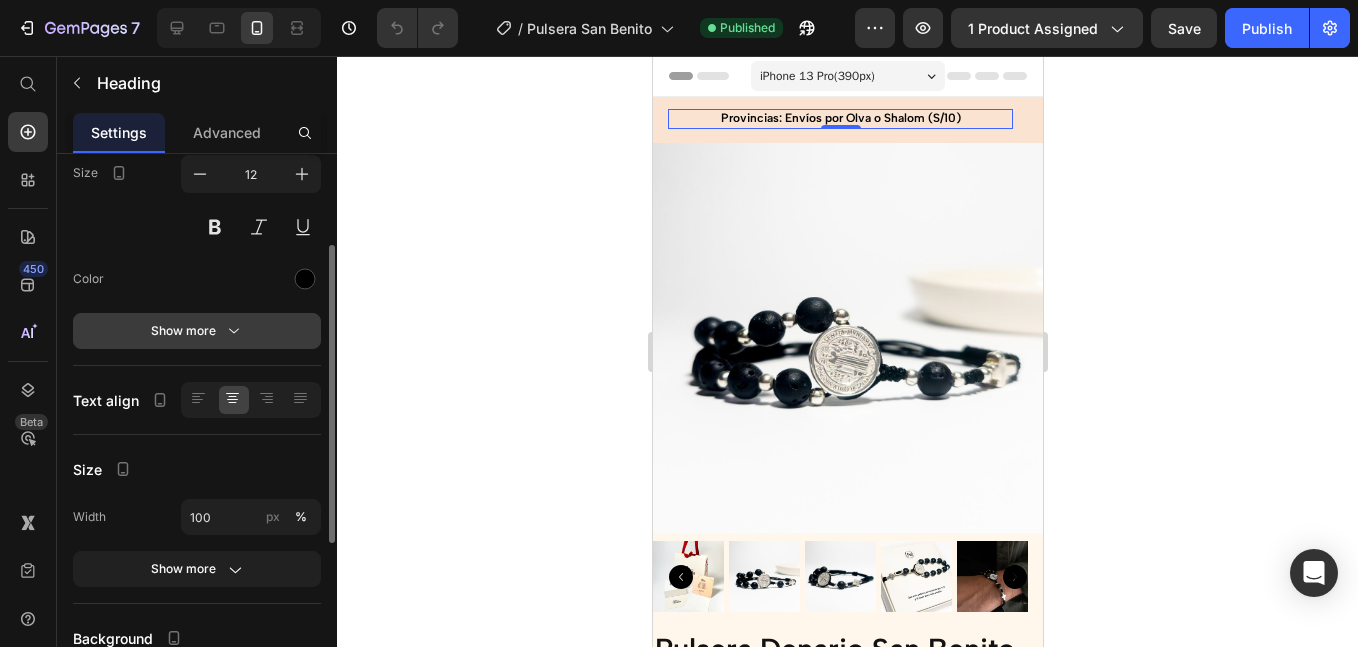 click on "Show more" at bounding box center [197, 331] 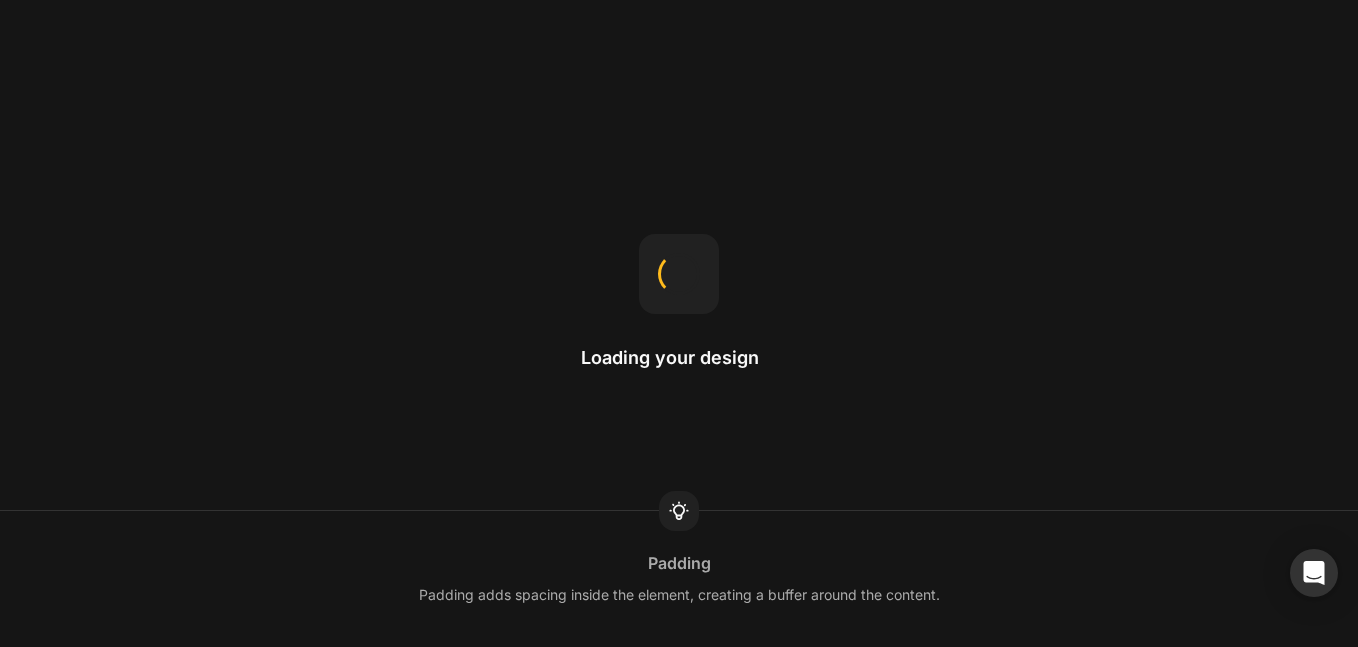 scroll, scrollTop: 0, scrollLeft: 0, axis: both 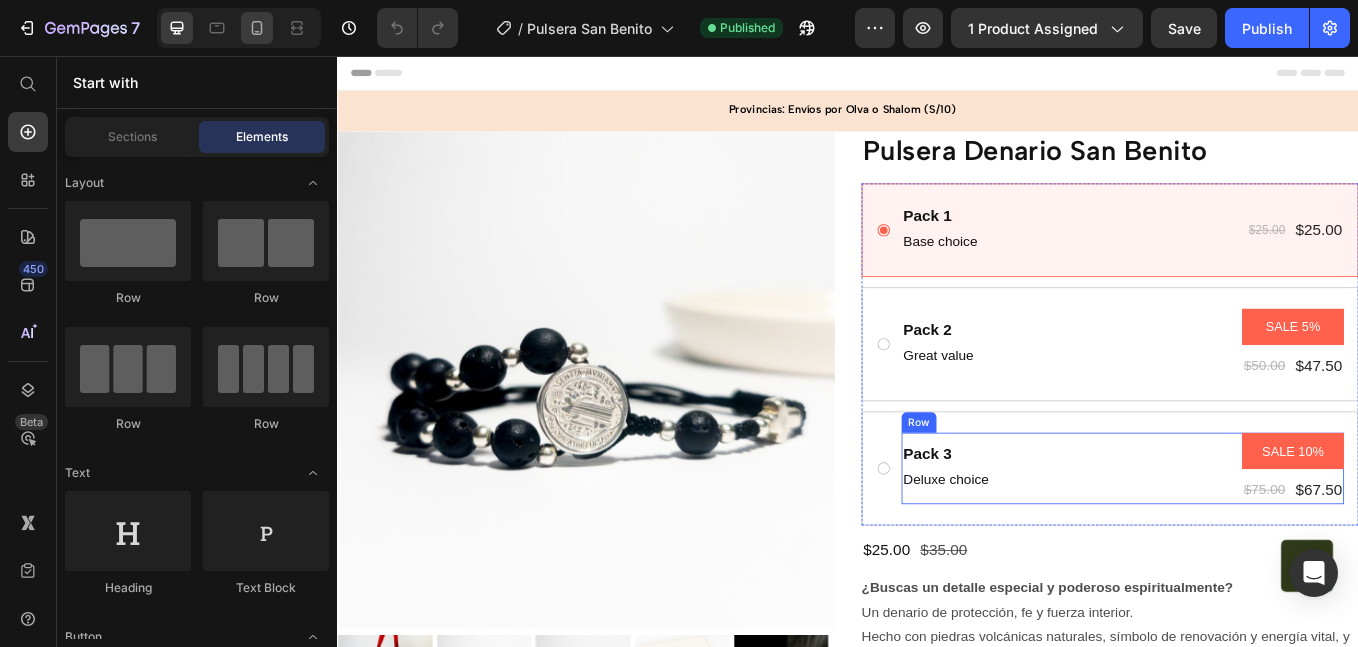 click 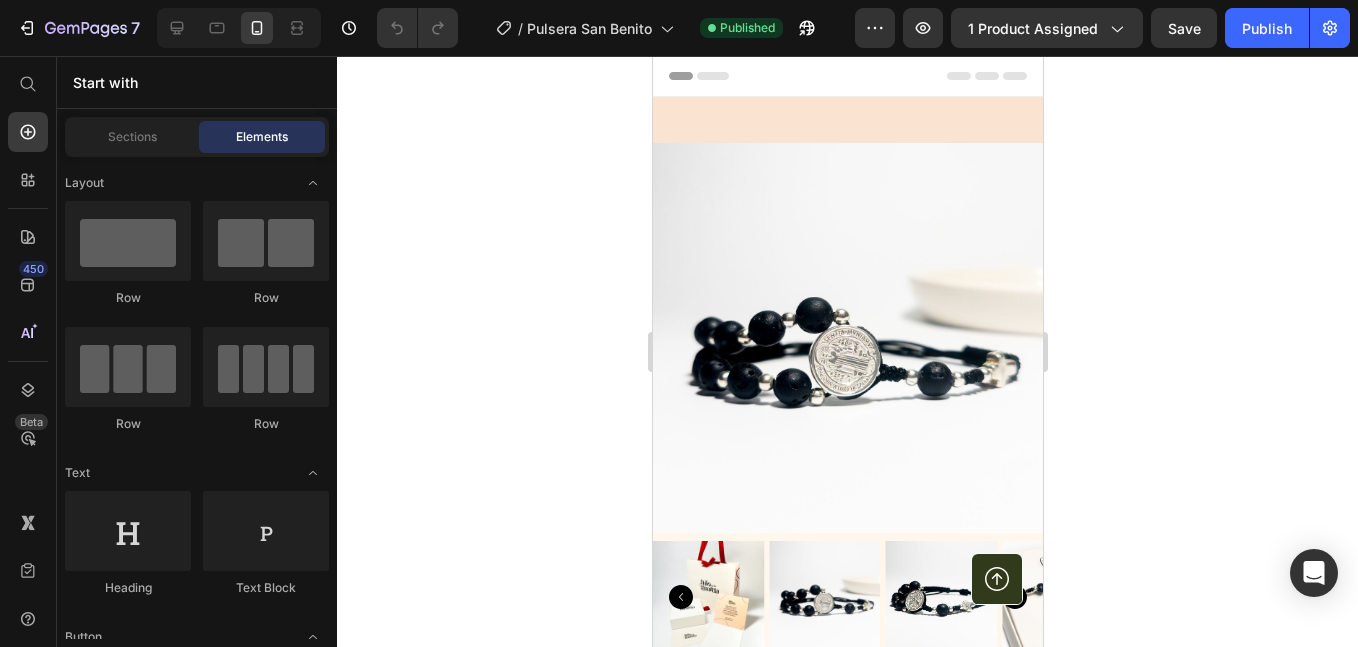 click 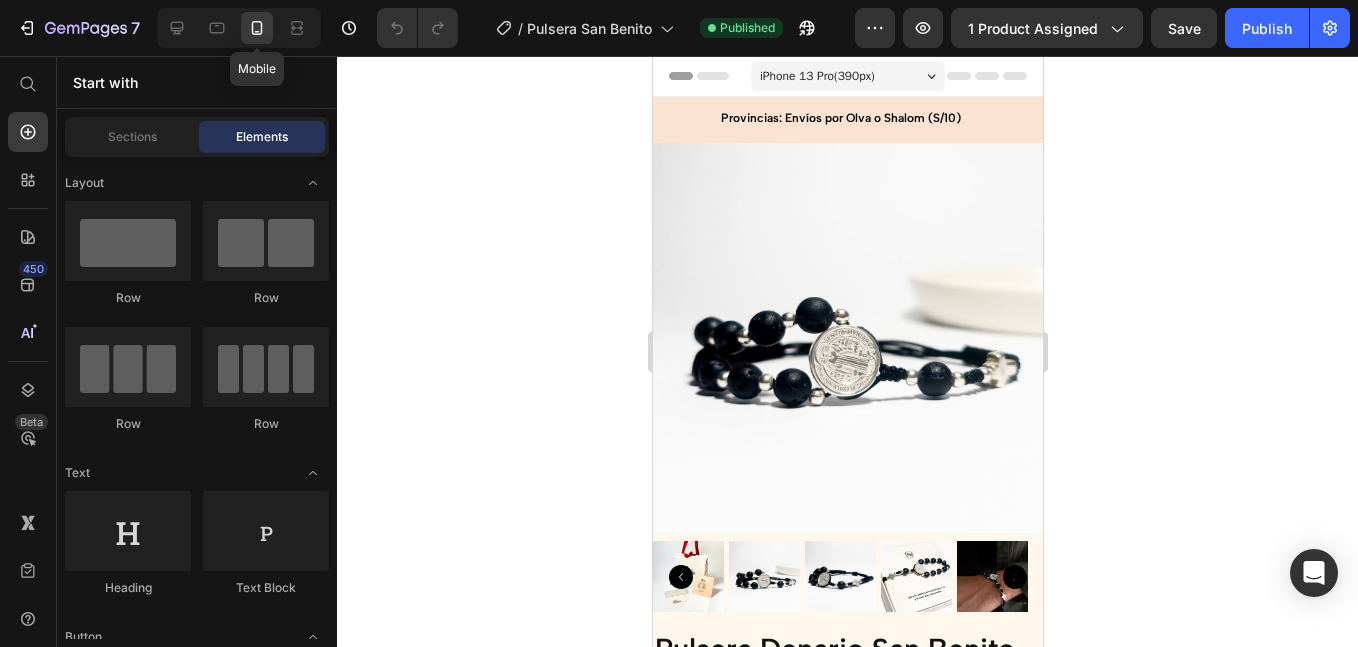 click 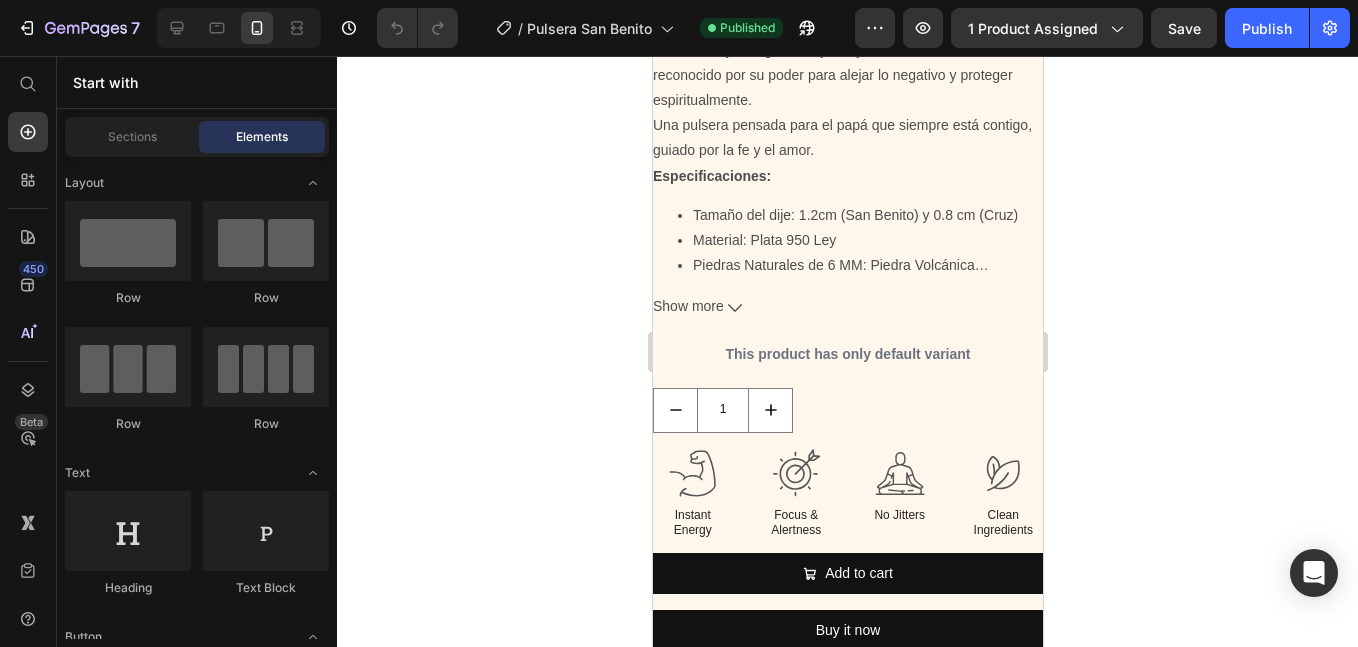 scroll, scrollTop: 1333, scrollLeft: 0, axis: vertical 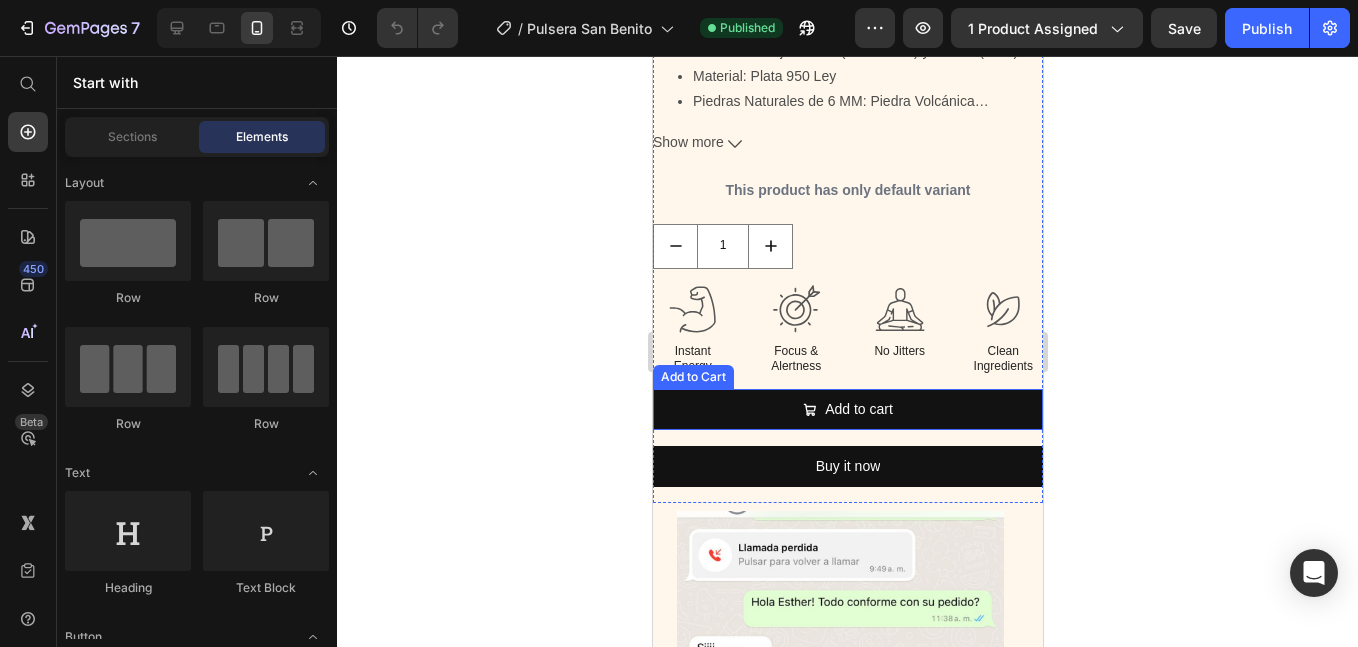 drag, startPoint x: 684, startPoint y: 367, endPoint x: 661, endPoint y: 367, distance: 23 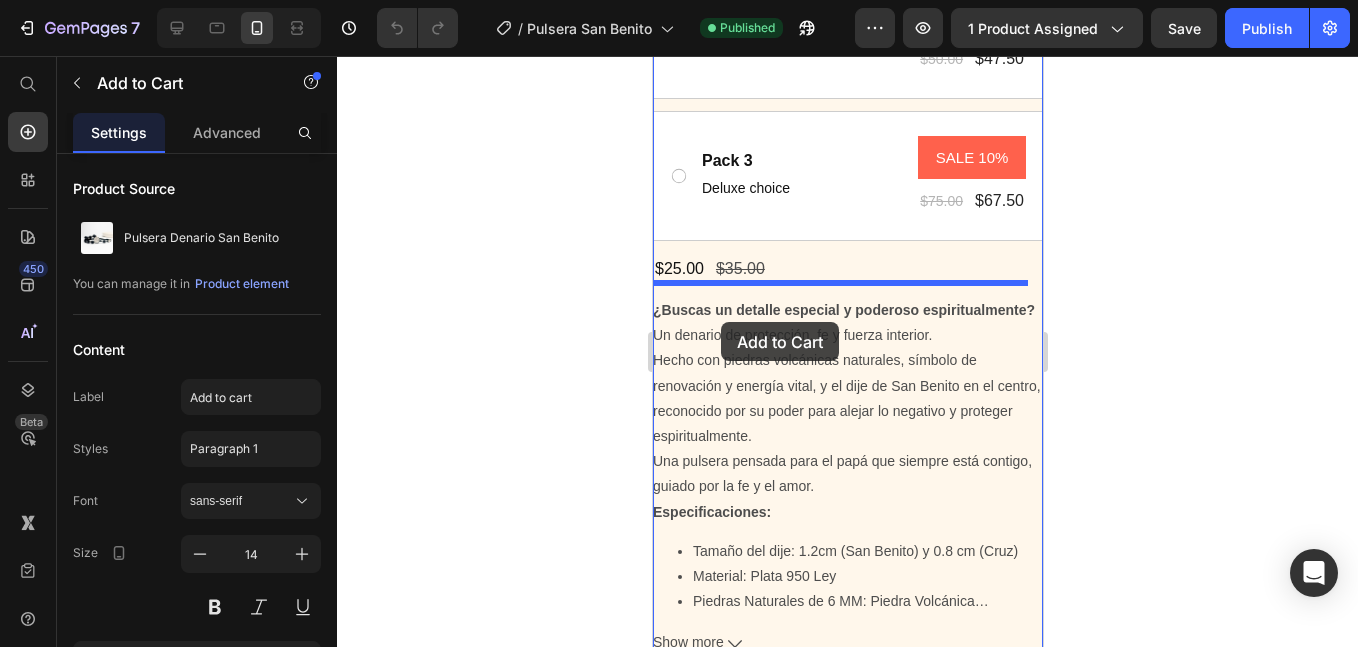 scroll, scrollTop: 667, scrollLeft: 0, axis: vertical 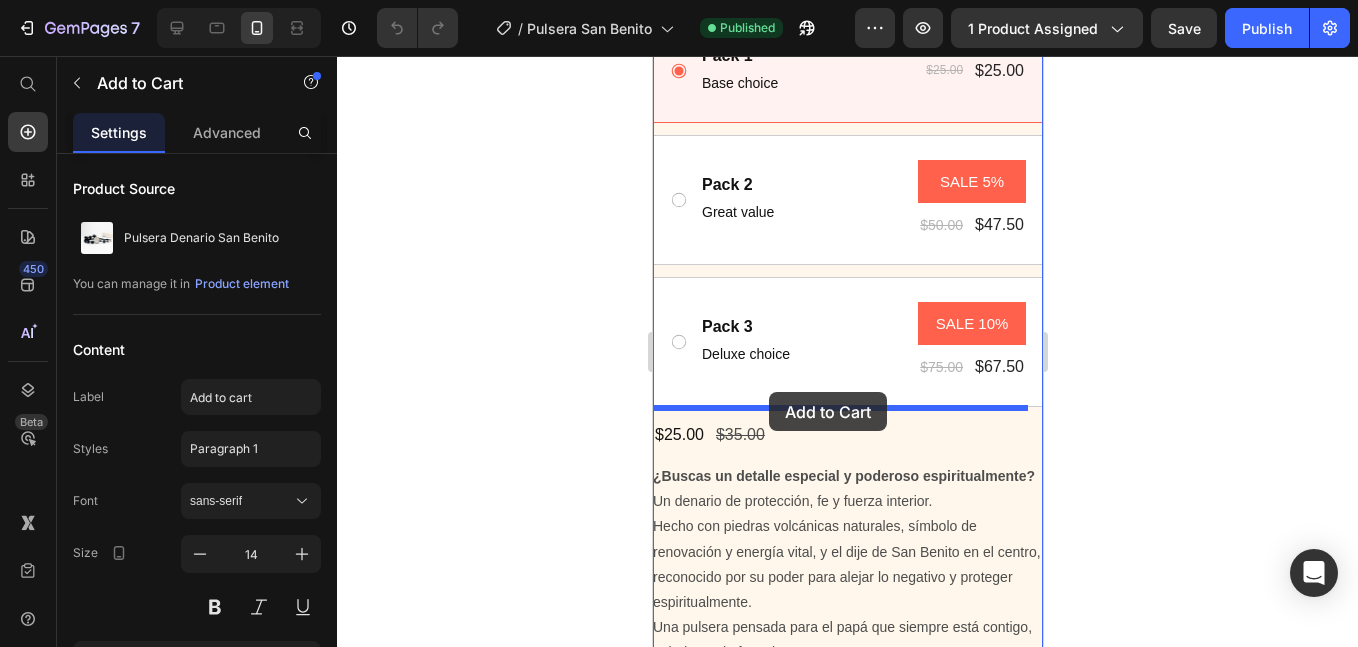 drag, startPoint x: 682, startPoint y: 352, endPoint x: 768, endPoint y: 392, distance: 94.847244 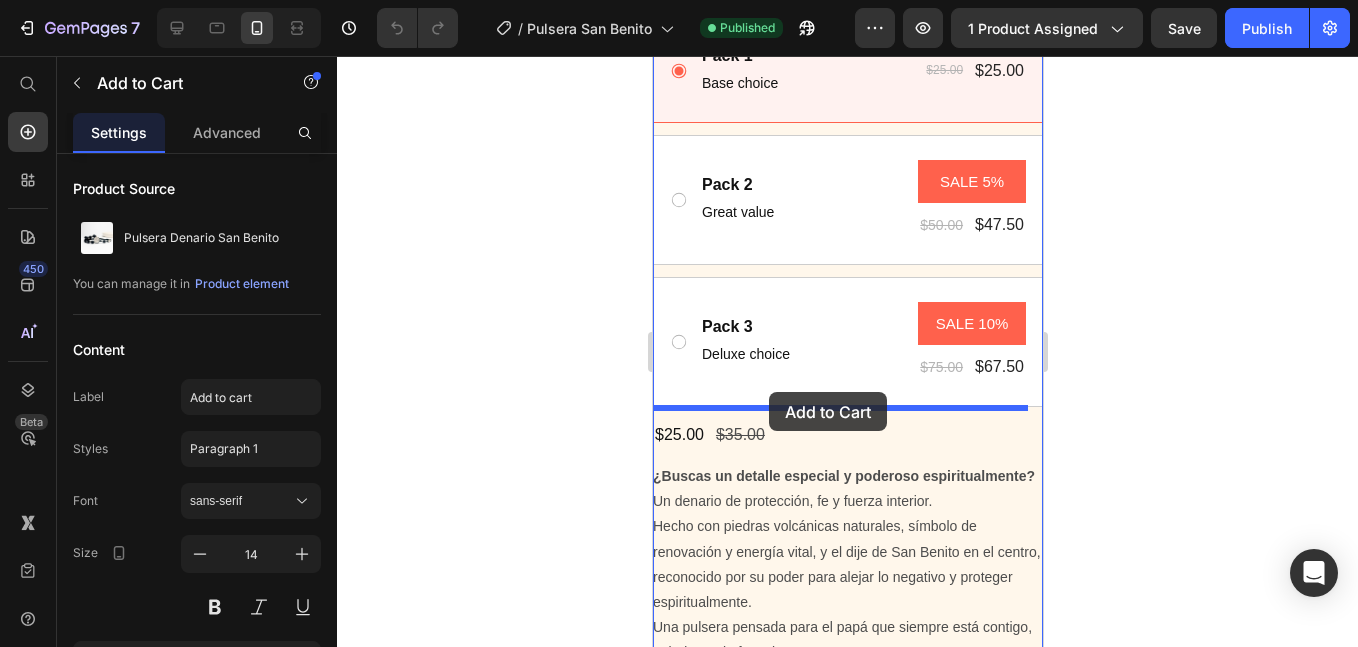 click on "iPhone 13 Pro ( 390 px) iPhone 13 Mini iPhone 13 Pro iPhone 11 Pro Max iPhone 15 Pro Max Pixel 7 Galaxy S8+ Galaxy S20 Ultra iPad Mini iPad Air iPad Pro Header Product Images Pulsera Denario San Benito Product Title Pack 1 Text Block Base choice Text Block $25.00 Product Price $25.00 Product Price Row Row Pack 2 Text Block Great value Text Block SALE 5% Product Badge $50.00 Product Price $47.50 Product Price Row Row Pack 3 Text Block Deluxe choice Text Block SALE 10% Product Badge $75.00 Product Price $67.50 Product Price Row Row Product Bundle Discount $25.00 Product Price $35.00 Product Price Row ¿Buscas un detalle especial y poderoso espiritualmente? Un denario de protección, fe y fuerza interior. Hecho con piedras volcánicas naturales, símbolo de renovación y energía vital, y el dije de San Benito en el centro, reconocido por su poder para alejar lo negativo y proteger espiritualmente. Especificaciones: Tamaño del dije: 1.2cm (San Benito) y 0.8 cm (Cruz)" at bounding box center (847, 1984) 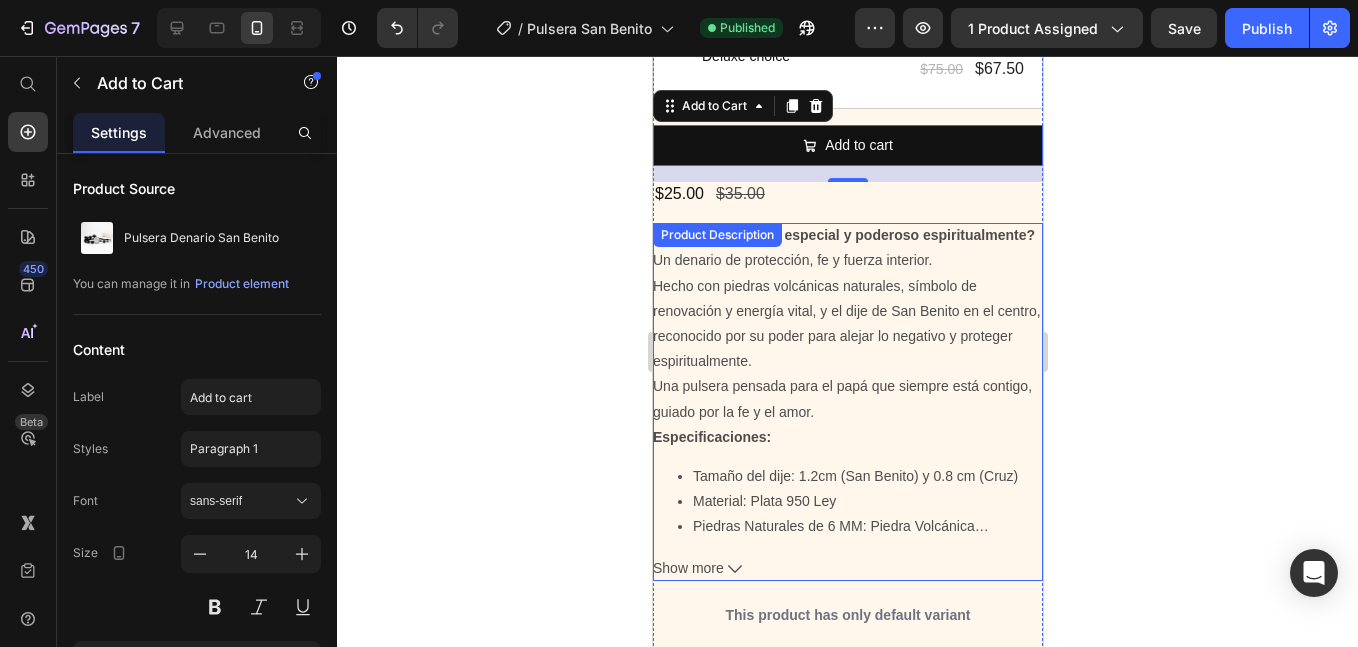 scroll, scrollTop: 1167, scrollLeft: 0, axis: vertical 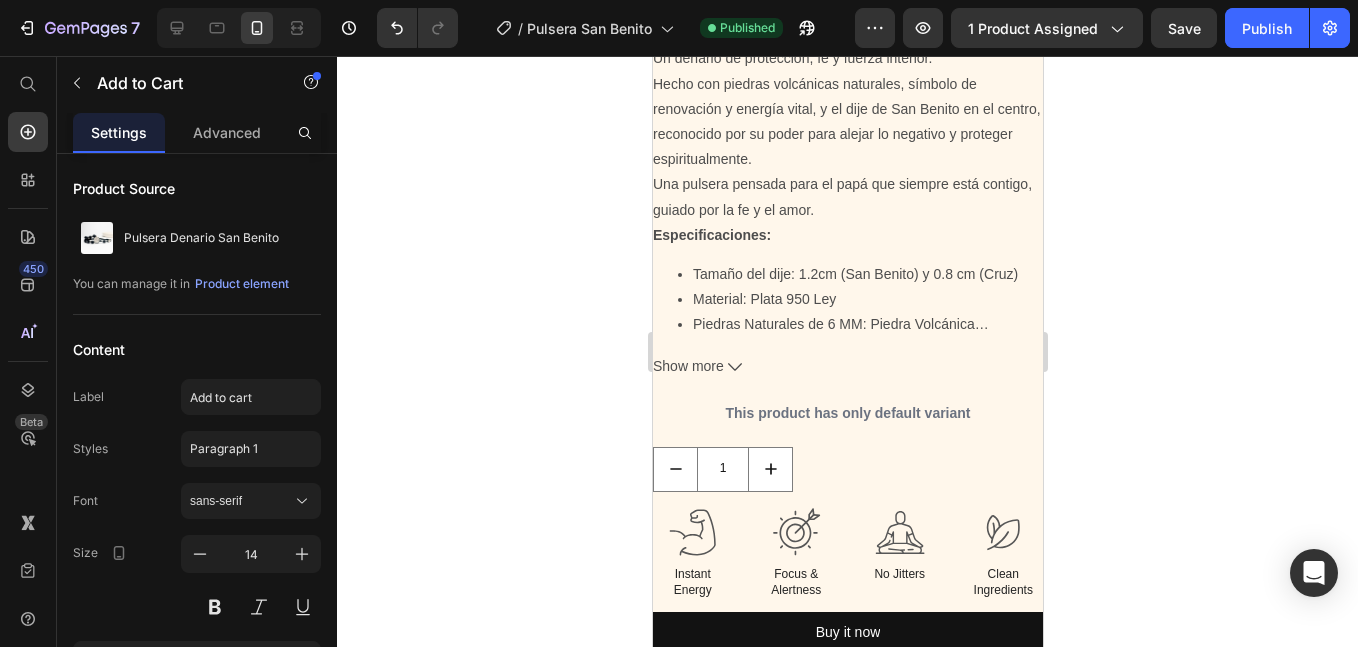 click on "Image" at bounding box center (839, 967) 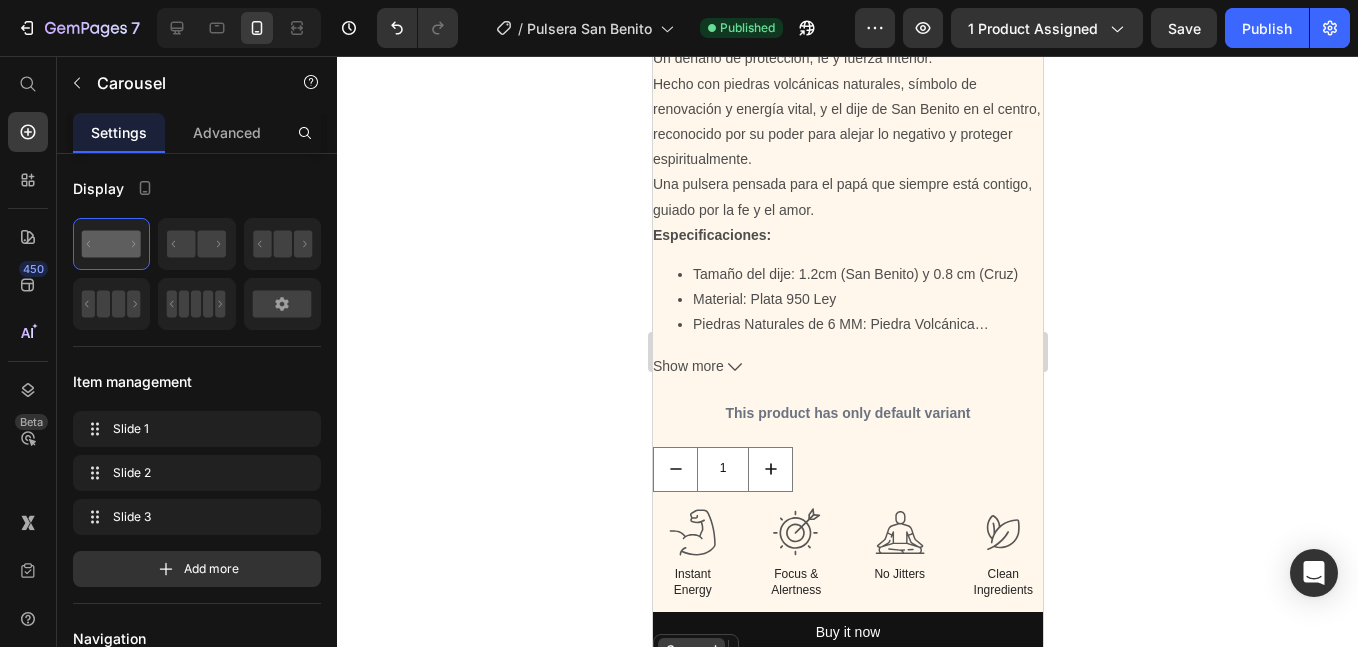 scroll, scrollTop: 1500, scrollLeft: 0, axis: vertical 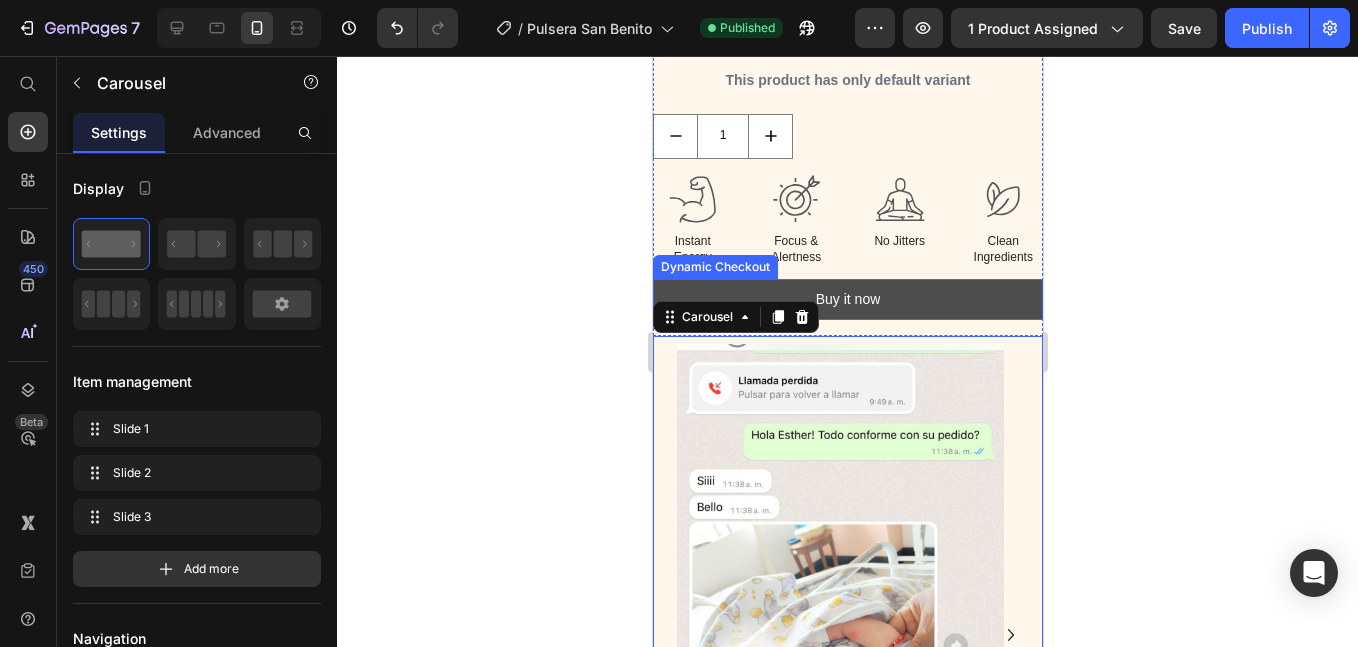 click on "Buy it now" at bounding box center [847, 299] 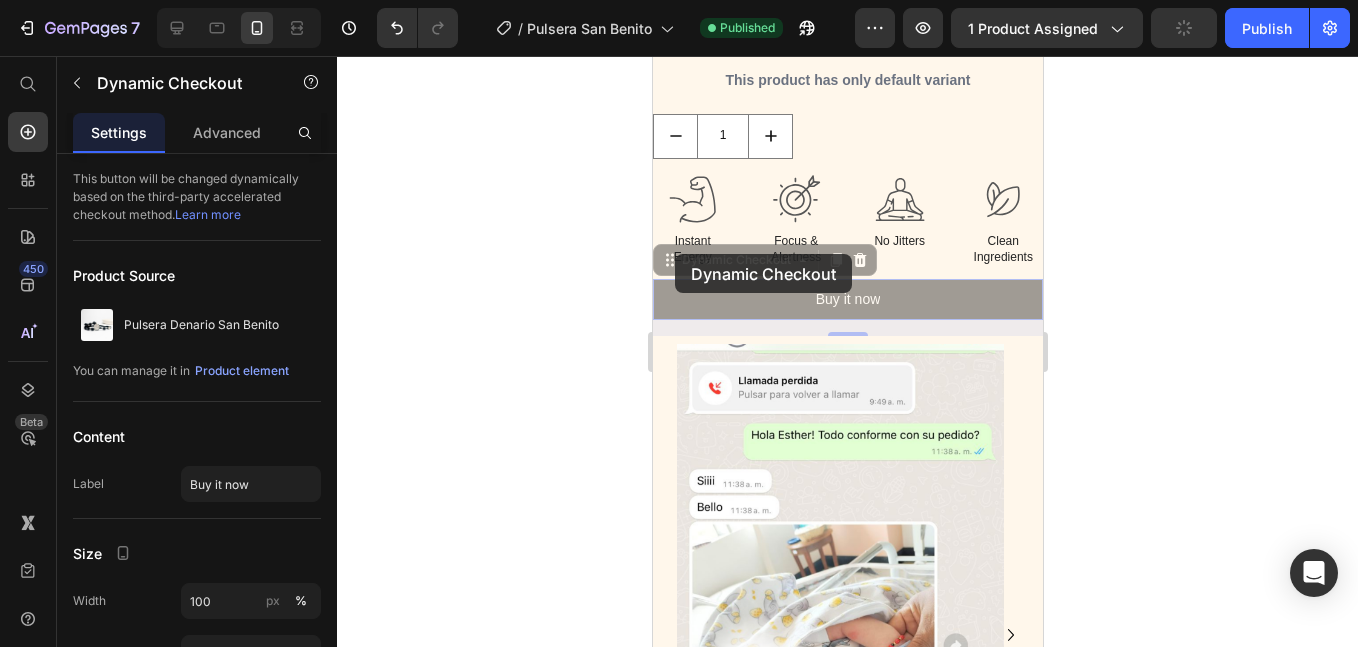 scroll, scrollTop: 833, scrollLeft: 0, axis: vertical 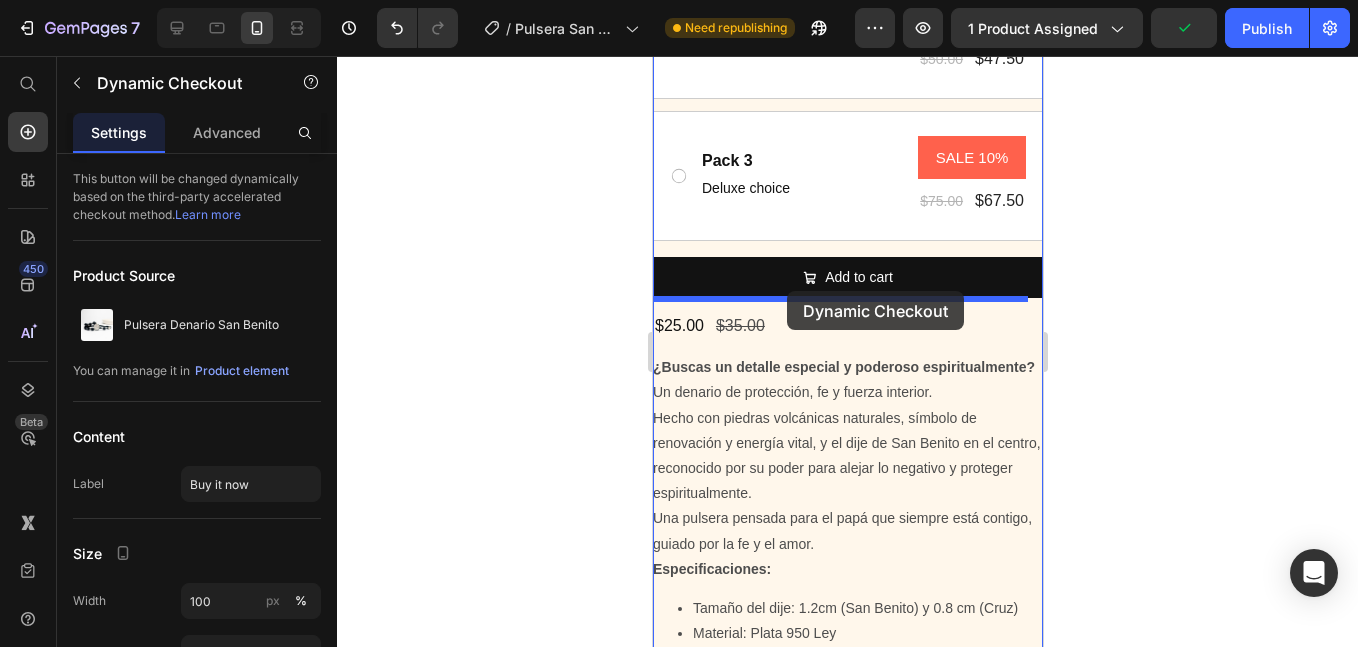 drag, startPoint x: 663, startPoint y: 247, endPoint x: 786, endPoint y: 291, distance: 130.63307 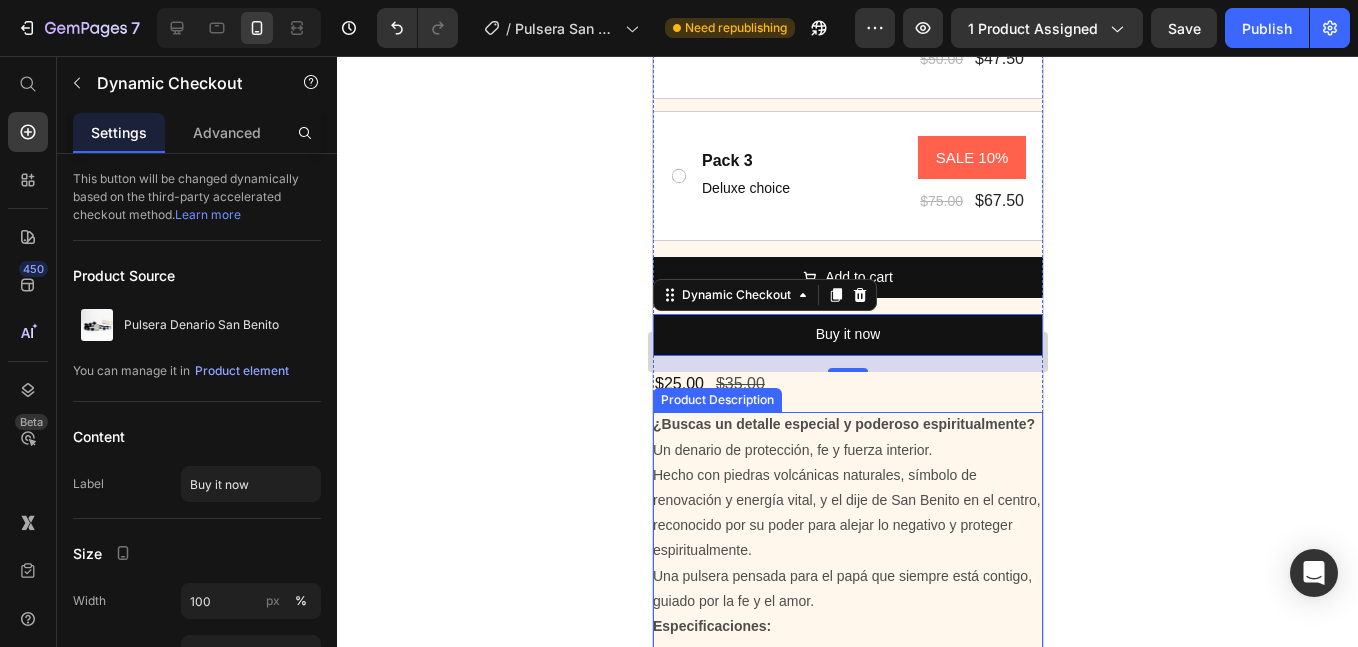 scroll, scrollTop: 1000, scrollLeft: 0, axis: vertical 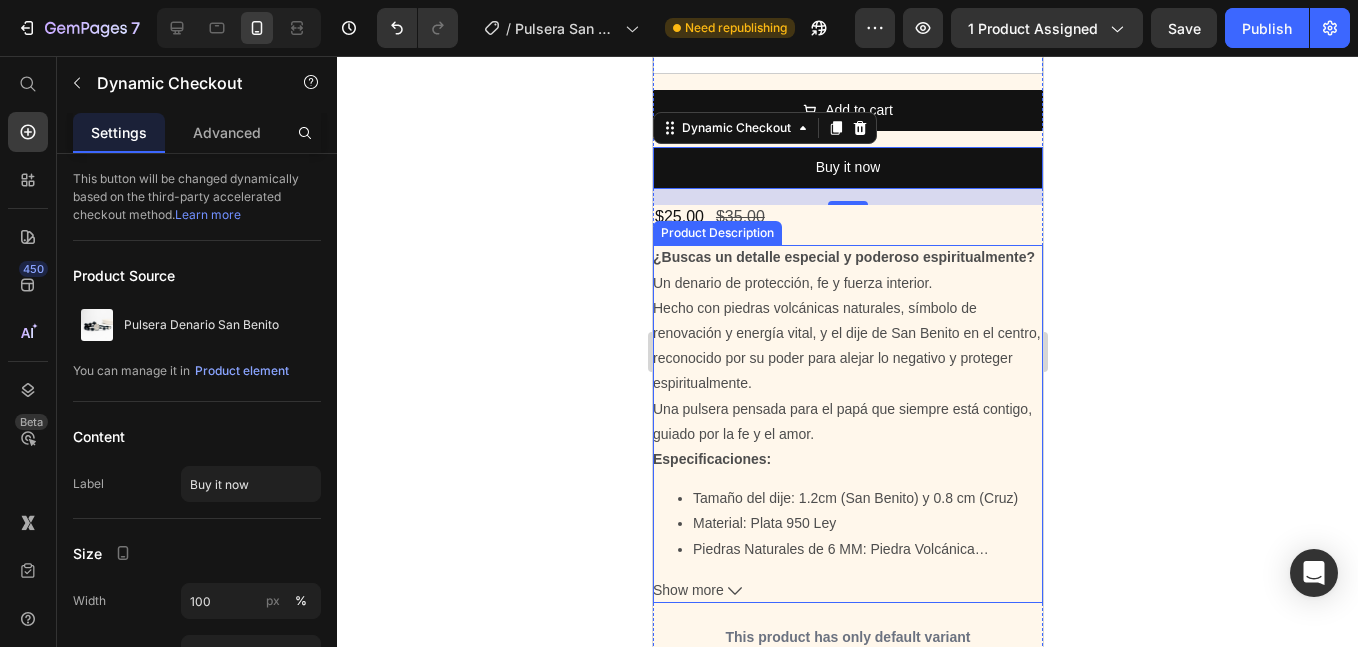 click on "Show more" at bounding box center [847, 590] 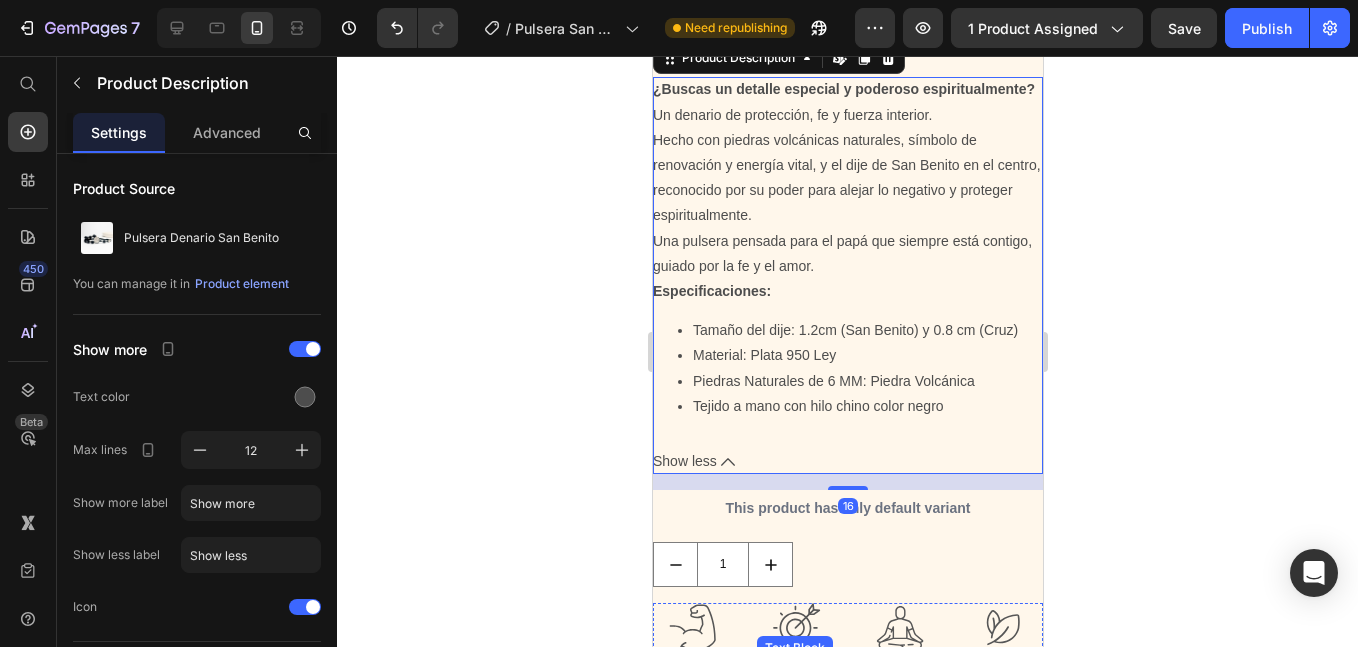 scroll, scrollTop: 1167, scrollLeft: 0, axis: vertical 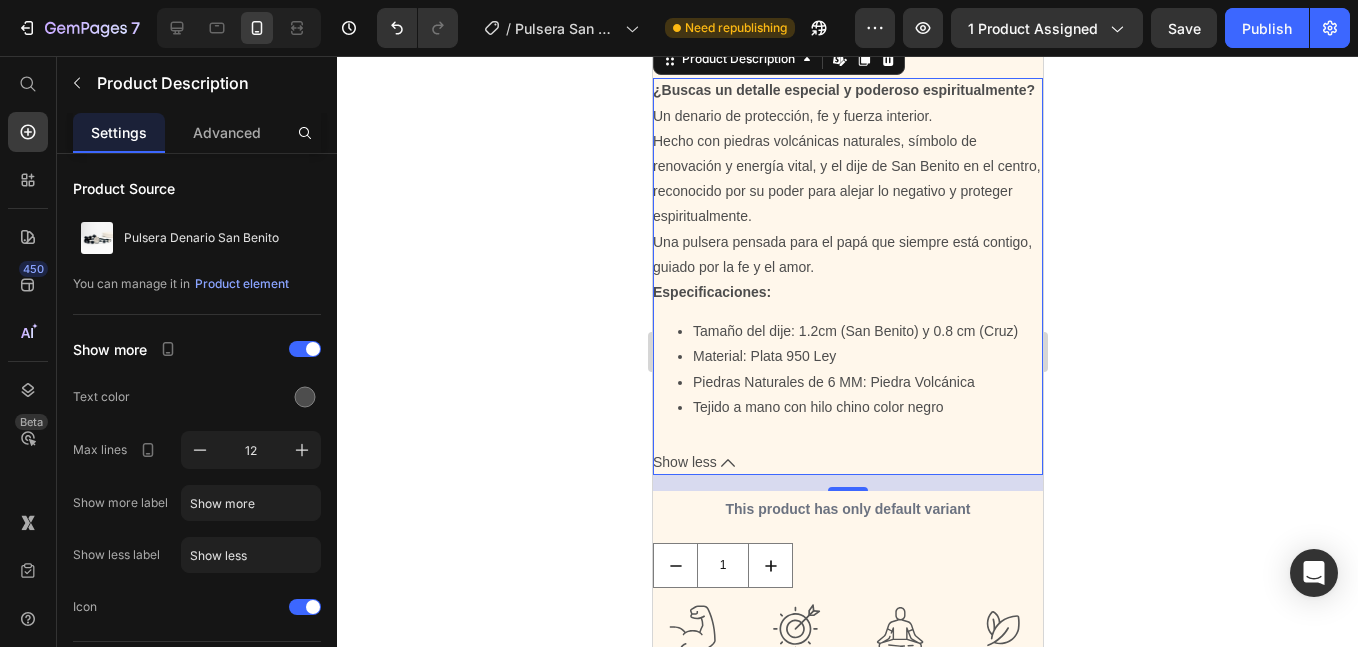 click on "Show less" at bounding box center [847, 462] 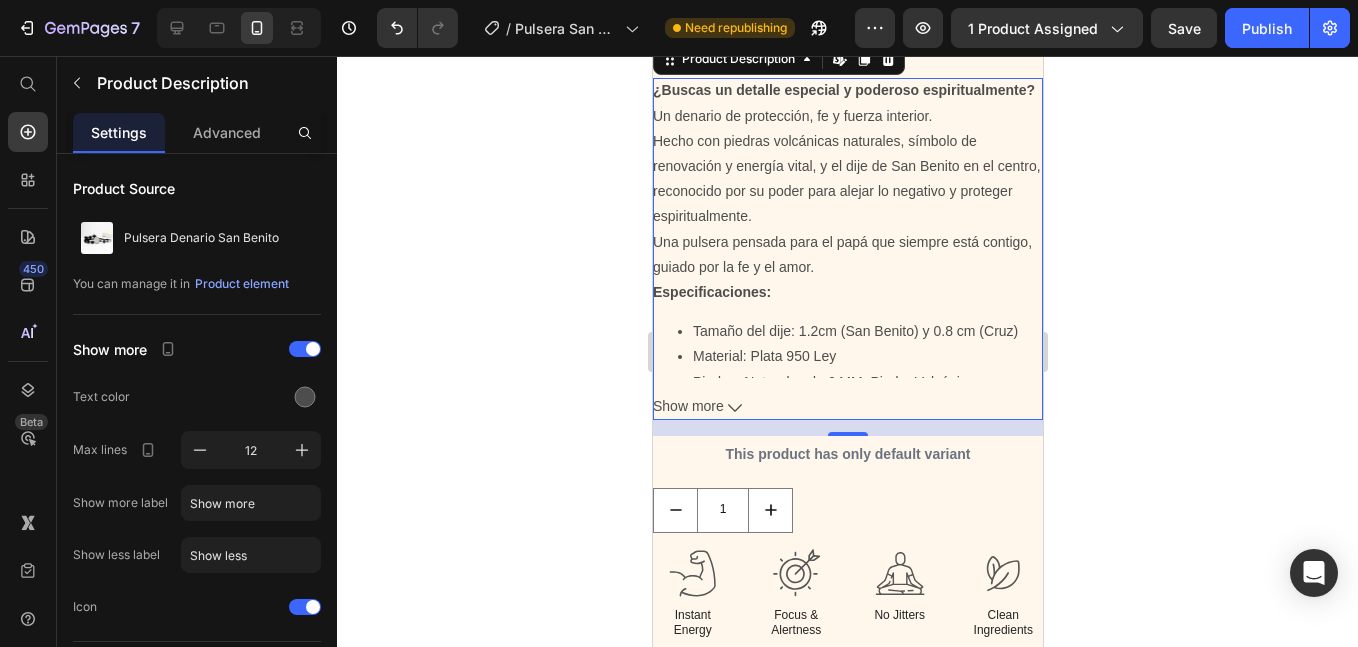 click on "¿Buscas un detalle especial y poderoso espiritualmente? Un denario de protección, fe y fuerza interior. Hecho con piedras volcánicas naturales, símbolo de renovación y energía vital, y el dije de San Benito en el centro, reconocido por su poder para alejar lo negativo y proteger espiritualmente. Una pulsera pensada para el papá que siempre está contigo, guiado por la fe y el amor. Especificaciones: Tamaño del dije: 1.2cm (San Benito) y 0.8 cm (Cruz) Material: Plata 950 Ley Piedras Naturales de 6 MM: Piedra Volcánica Tejido a mano con hilo chino color negro Show more" at bounding box center (847, 248) 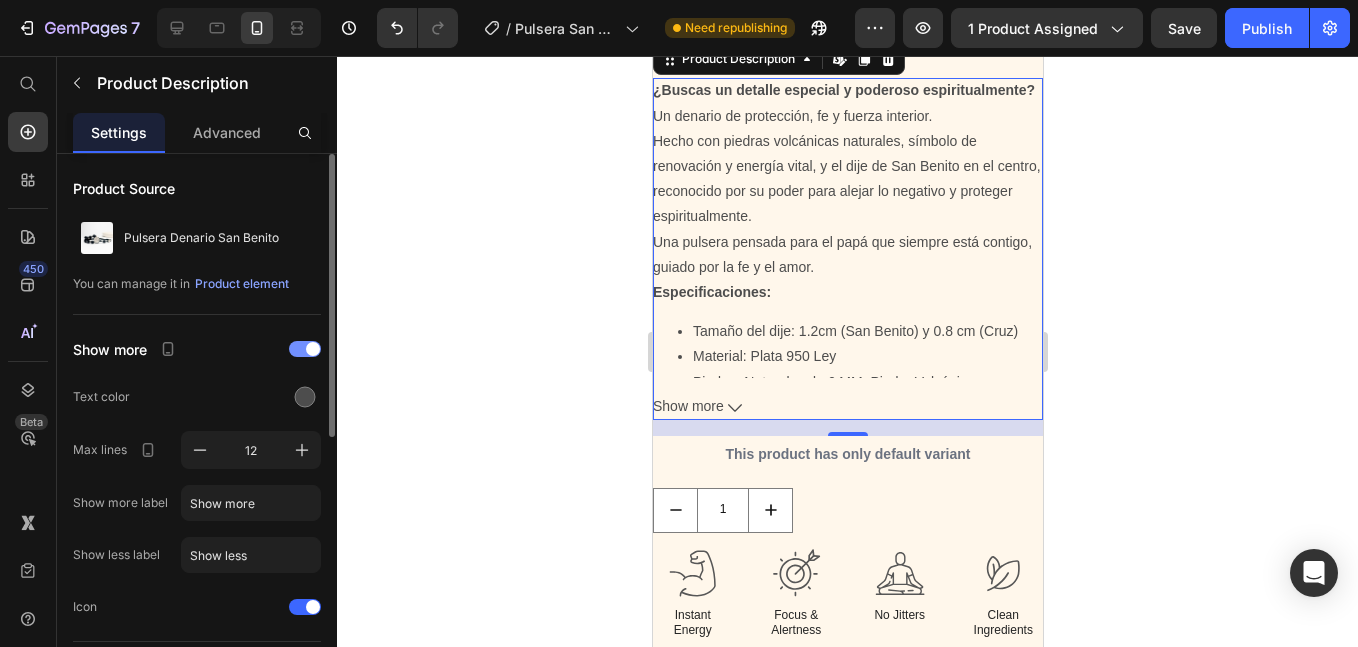 click at bounding box center [305, 349] 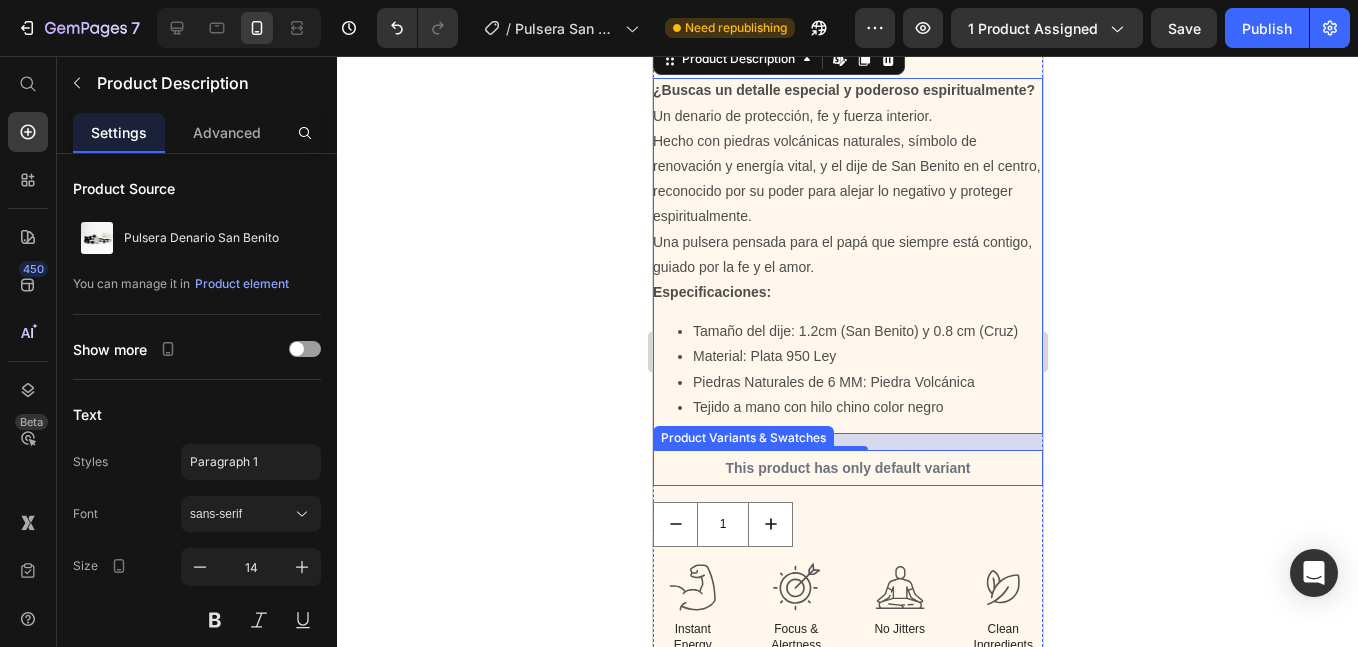 click on "This product has only default variant" at bounding box center (847, 468) 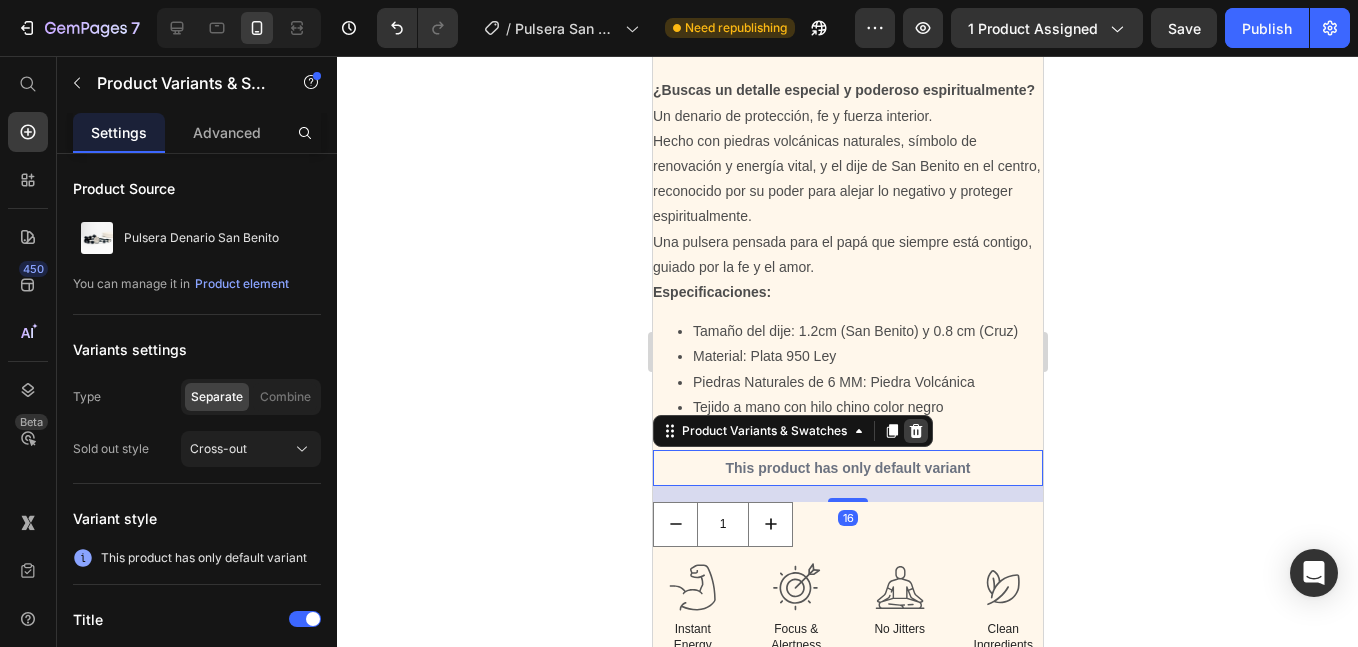 click 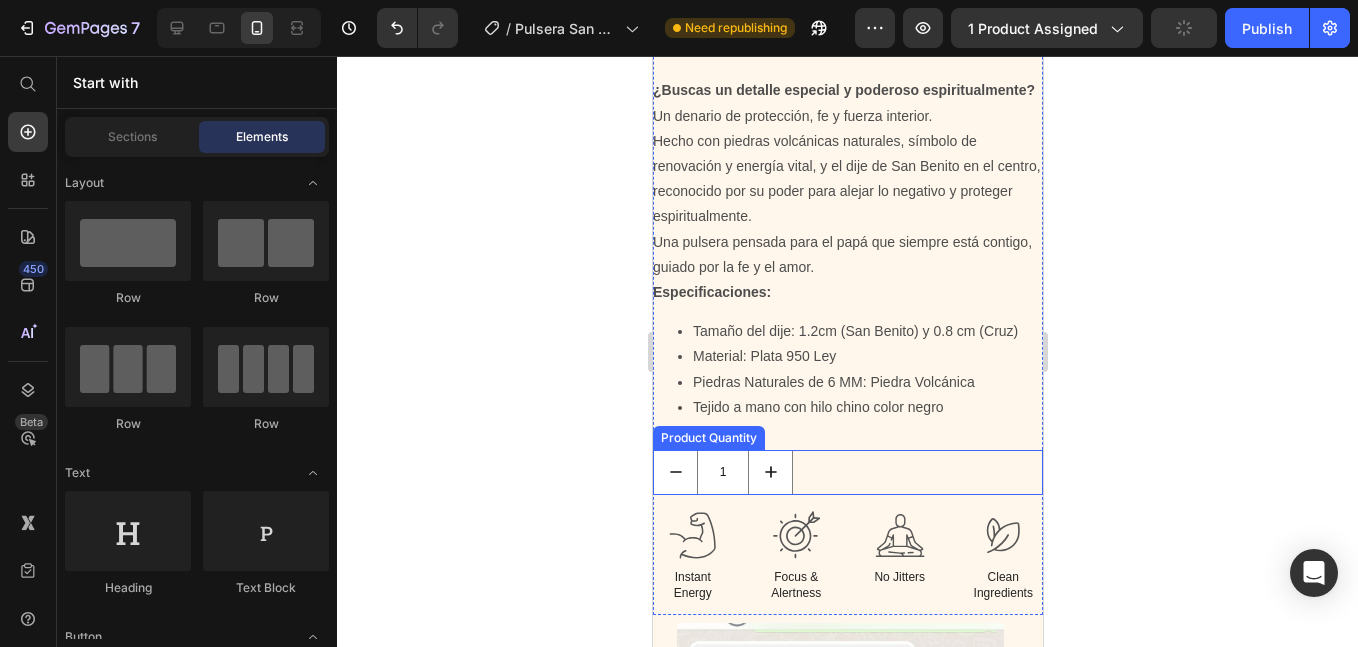 click on "Product Quantity" at bounding box center (708, 438) 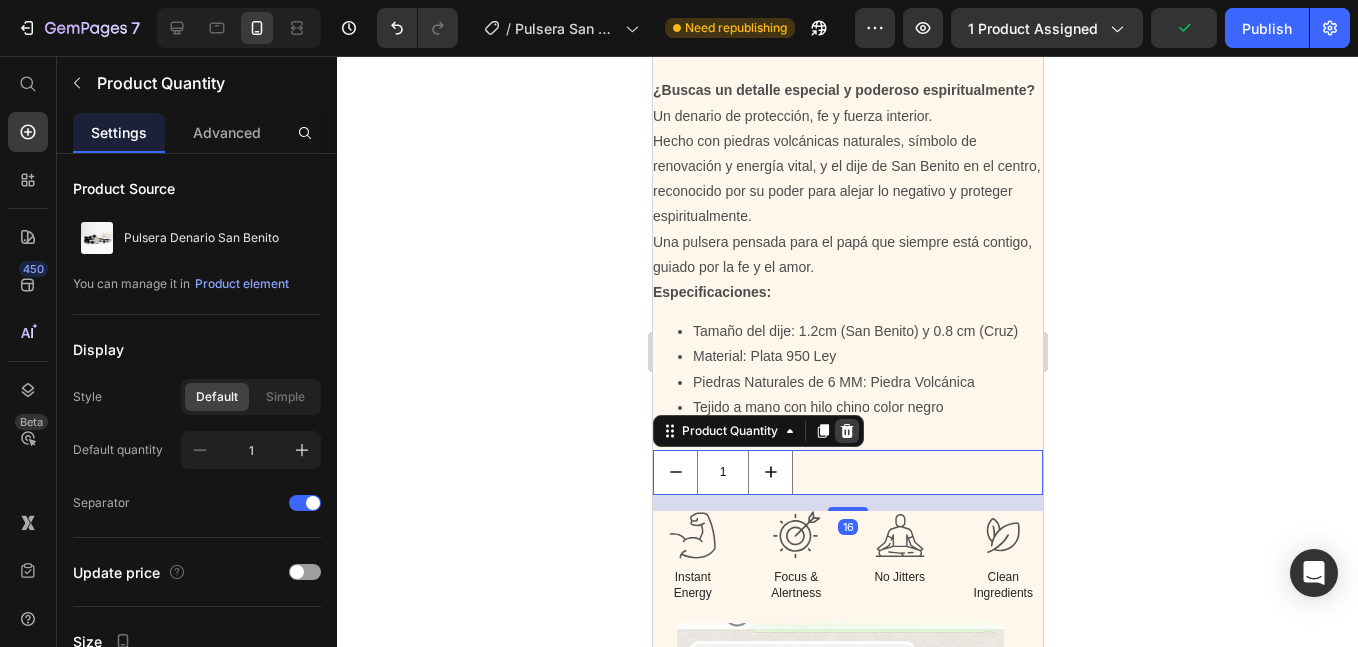 click at bounding box center (846, 431) 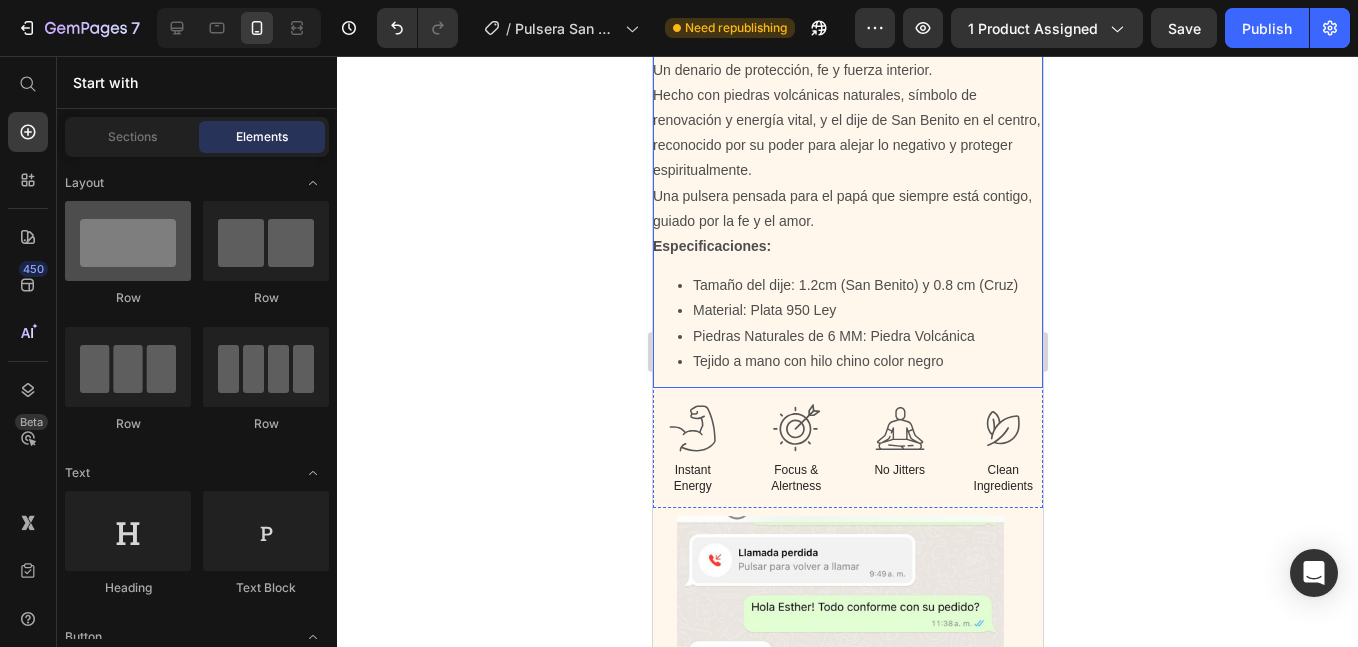 scroll, scrollTop: 1333, scrollLeft: 0, axis: vertical 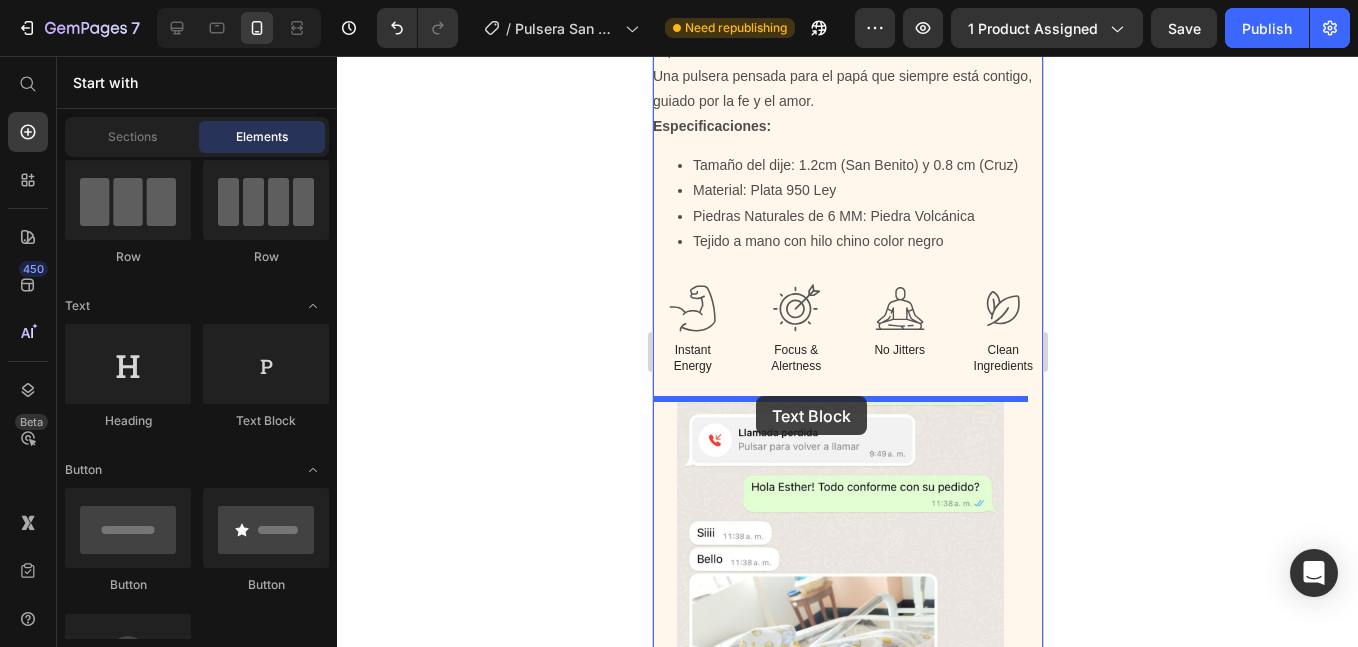 drag, startPoint x: 904, startPoint y: 424, endPoint x: 755, endPoint y: 396, distance: 151.60805 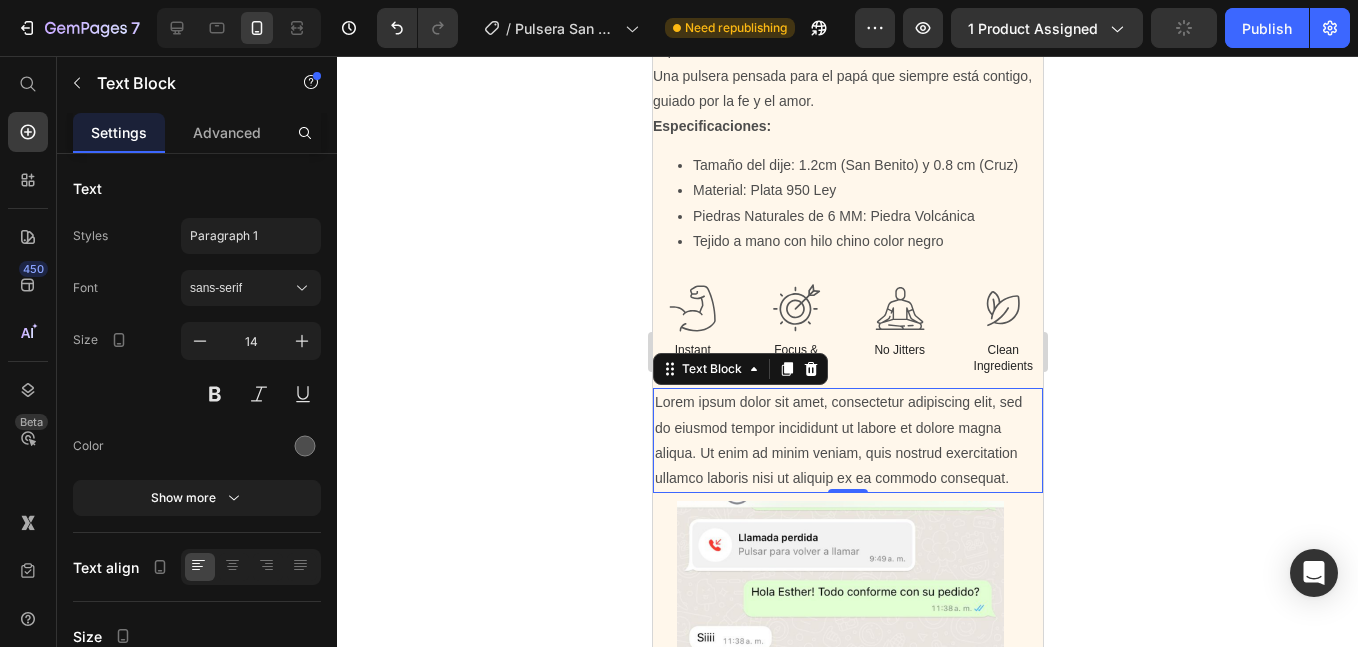 click on "Lorem ipsum dolor sit amet, consectetur adipiscing elit, sed do eiusmod tempor incididunt ut labore et dolore magna aliqua. Ut enim ad minim veniam, quis nostrud exercitation ullamco laboris nisi ut aliquip ex ea commodo consequat." at bounding box center (847, 440) 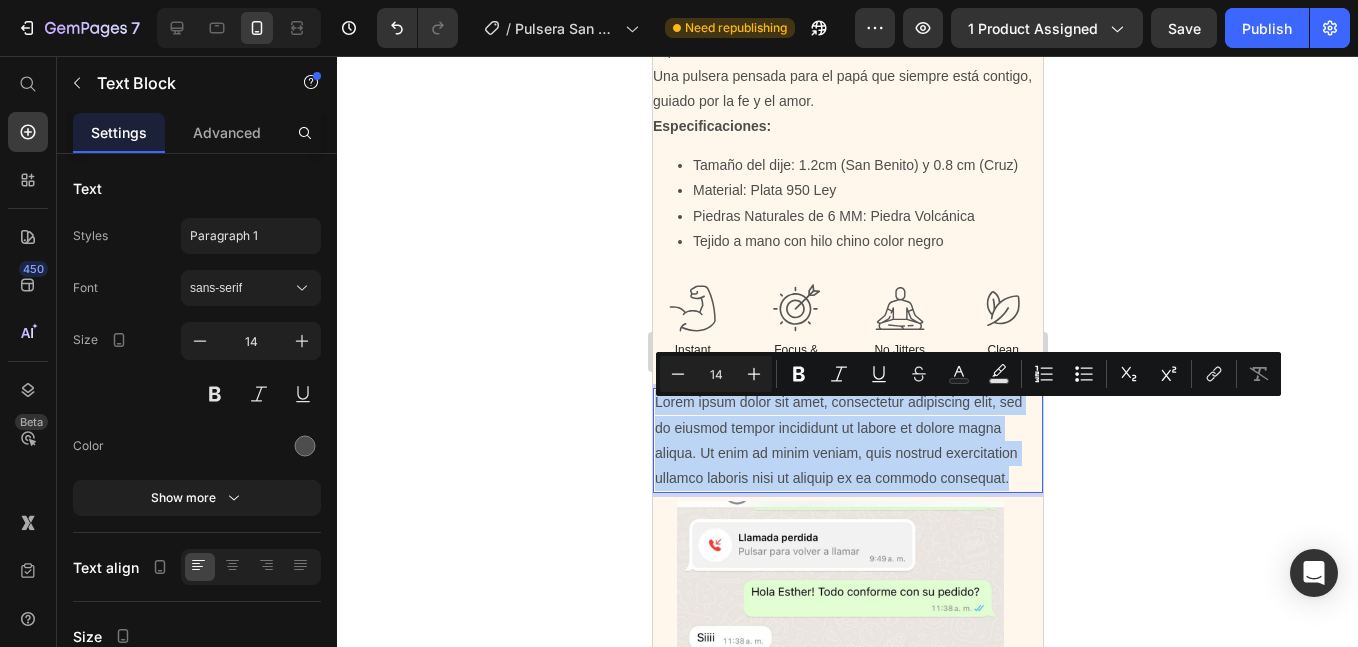 click on "Lorem ipsum dolor sit amet, consectetur adipiscing elit, sed do eiusmod tempor incididunt ut labore et dolore magna aliqua. Ut enim ad minim veniam, quis nostrud exercitation ullamco laboris nisi ut aliquip ex ea commodo consequat." at bounding box center (847, 440) 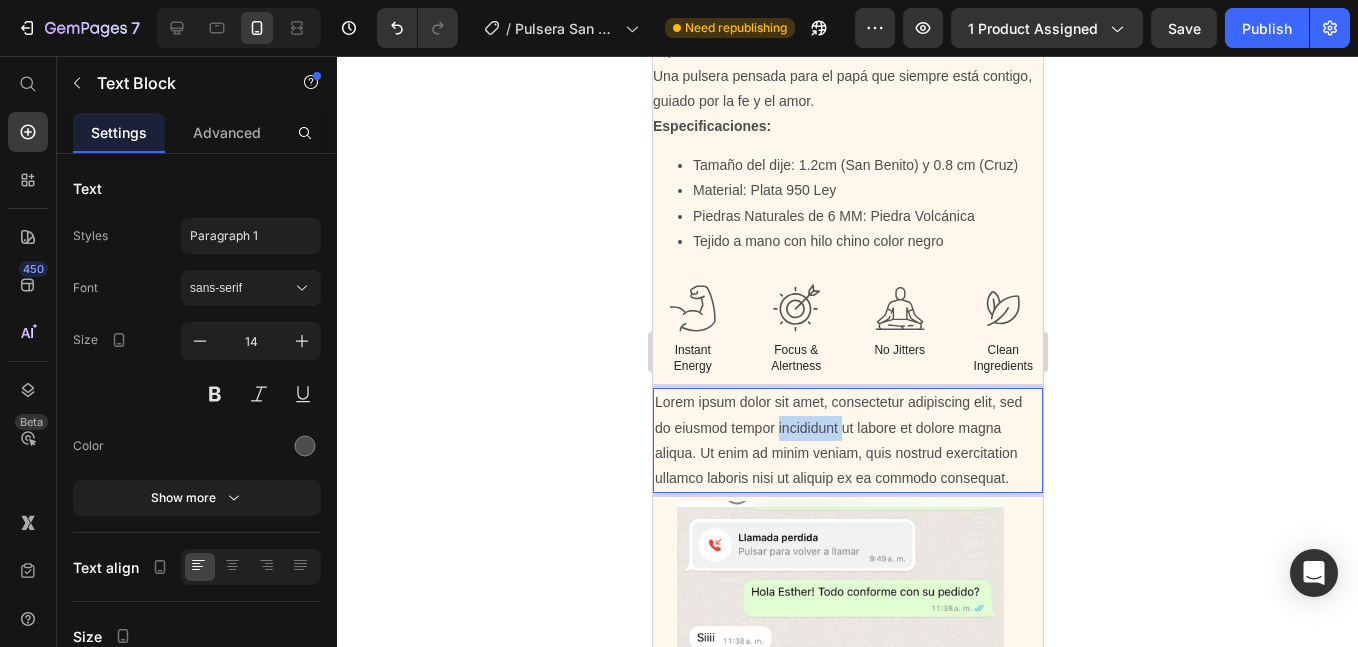 click on "Lorem ipsum dolor sit amet, consectetur adipiscing elit, sed do eiusmod tempor incididunt ut labore et dolore magna aliqua. Ut enim ad minim veniam, quis nostrud exercitation ullamco laboris nisi ut aliquip ex ea commodo consequat." at bounding box center (847, 440) 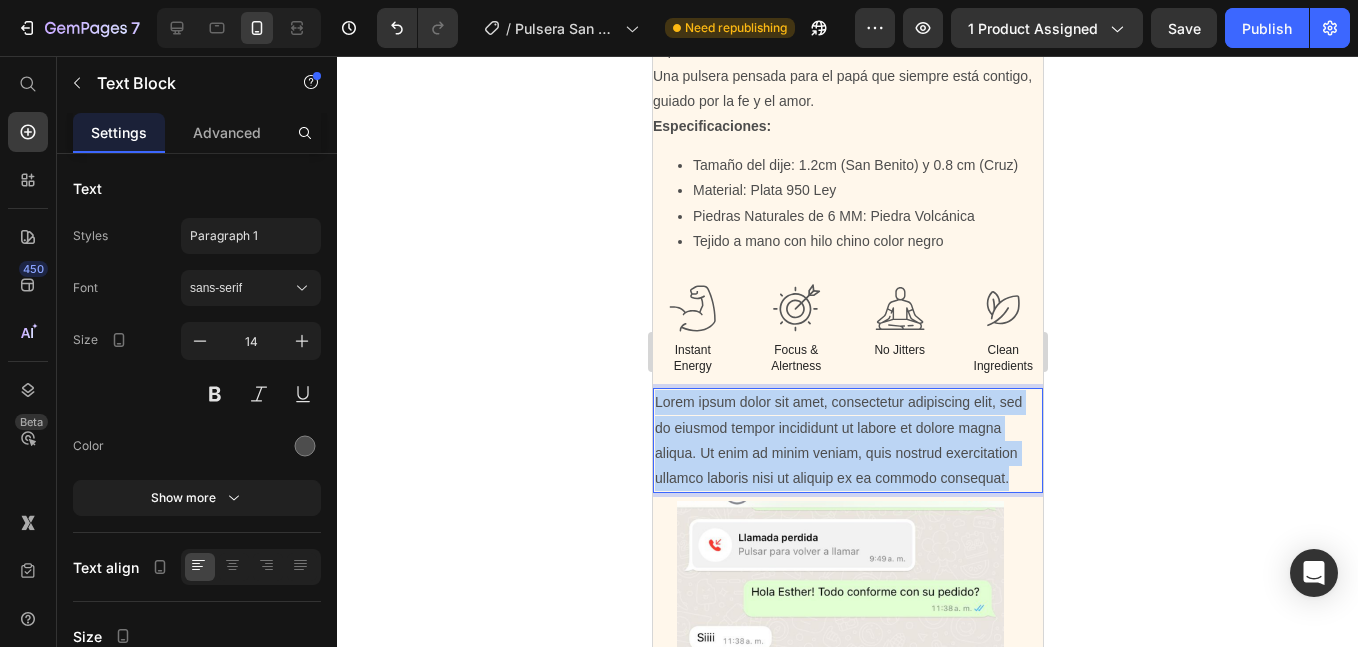 click on "Lorem ipsum dolor sit amet, consectetur adipiscing elit, sed do eiusmod tempor incididunt ut labore et dolore magna aliqua. Ut enim ad minim veniam, quis nostrud exercitation ullamco laboris nisi ut aliquip ex ea commodo consequat." at bounding box center [847, 440] 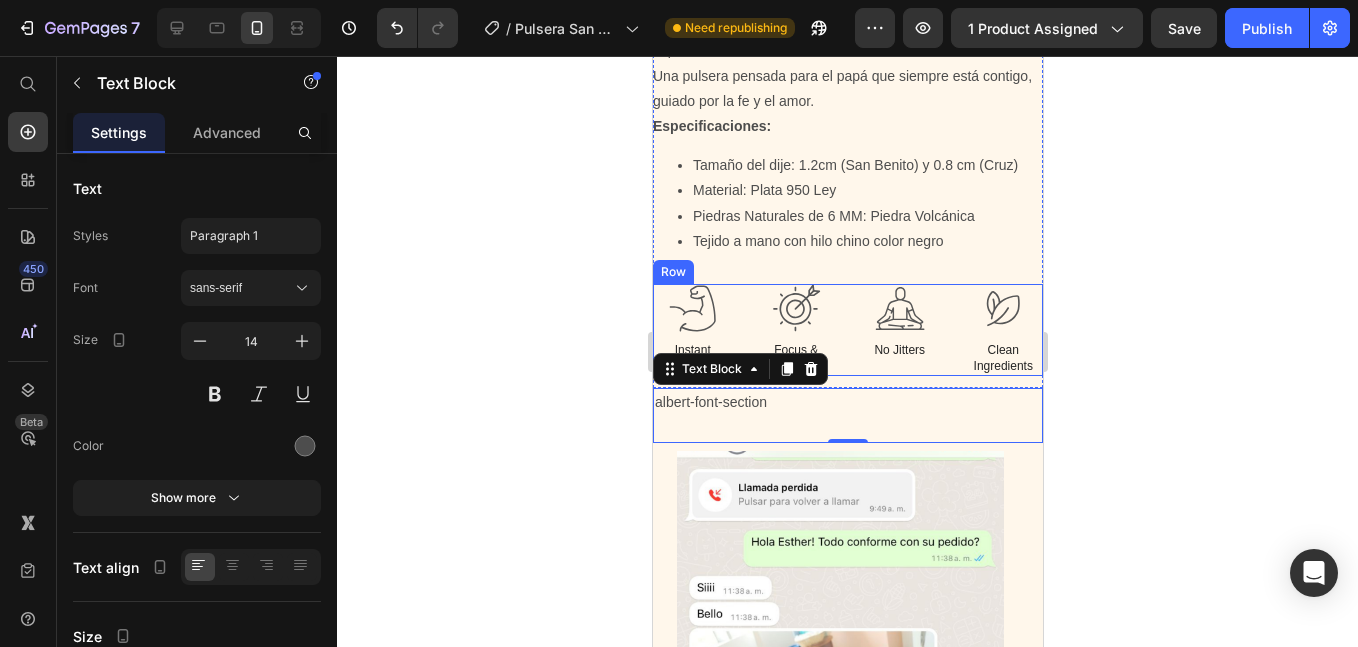 click on "albert-font-section" at bounding box center [847, 415] 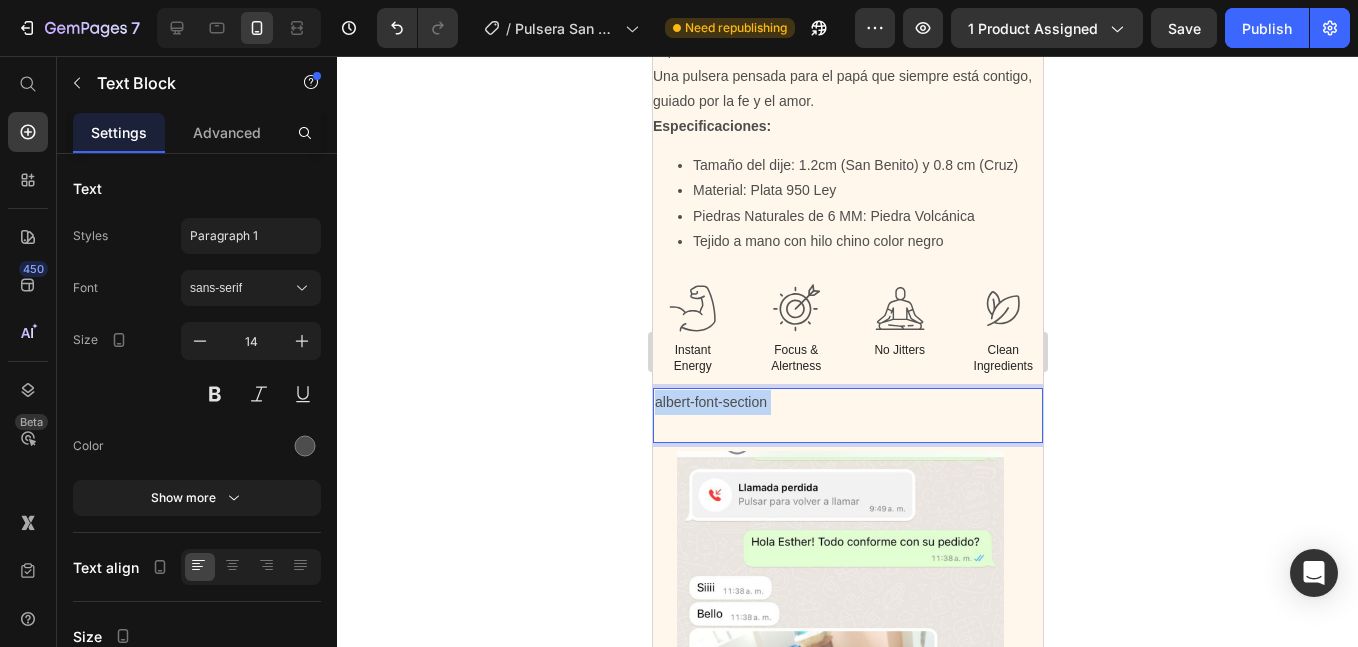 click on "albert-font-section" at bounding box center [847, 415] 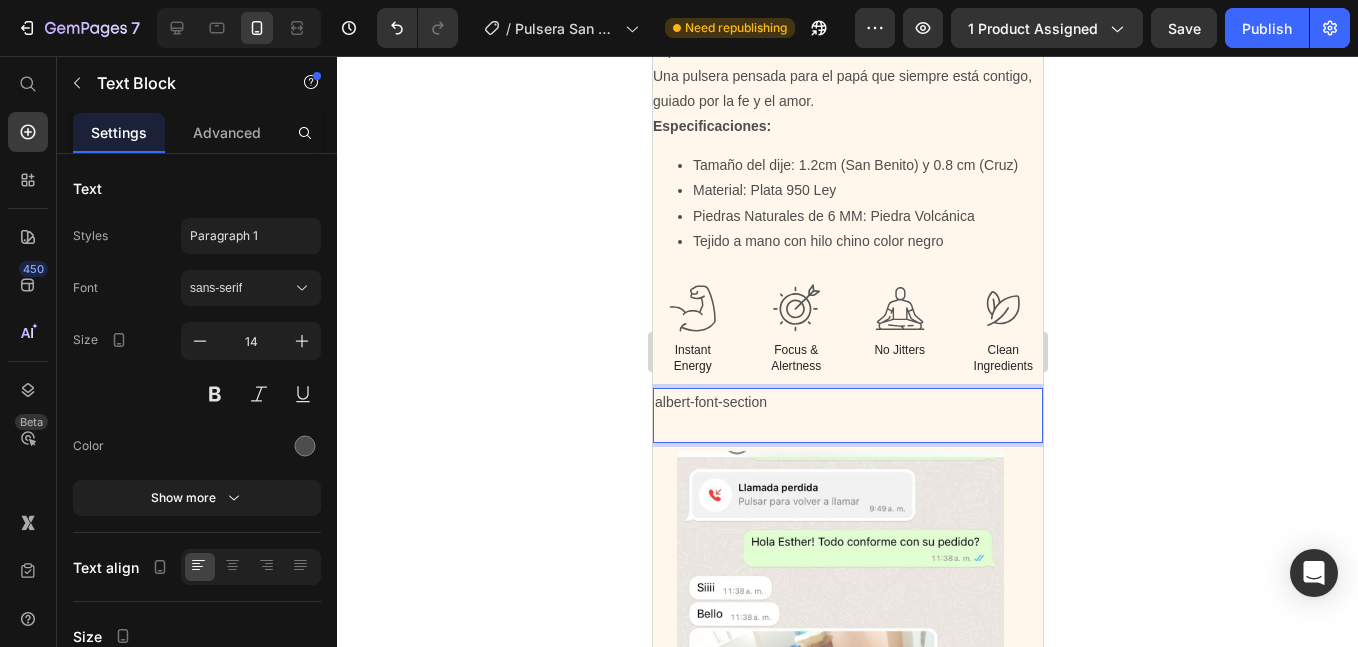 click on "albert-font-section" at bounding box center [847, 415] 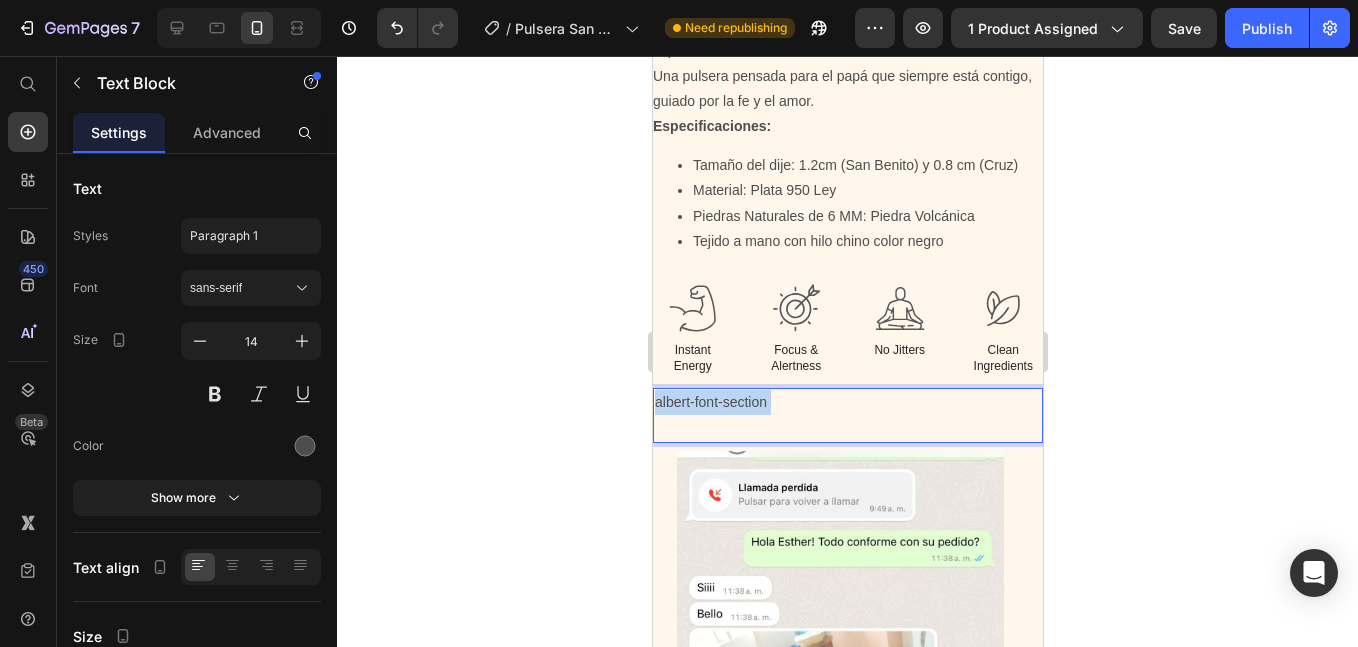 click on "albert-font-section" at bounding box center [847, 415] 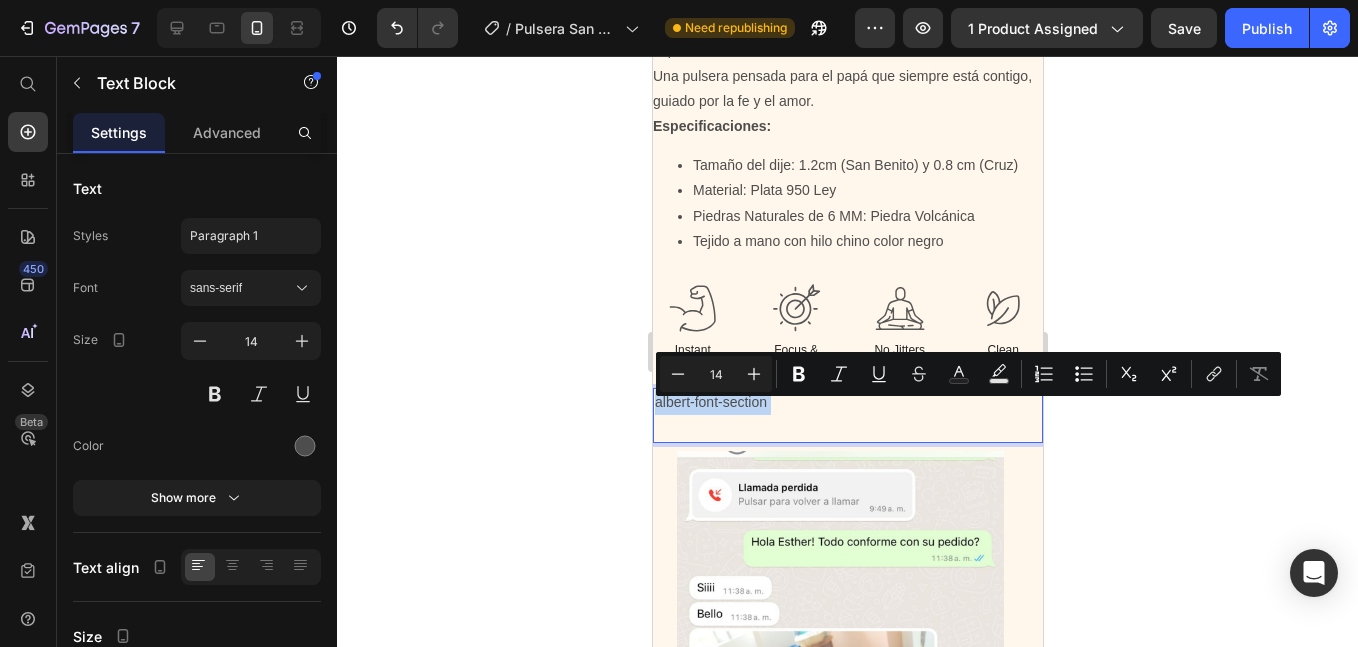 type on "12" 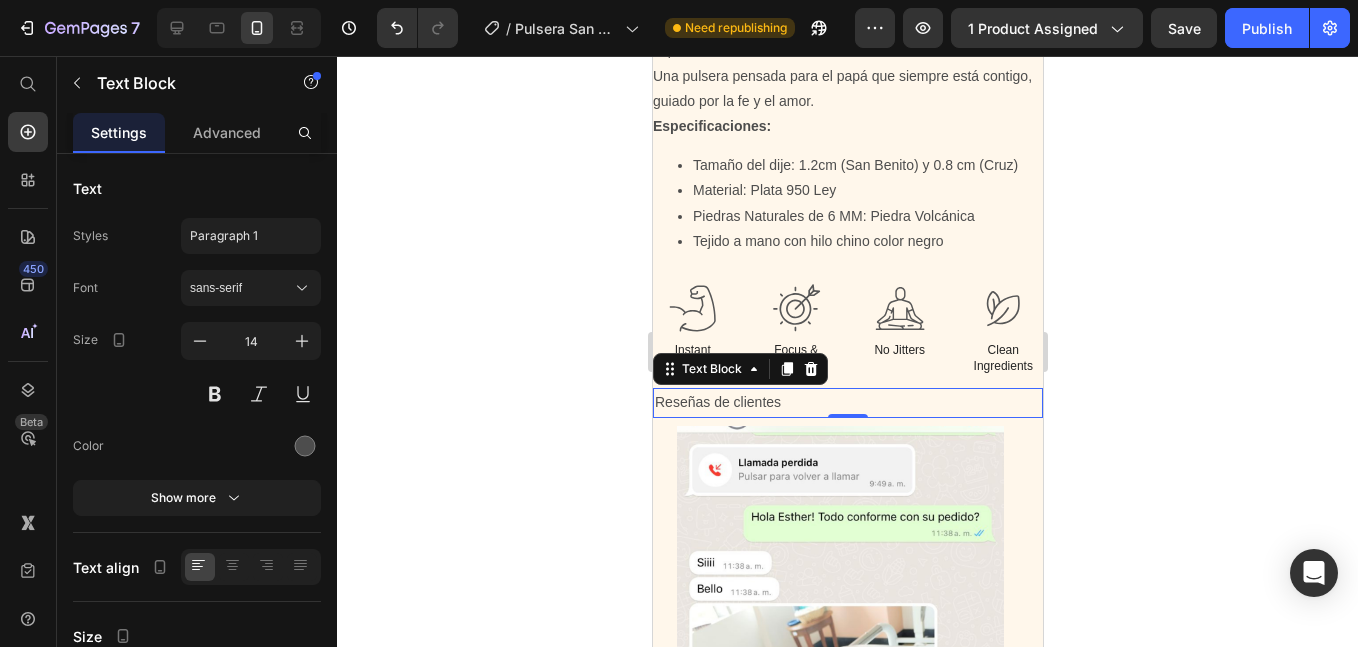 click 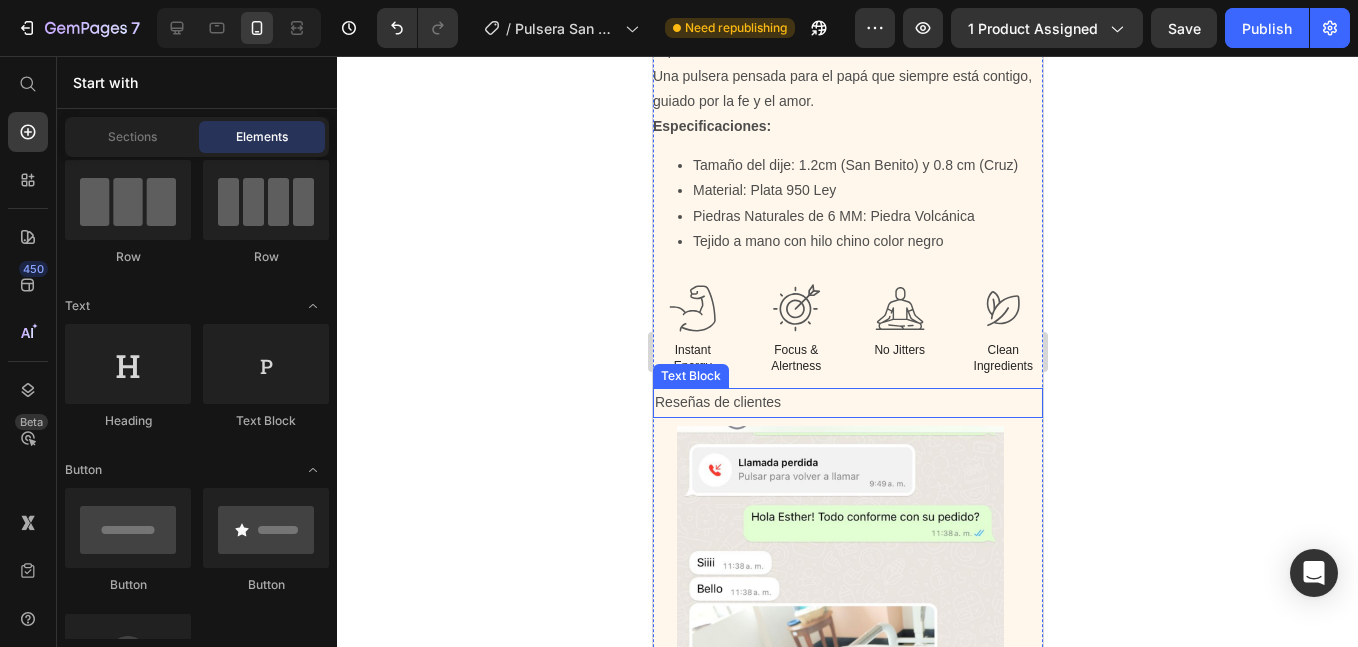 click on "Reseñas de clientes" at bounding box center [847, 402] 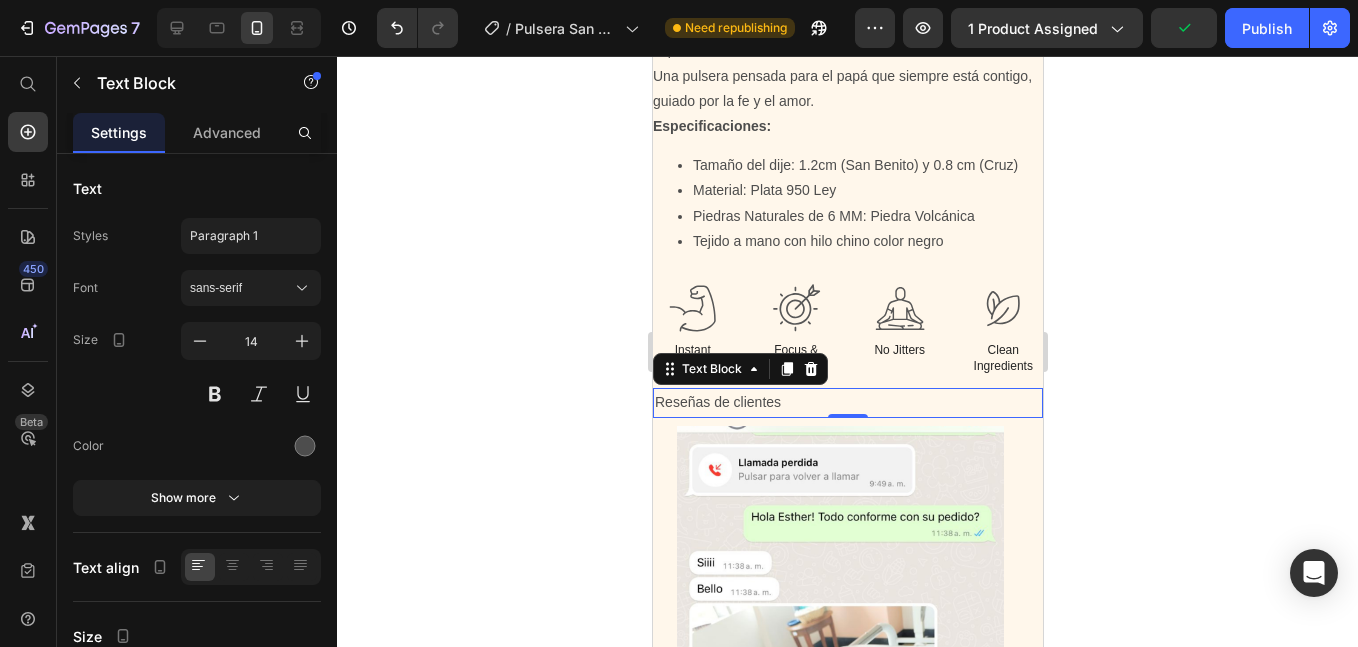 click on "Reseñas de clientes" at bounding box center [847, 402] 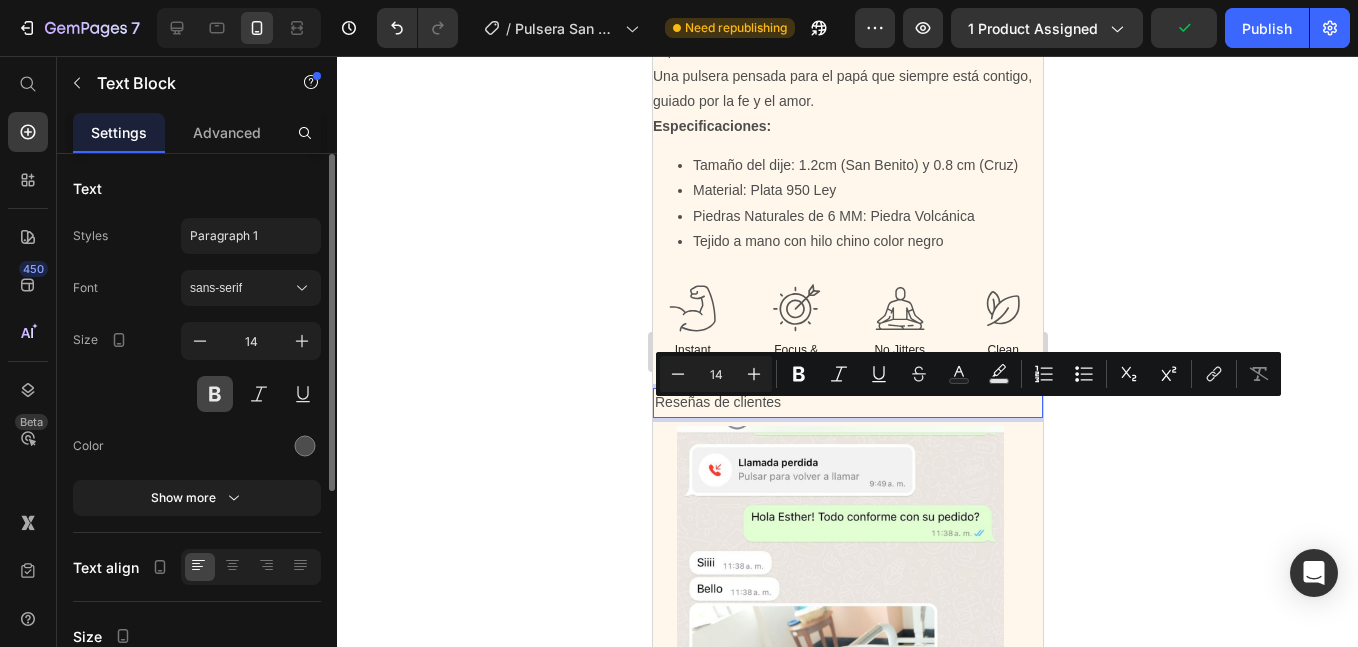 click at bounding box center (215, 394) 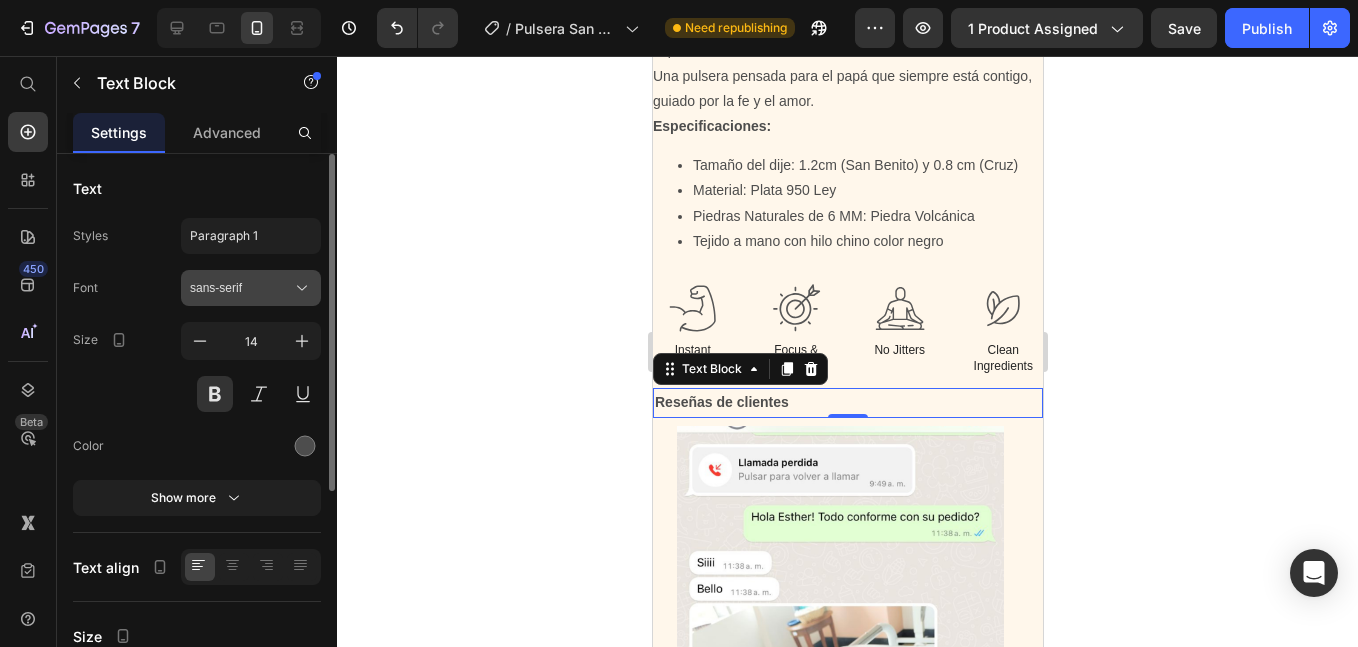 click on "sans-serif" at bounding box center [251, 288] 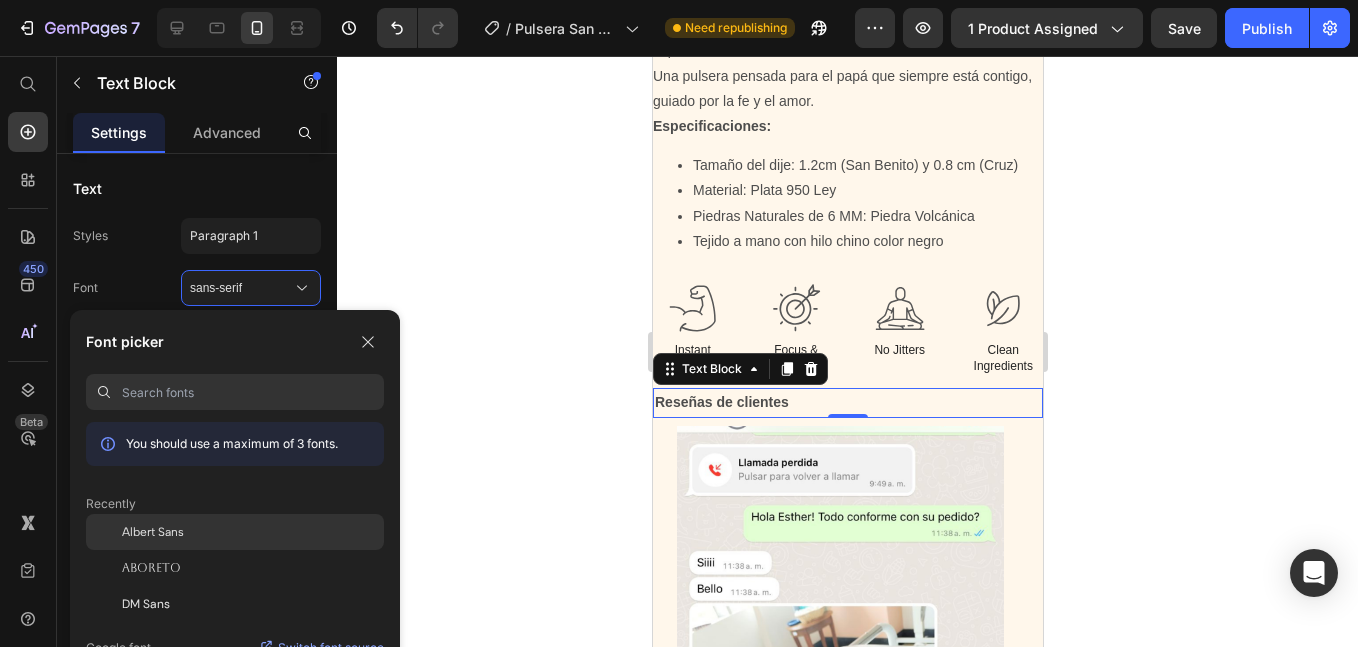 click on "Albert Sans" at bounding box center (153, 532) 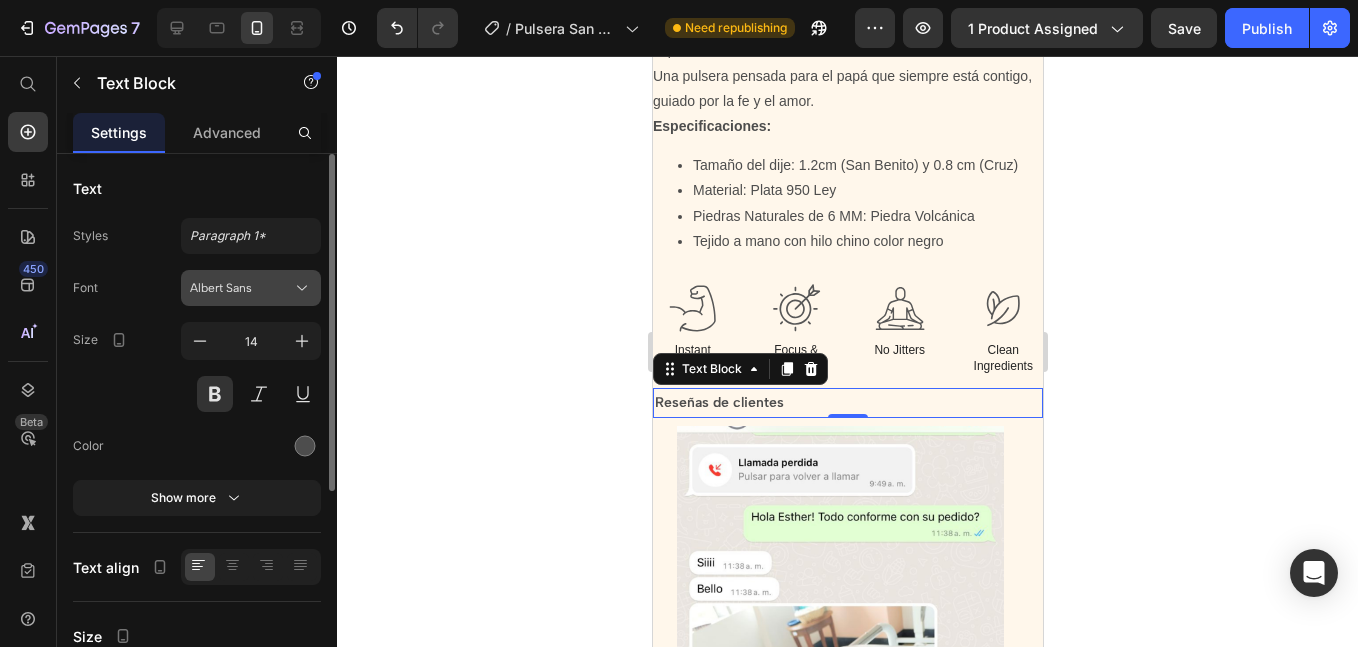 click on "Albert Sans" at bounding box center [241, 288] 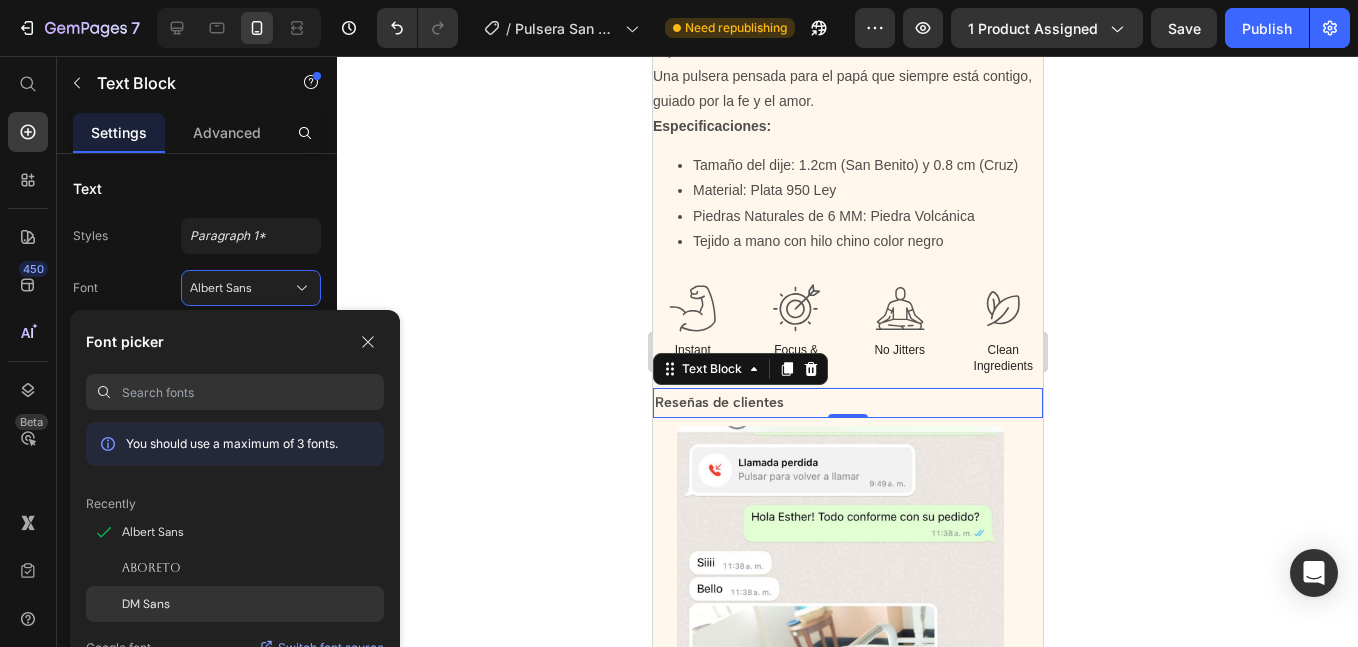 click on "DM Sans" 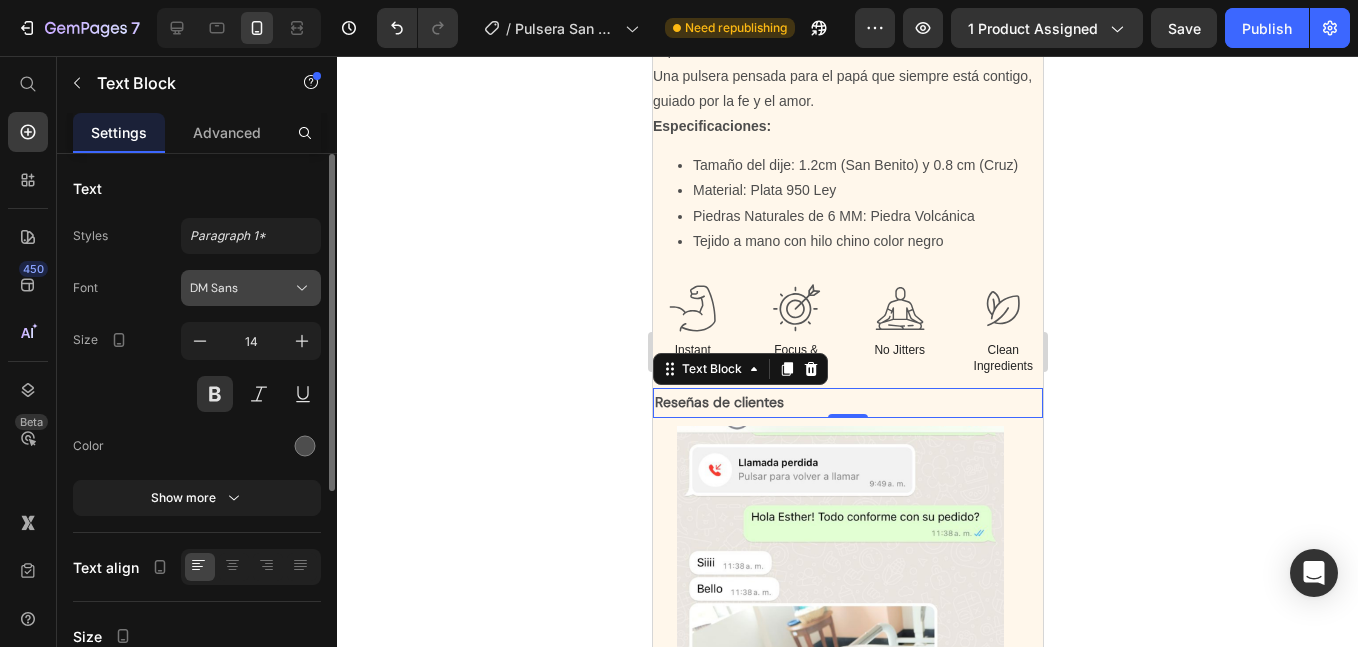click on "DM Sans" at bounding box center (241, 288) 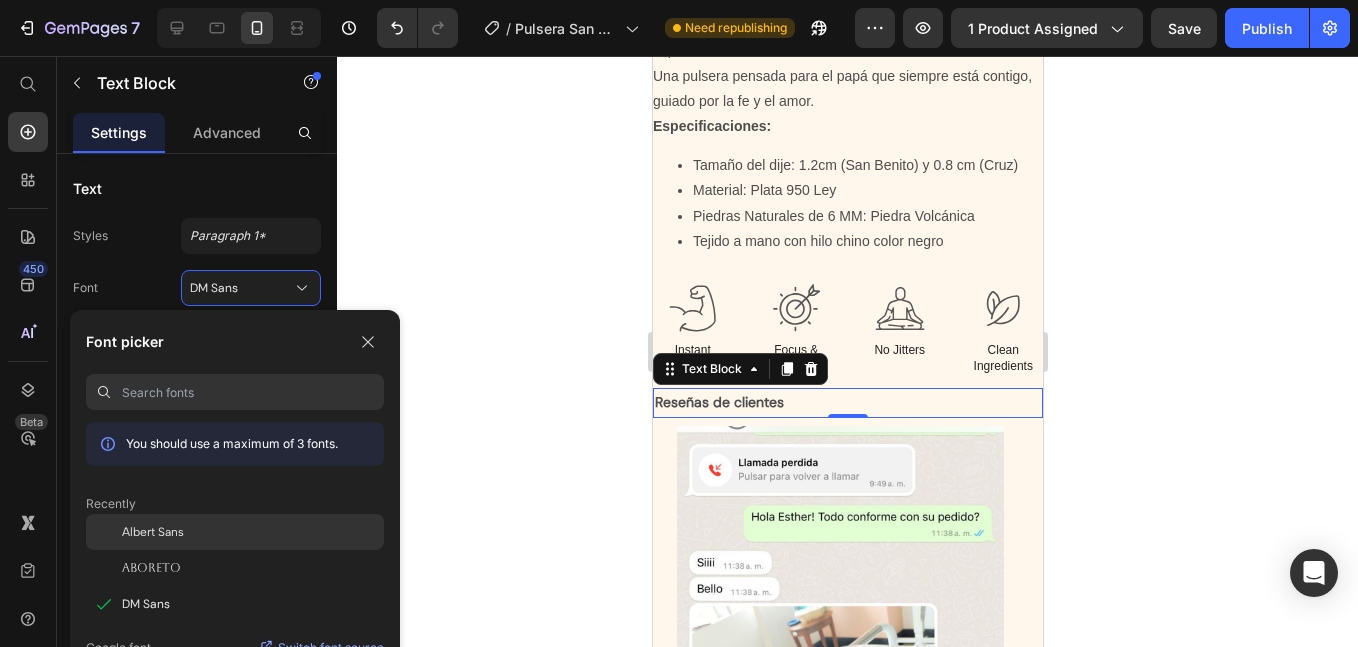 click on "Albert Sans" 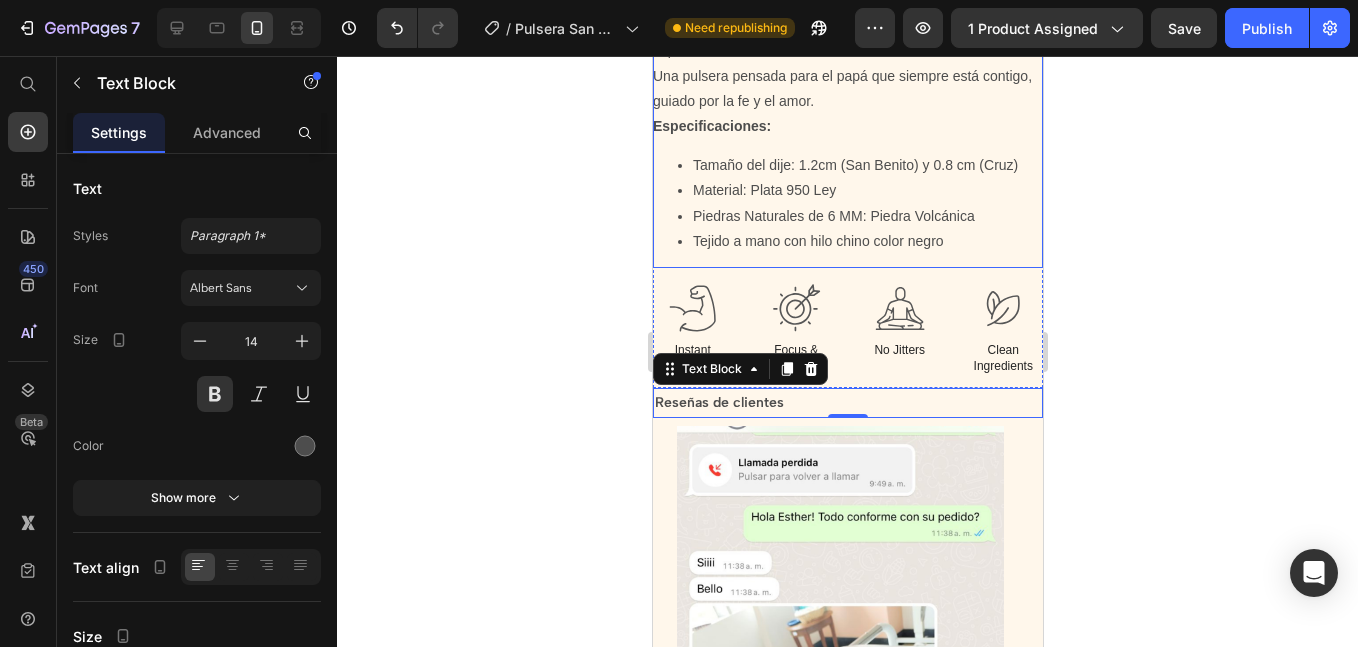 click on "Tejido a mano con hilo chino color negro" at bounding box center [817, 241] 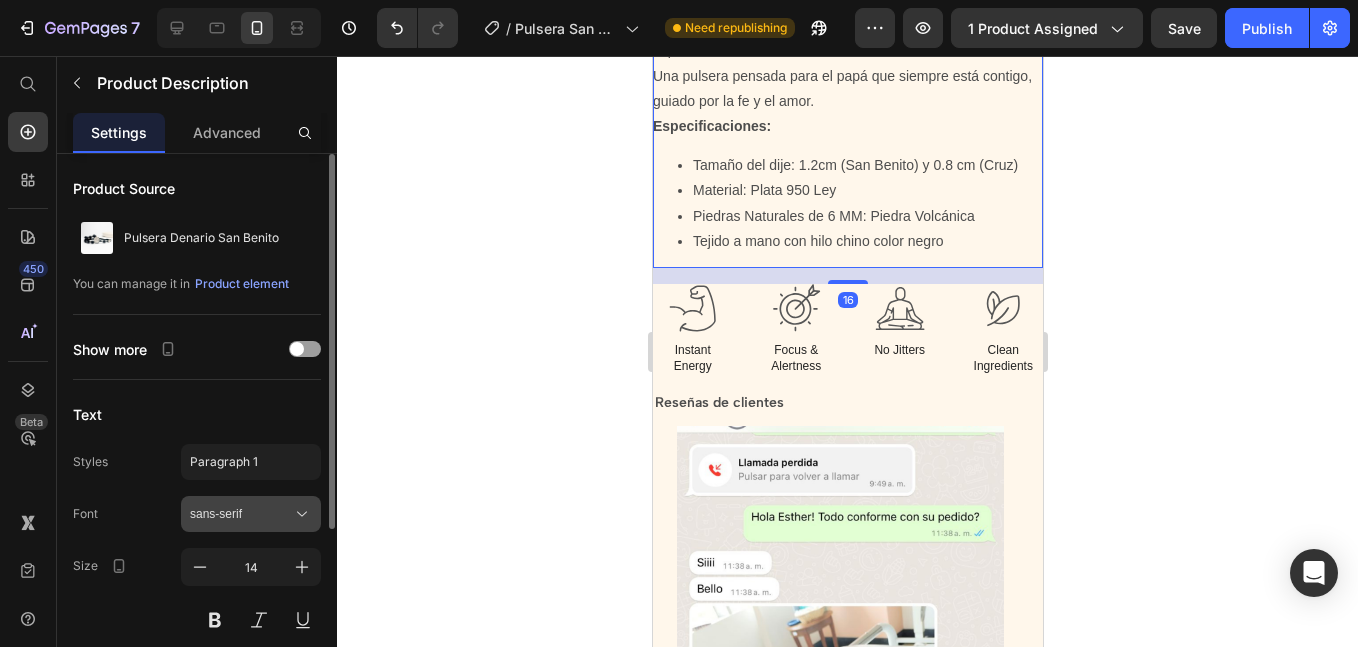 click on "sans-serif" at bounding box center (241, 514) 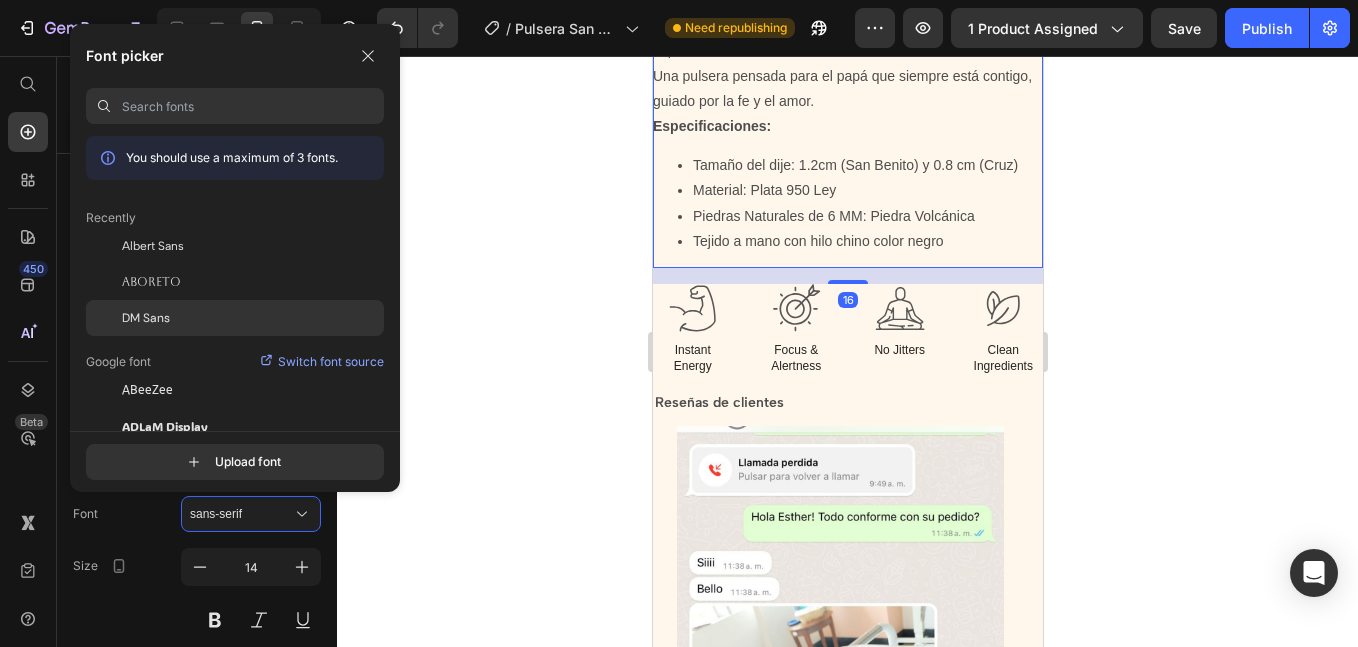 click on "DM Sans" 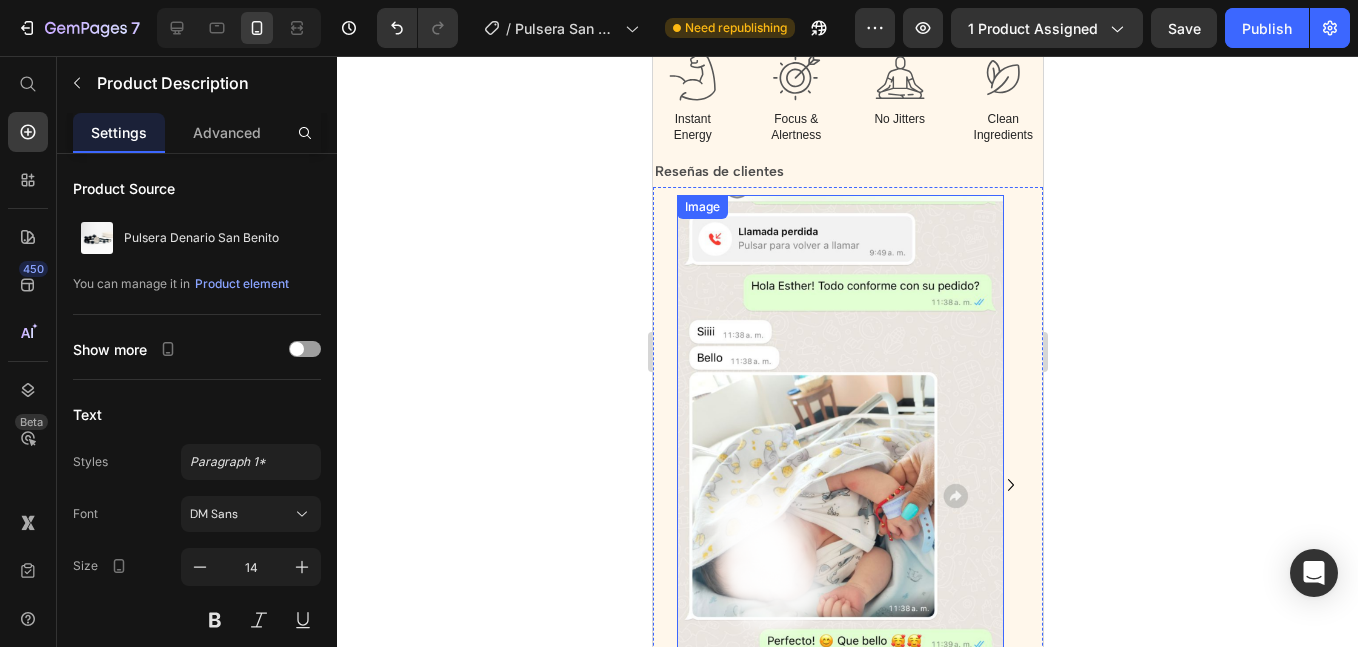 scroll, scrollTop: 1474, scrollLeft: 0, axis: vertical 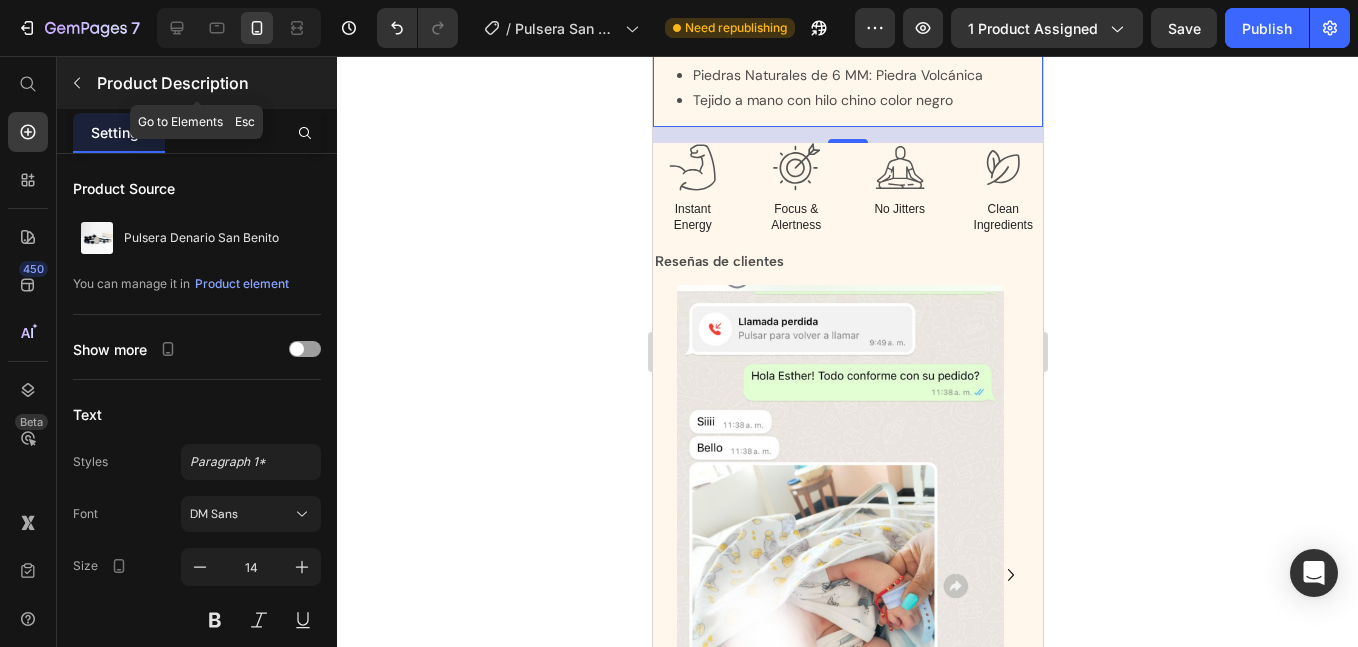 click at bounding box center [77, 83] 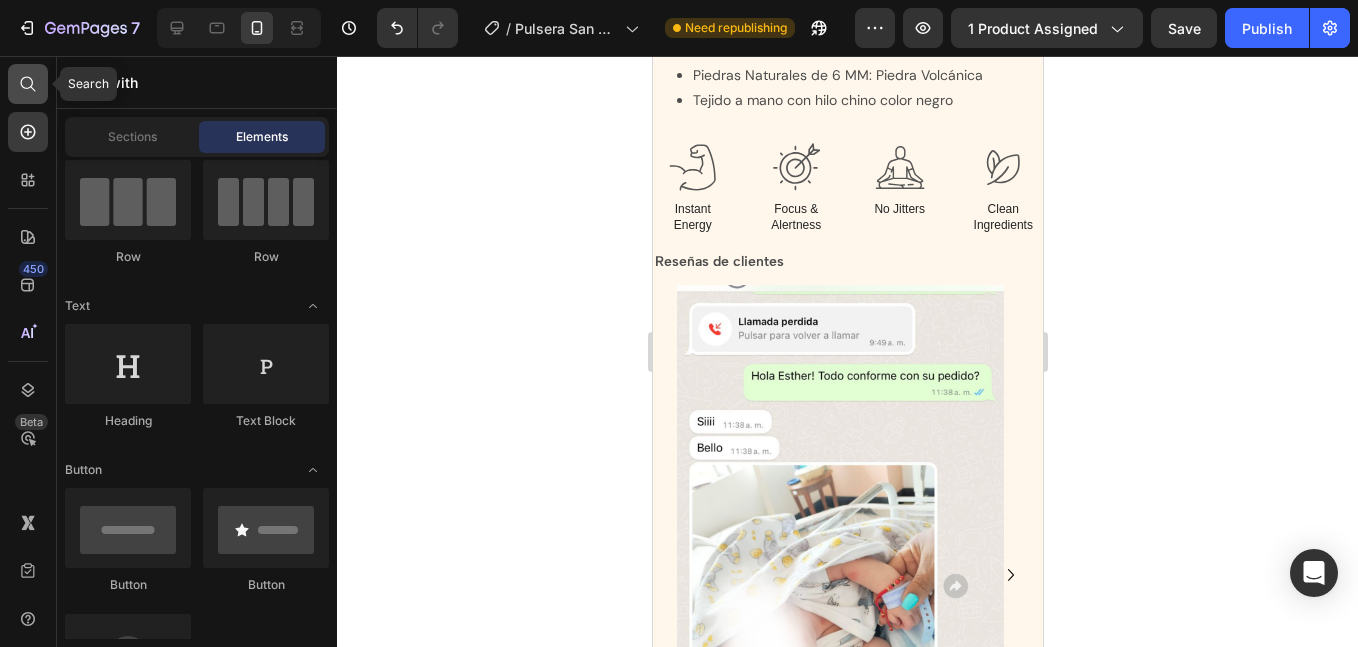 click 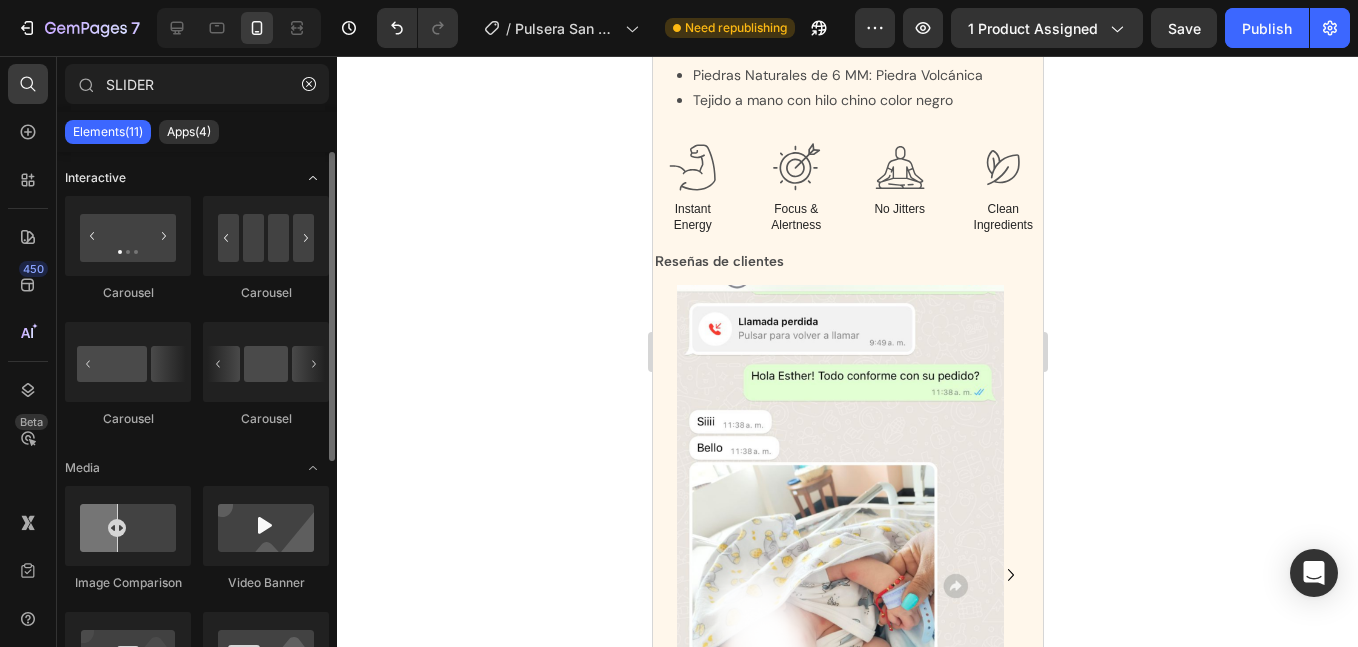 type on "SLIDER" 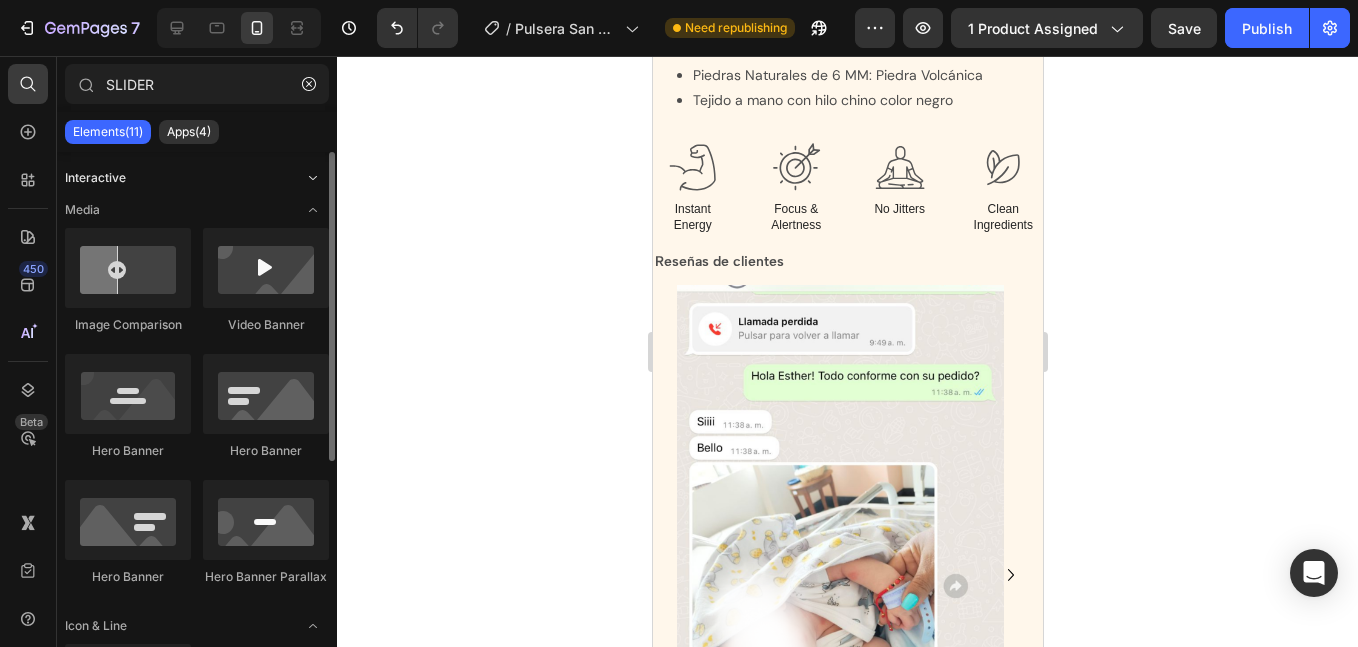click 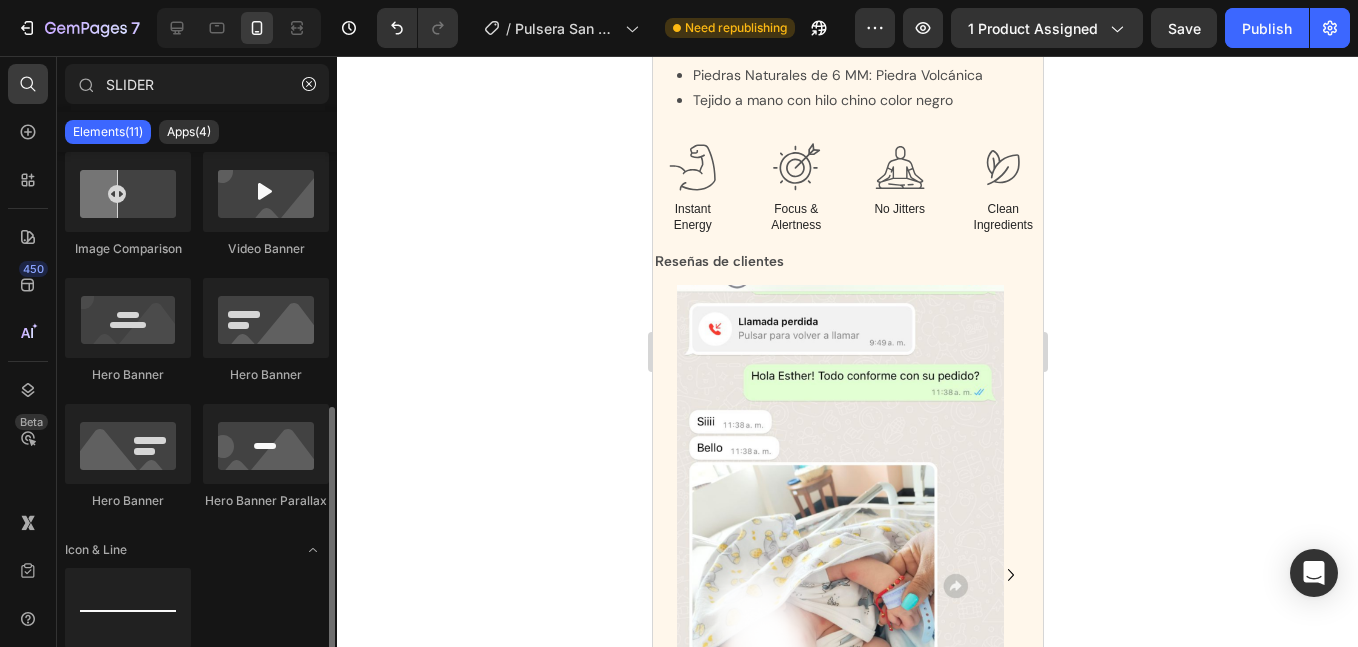 scroll, scrollTop: 371, scrollLeft: 0, axis: vertical 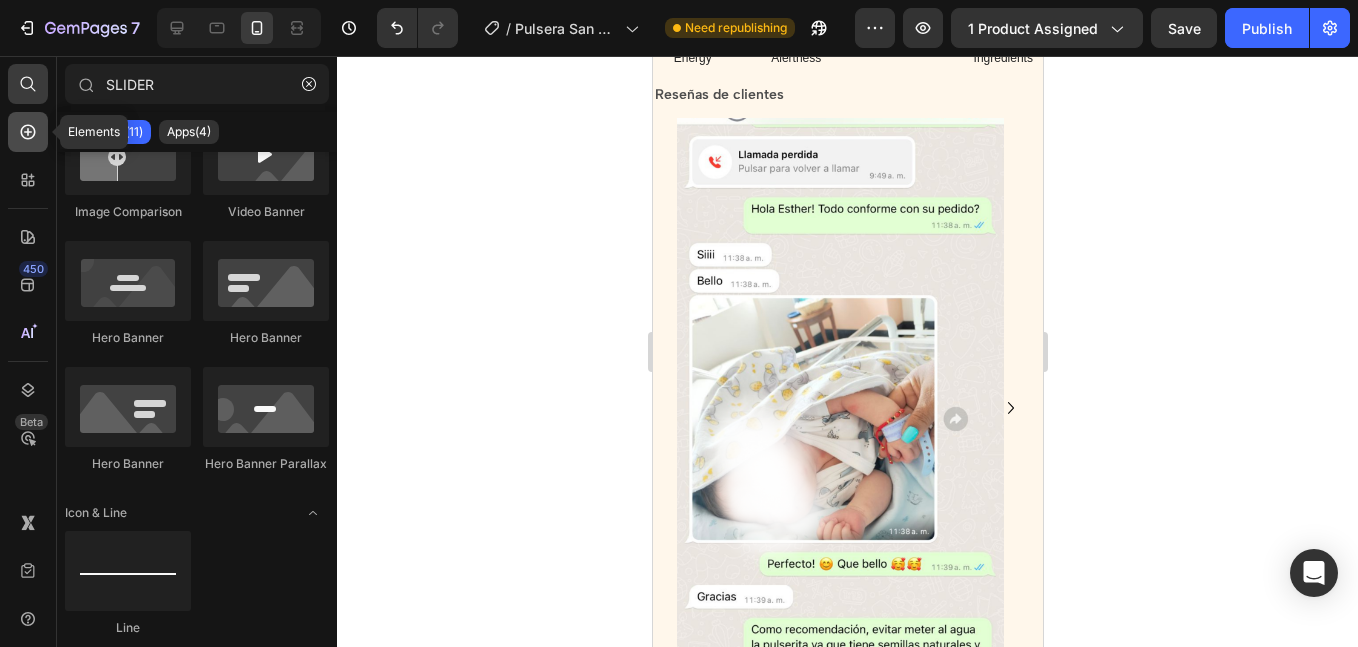 click 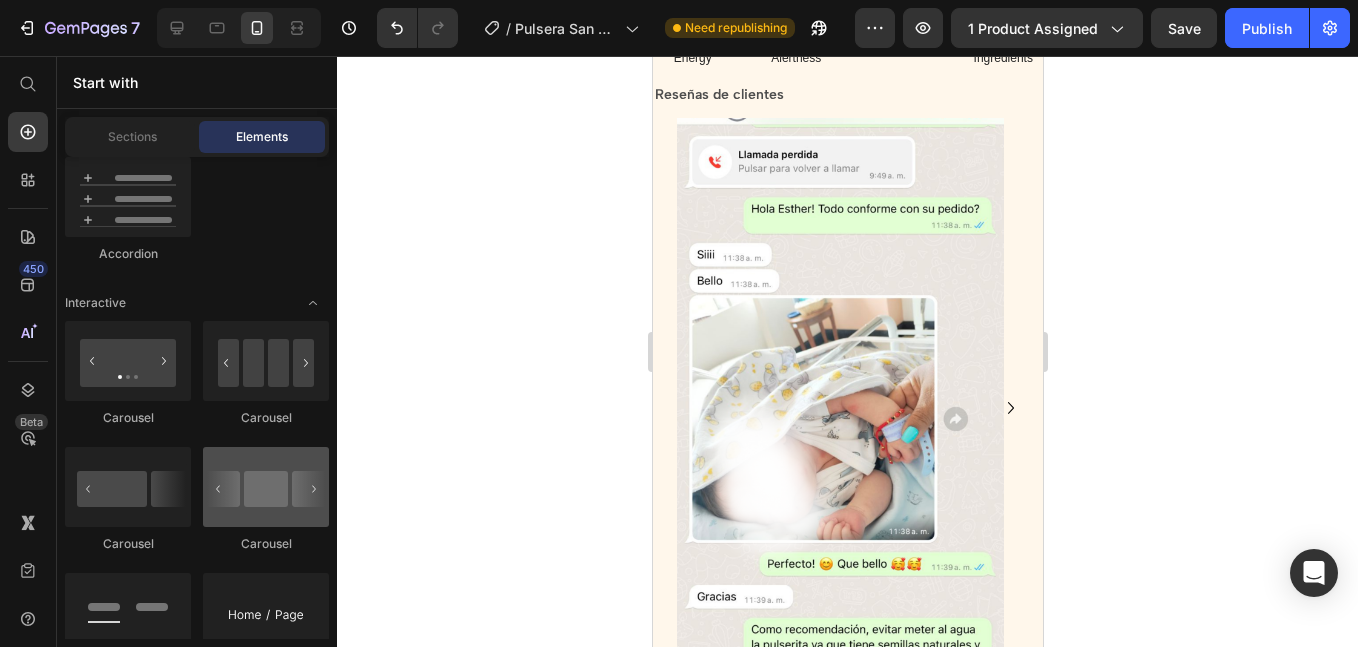 scroll, scrollTop: 2338, scrollLeft: 0, axis: vertical 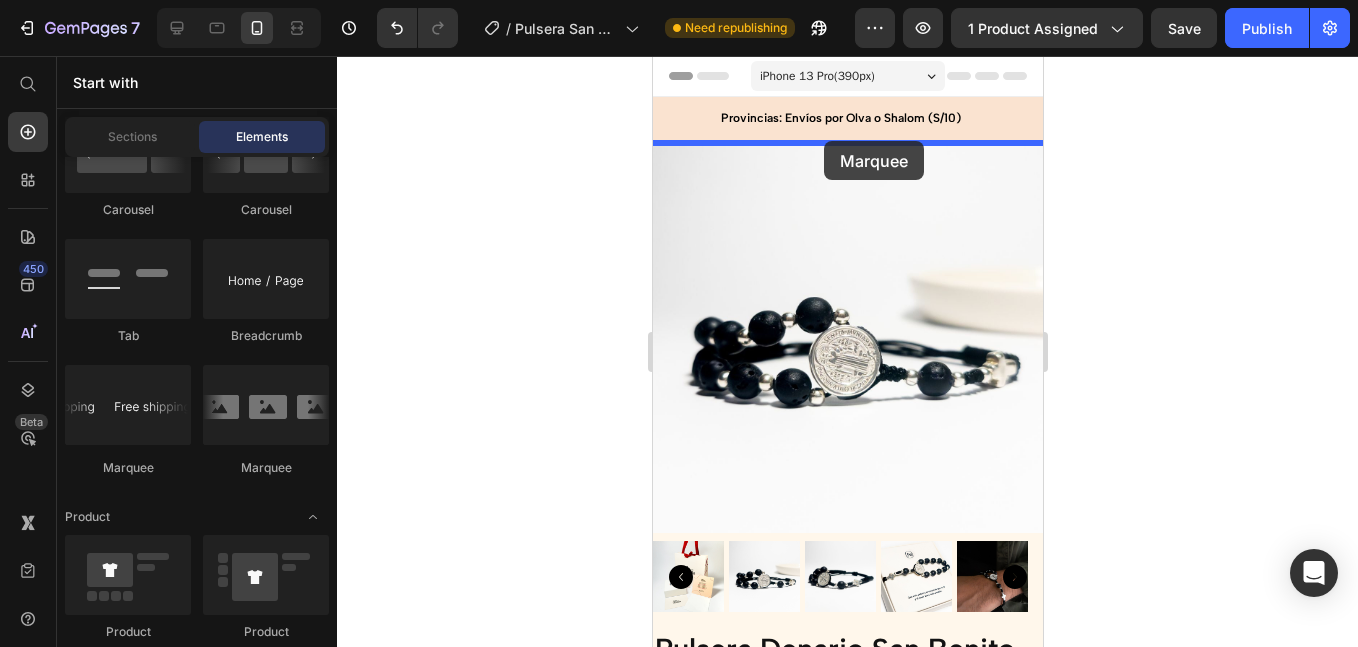 drag, startPoint x: 888, startPoint y: 468, endPoint x: 823, endPoint y: 142, distance: 332.4169 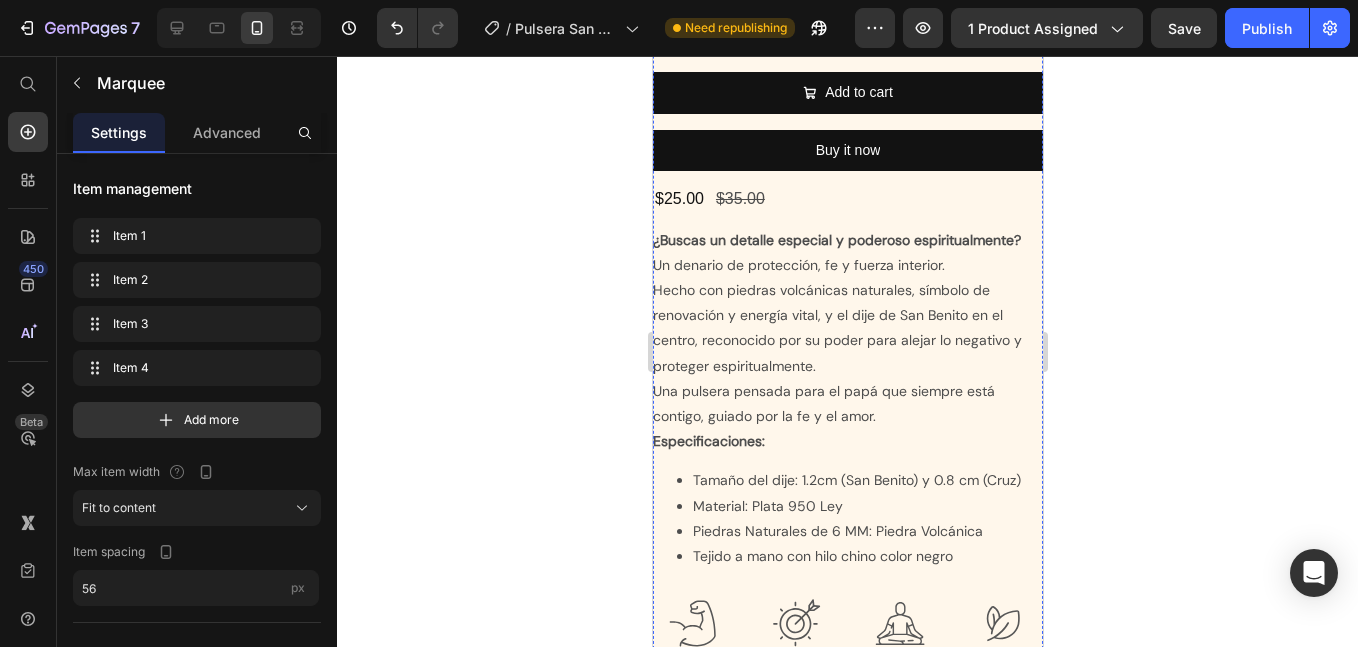 scroll, scrollTop: 2333, scrollLeft: 0, axis: vertical 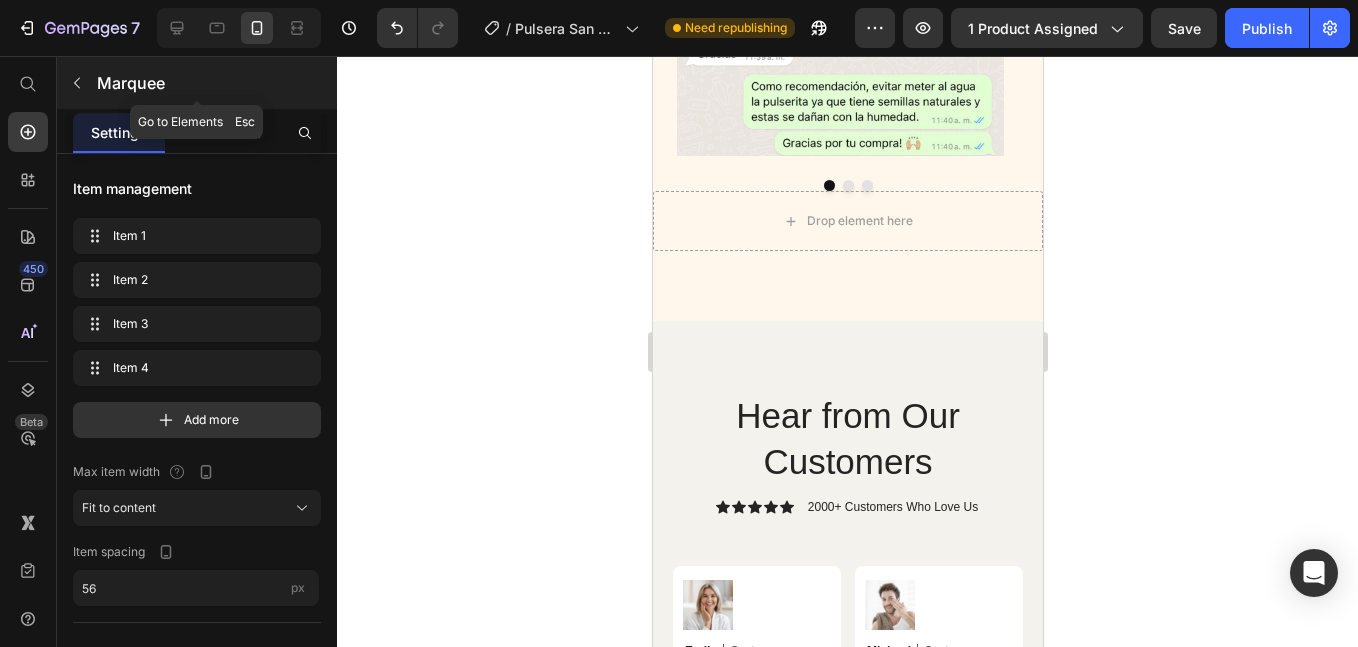 click 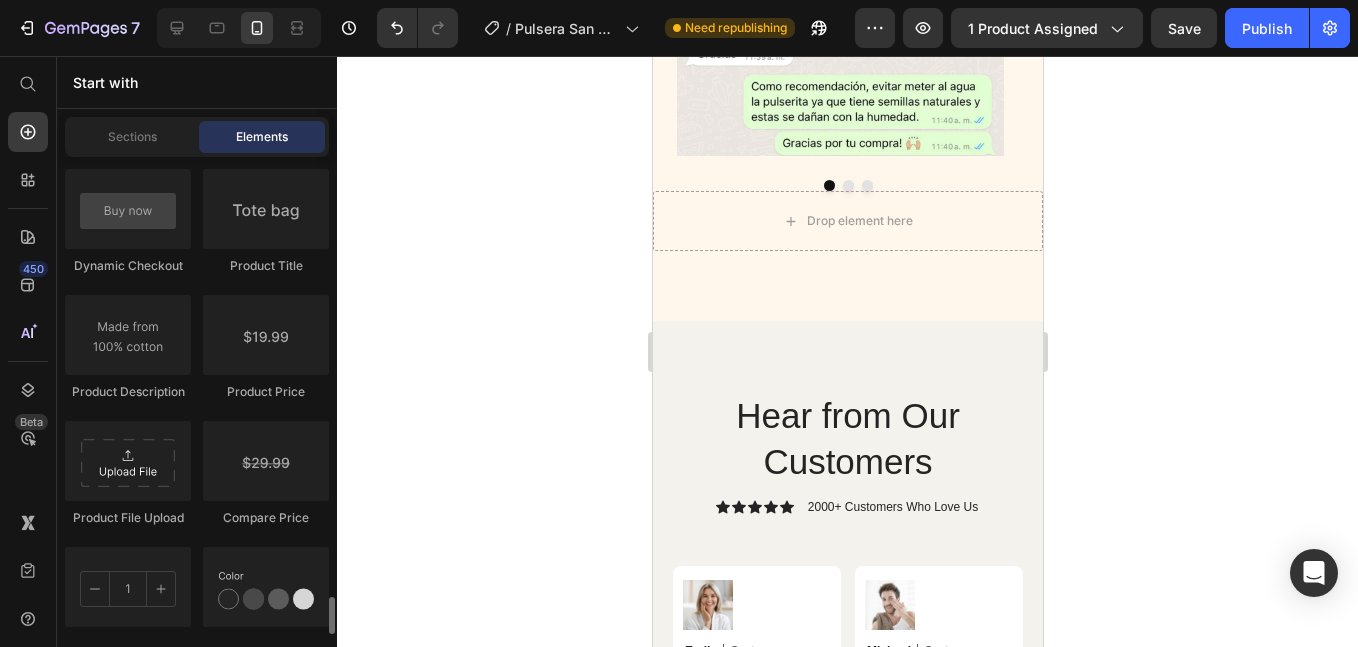 scroll, scrollTop: 3507, scrollLeft: 0, axis: vertical 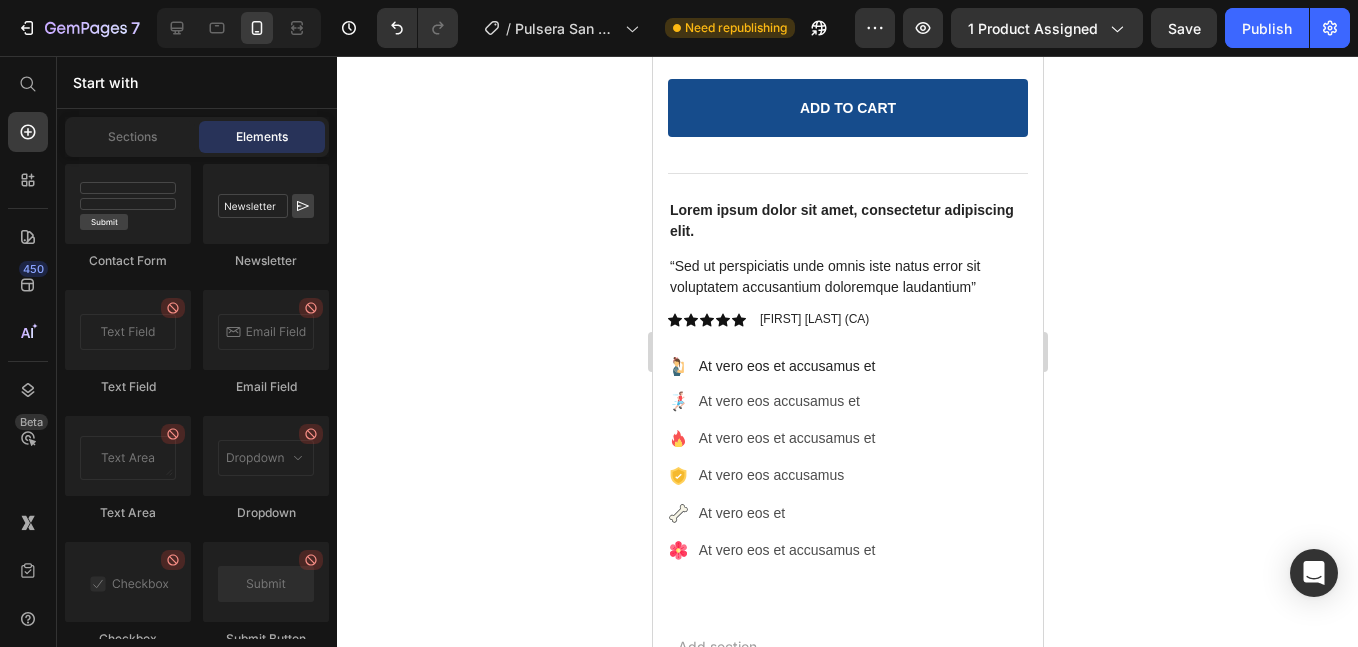 click on "450 Beta" at bounding box center (28, 351) 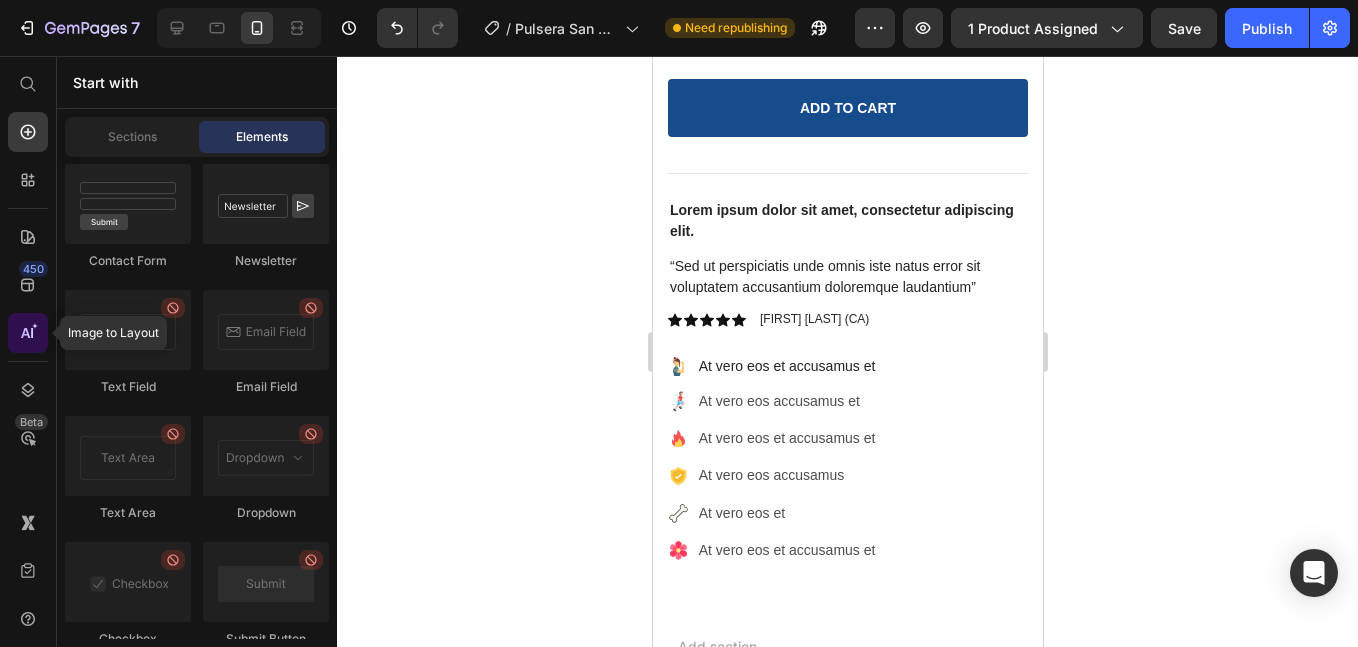 drag, startPoint x: 38, startPoint y: 401, endPoint x: 32, endPoint y: 349, distance: 52.34501 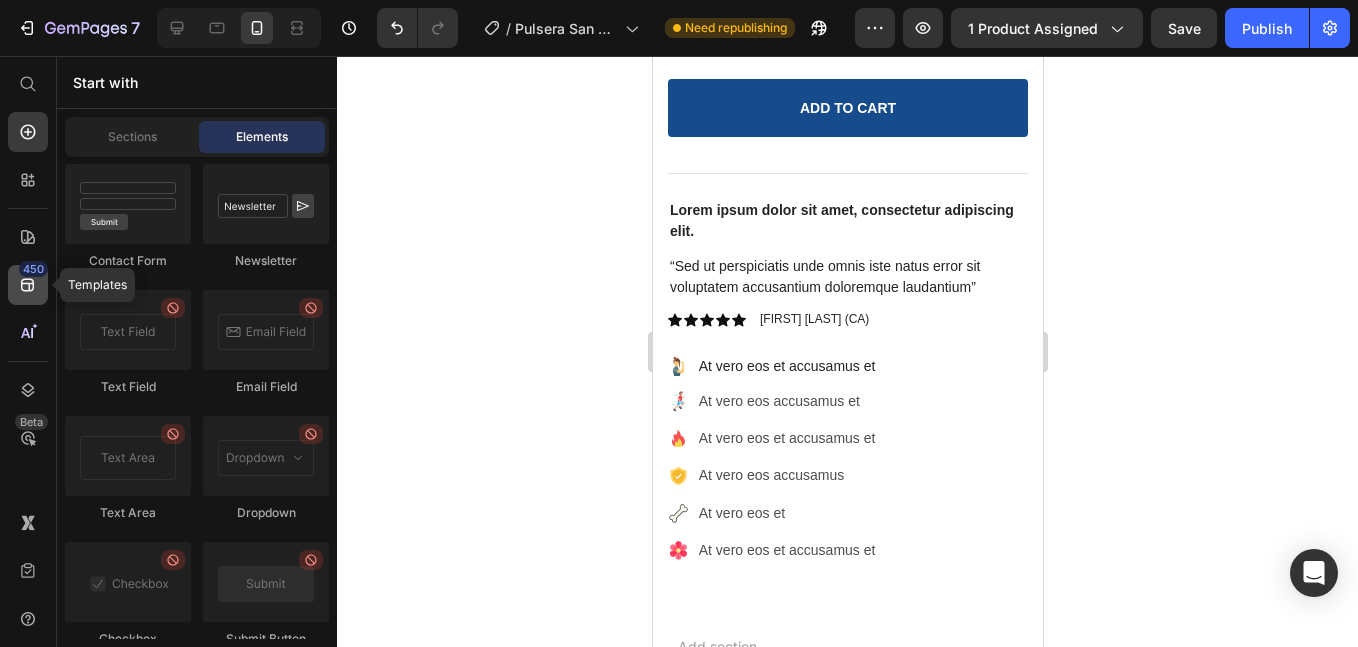 click on "450" 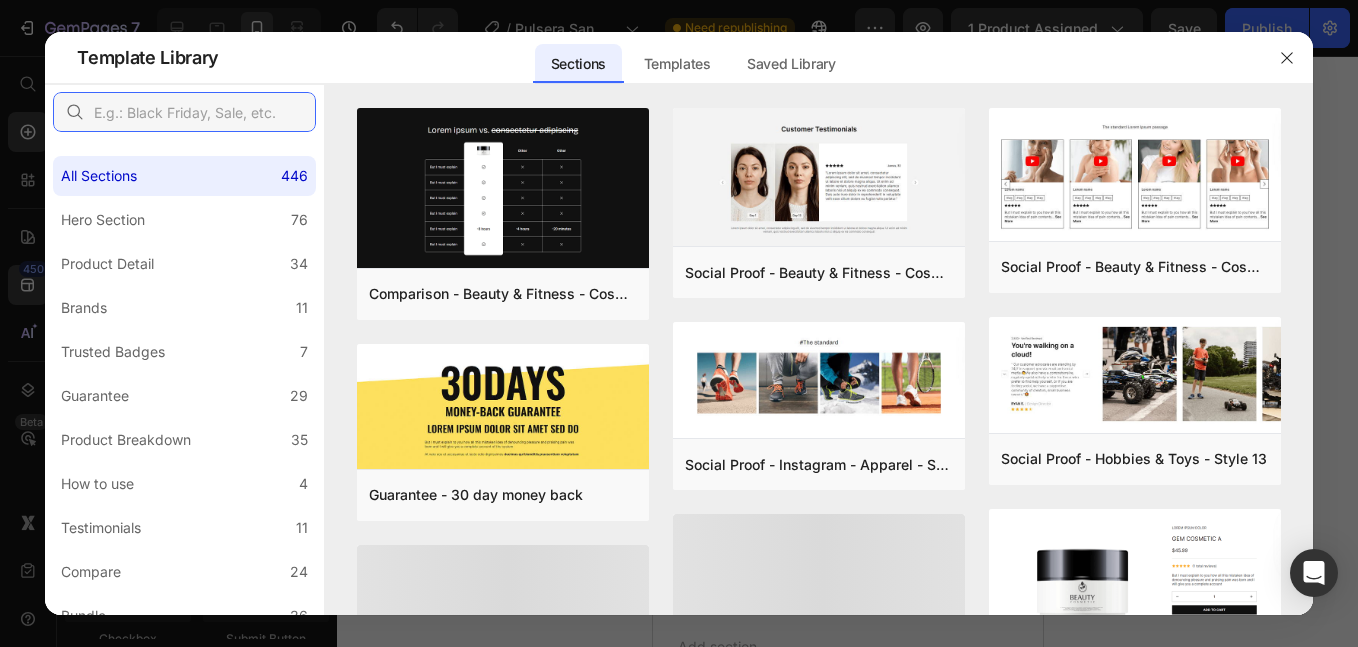 click at bounding box center (184, 112) 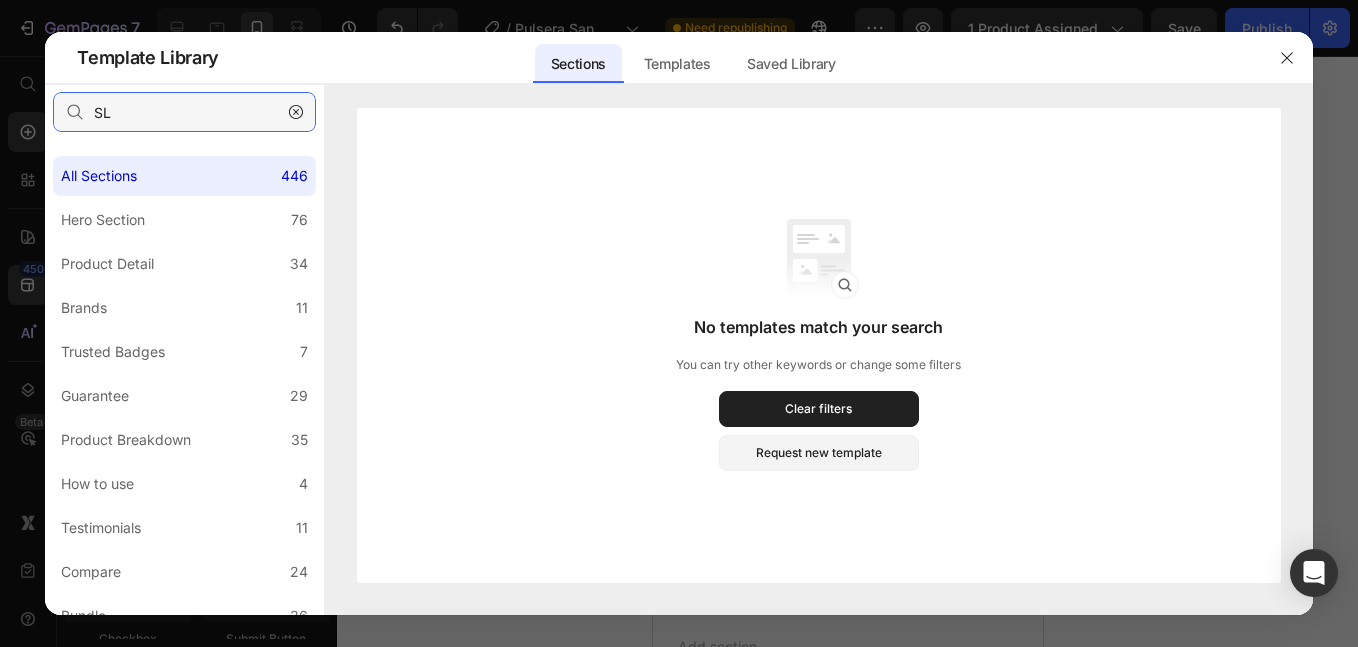 type on "S" 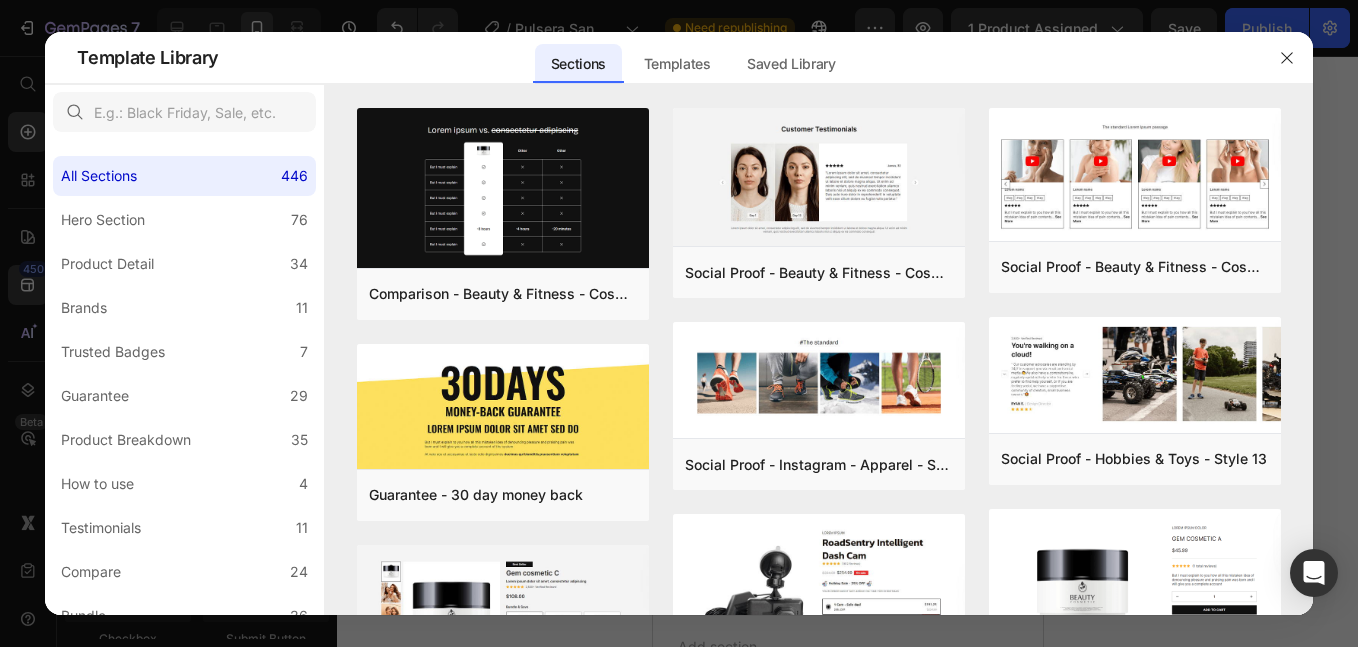 click at bounding box center [818, 96] 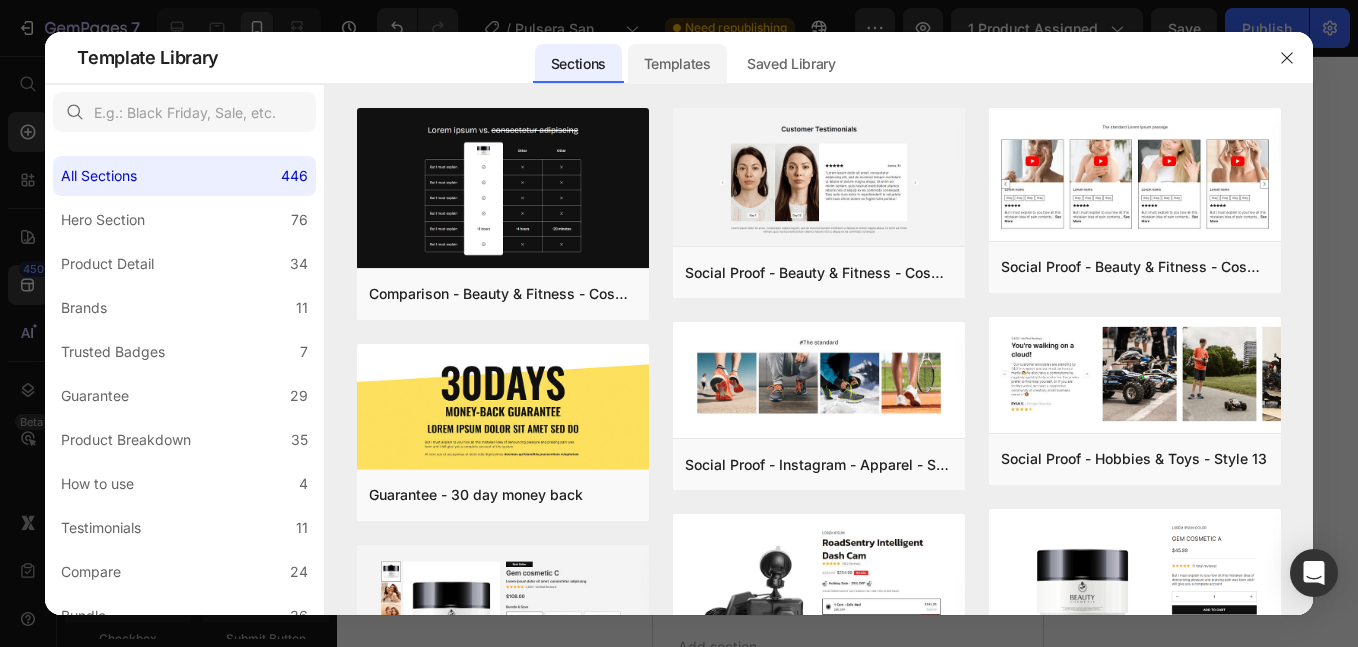 click on "Templates" 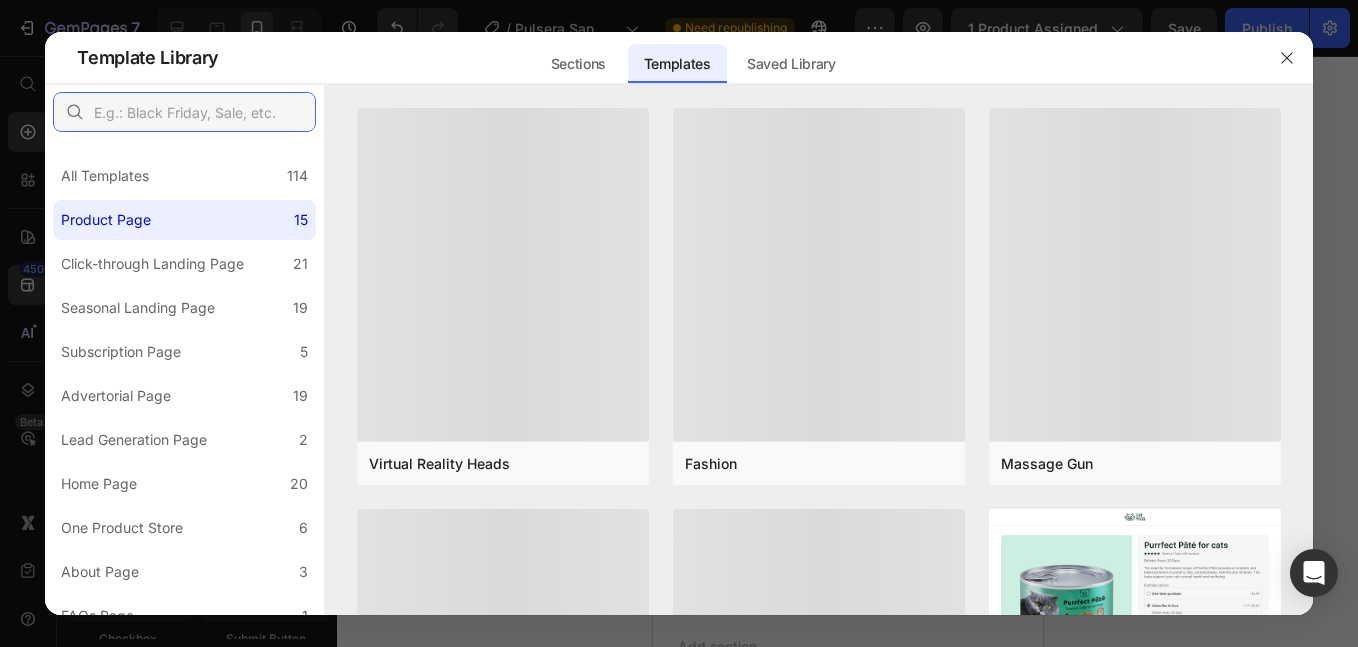 click at bounding box center (184, 112) 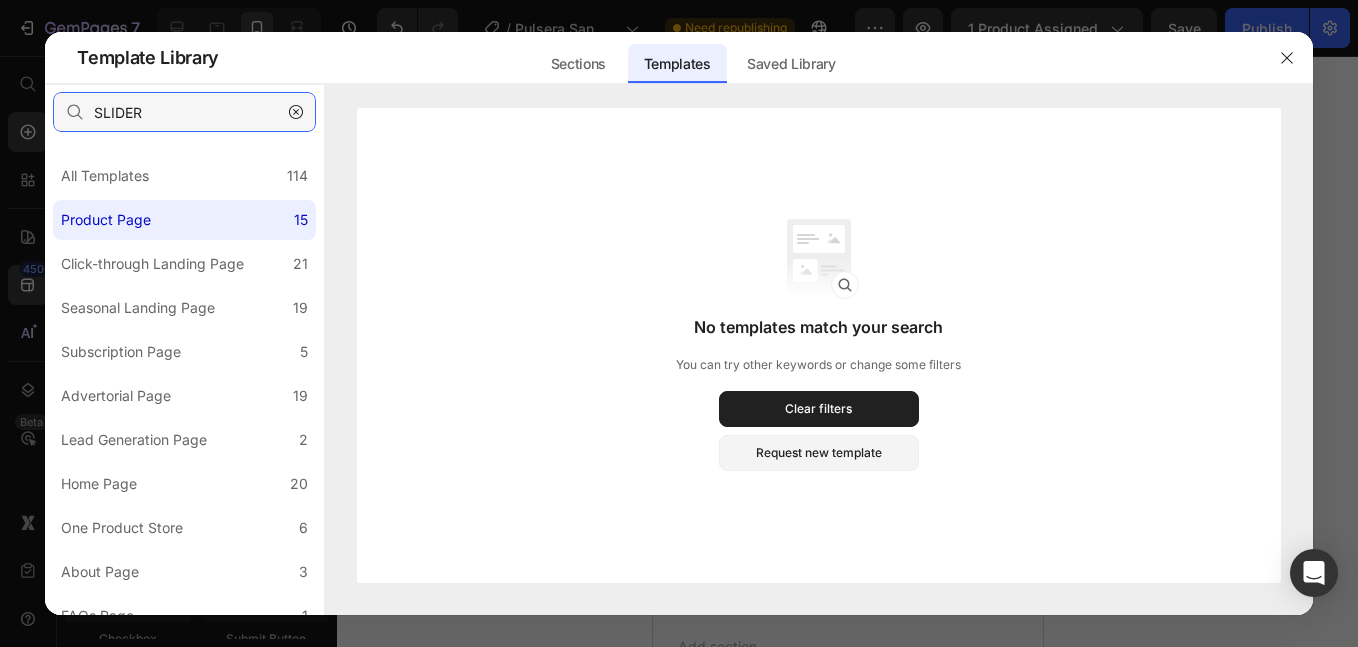 type on "SLIDER" 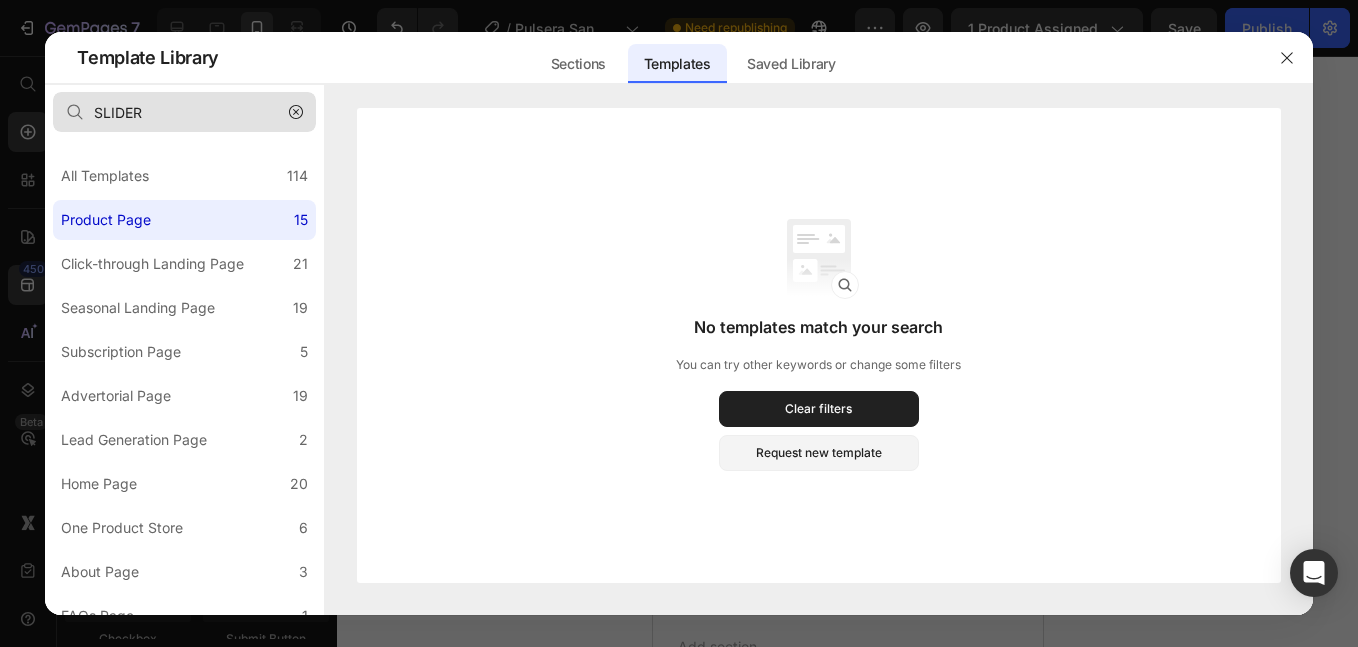 click at bounding box center [296, 112] 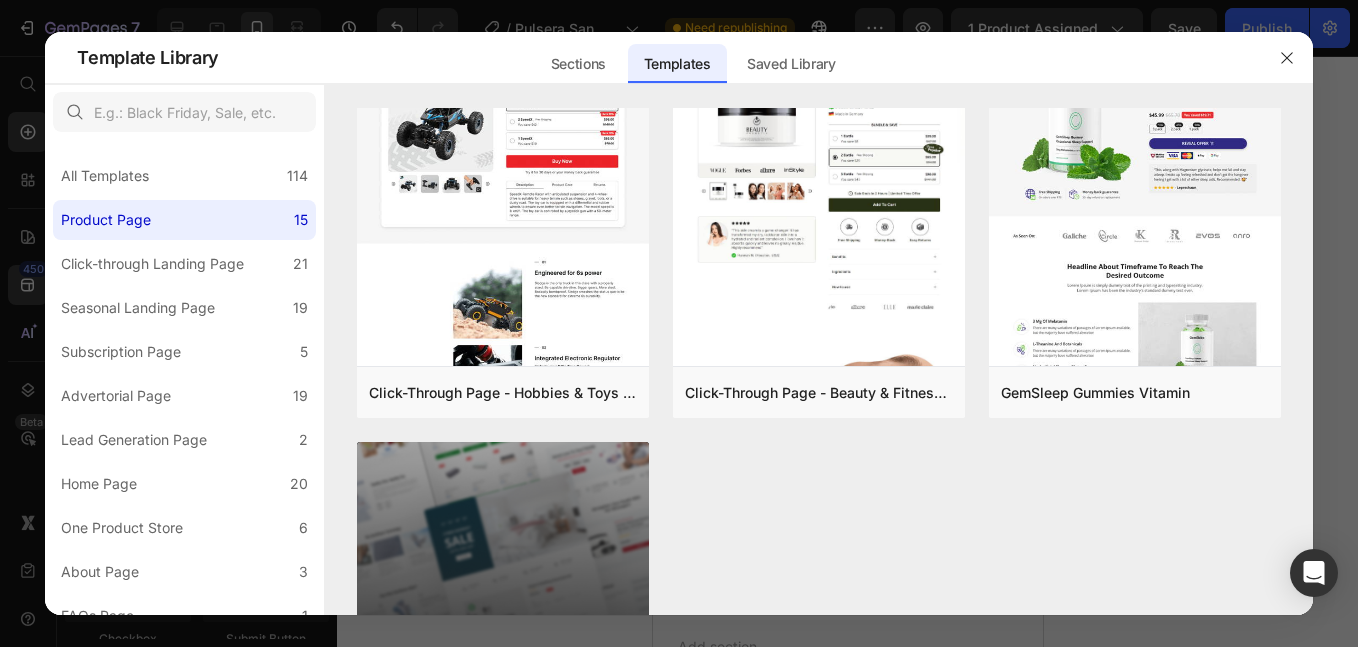 scroll, scrollTop: 1837, scrollLeft: 0, axis: vertical 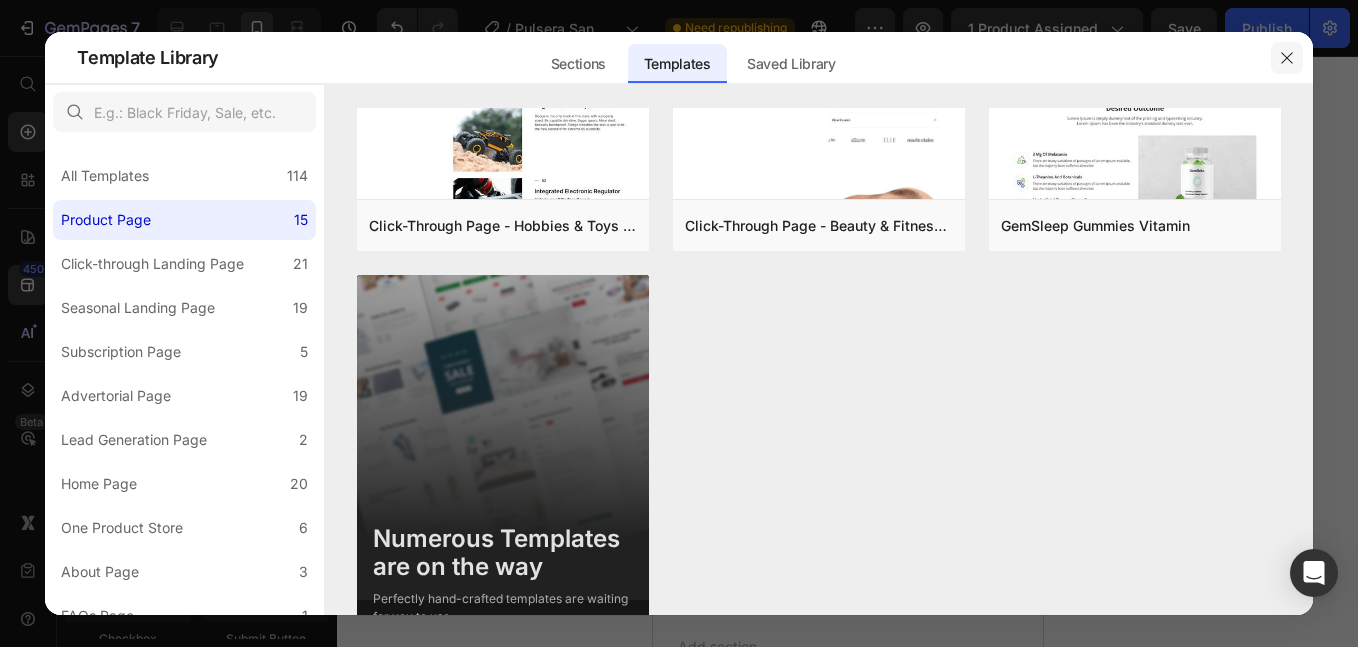 click 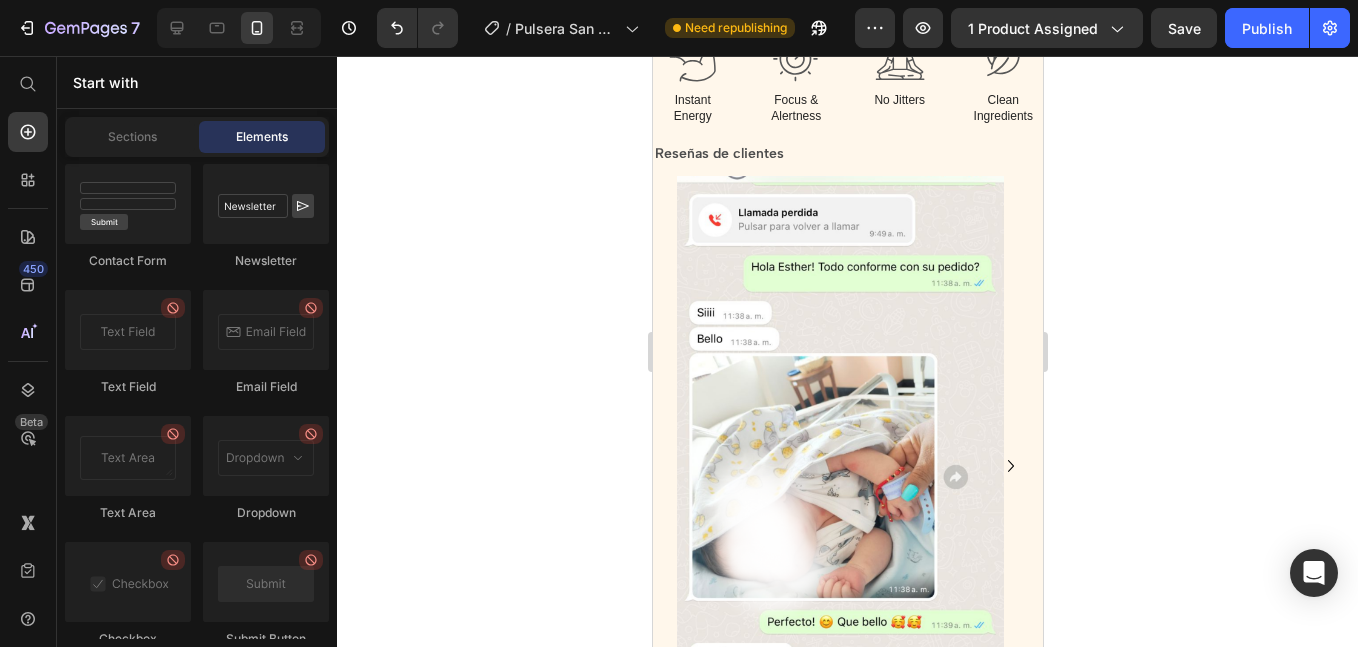 scroll, scrollTop: 2066, scrollLeft: 0, axis: vertical 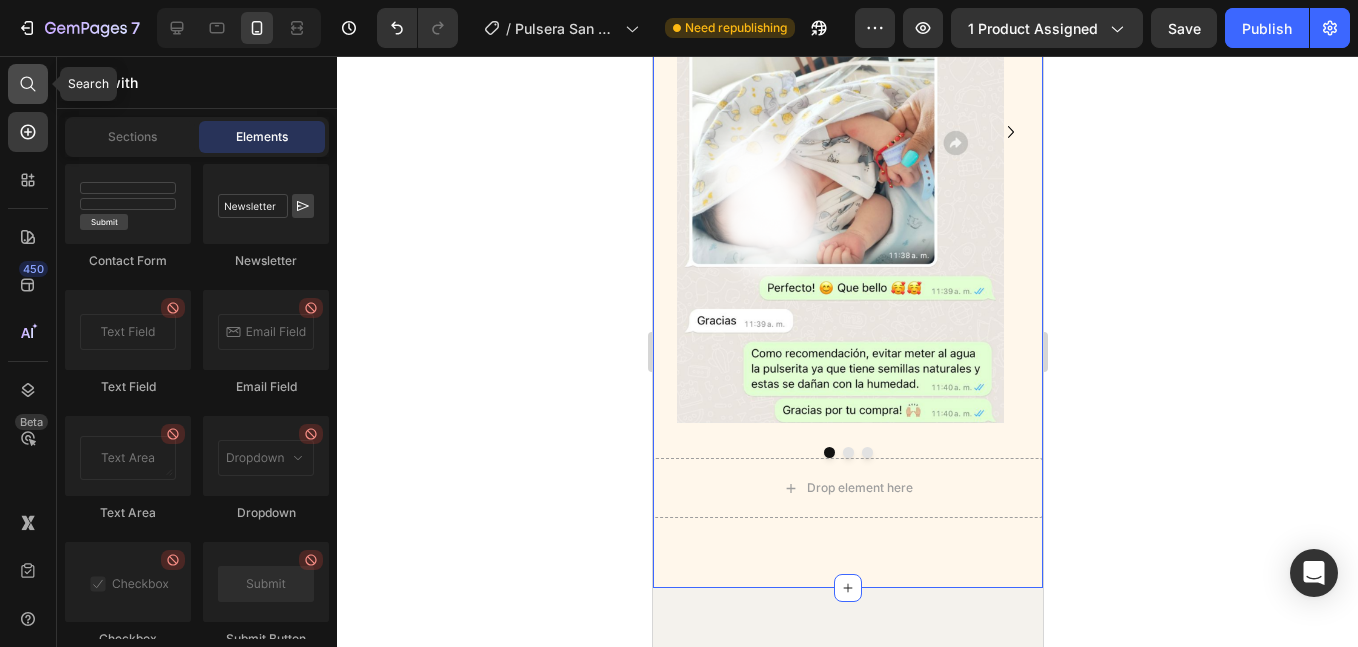 click 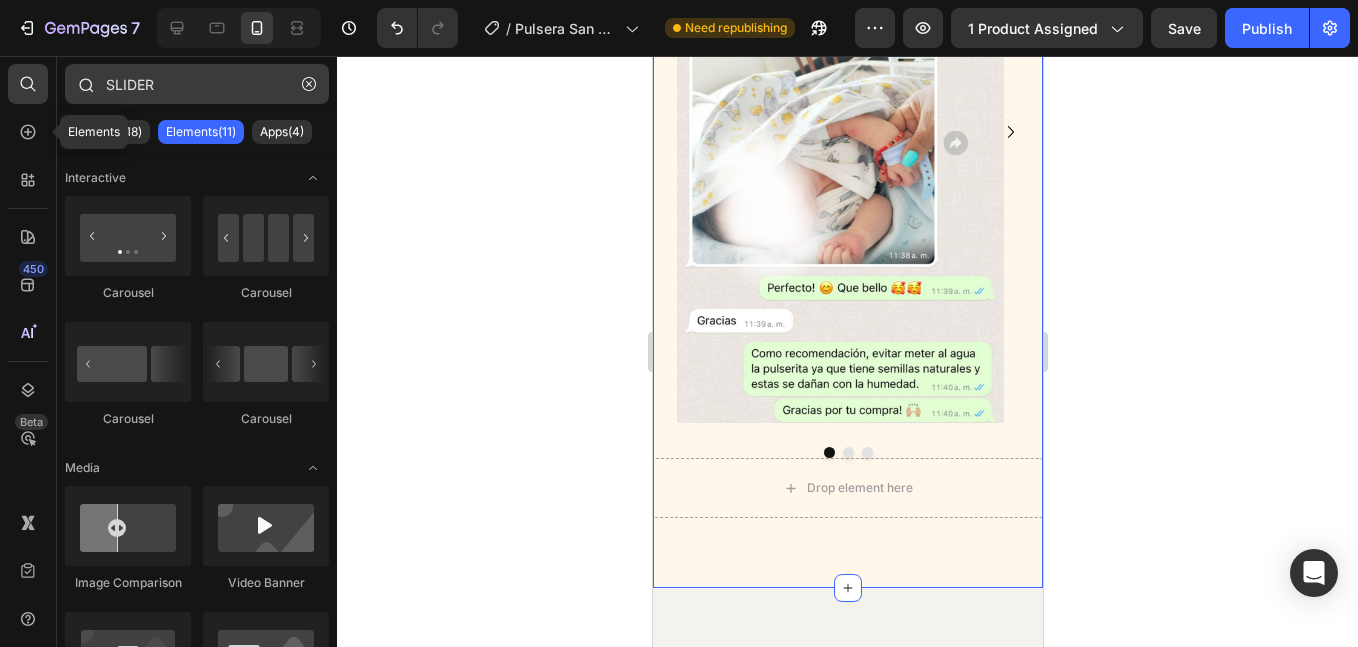 click on "SLIDER" at bounding box center (197, 84) 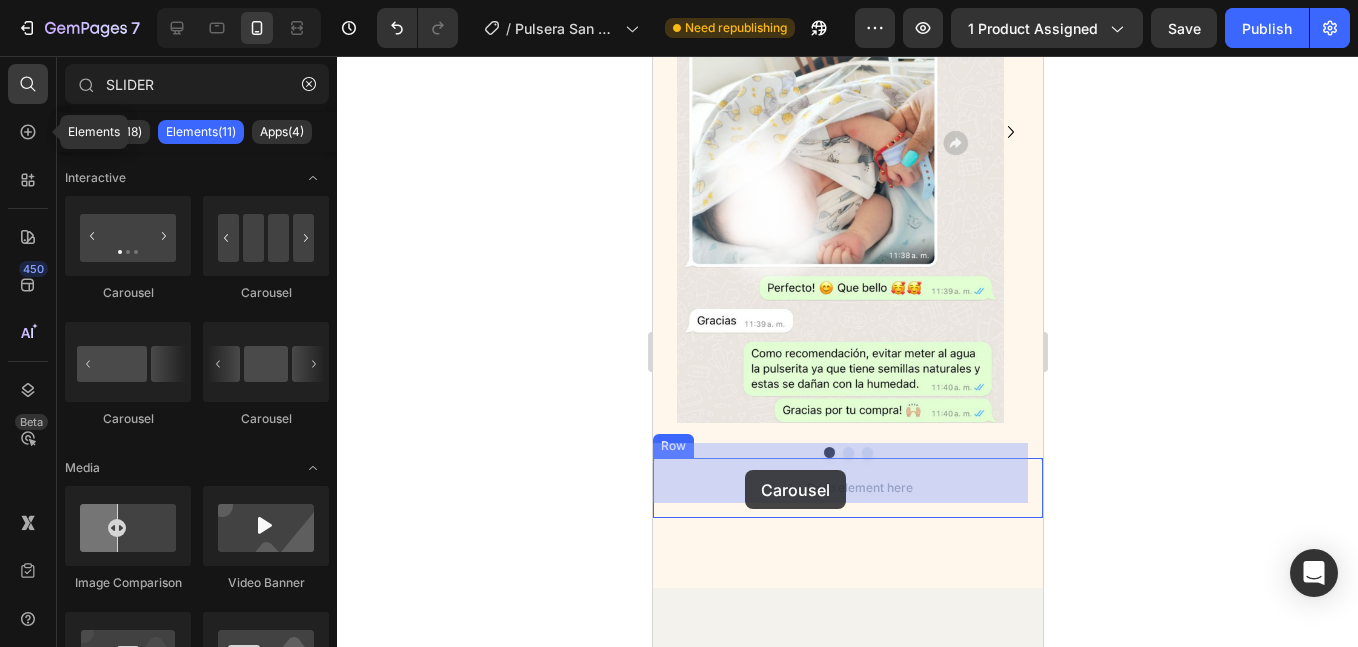 drag, startPoint x: 944, startPoint y: 473, endPoint x: 737, endPoint y: 468, distance: 207.06038 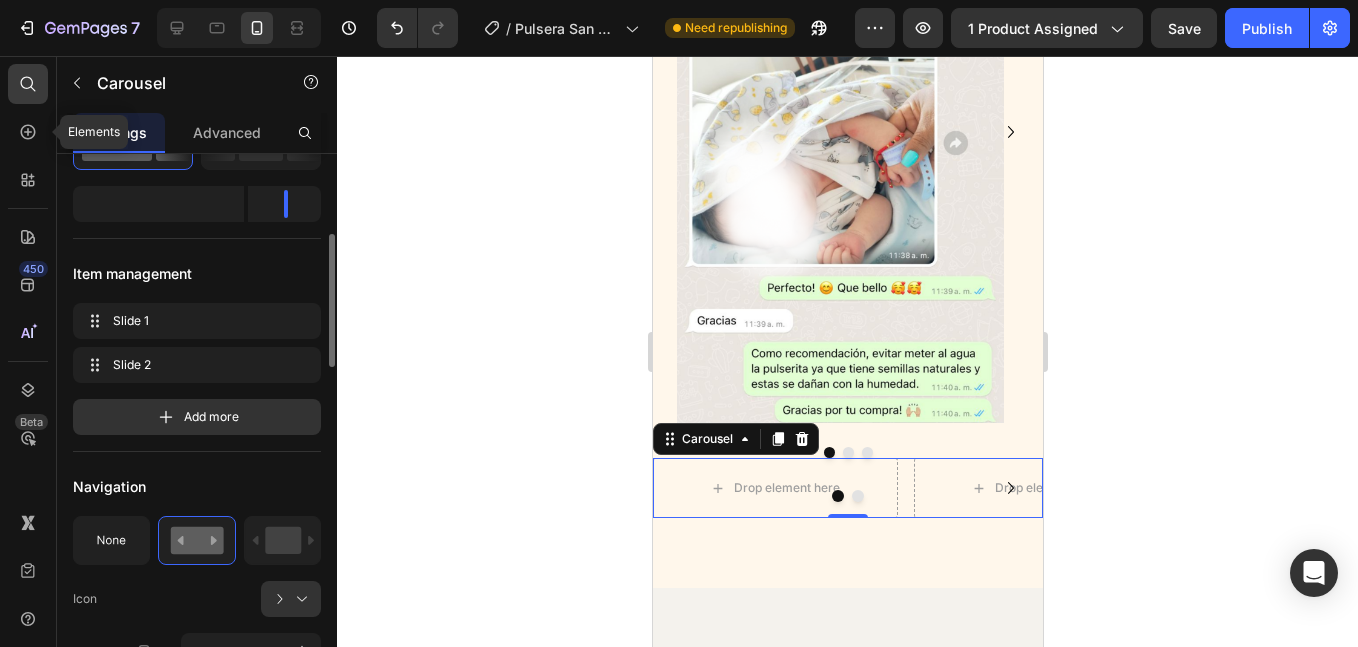 scroll, scrollTop: 501, scrollLeft: 0, axis: vertical 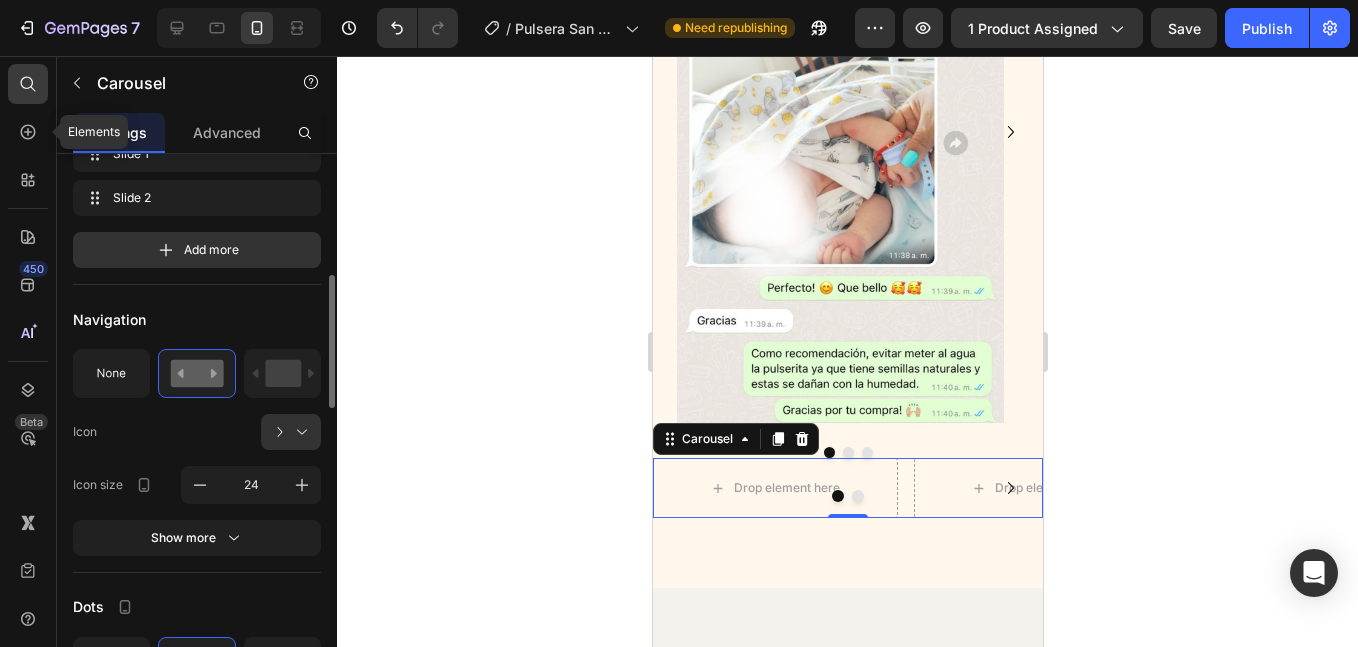 click on "Navigation Icon
Icon size 24 Show more" 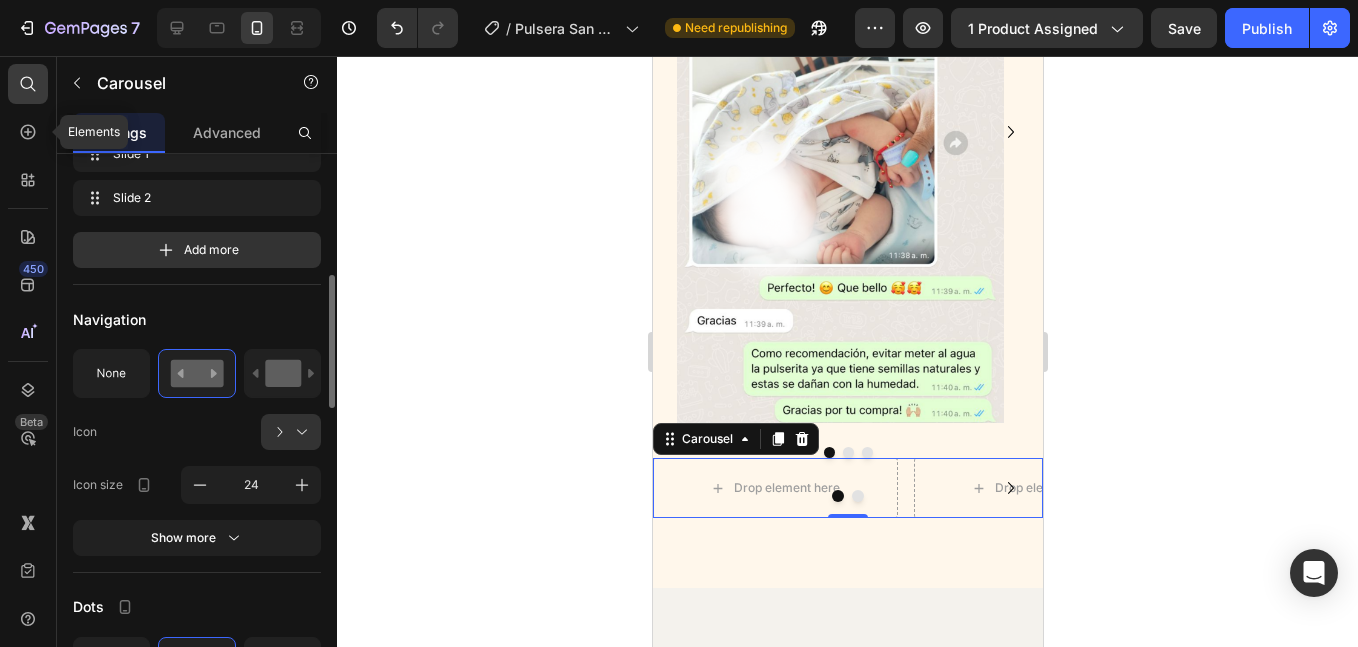 click 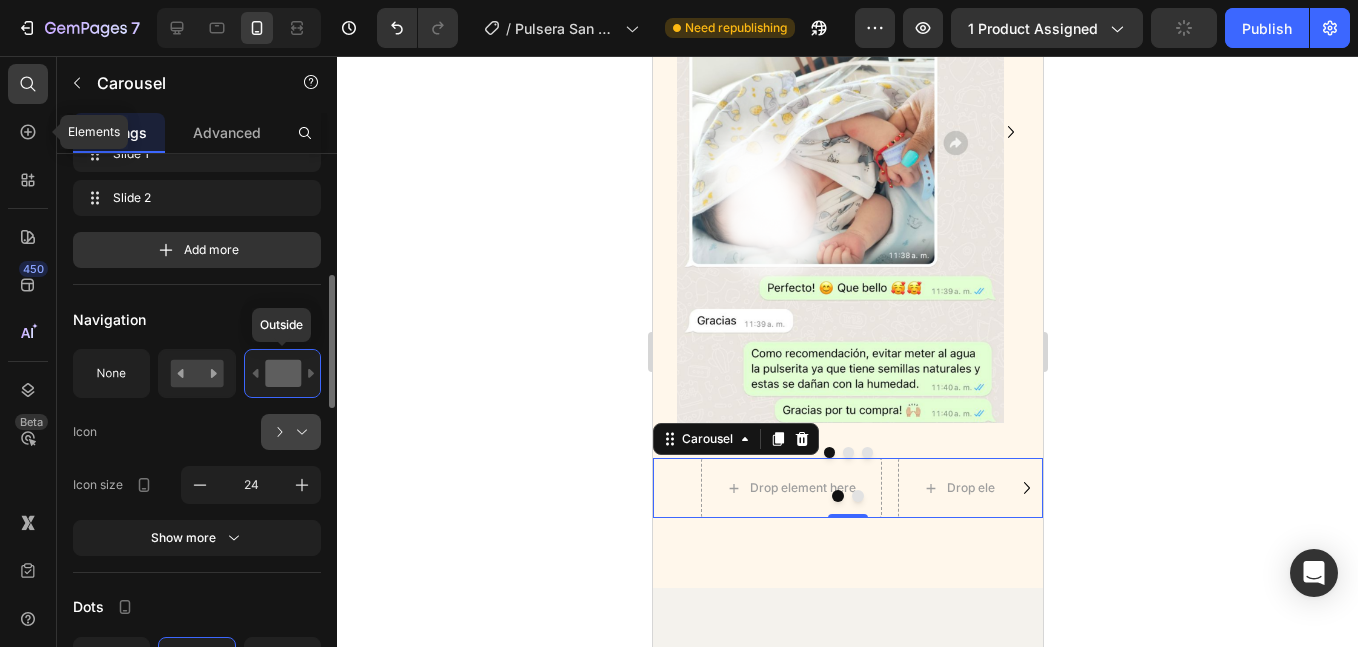 click at bounding box center [299, 432] 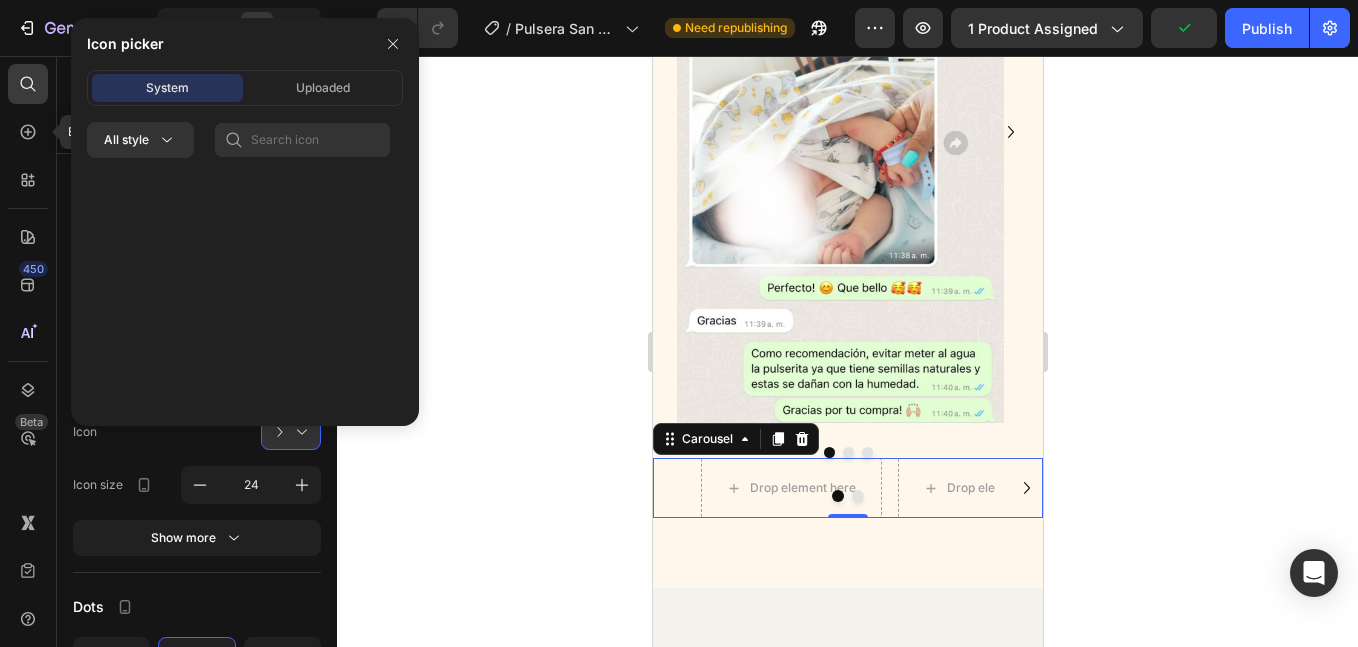 scroll, scrollTop: 833, scrollLeft: 0, axis: vertical 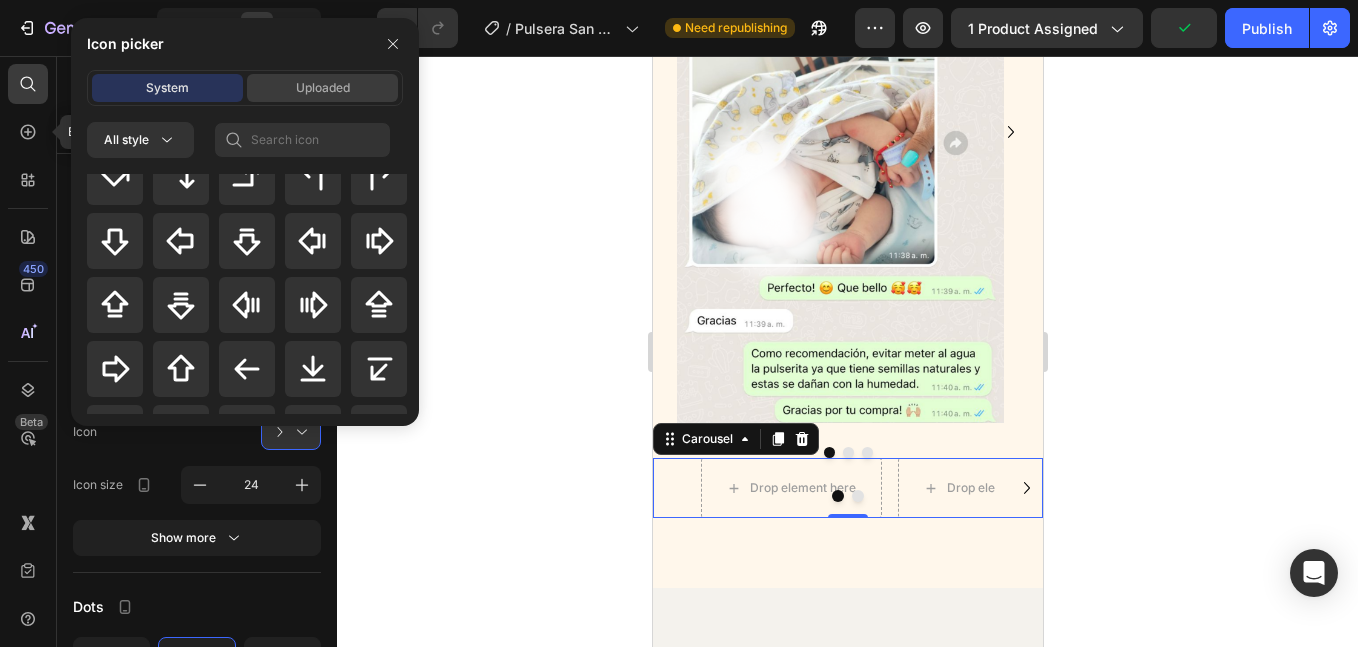 click on "Uploaded" at bounding box center (322, 88) 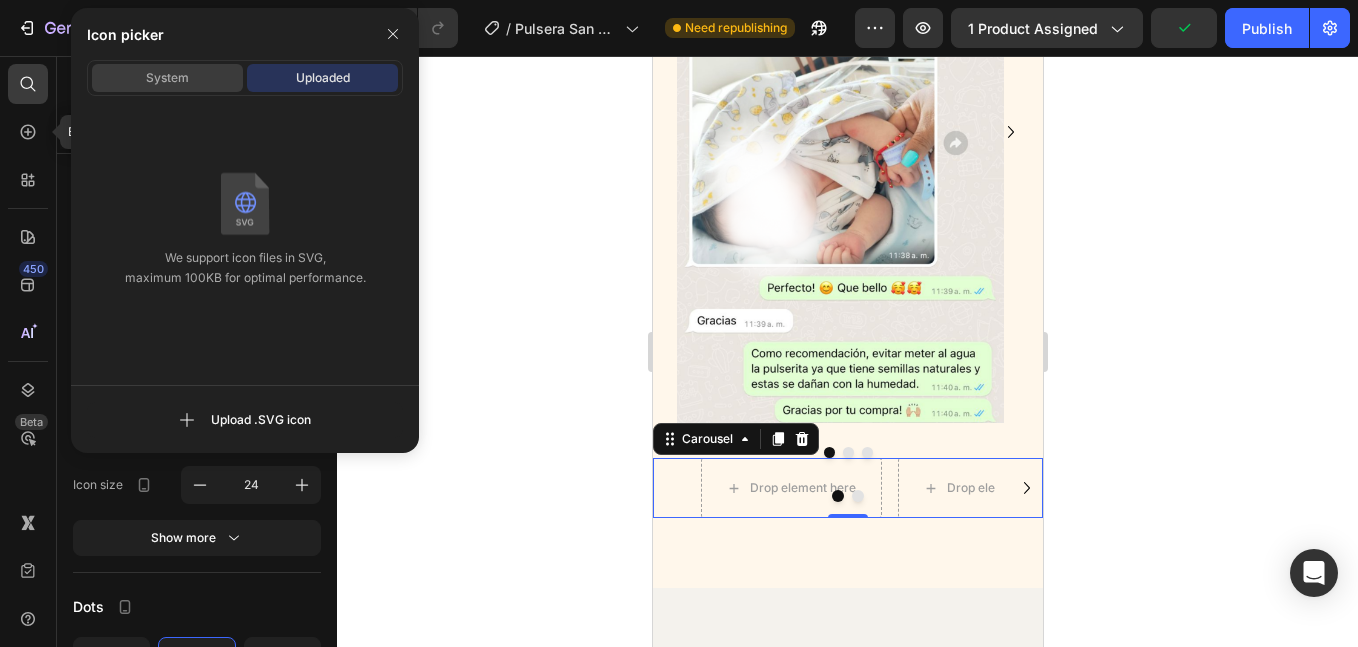 click on "System" at bounding box center (167, 78) 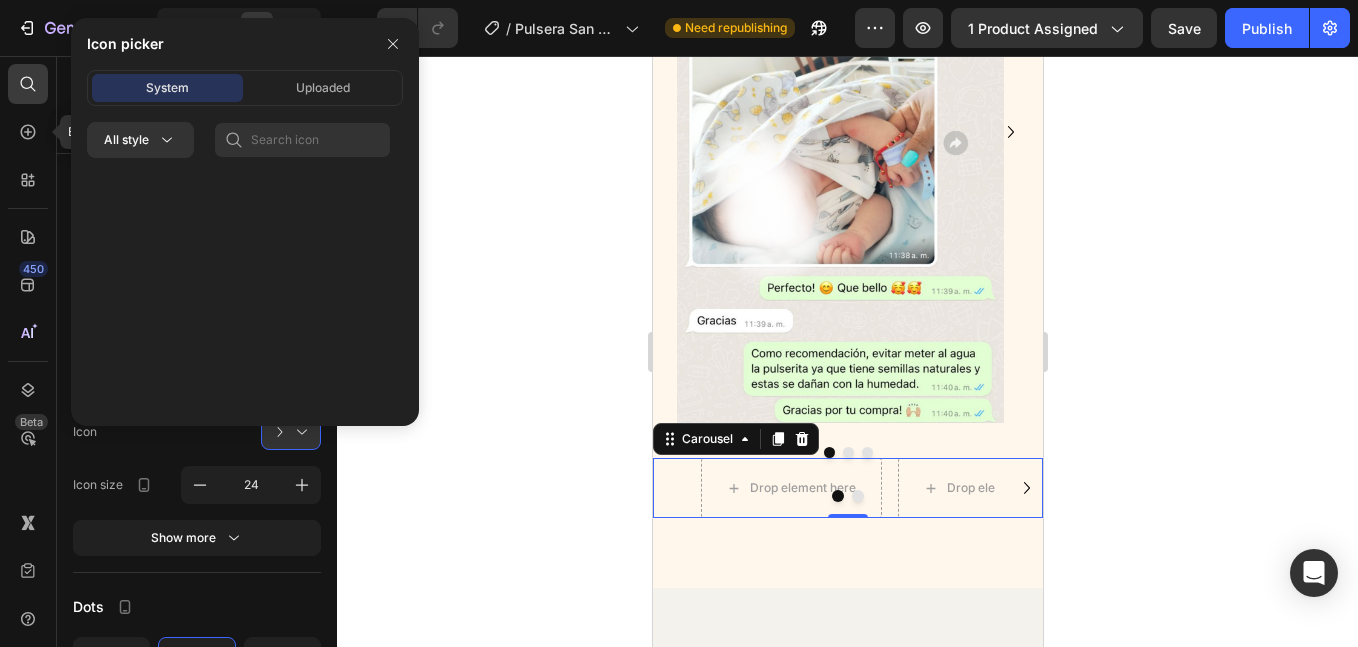 scroll, scrollTop: 833, scrollLeft: 0, axis: vertical 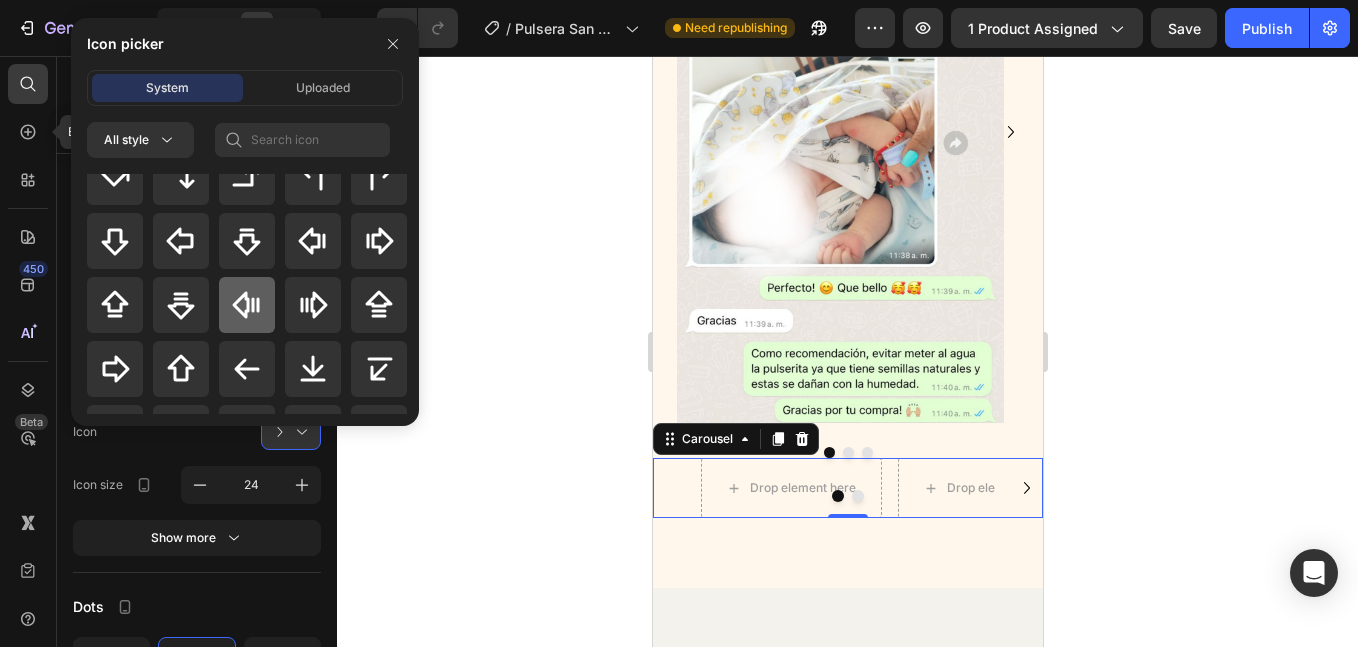 click 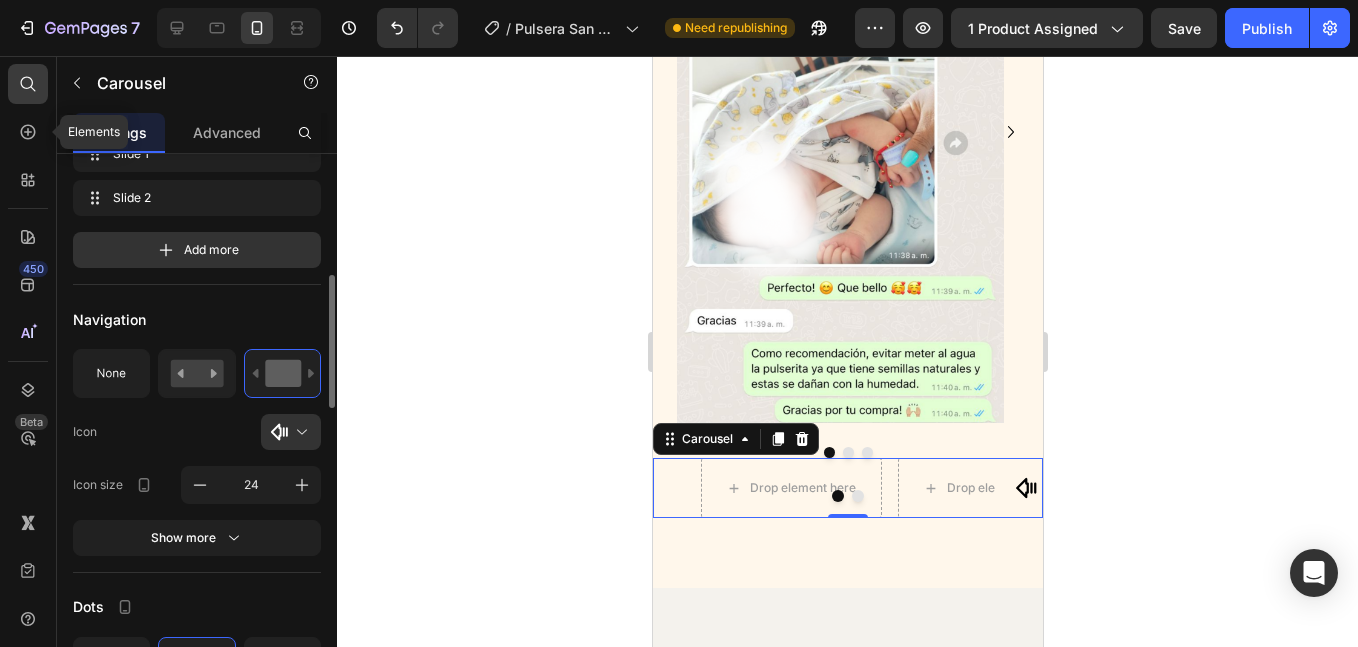 scroll, scrollTop: 835, scrollLeft: 0, axis: vertical 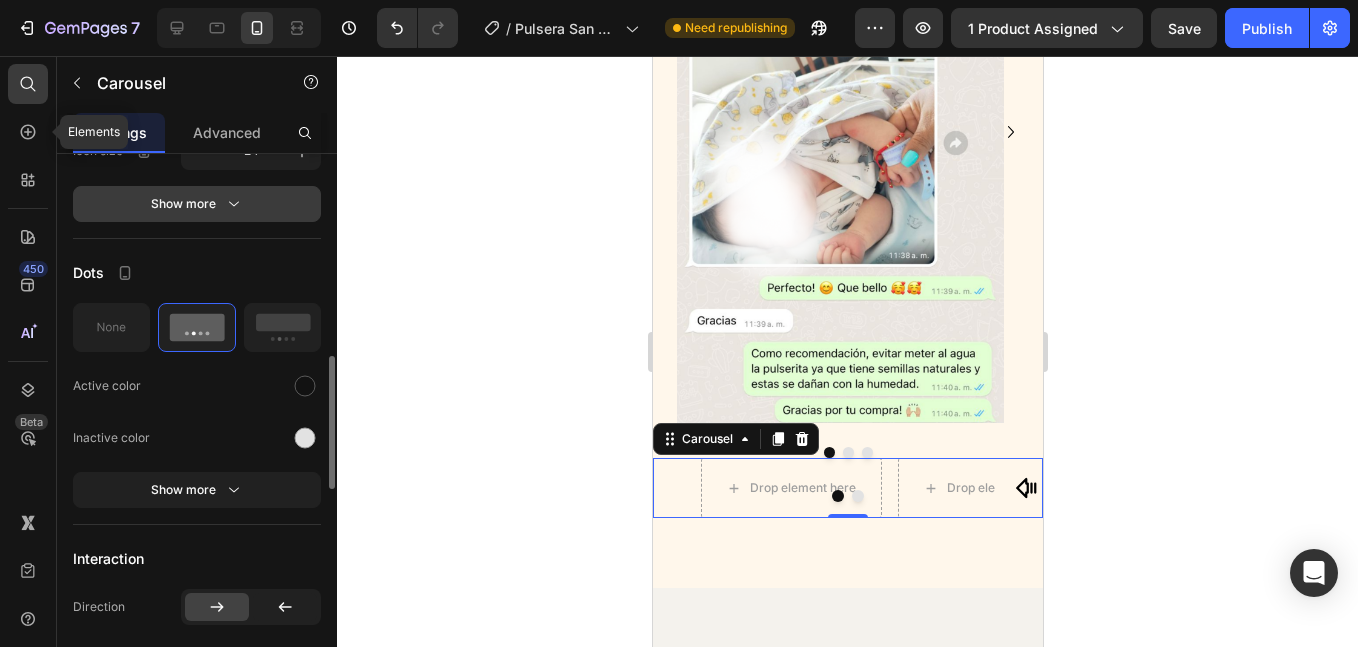 click 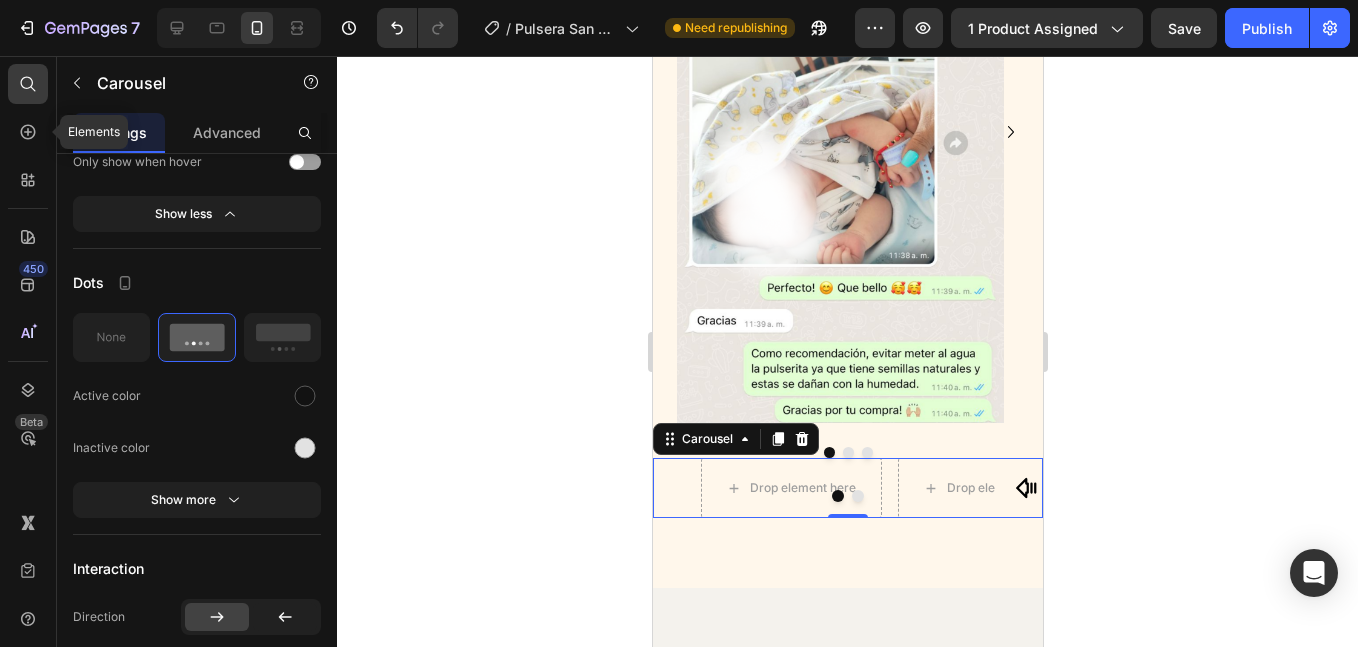 scroll, scrollTop: 1837, scrollLeft: 0, axis: vertical 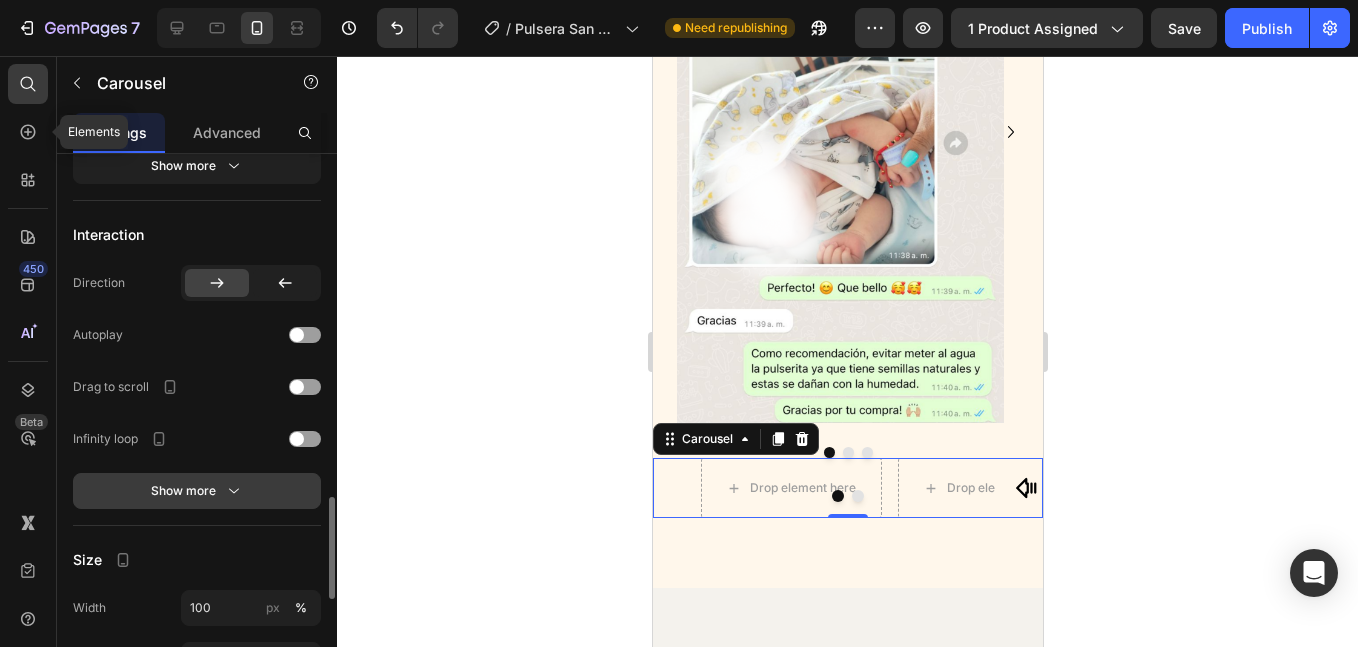 click on "Show more" at bounding box center (197, 491) 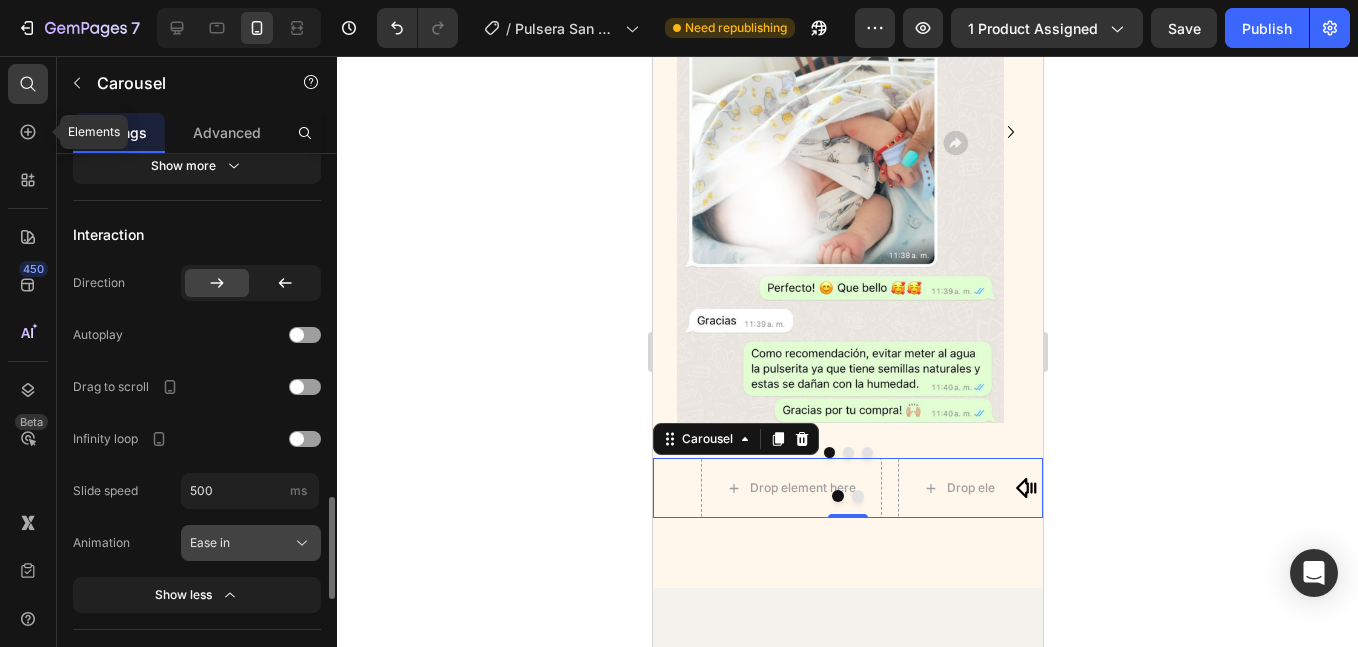 click on "Ease in" at bounding box center [251, 543] 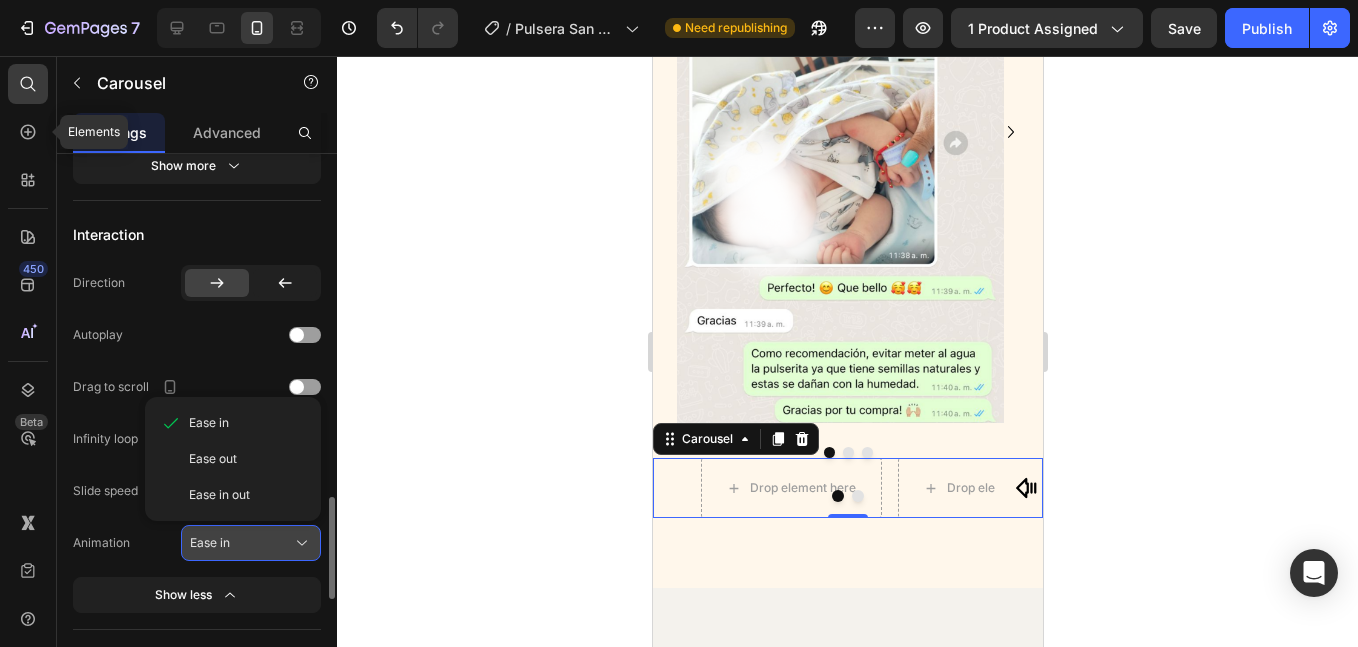 click on "Ease in" at bounding box center [251, 543] 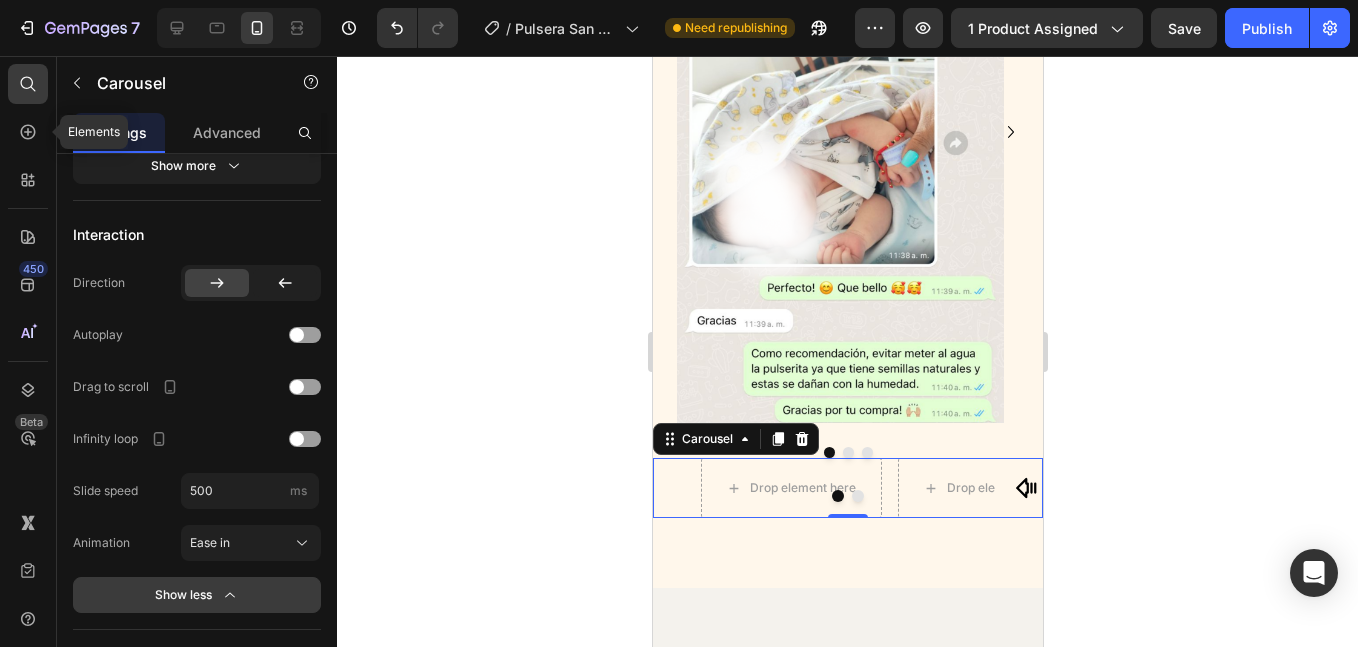 scroll, scrollTop: 2171, scrollLeft: 0, axis: vertical 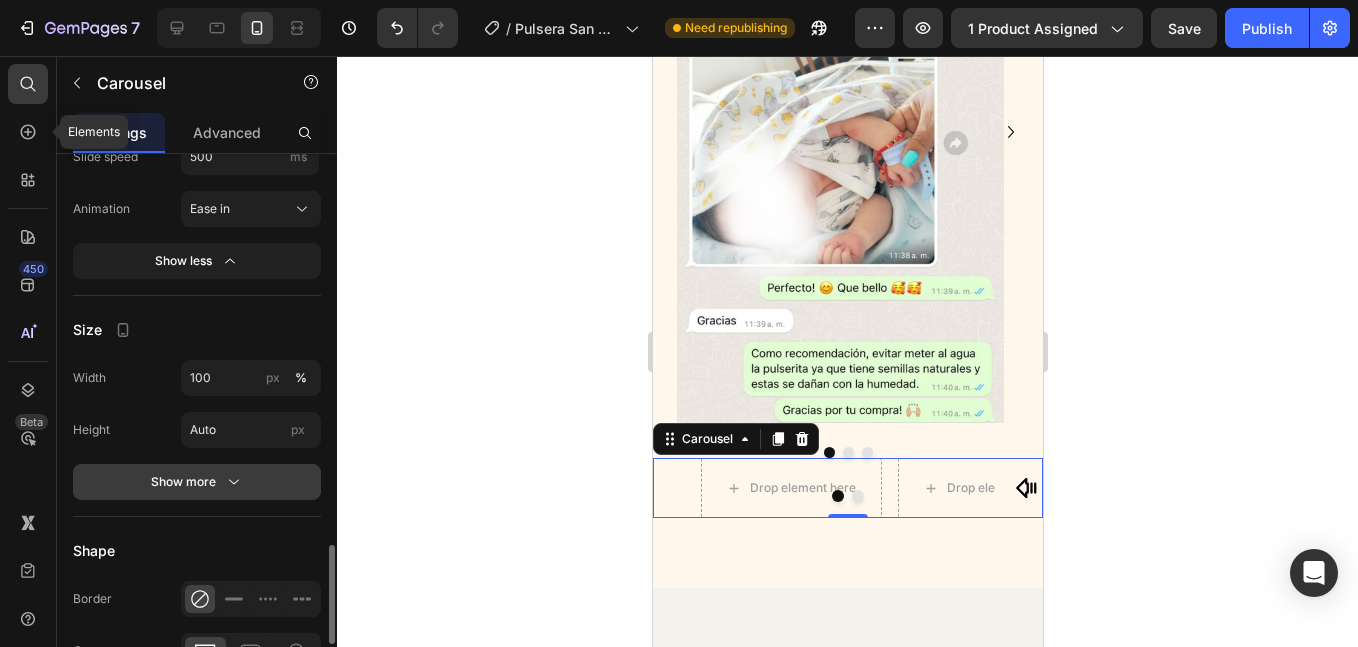 click on "Show more" at bounding box center (197, 482) 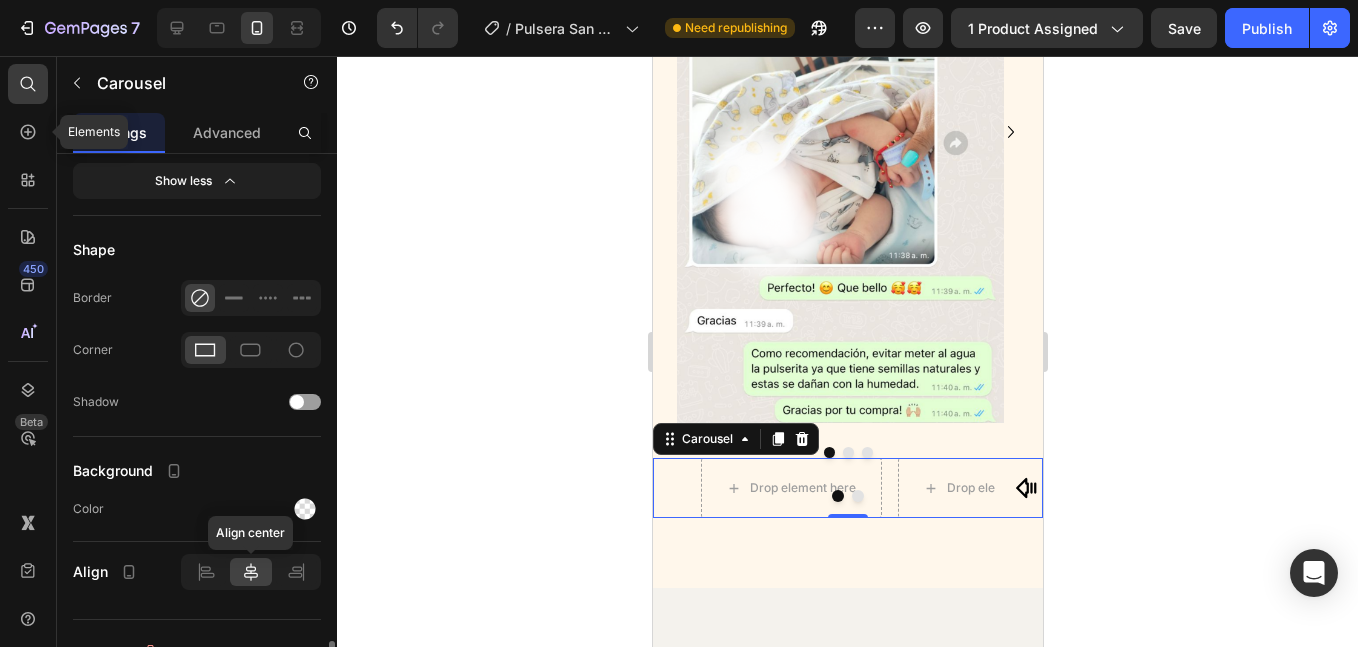 scroll, scrollTop: 2702, scrollLeft: 0, axis: vertical 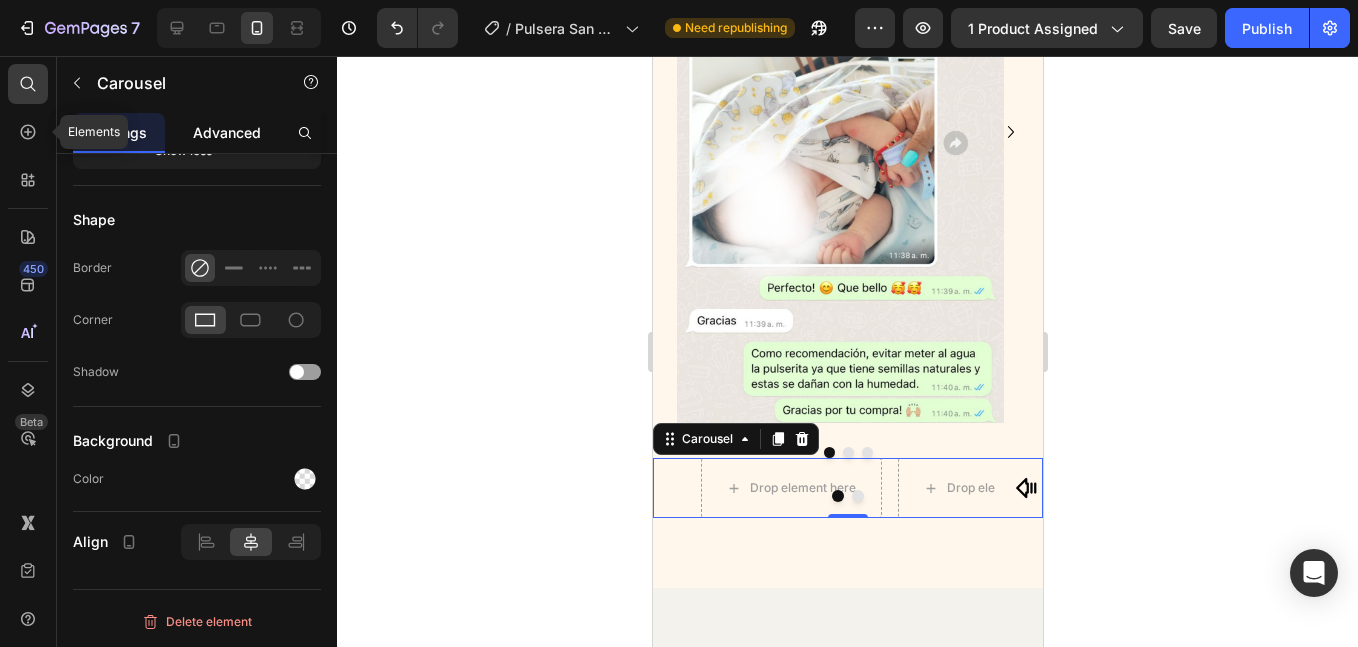click on "Advanced" at bounding box center (227, 132) 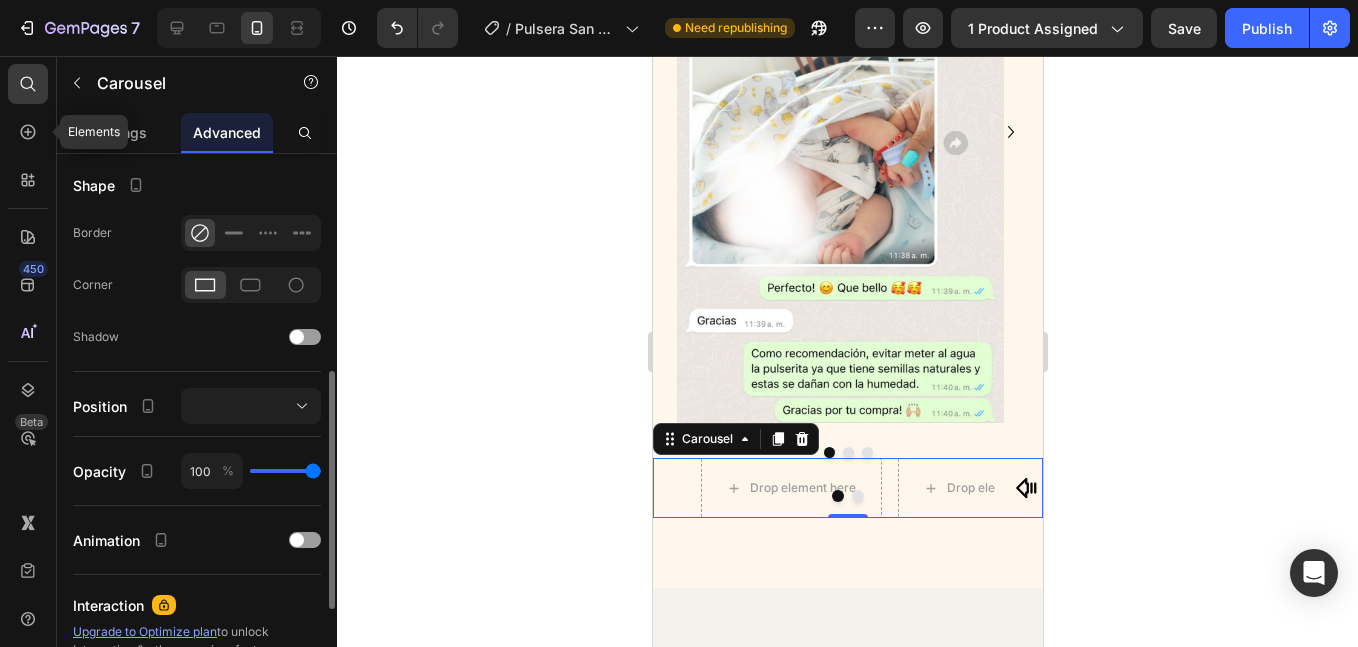 scroll, scrollTop: 719, scrollLeft: 0, axis: vertical 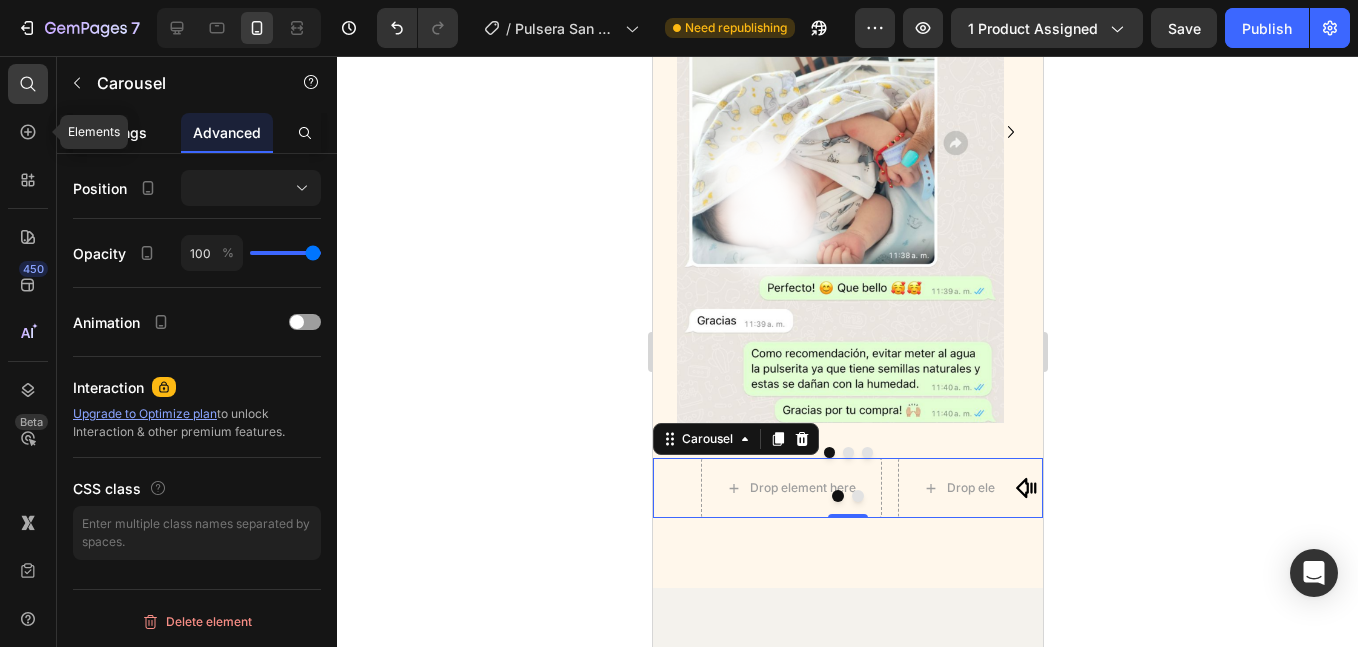 click on "Settings" at bounding box center (119, 132) 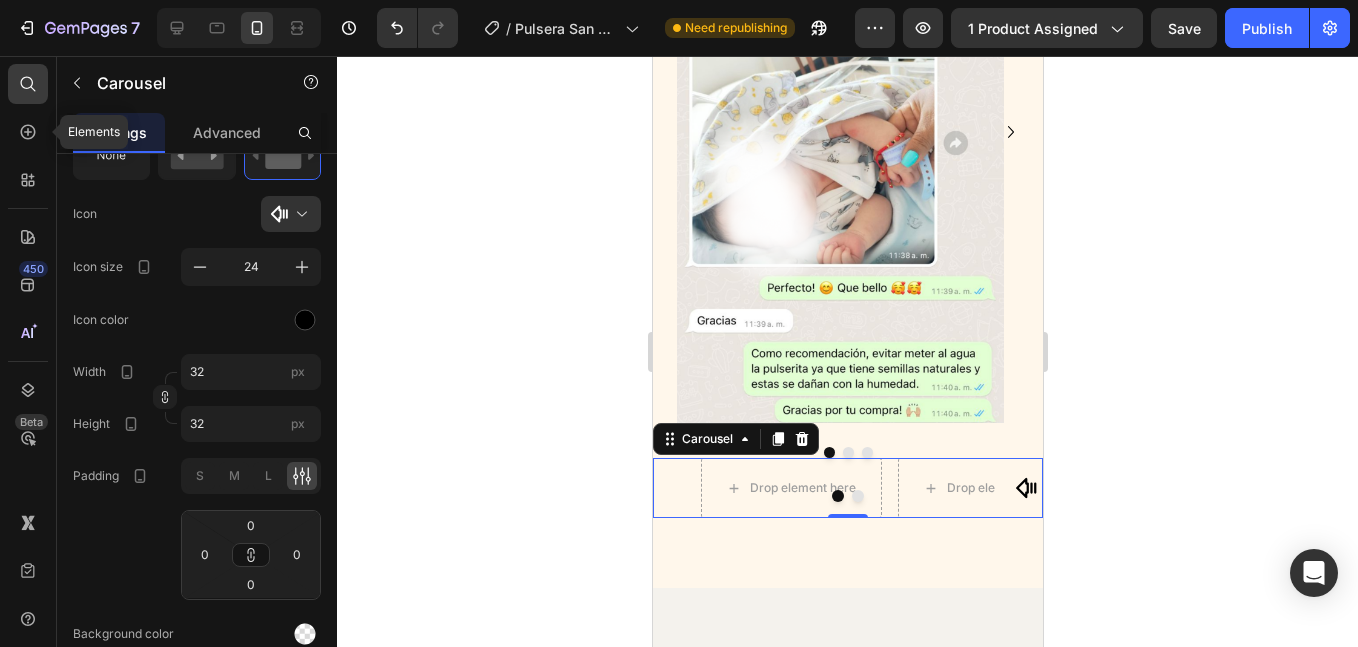 scroll, scrollTop: 0, scrollLeft: 0, axis: both 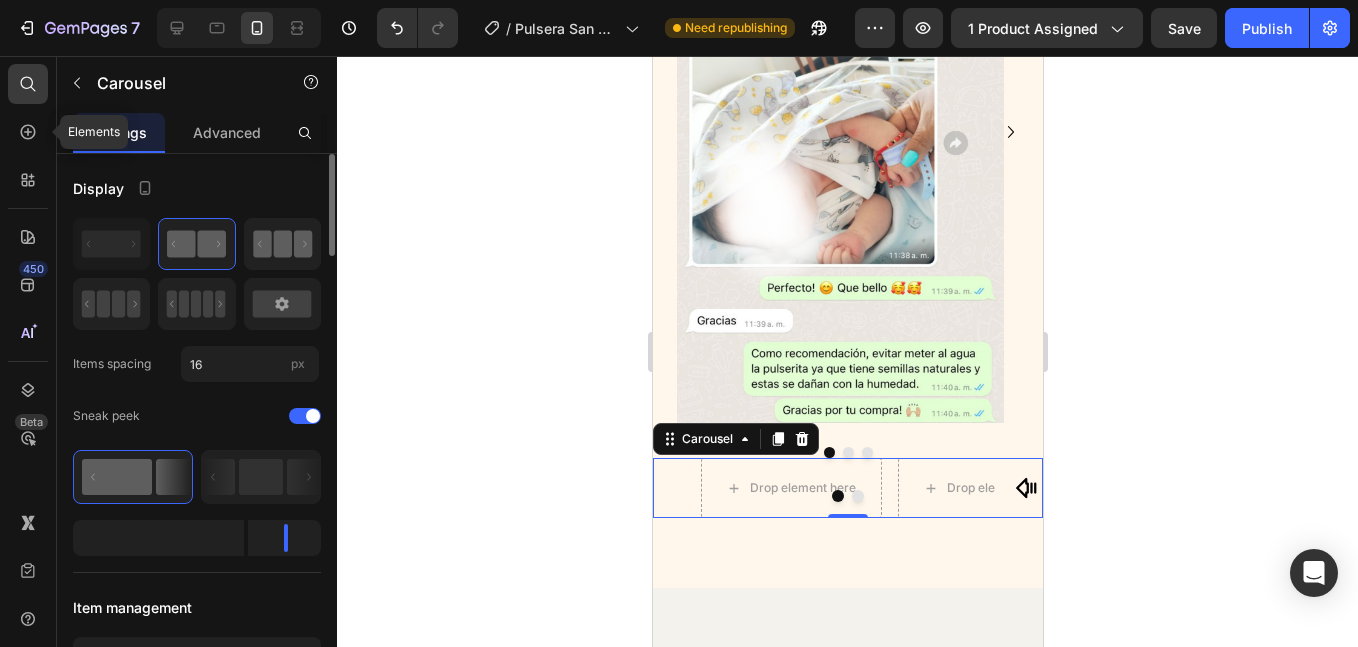 click 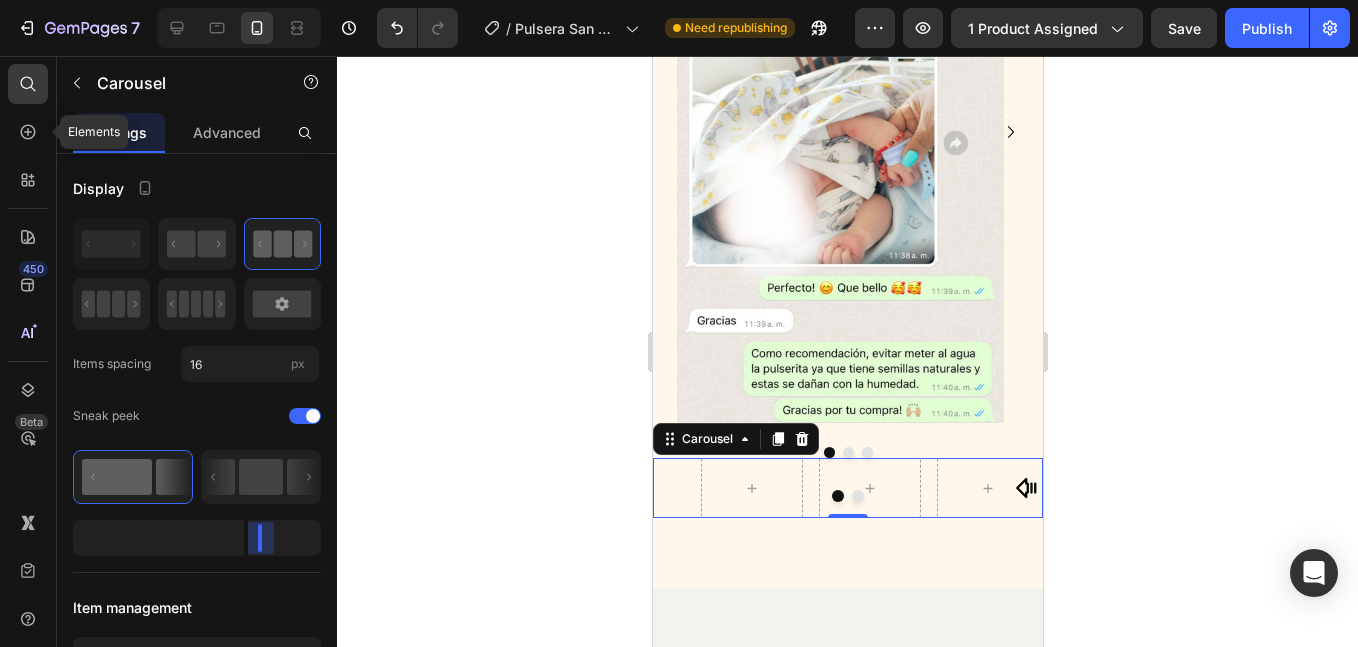 drag, startPoint x: 239, startPoint y: 545, endPoint x: 149, endPoint y: 537, distance: 90.35486 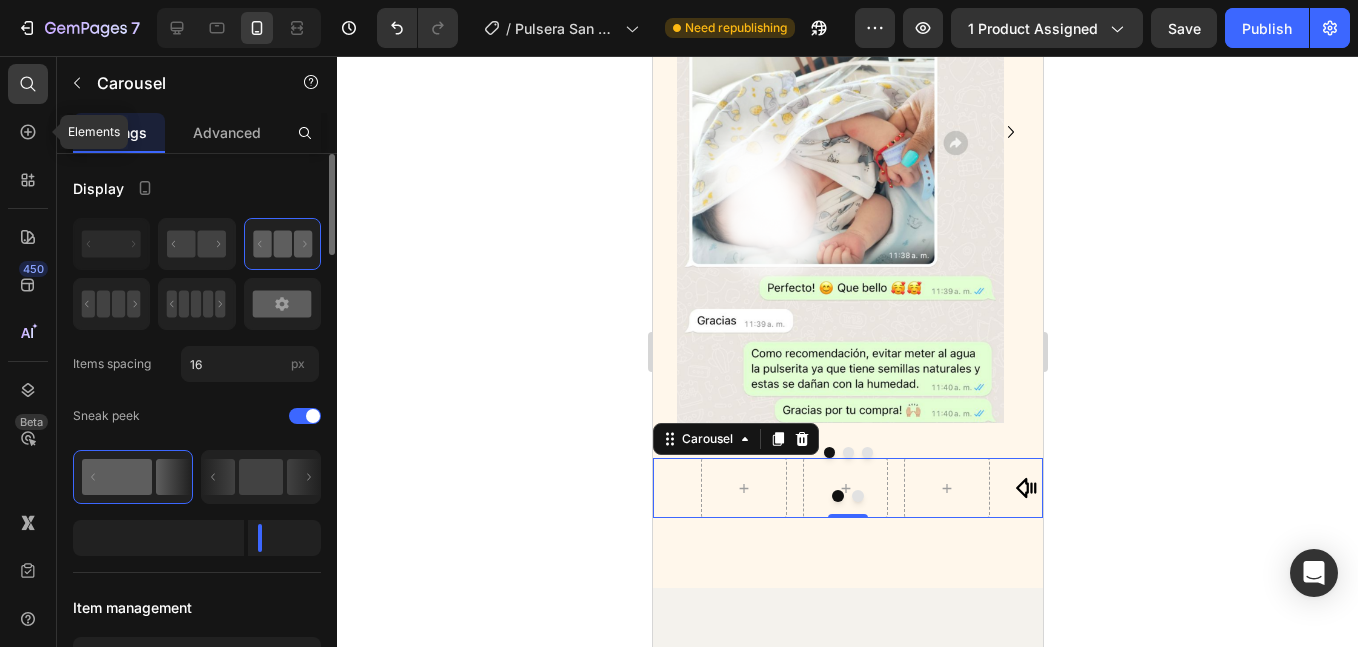 click 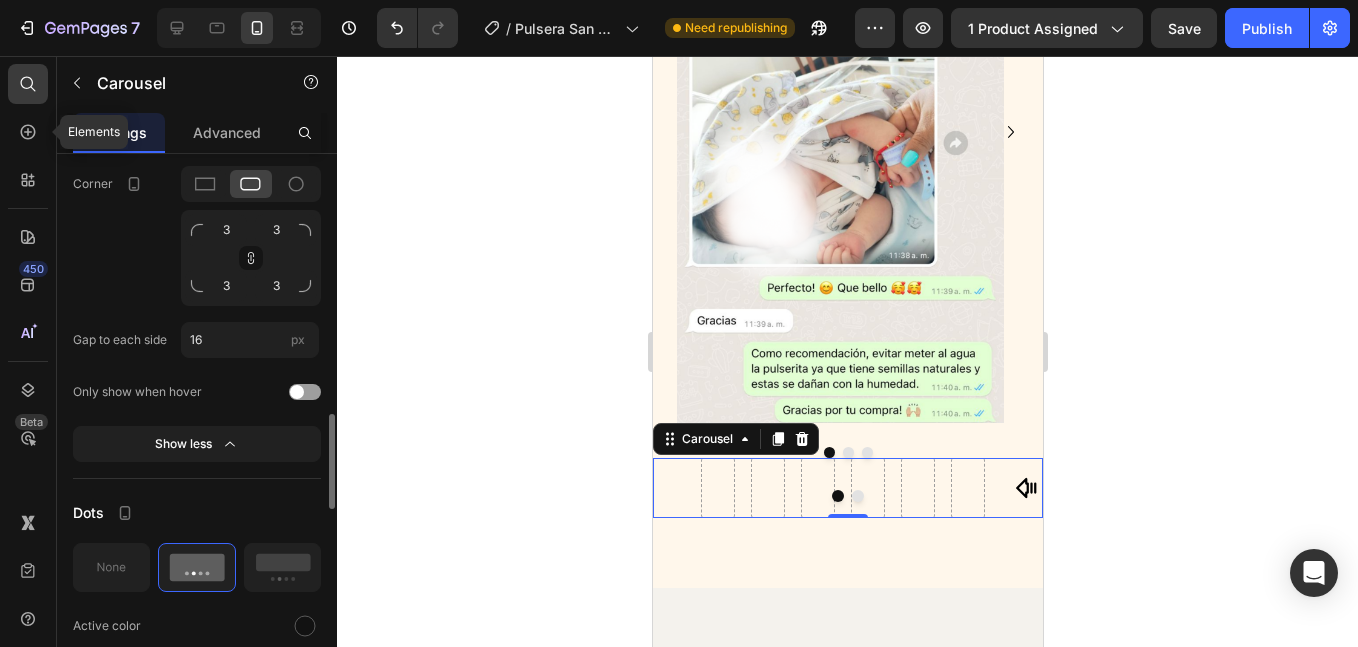 scroll, scrollTop: 1670, scrollLeft: 0, axis: vertical 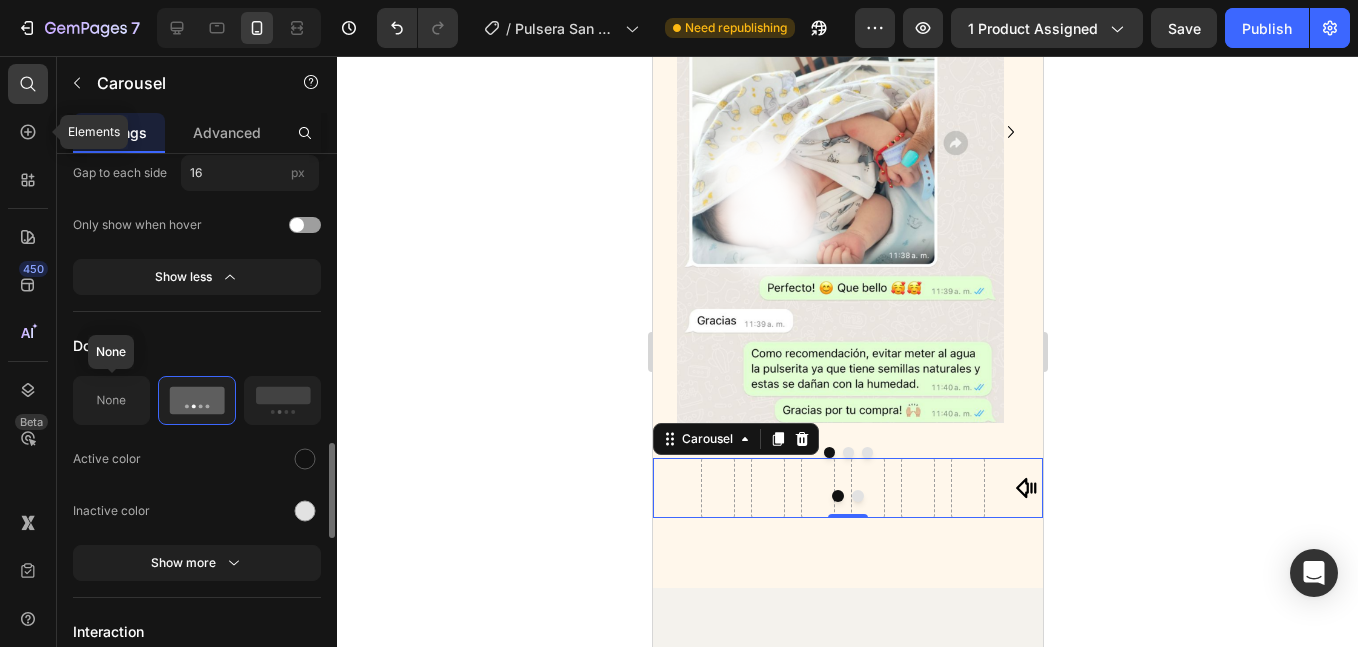 click 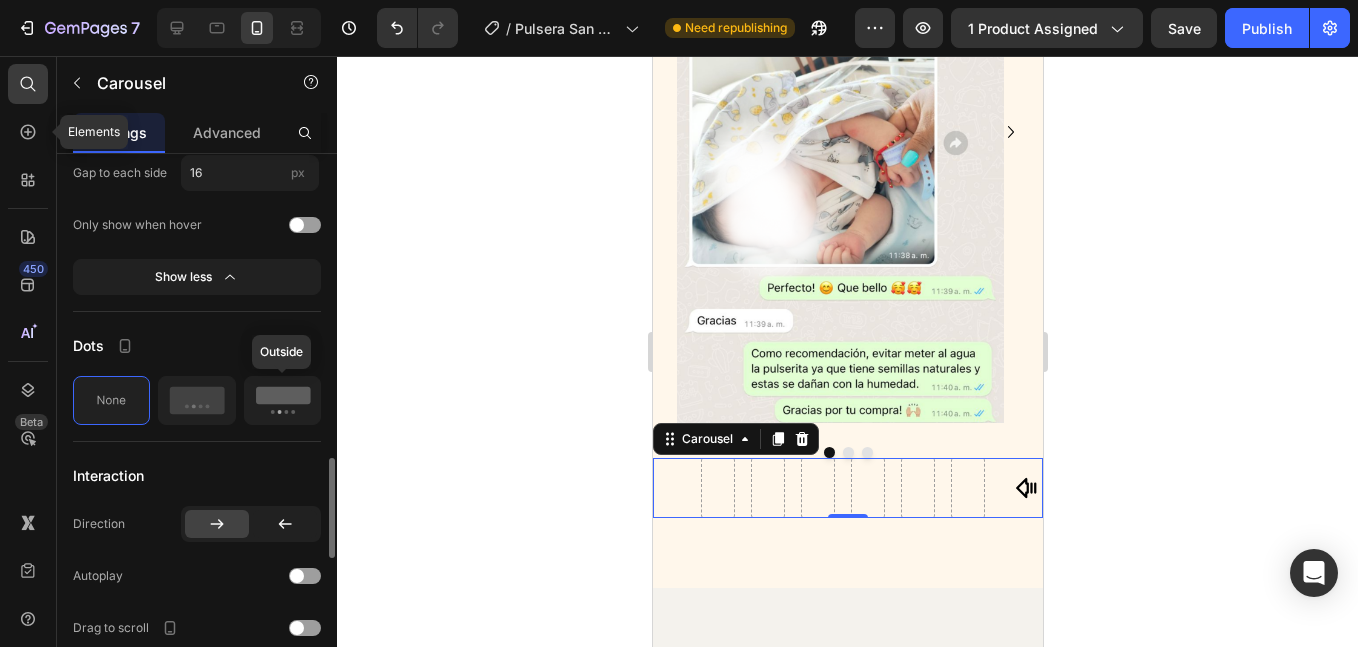 click 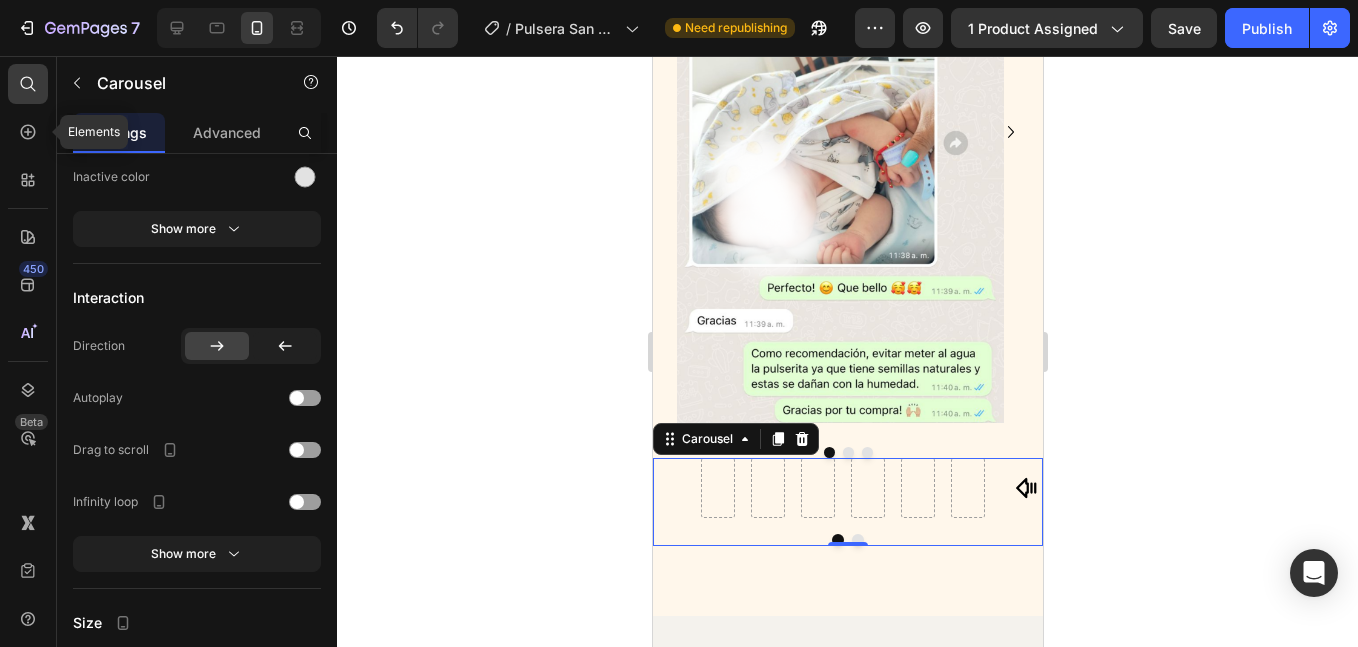 scroll, scrollTop: 2171, scrollLeft: 0, axis: vertical 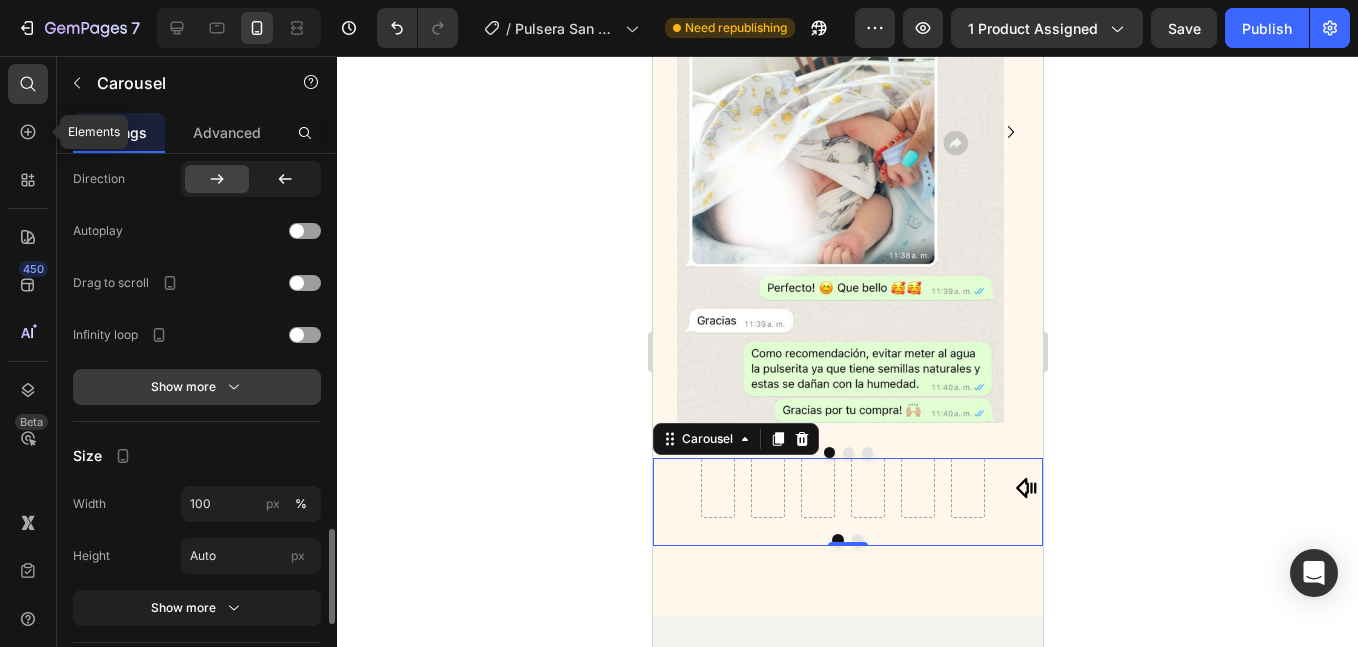 click on "Show more" at bounding box center [197, 387] 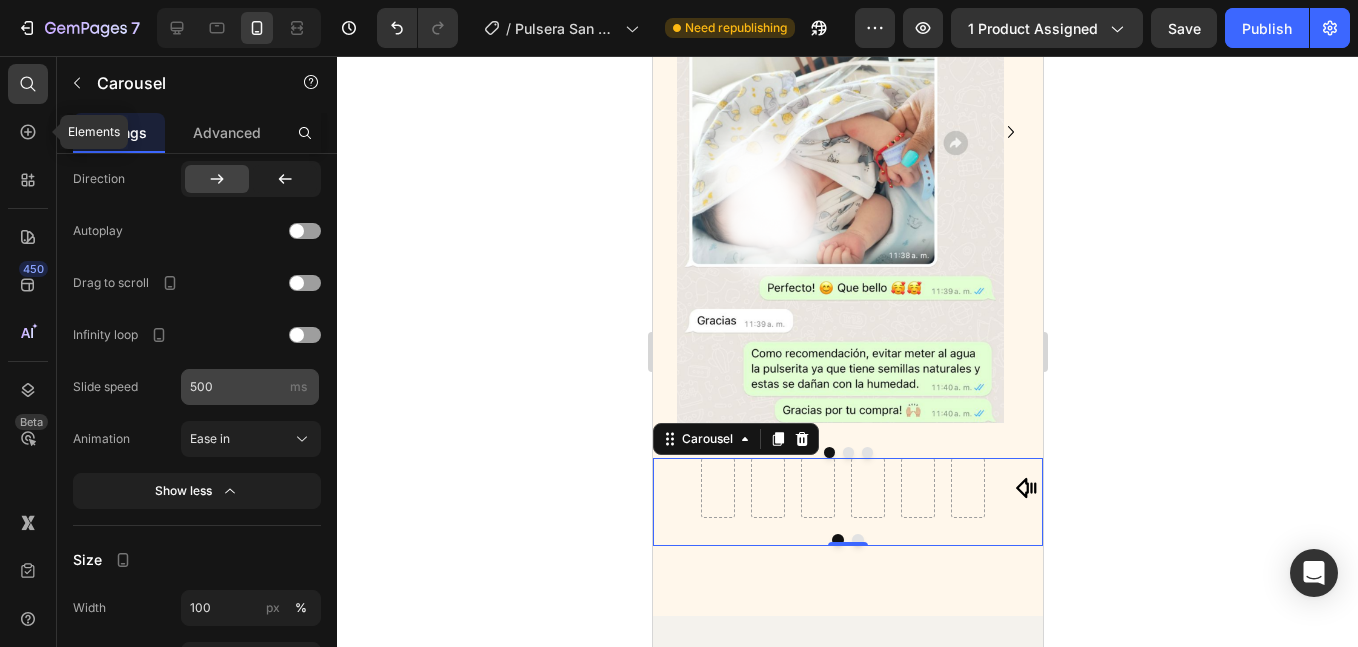 scroll, scrollTop: 2672, scrollLeft: 0, axis: vertical 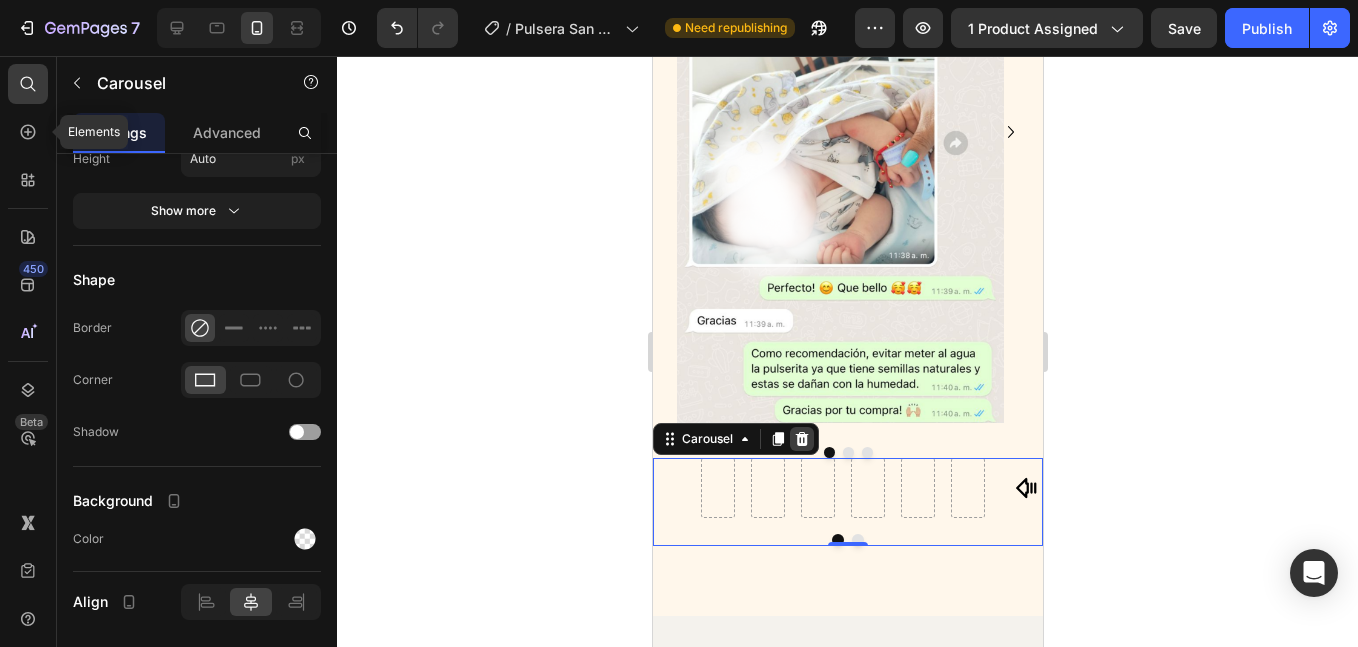 click 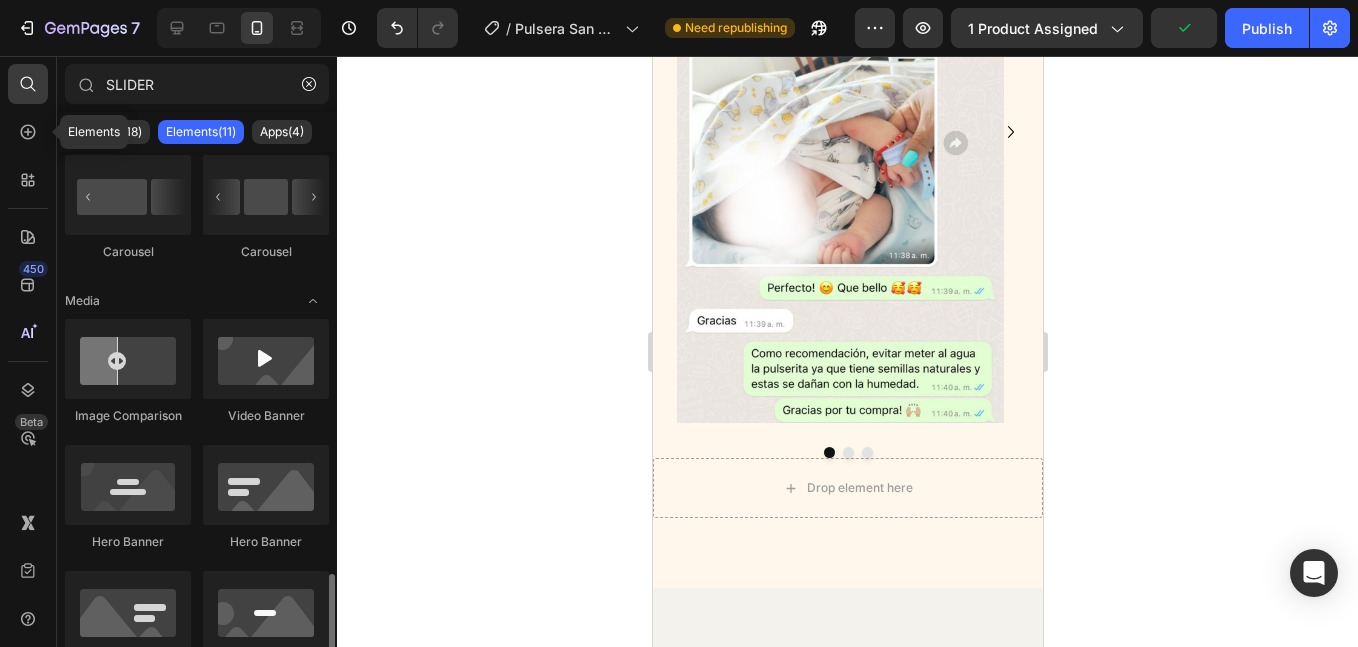 scroll, scrollTop: 371, scrollLeft: 0, axis: vertical 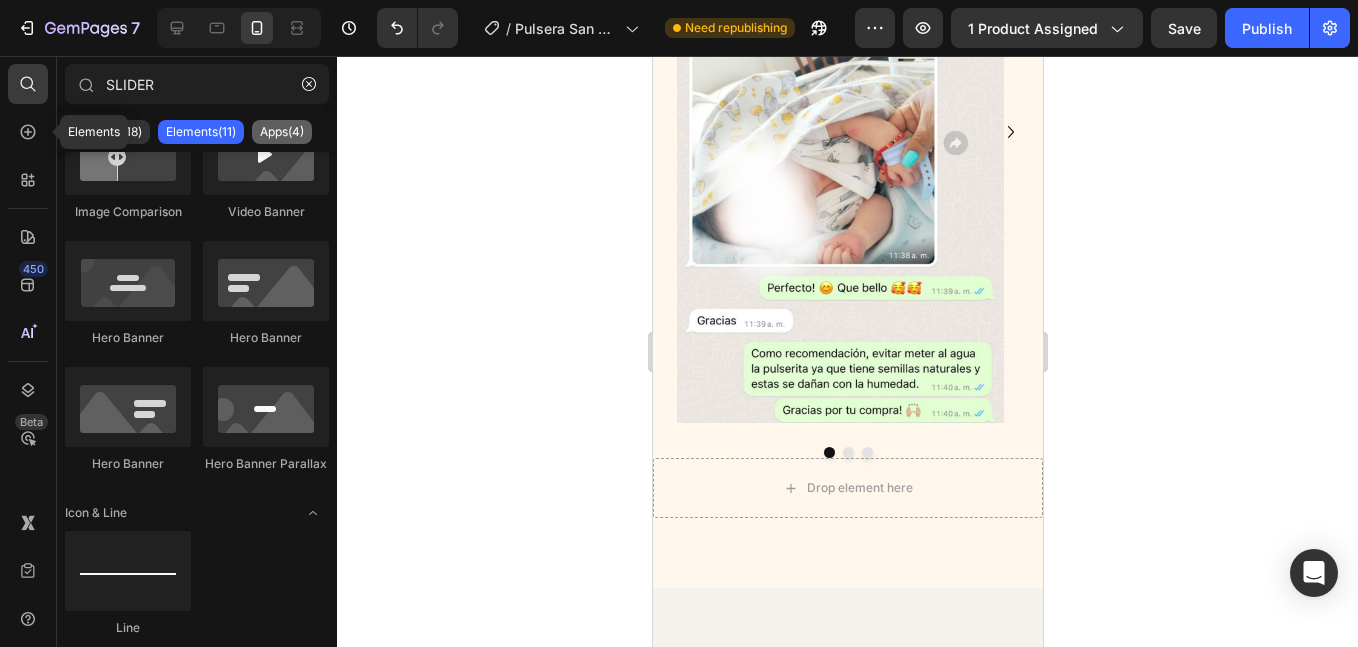 click on "Apps(4)" at bounding box center [282, 132] 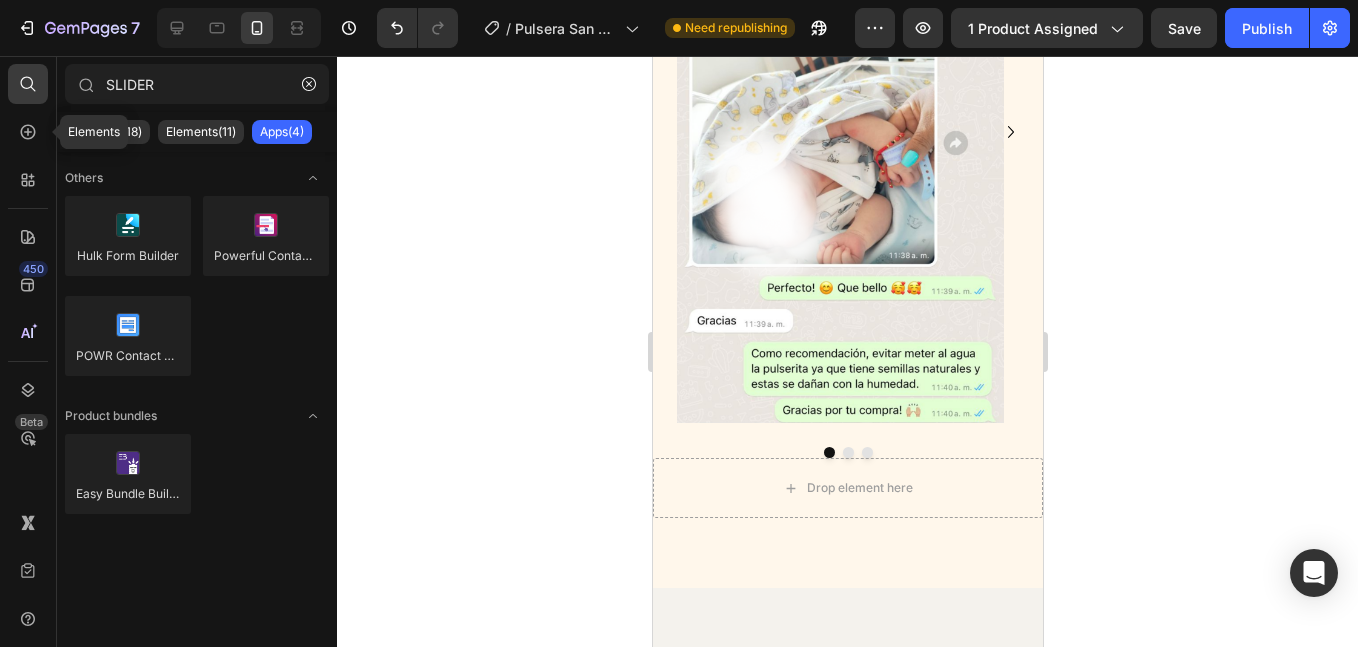 scroll, scrollTop: 0, scrollLeft: 0, axis: both 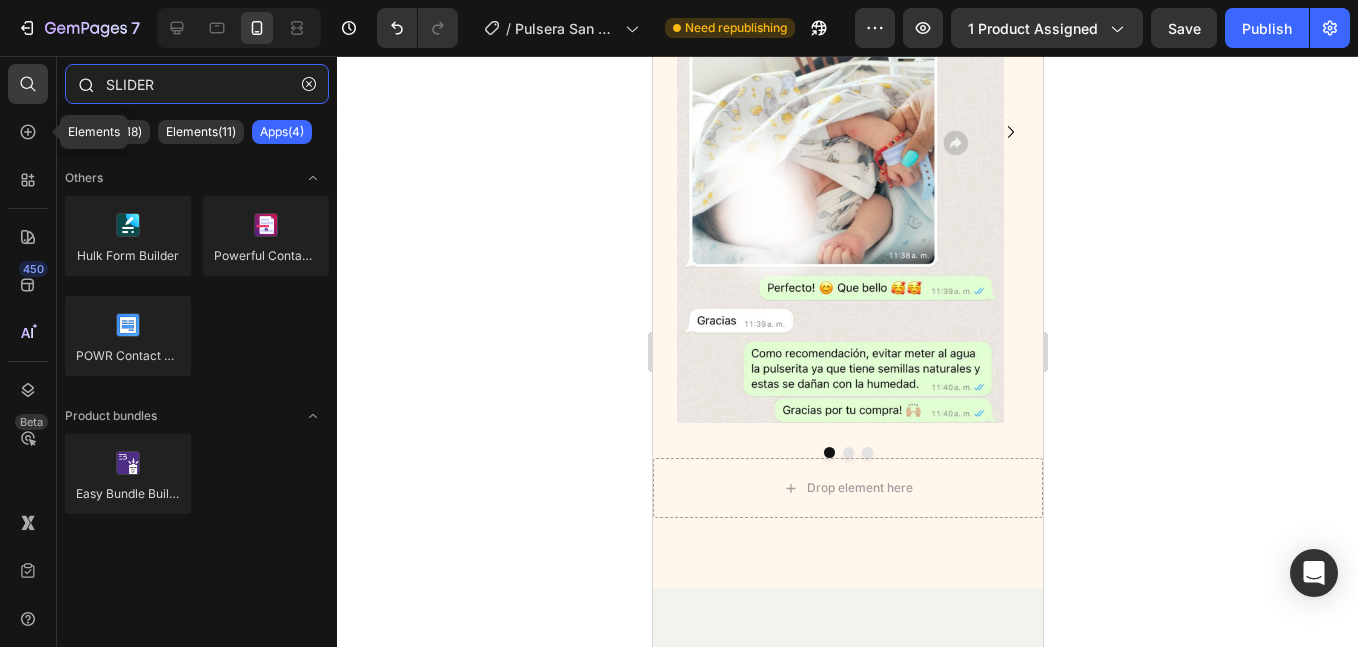 click on "SLIDER" at bounding box center (197, 84) 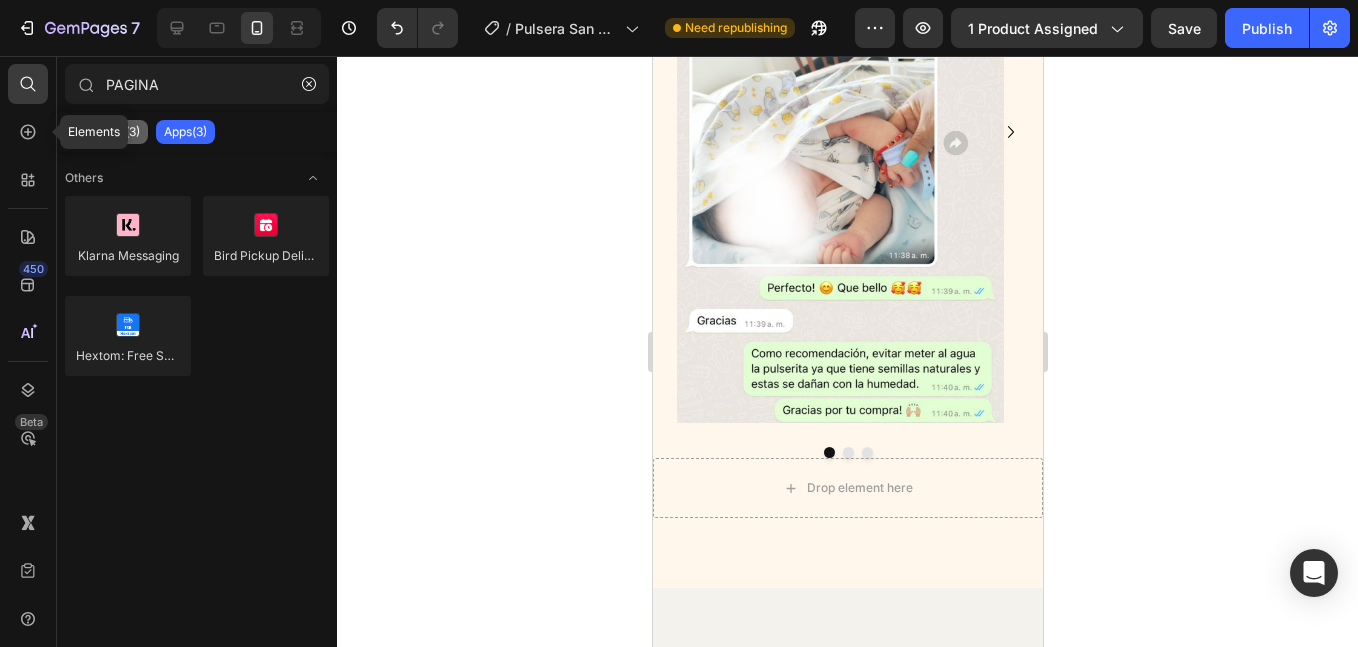 click on "Elements(3)" at bounding box center [106, 132] 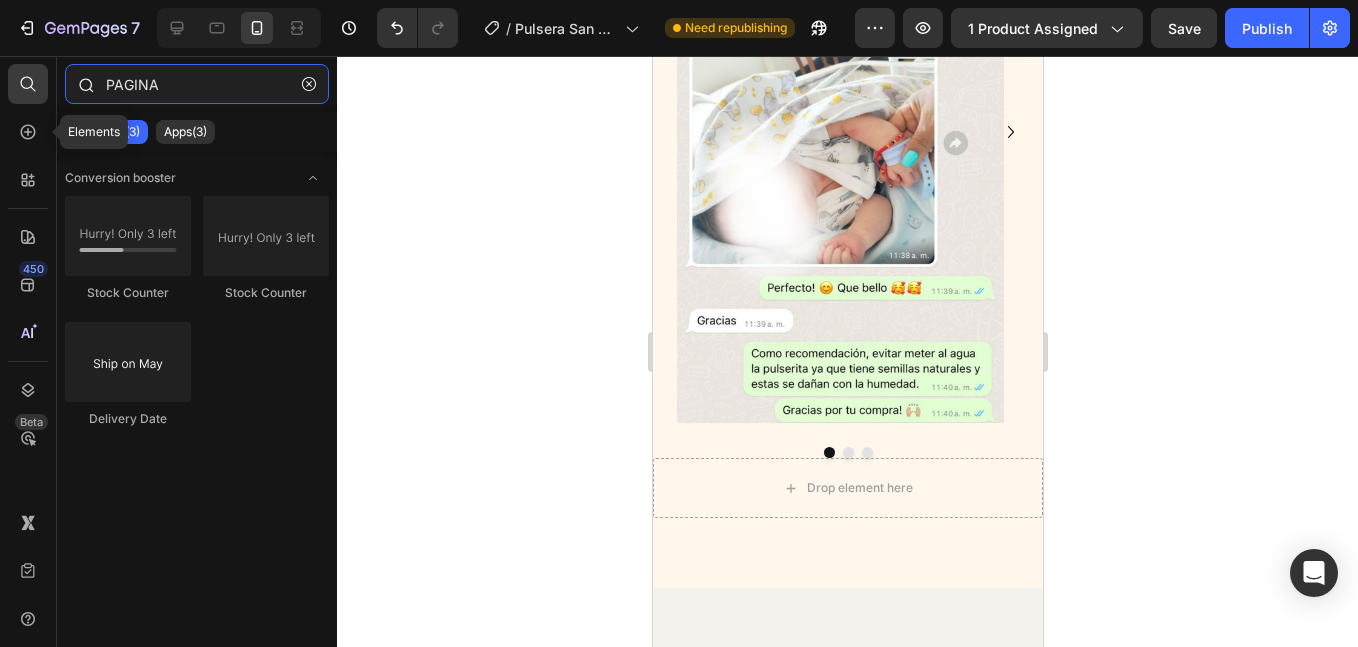 click on "PAGINA" at bounding box center [197, 84] 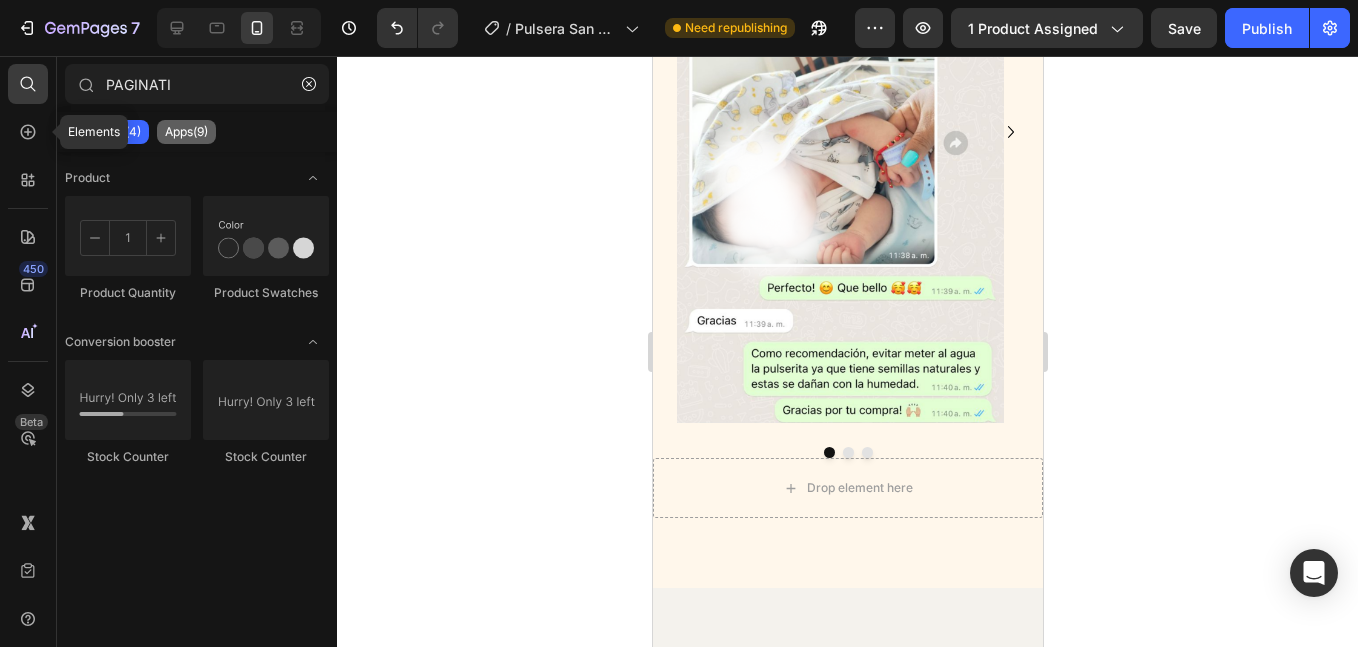 click on "Apps(9)" at bounding box center (186, 132) 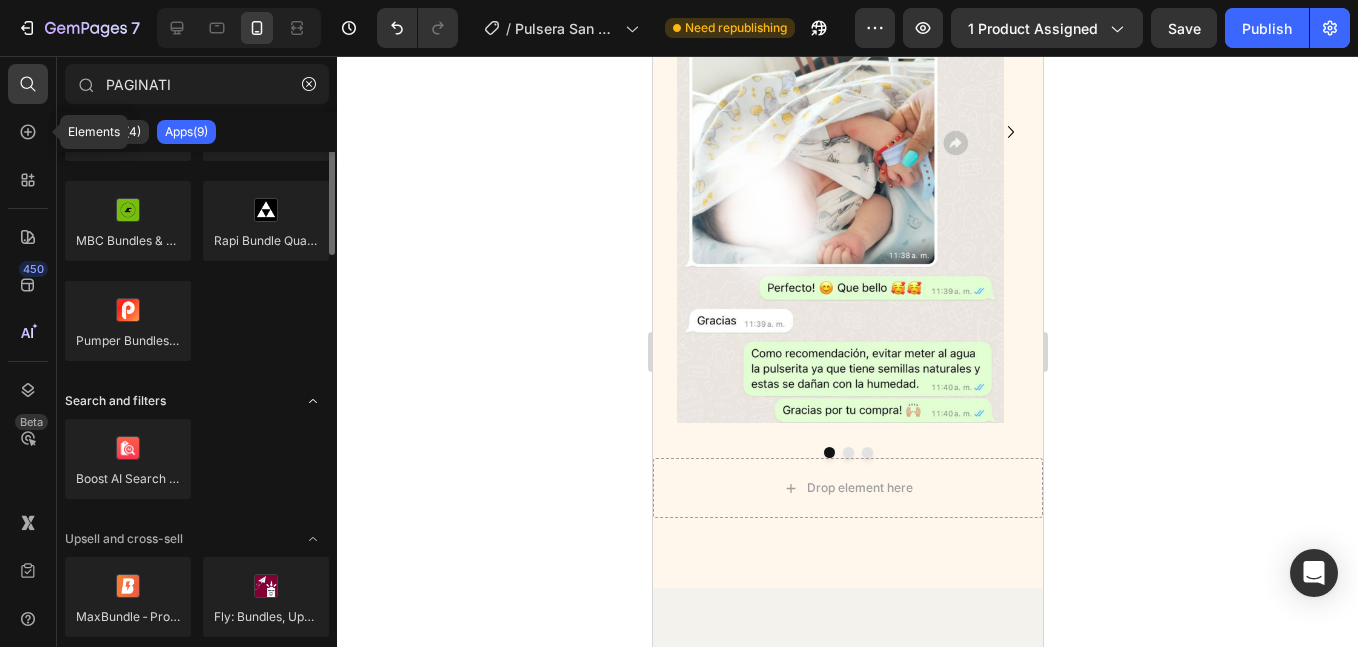 scroll, scrollTop: 0, scrollLeft: 0, axis: both 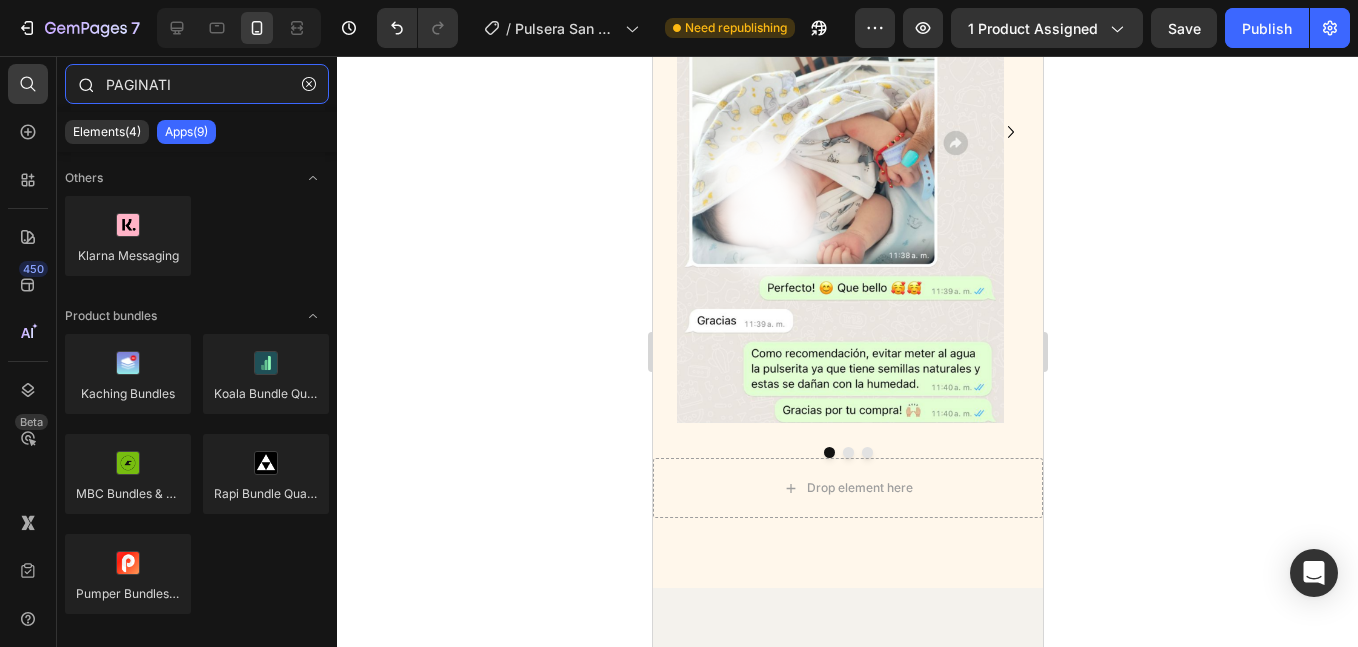 click on "PAGINATI" at bounding box center (197, 84) 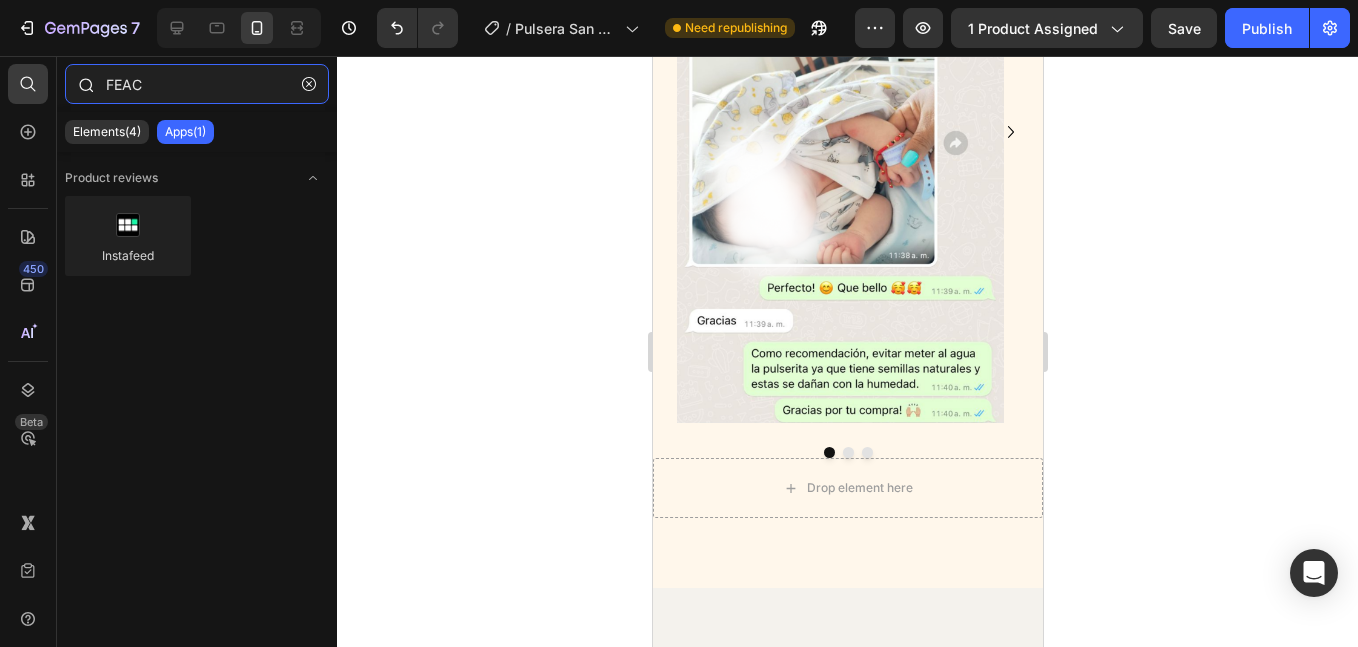 click on "FEAC" at bounding box center (197, 84) 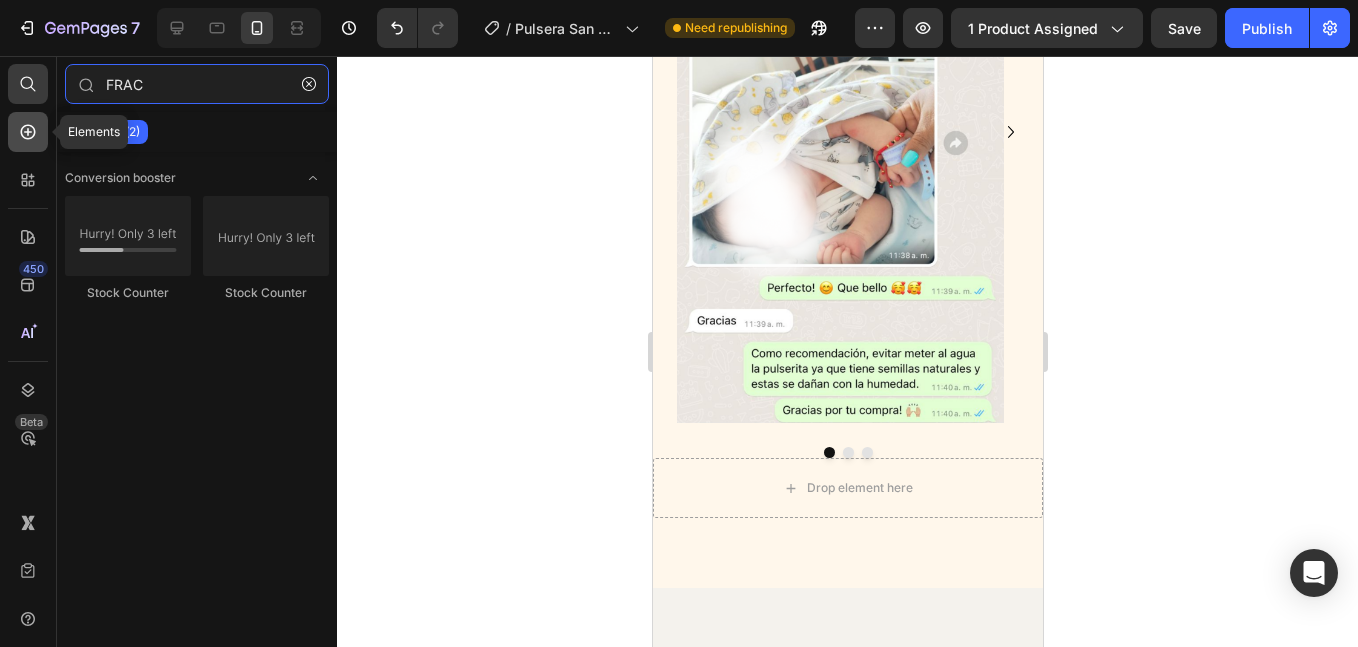 type on "FRAC" 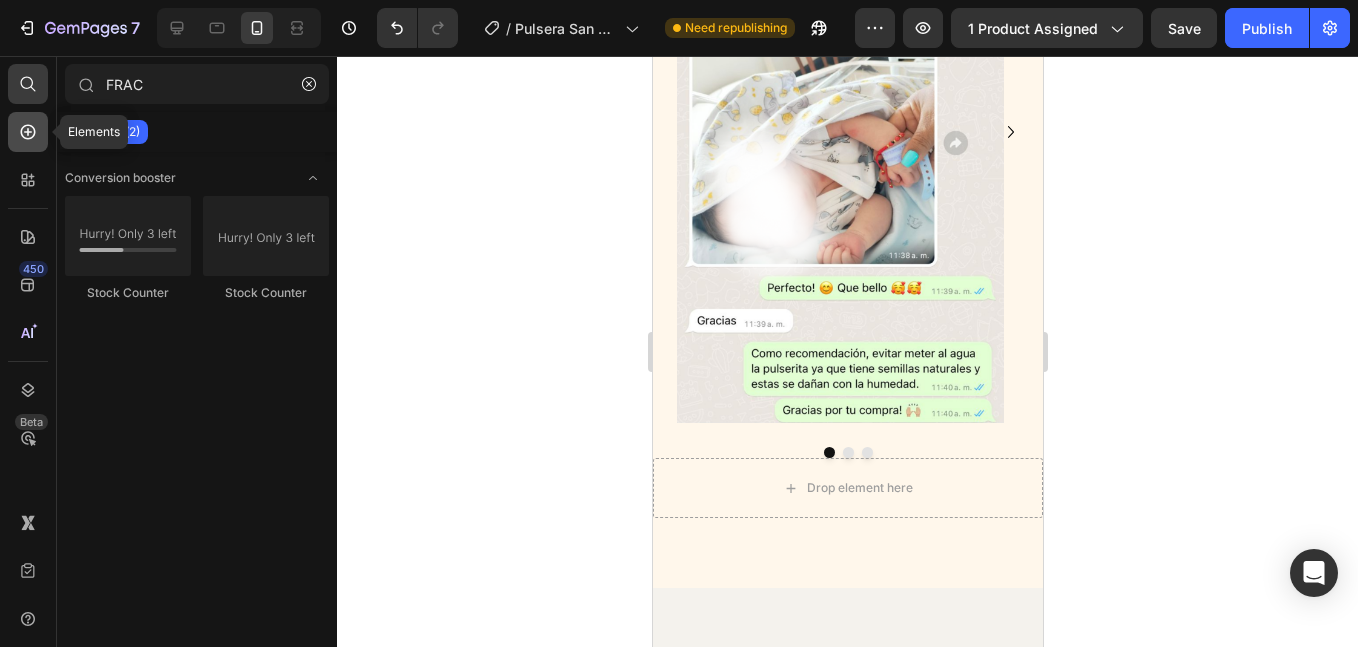 click 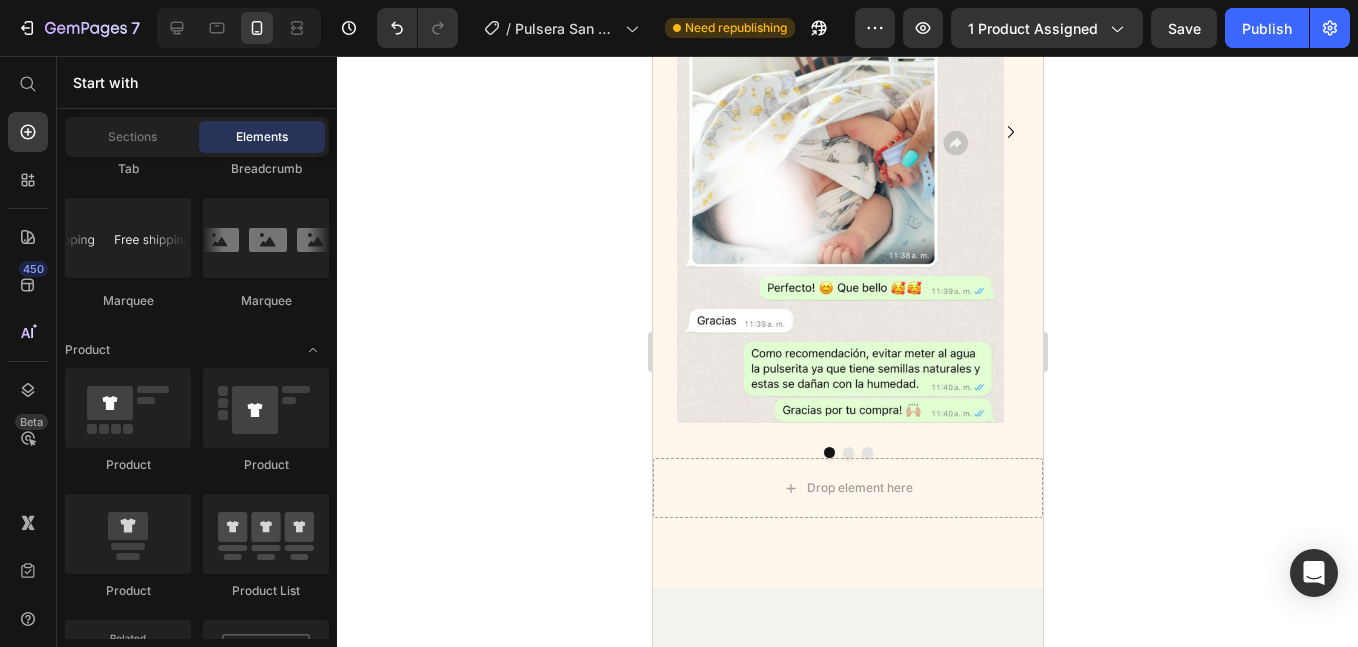 scroll, scrollTop: 2171, scrollLeft: 0, axis: vertical 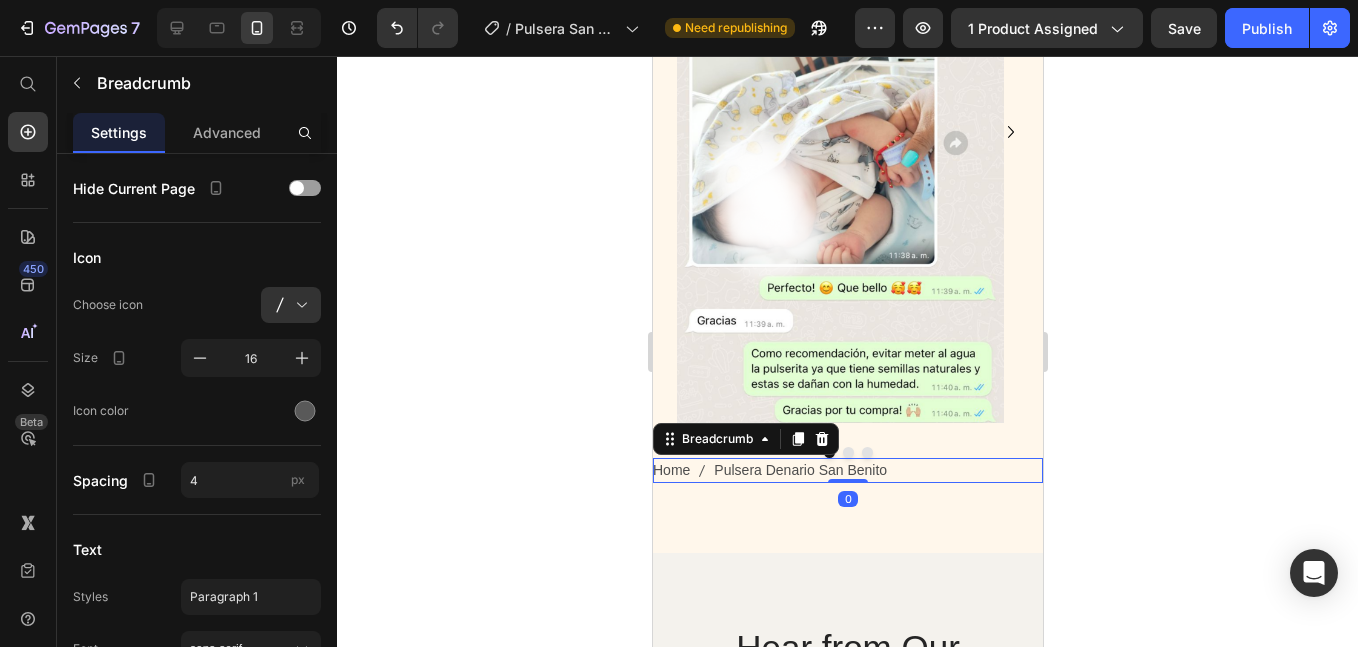 click on "Pulsera Denario San Benito" at bounding box center (799, 470) 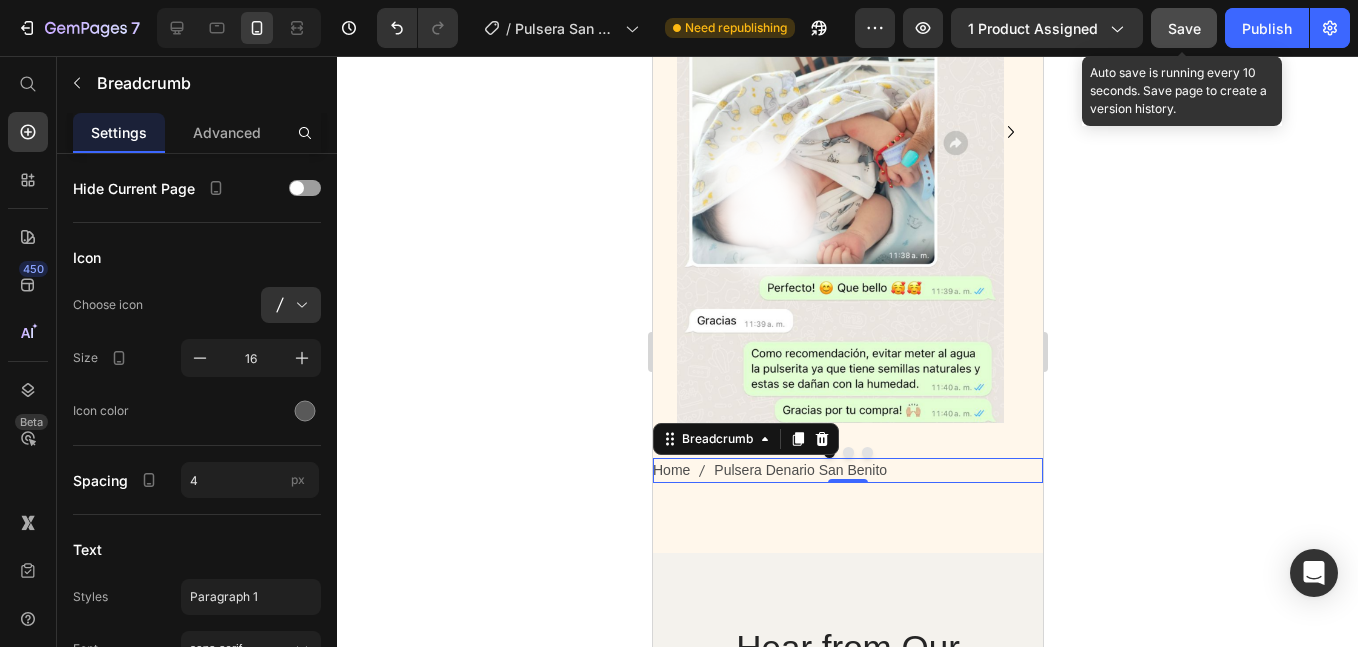 click on "Save" at bounding box center (1184, 28) 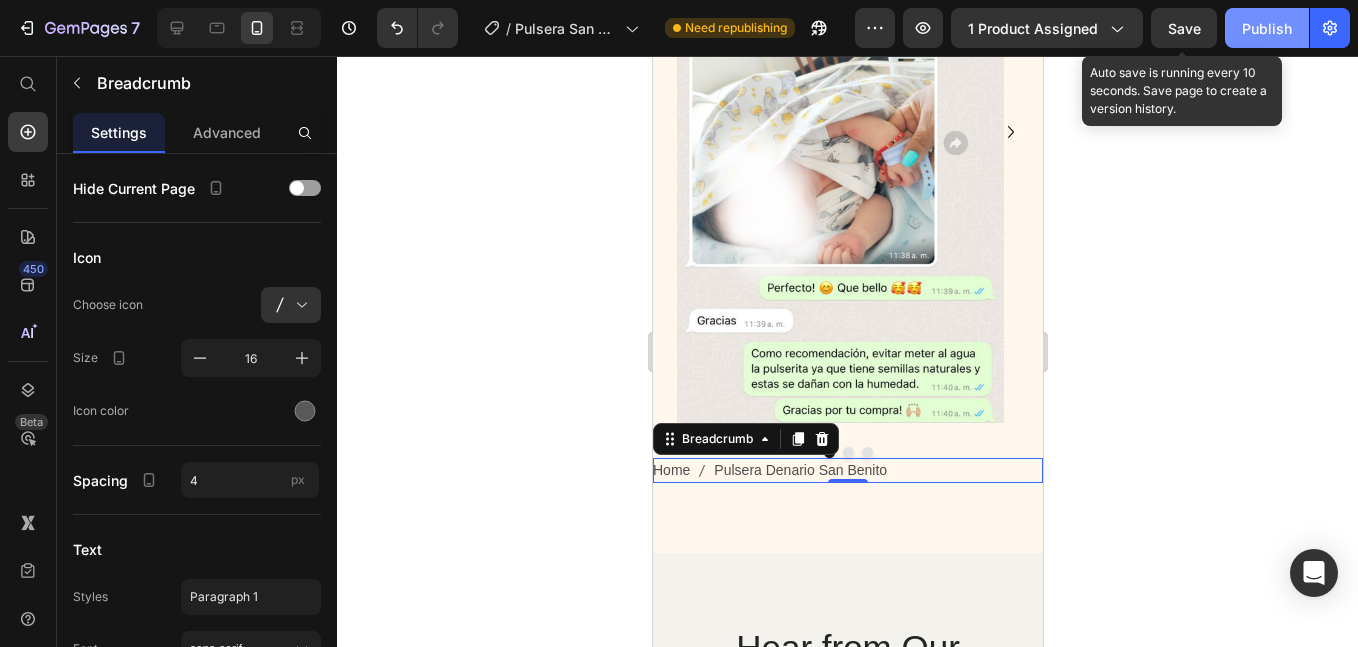 click on "Publish" at bounding box center [1267, 28] 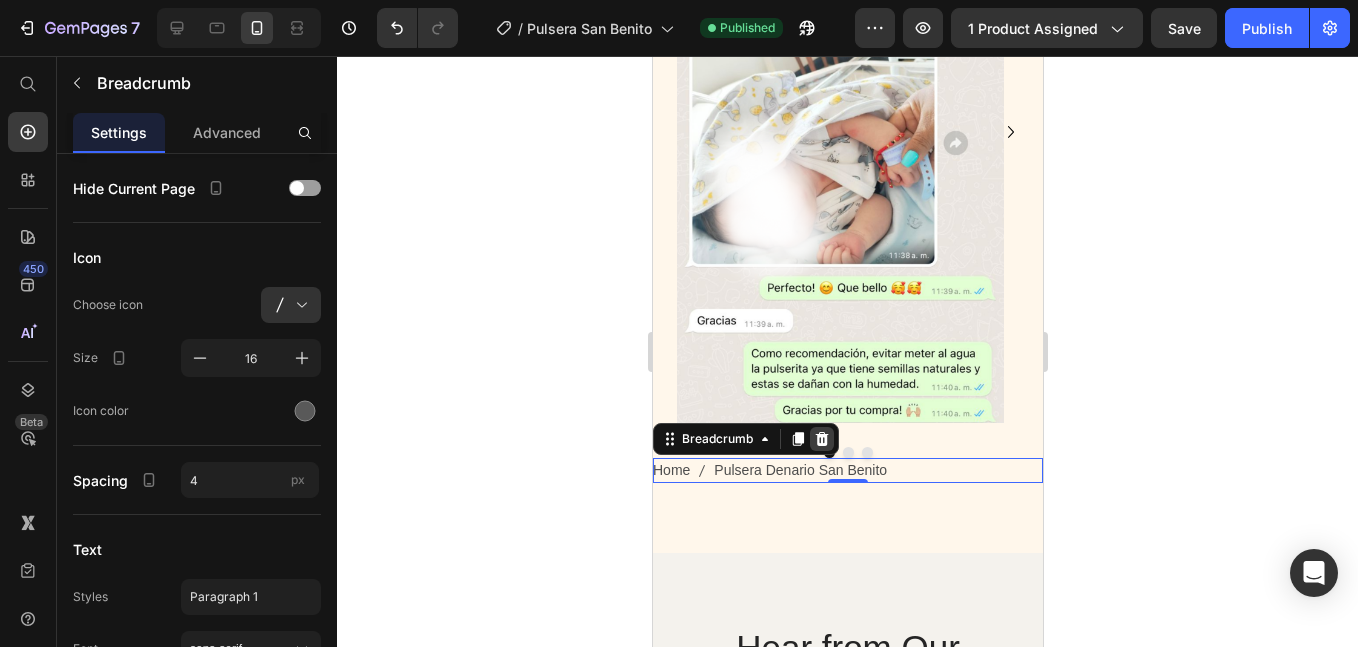 drag, startPoint x: 828, startPoint y: 427, endPoint x: 669, endPoint y: 644, distance: 269.01672 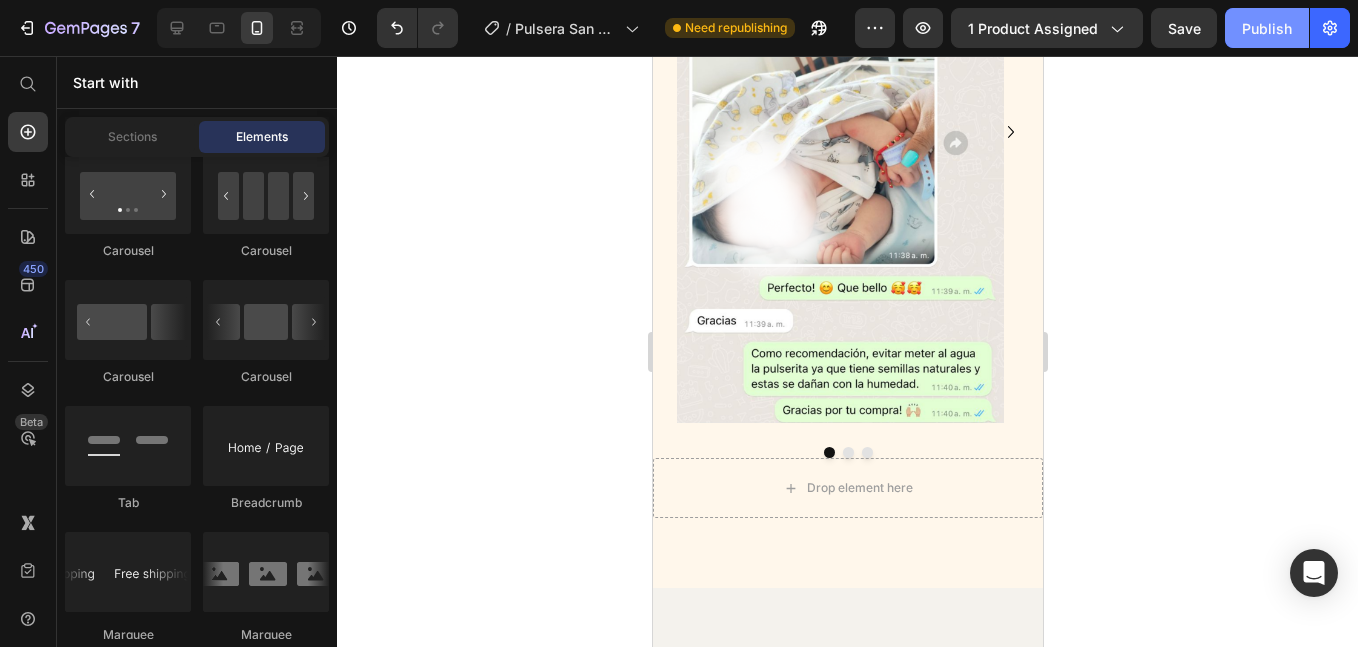 click on "Publish" at bounding box center [1267, 28] 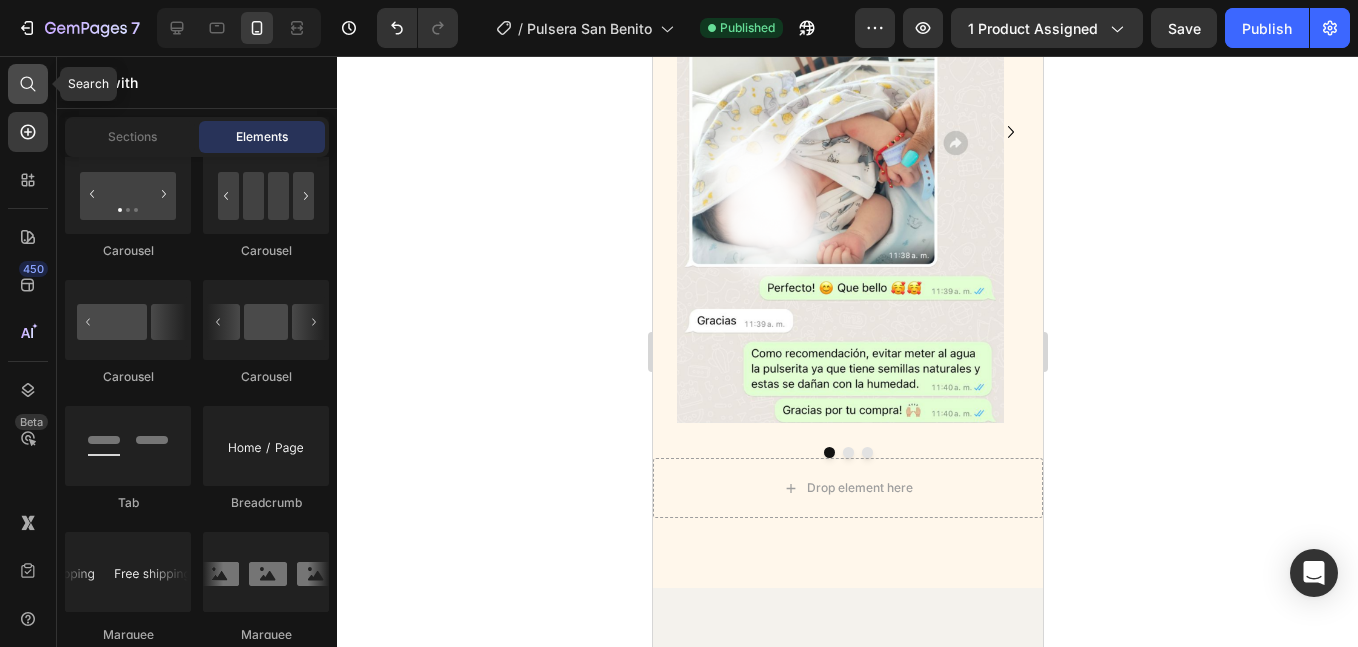 click 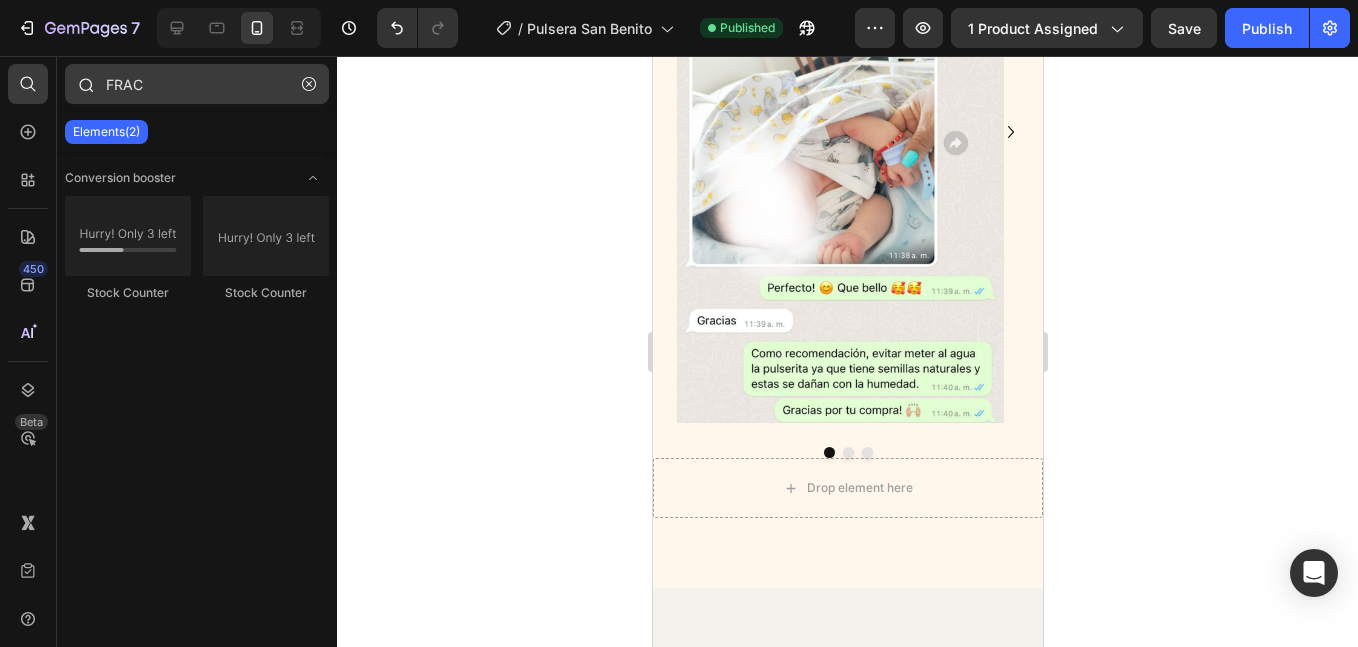 click on "FRAC" at bounding box center (197, 84) 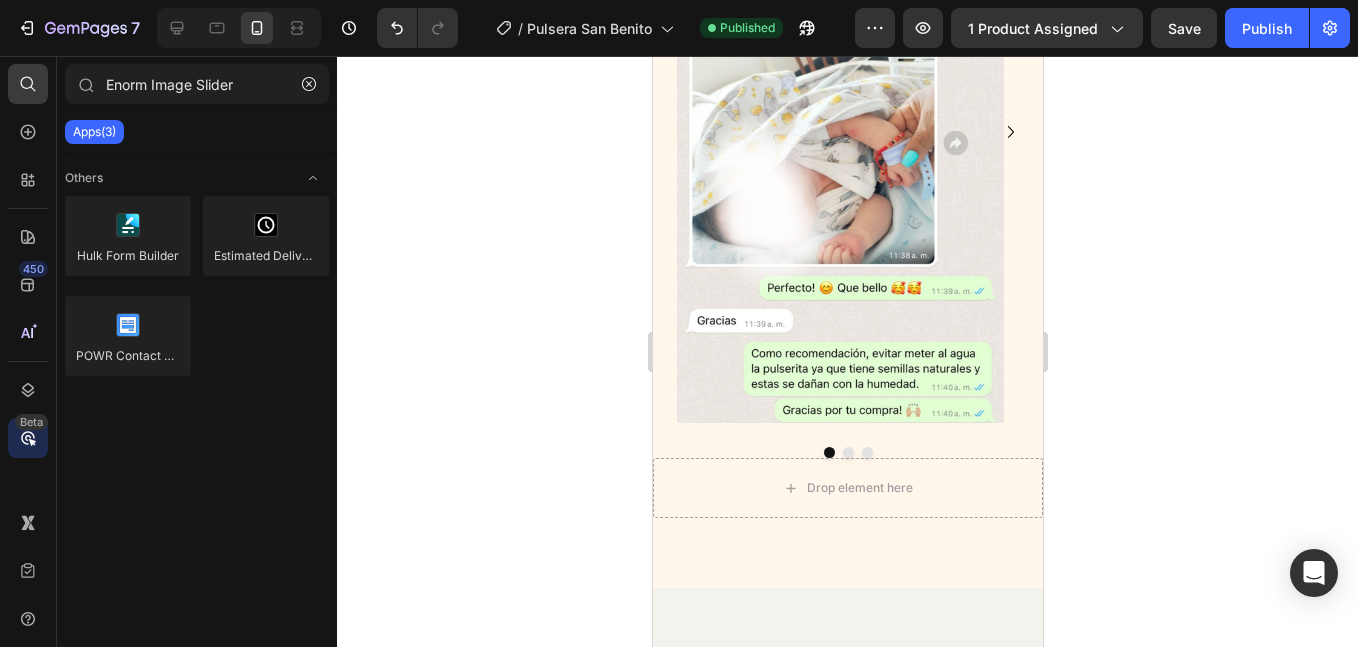 type on "Enorm Image Slider" 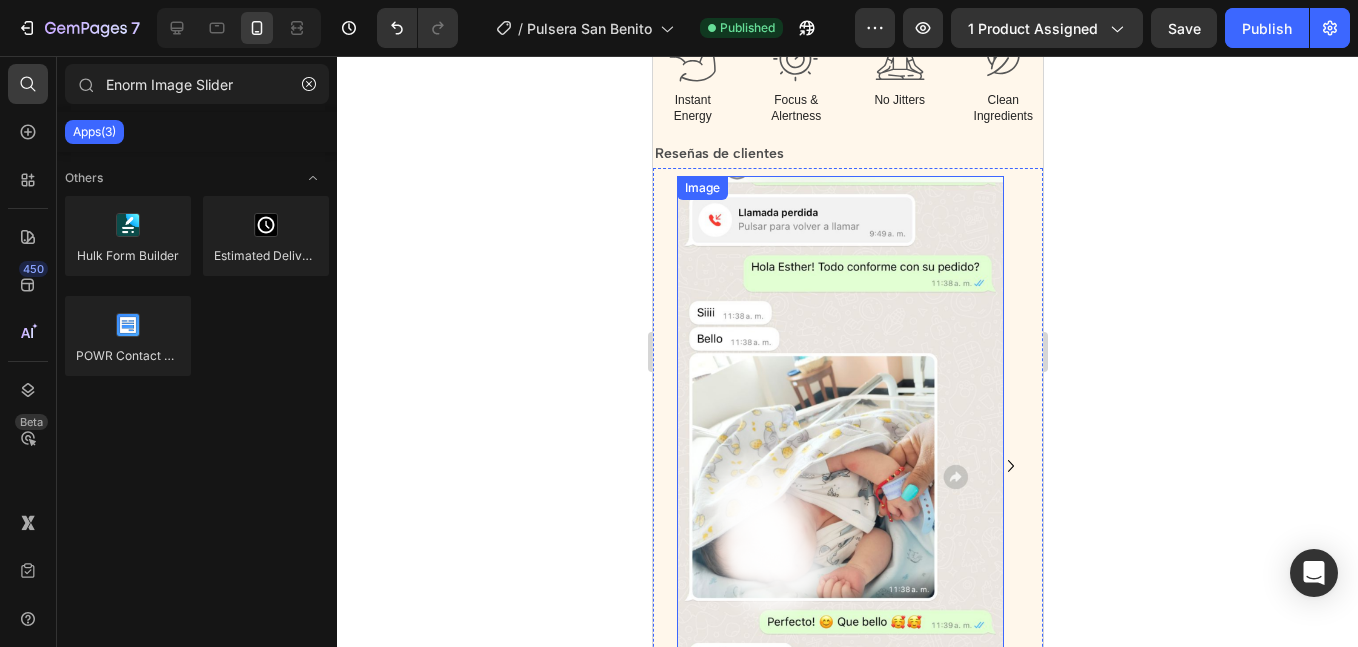 scroll, scrollTop: 1899, scrollLeft: 0, axis: vertical 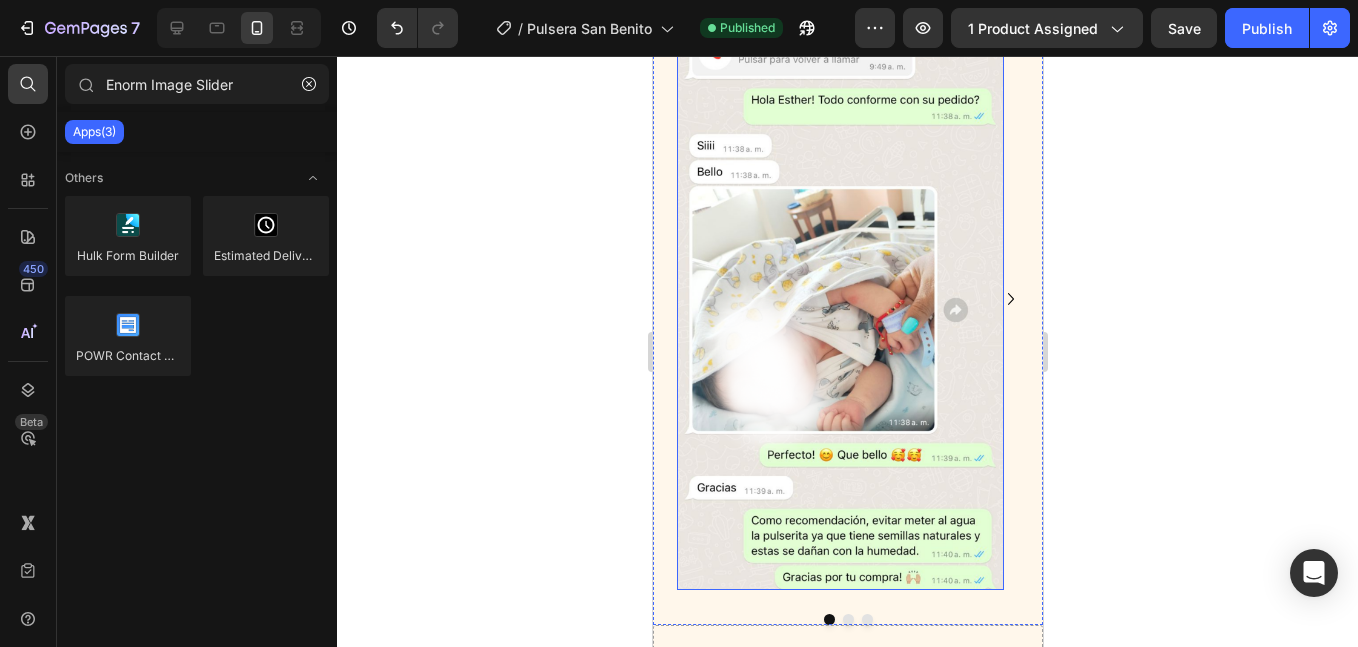 click 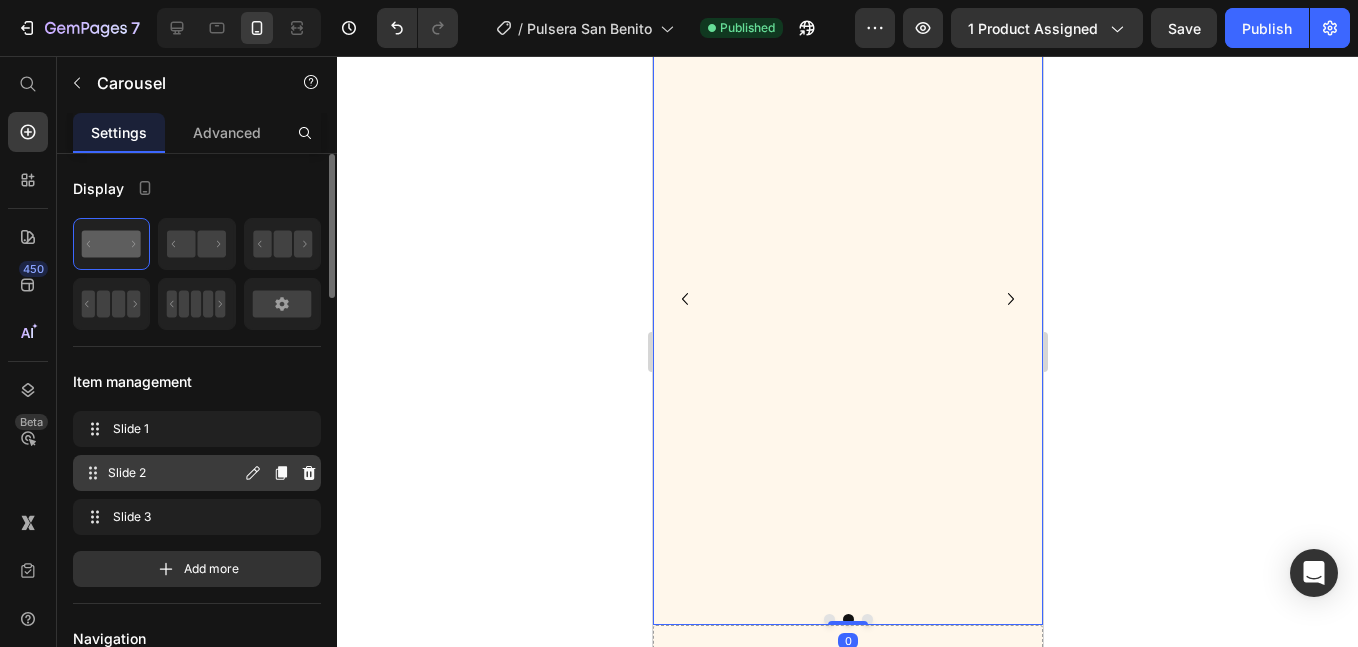 click on "Slide 2" at bounding box center [174, 473] 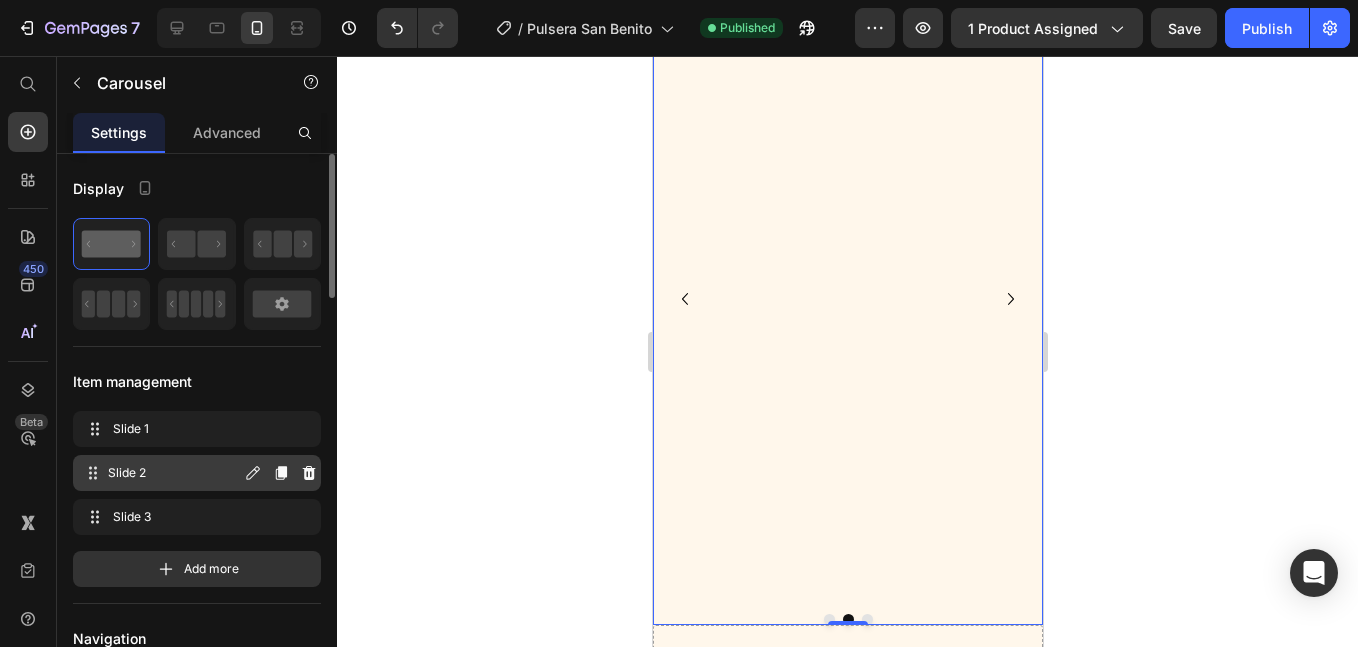 click on "Slide 2" at bounding box center (174, 473) 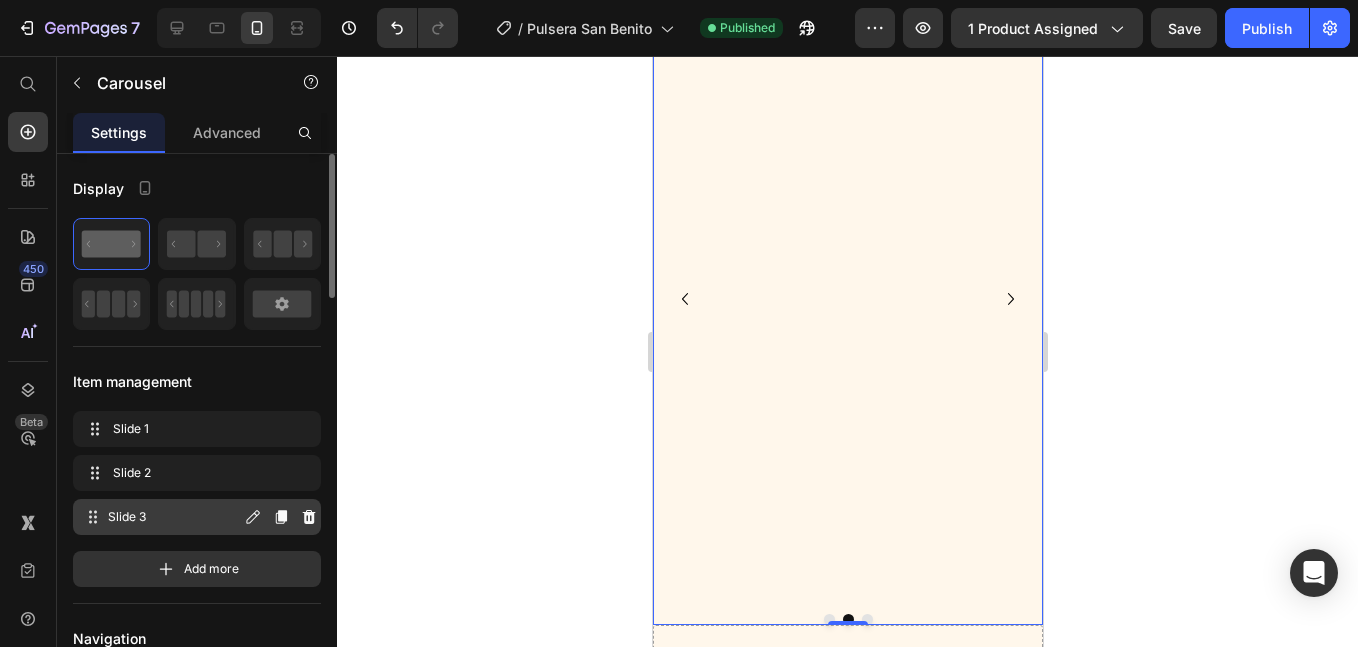 click on "Slide 3" at bounding box center (174, 517) 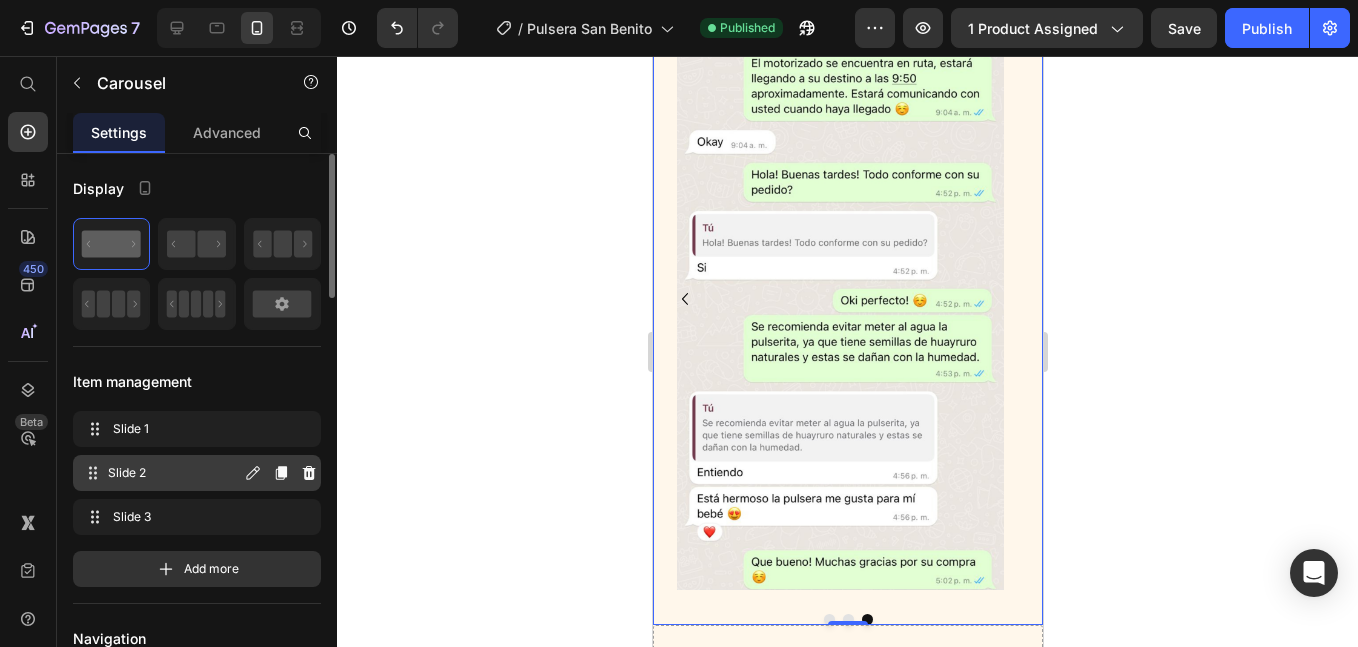 click on "Slide 2 Slide 2" at bounding box center [197, 473] 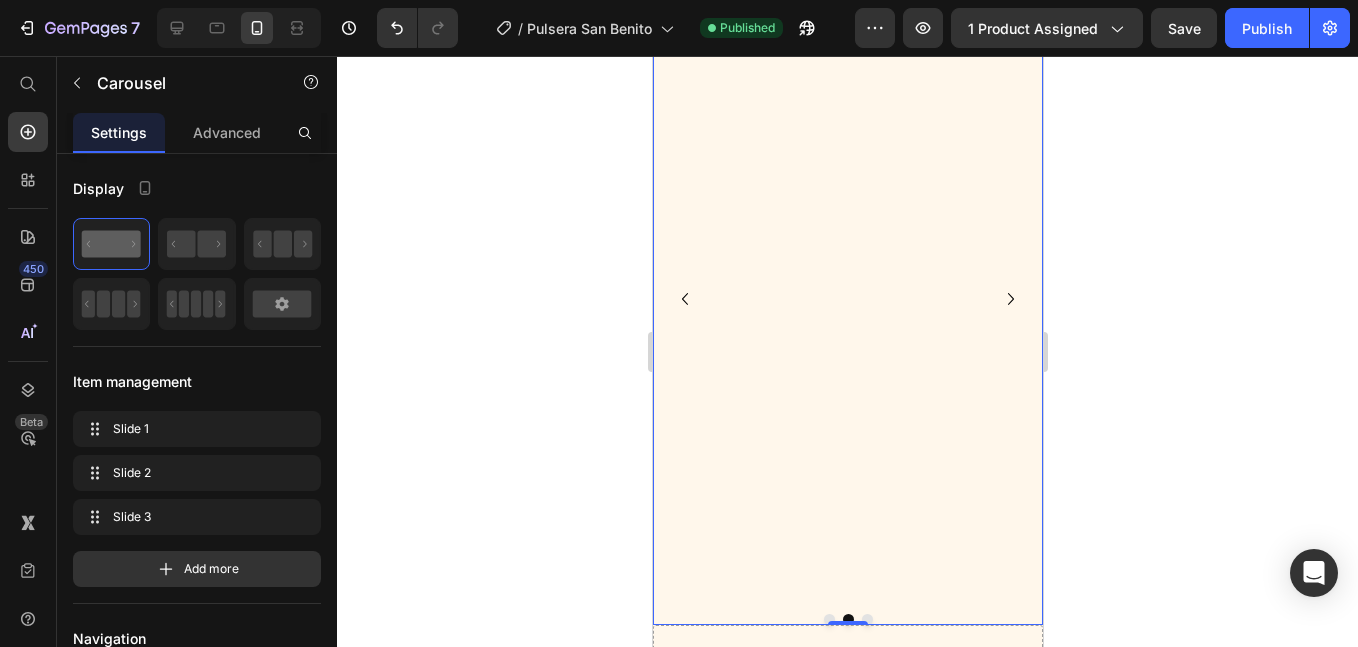 scroll, scrollTop: 1732, scrollLeft: 0, axis: vertical 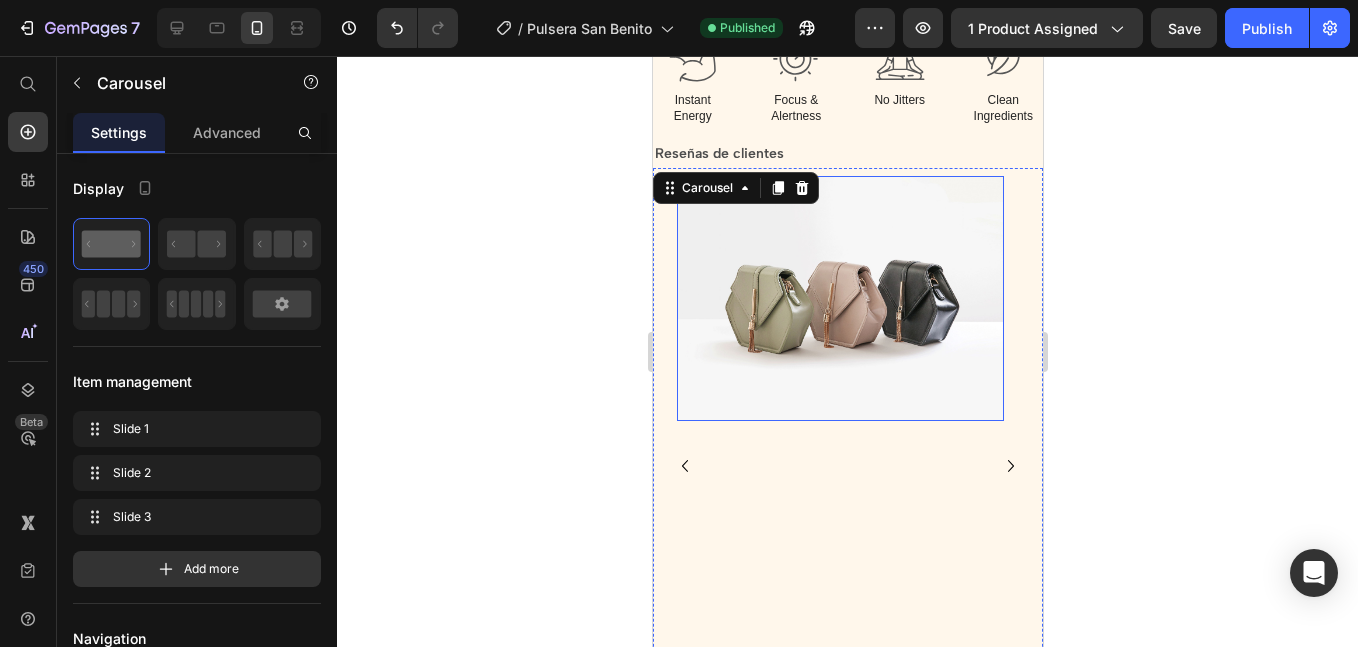 click at bounding box center (839, 298) 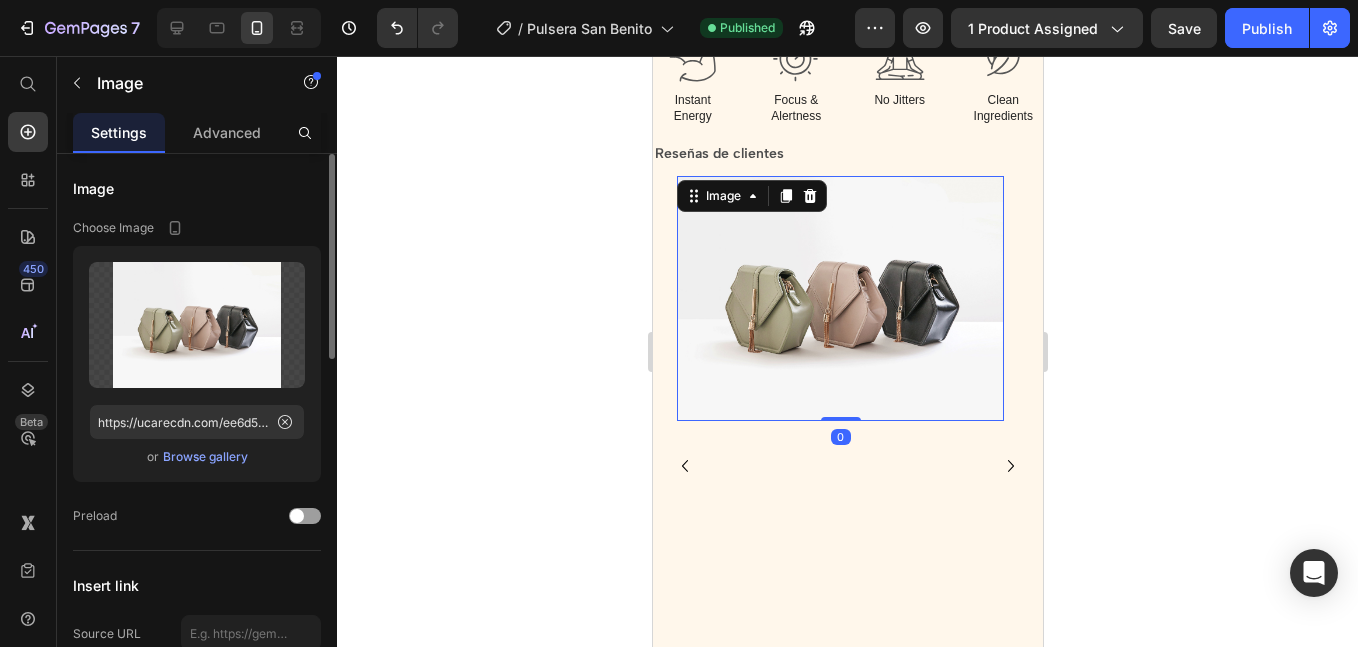 click on "Browse gallery" at bounding box center (205, 457) 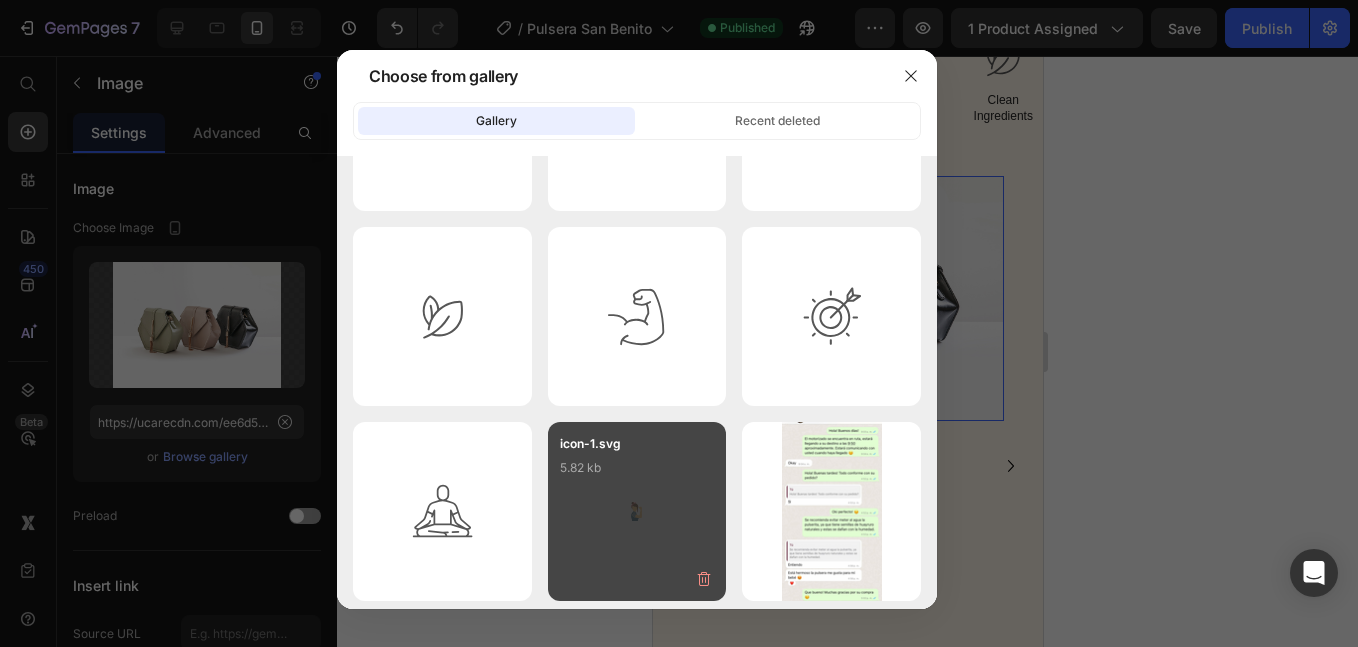 scroll, scrollTop: 0, scrollLeft: 0, axis: both 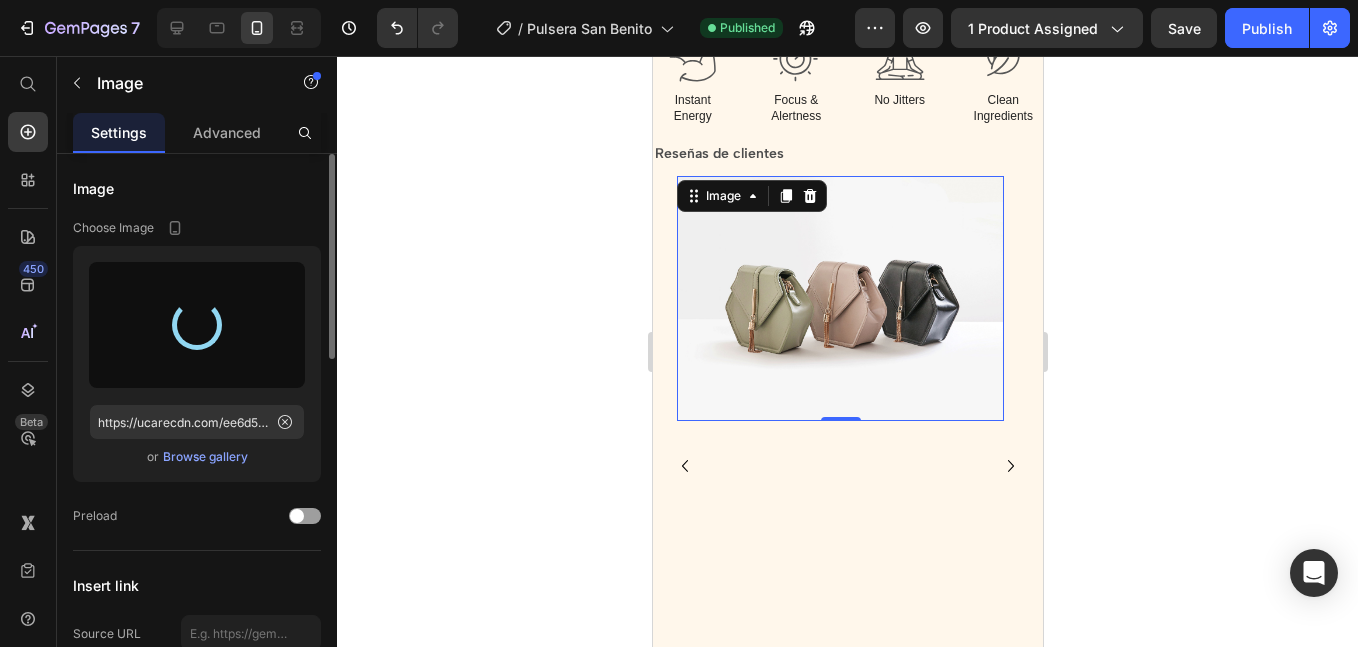 type on "https://cdn.shopify.com/s/files/1/0673/0494/7850/files/gempages_539191068483126058-a2d65566-a2bb-411c-8fa1-6d8e80b54398.jpg" 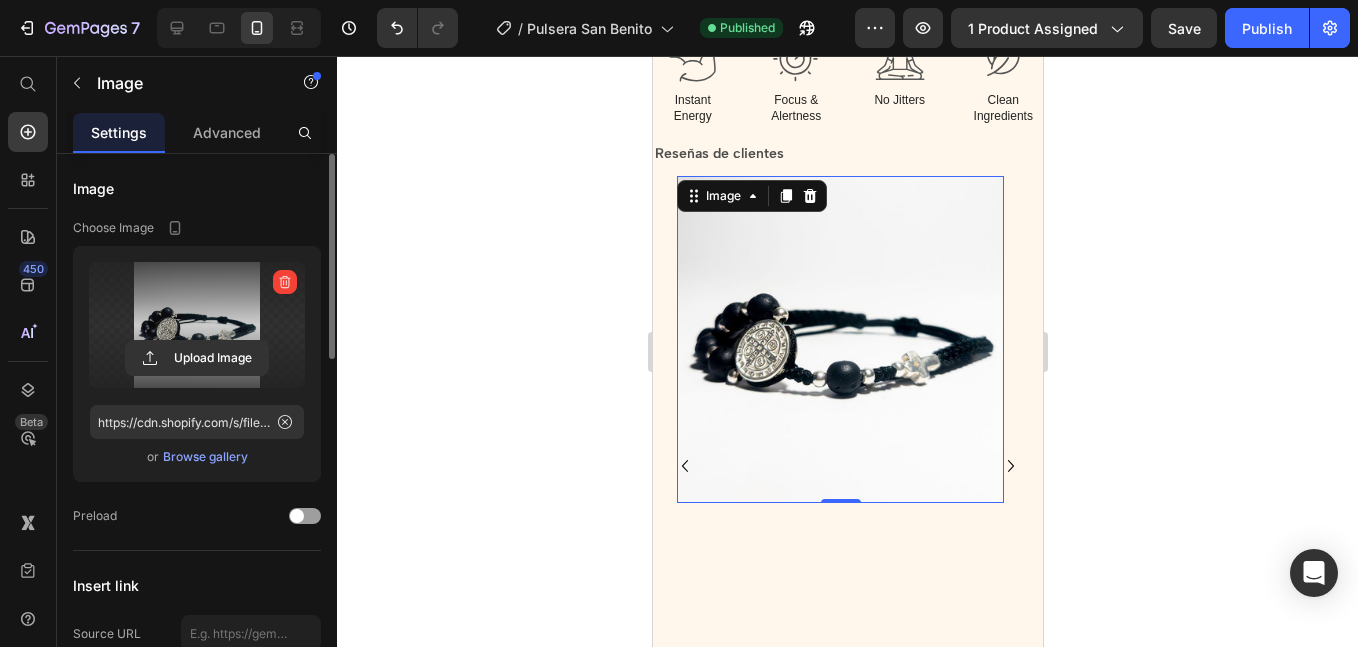 click on "Browse gallery" at bounding box center [205, 457] 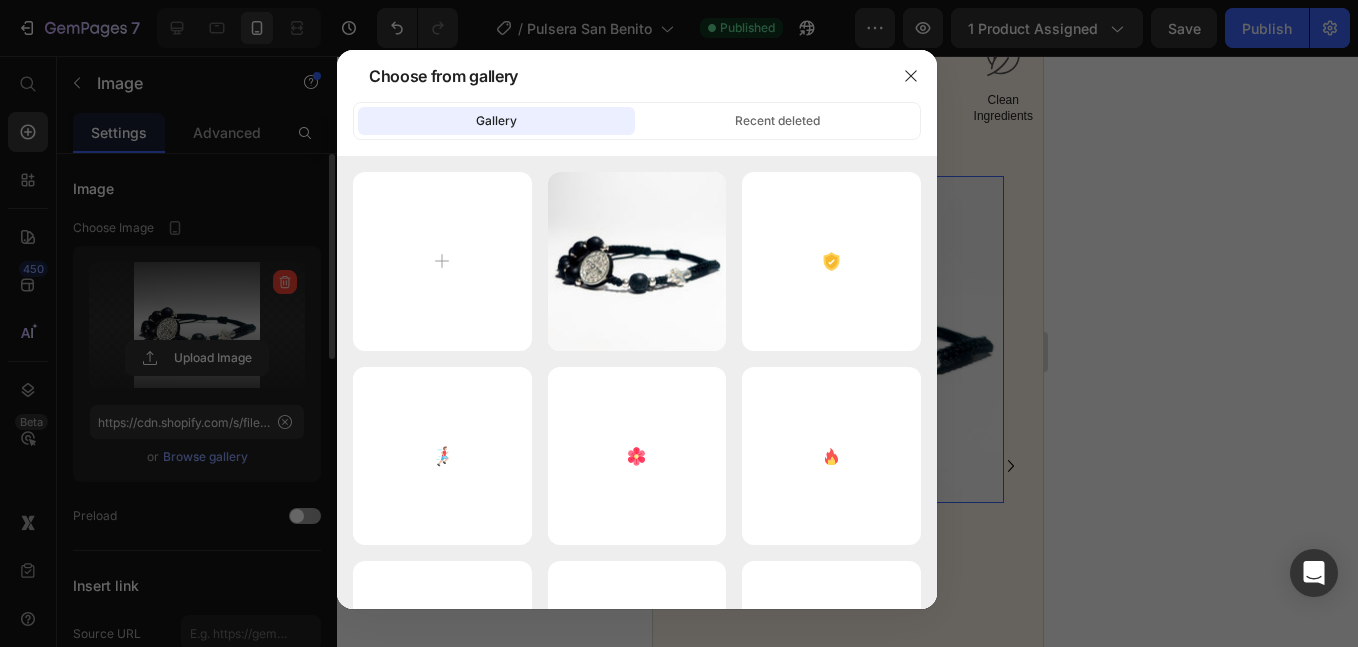 type on "C:\fakepath\4_6987cd9b-b038-4dd1-a4a0-d80175426b8c.jpg" 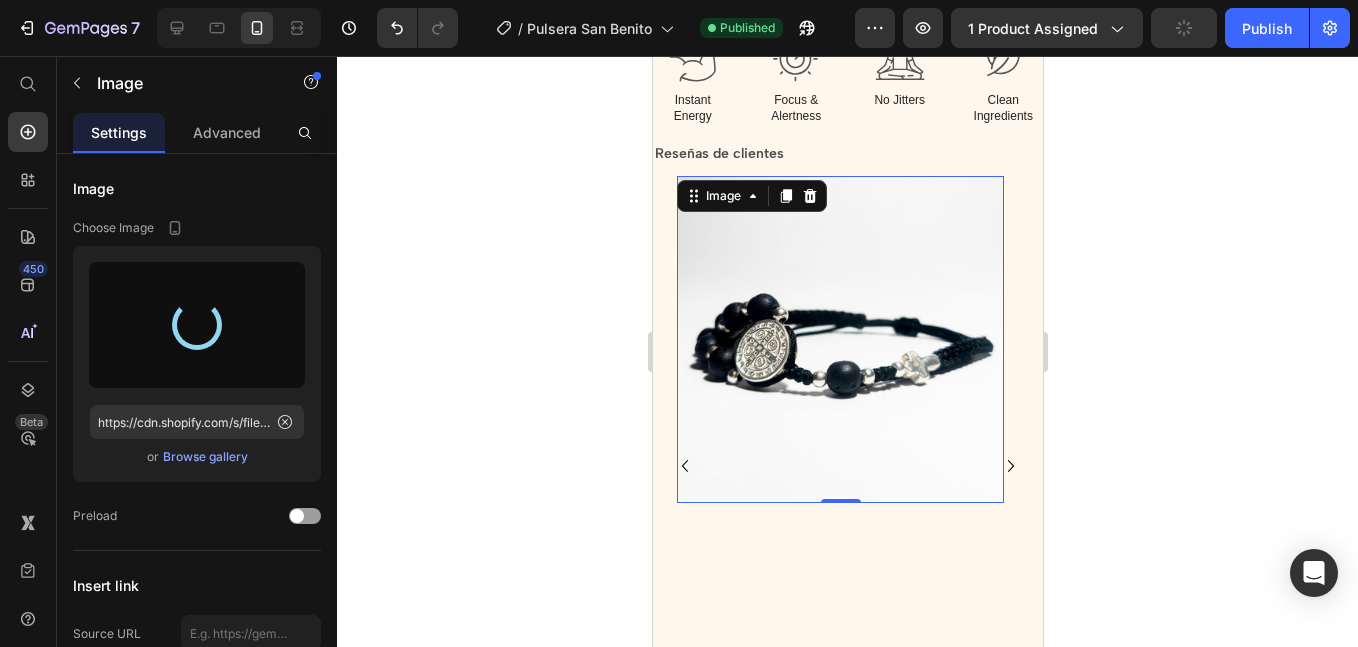 type on "https://cdn.shopify.com/s/files/1/0673/0494/7850/files/gempages_539191068483126058-7afbb672-4c4d-43a3-9638-ee0ecbc1d51d.jpg" 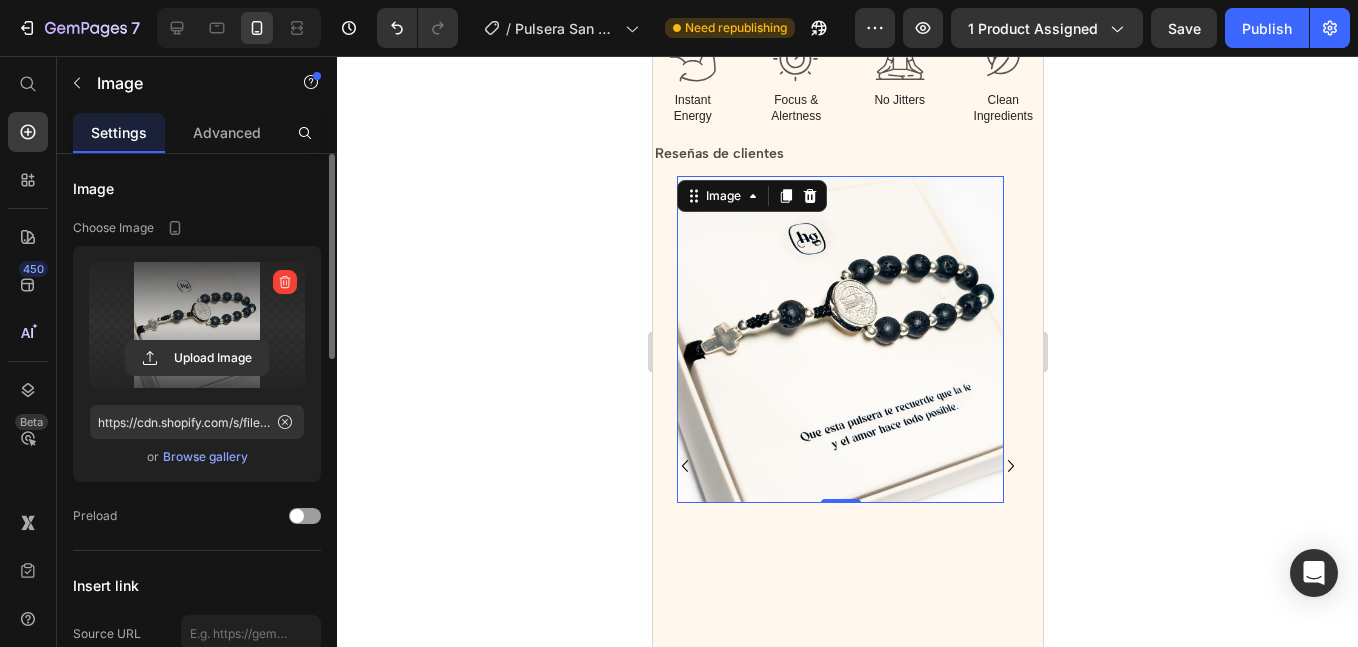 click on "Browse gallery" at bounding box center (205, 457) 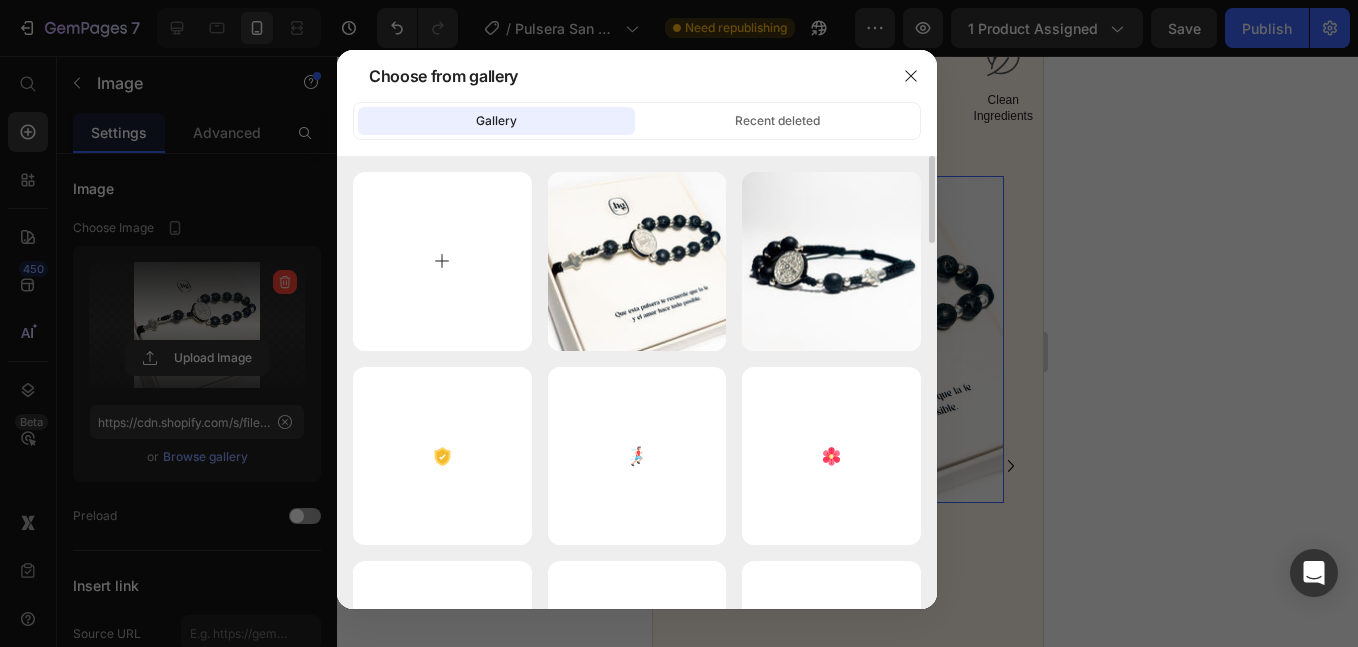 type on "C:\fakepath\5_a465c72d-225f-4e91-8a19-5b0c18b85df6.jpg" 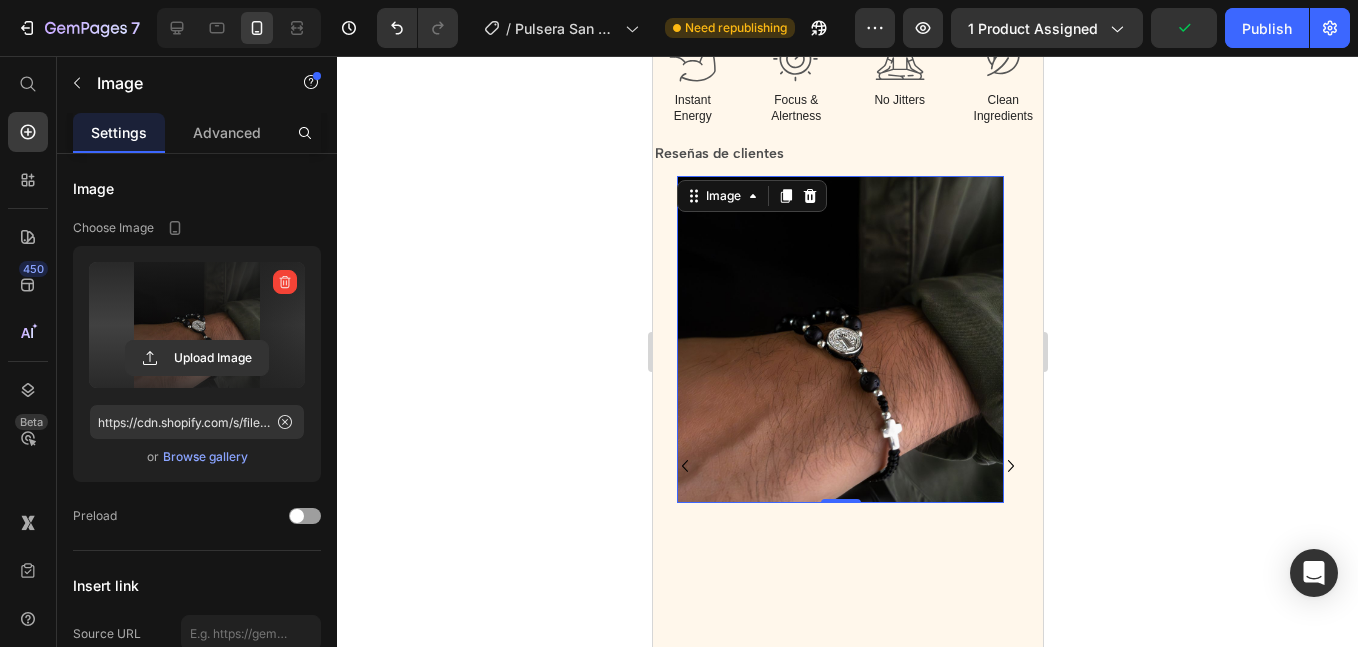 type on "https://cdn.shopify.com/s/files/1/0673/0494/7850/files/gempages_539191068483126058-a7836f32-5e53-44bc-89a9-197b116910d3.jpg" 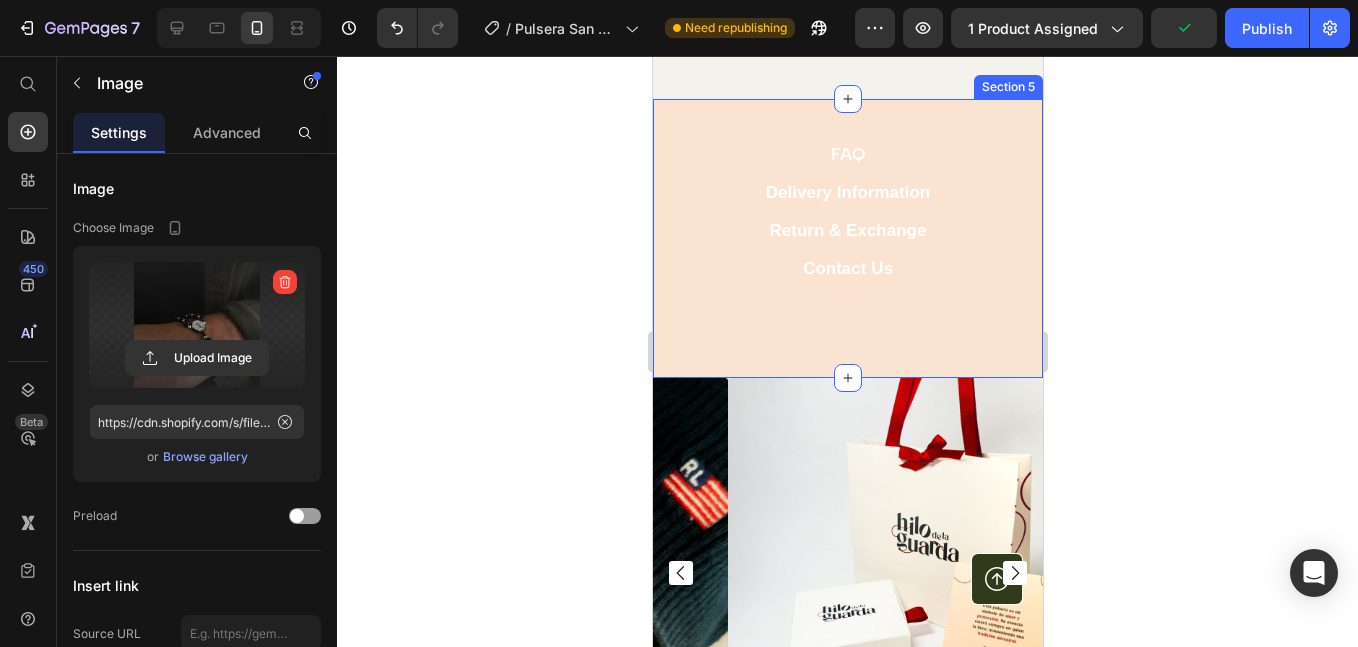 scroll, scrollTop: 3628, scrollLeft: 0, axis: vertical 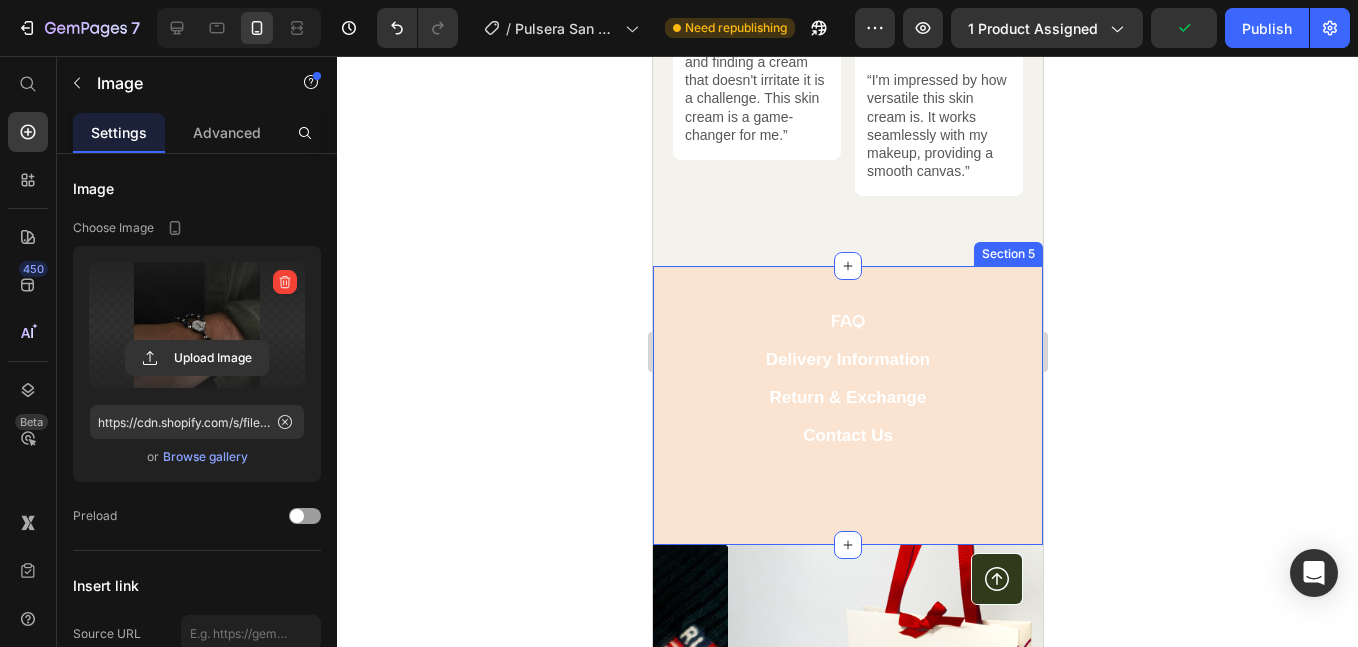 click on "FAQ Button Delivery Information Button Return & Exchange Button Contact Us Button Row Button Row Section 5" at bounding box center [847, 405] 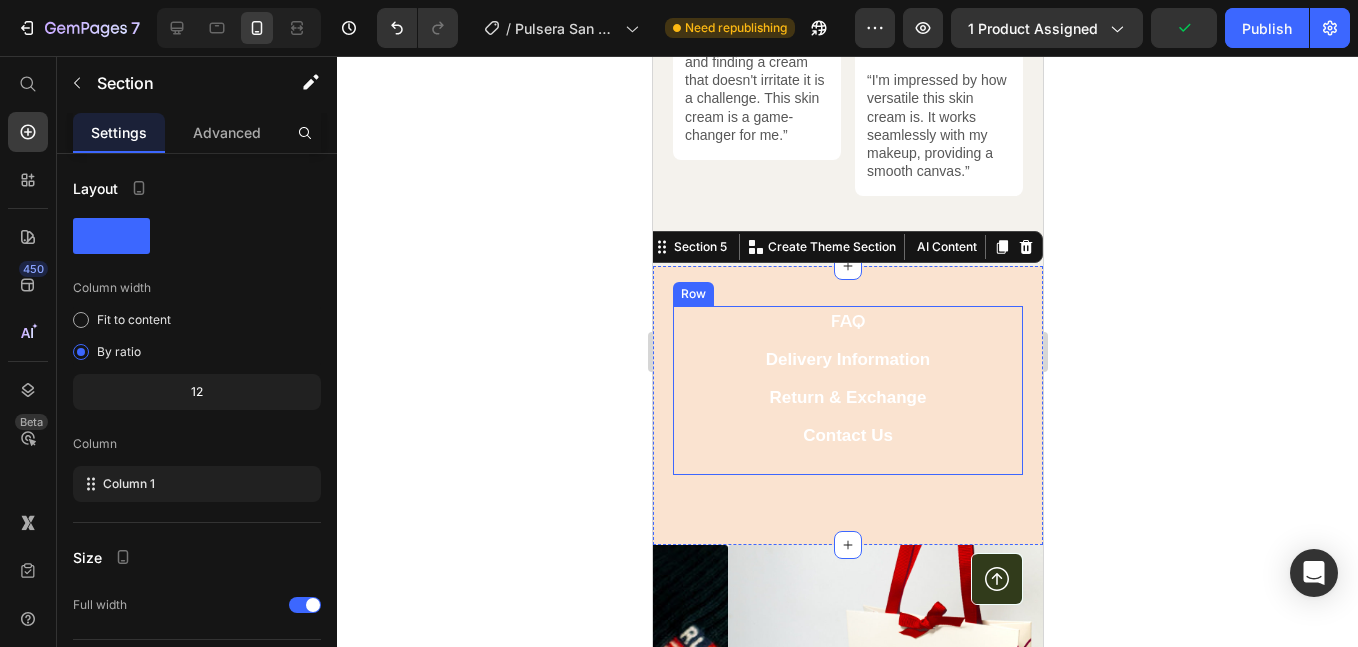 scroll, scrollTop: 3962, scrollLeft: 0, axis: vertical 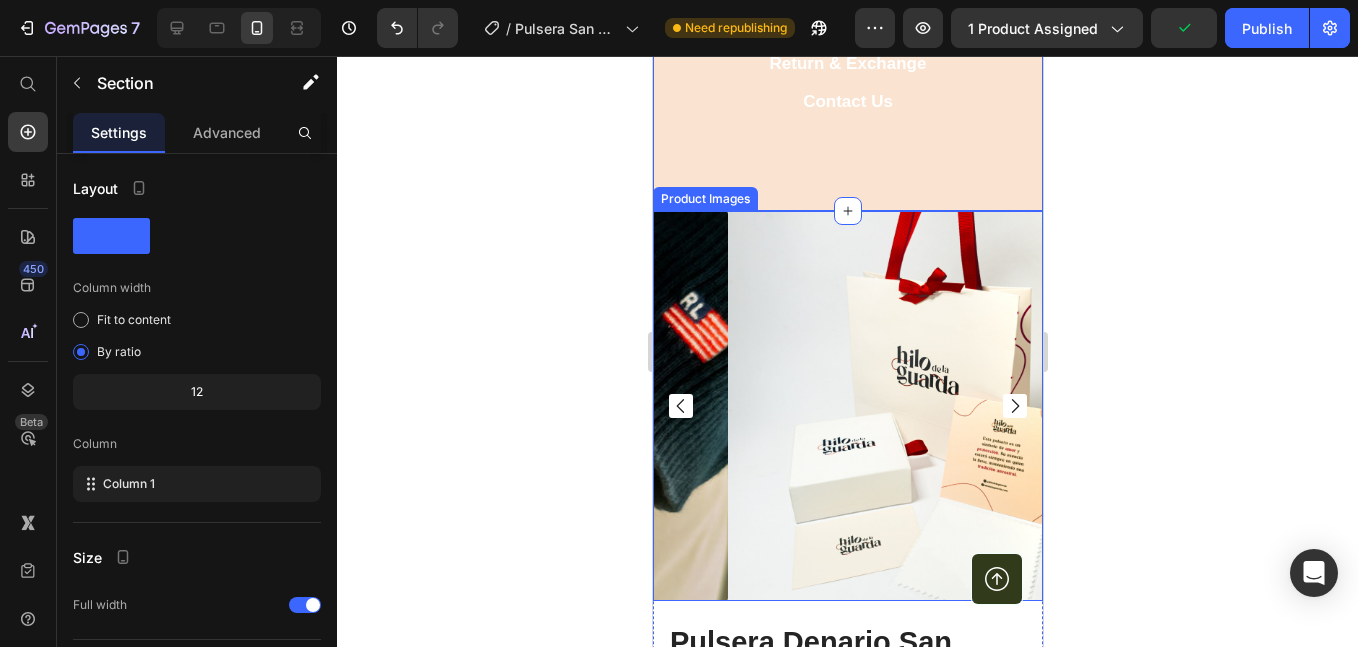 click at bounding box center (922, 406) 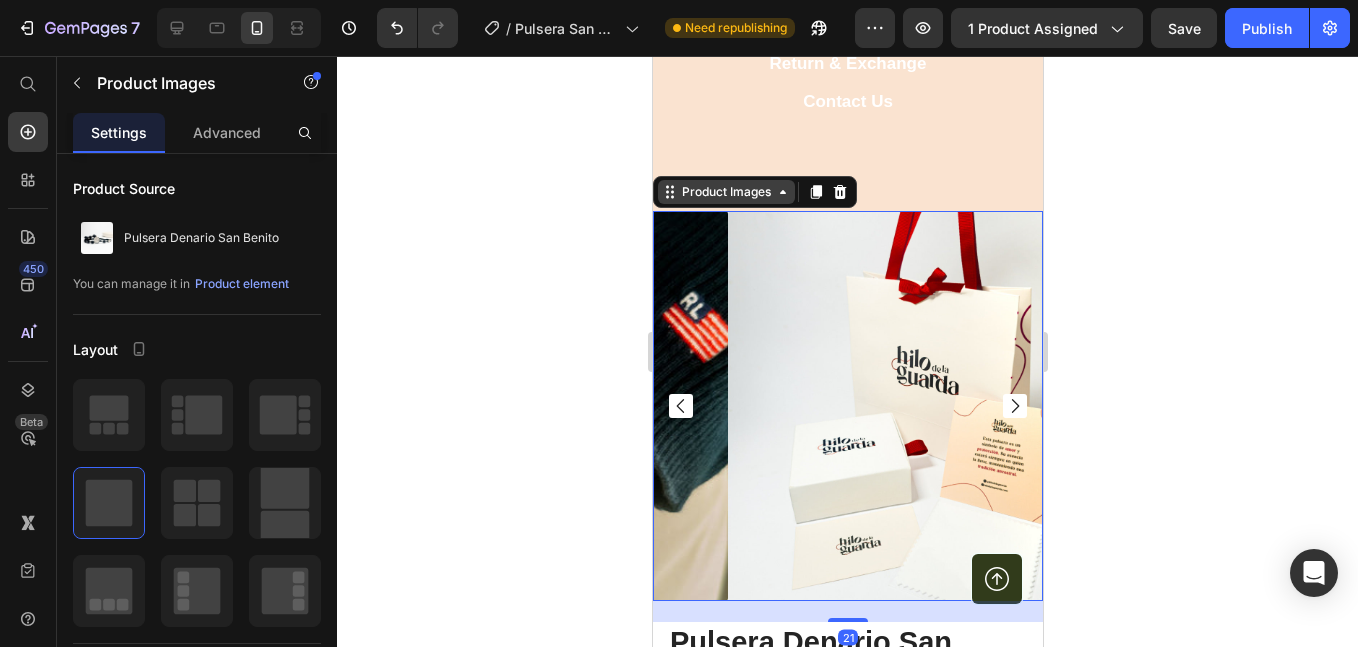 click on "Product Images" at bounding box center (725, 192) 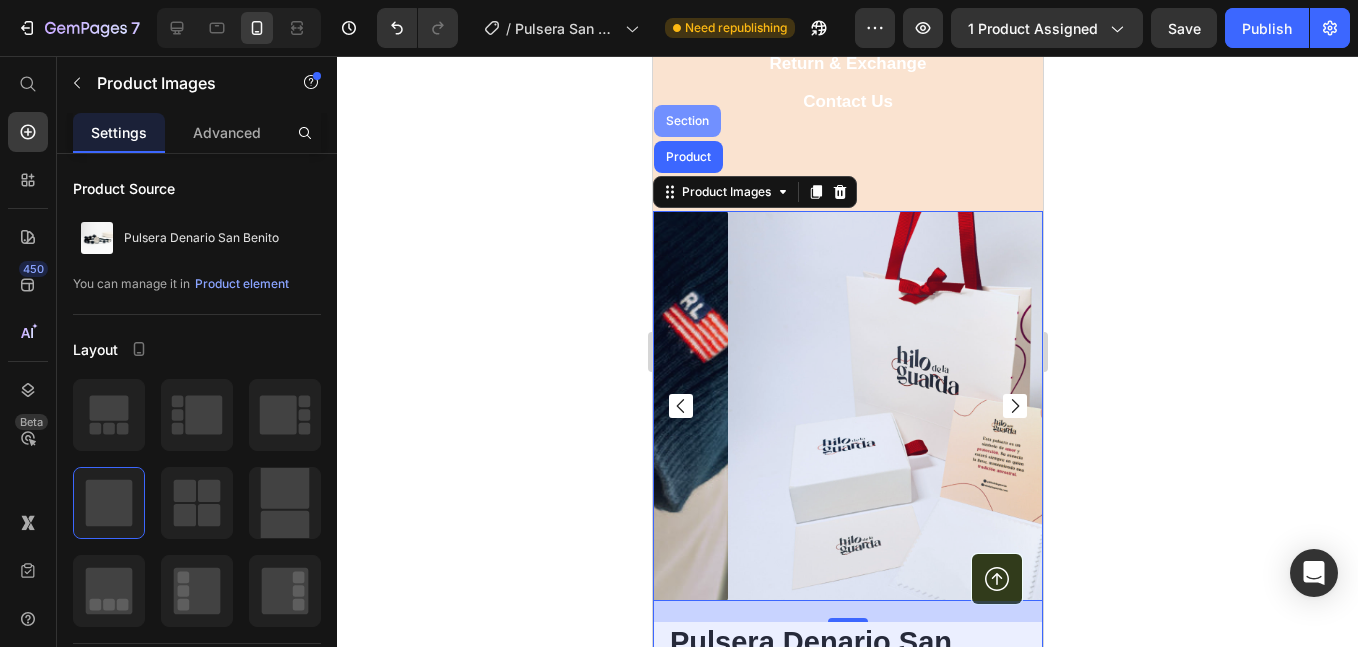 click on "Section" at bounding box center [686, 121] 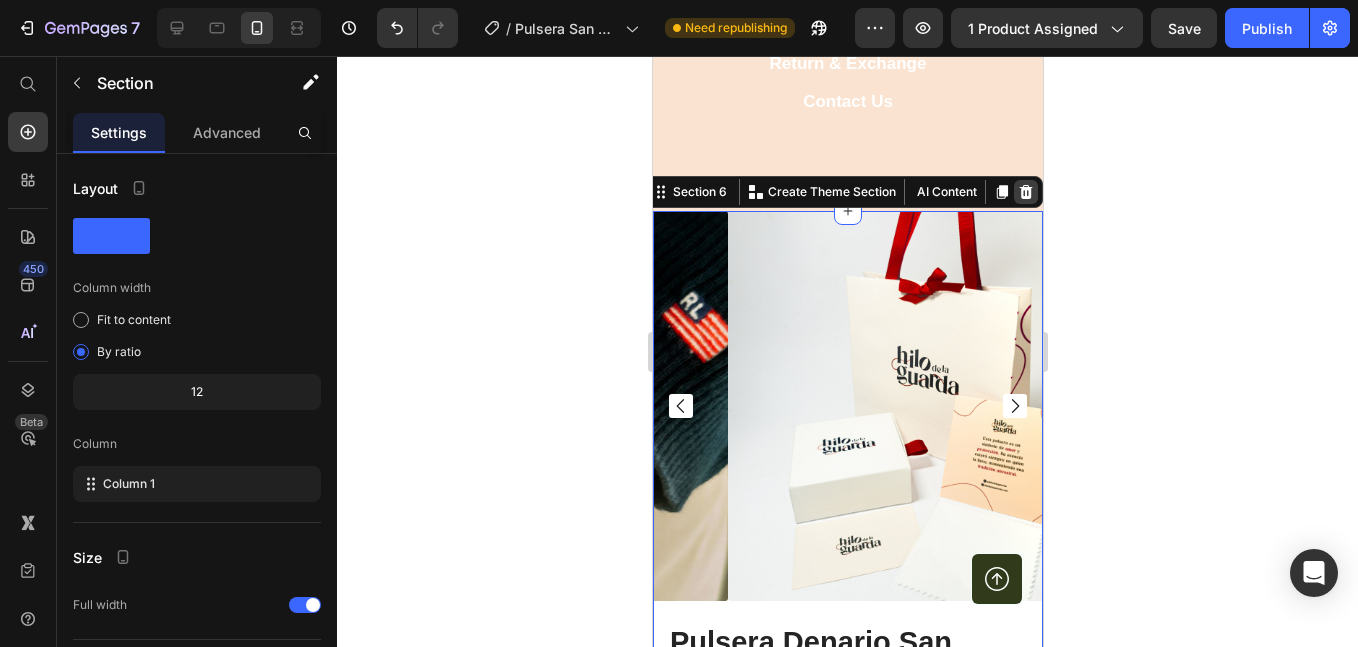 click 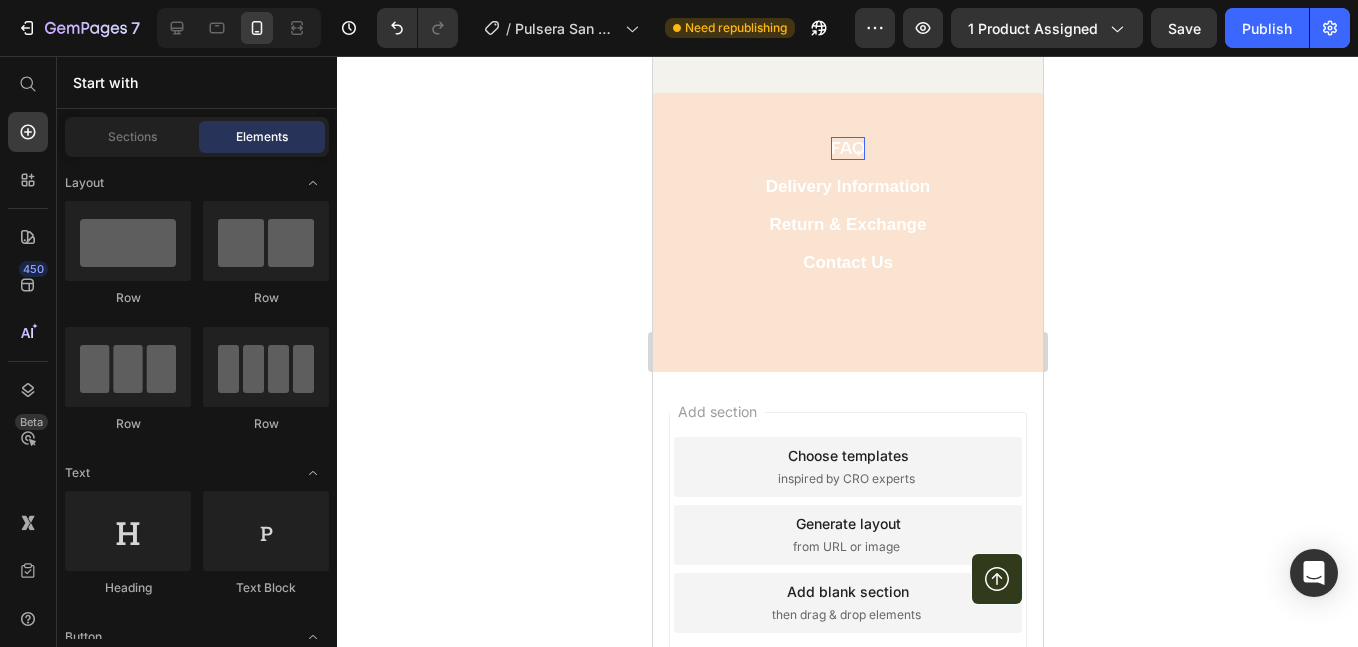 scroll, scrollTop: 3628, scrollLeft: 0, axis: vertical 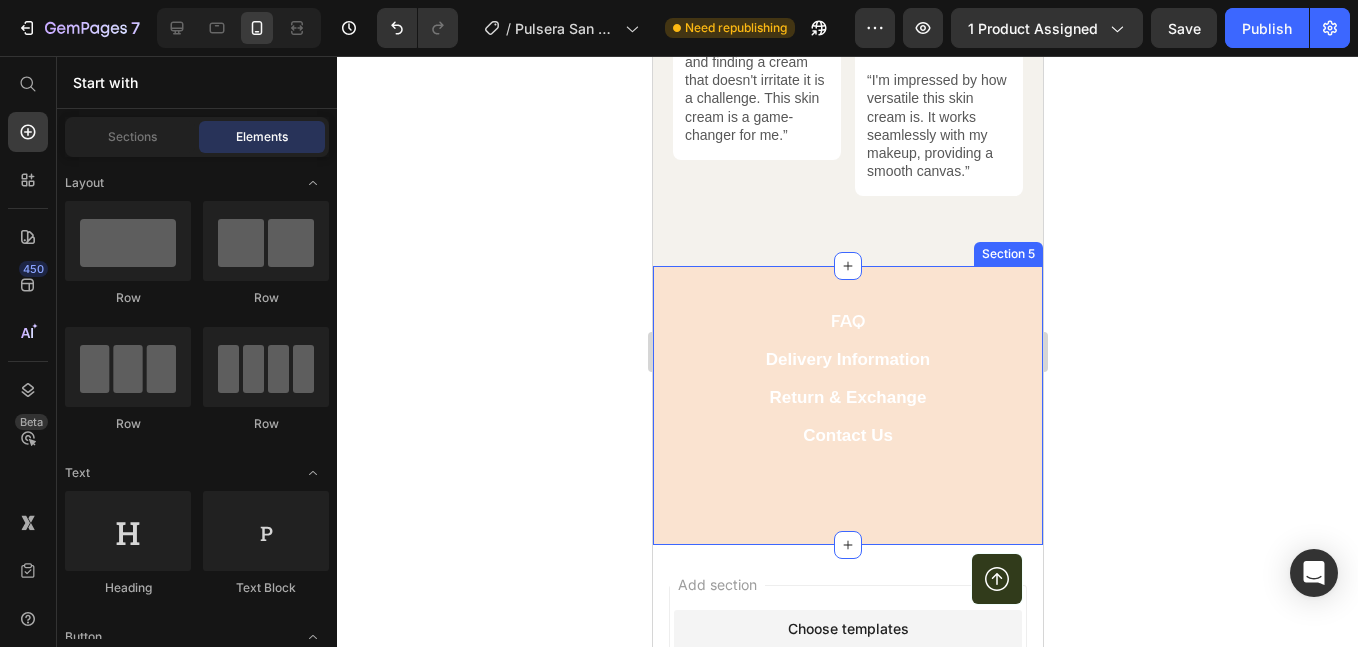 click on "FAQ Button Delivery Information Button Return & Exchange Button Contact Us Button Row Button Row Section 5" at bounding box center (847, 405) 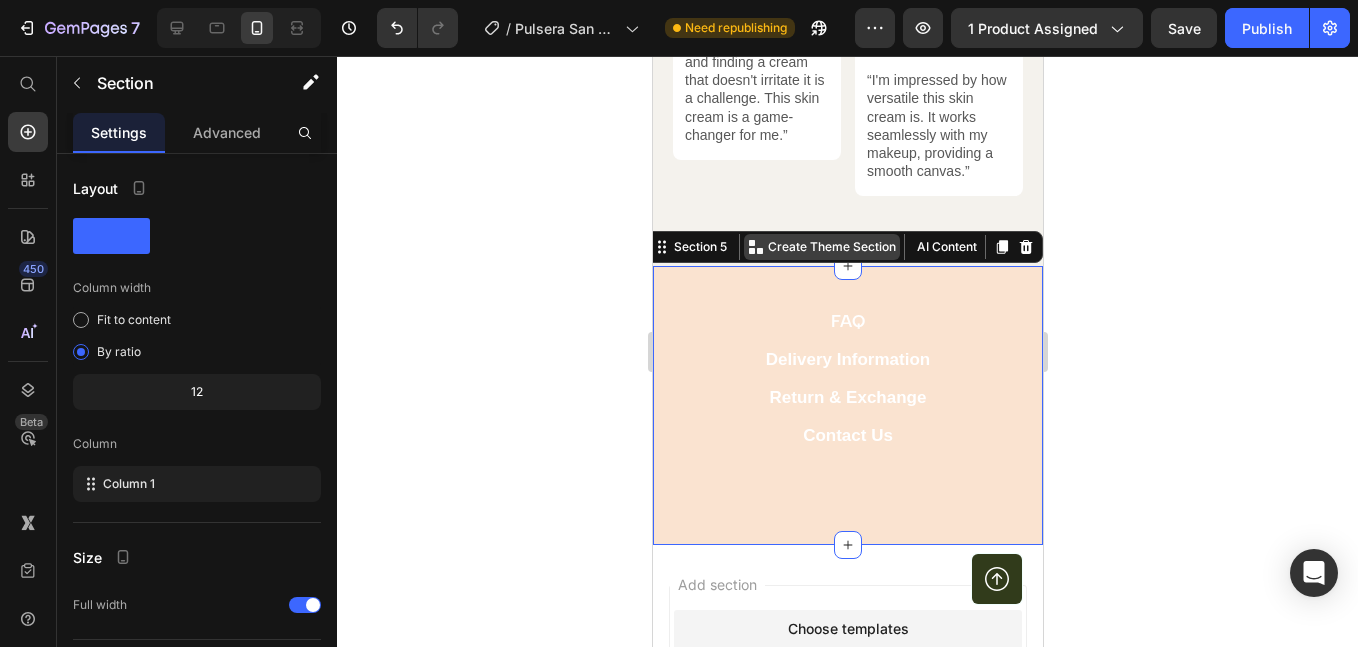 click on "Create Theme Section" at bounding box center (831, 247) 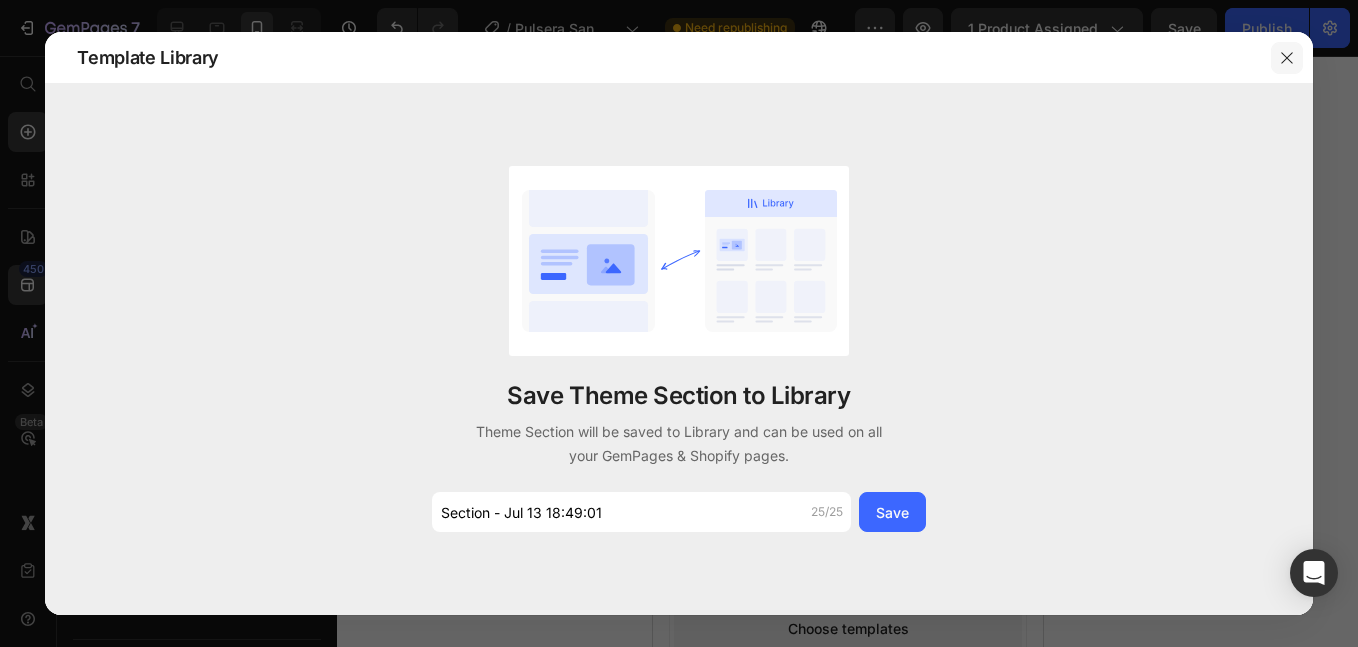 click at bounding box center (1287, 58) 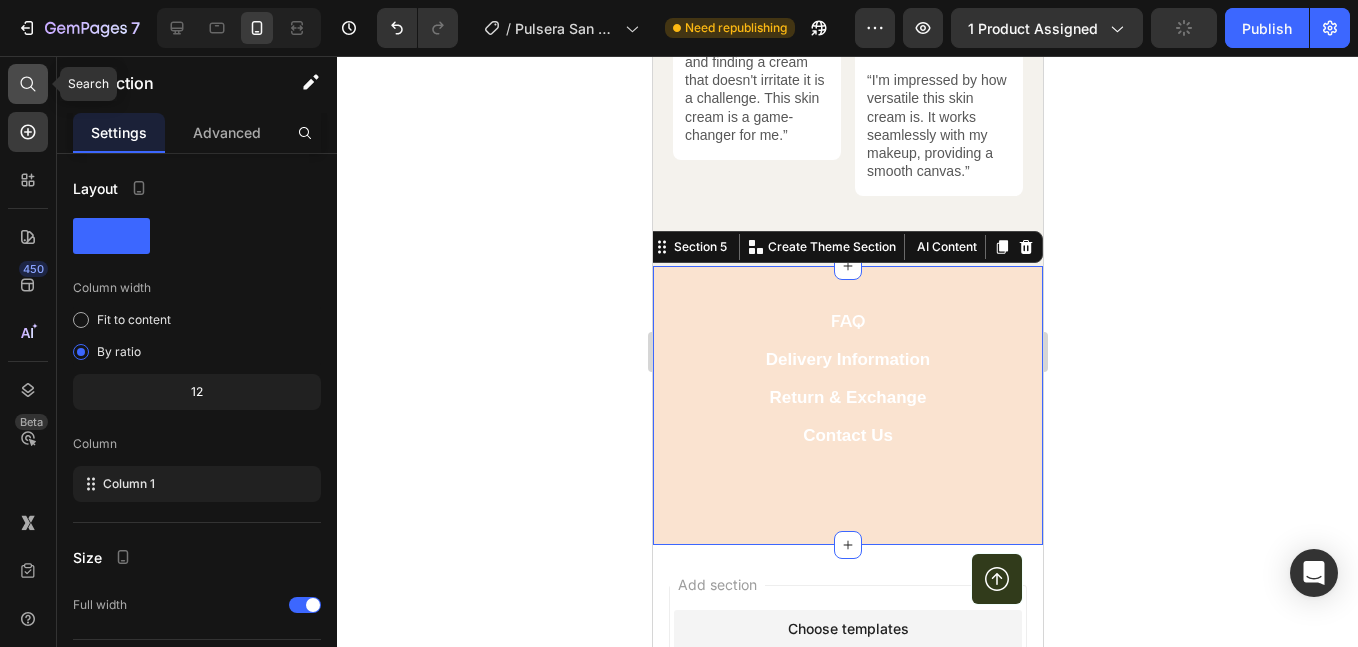 click 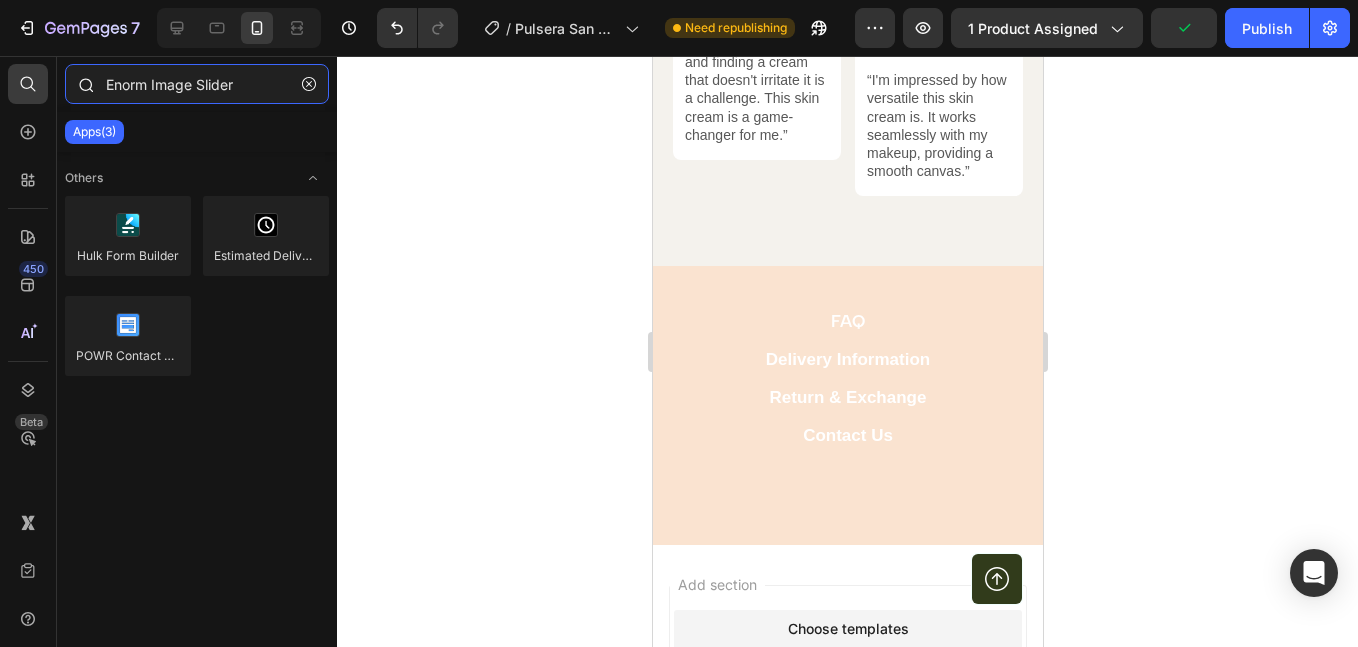 click on "Enorm Image Slider" at bounding box center [197, 84] 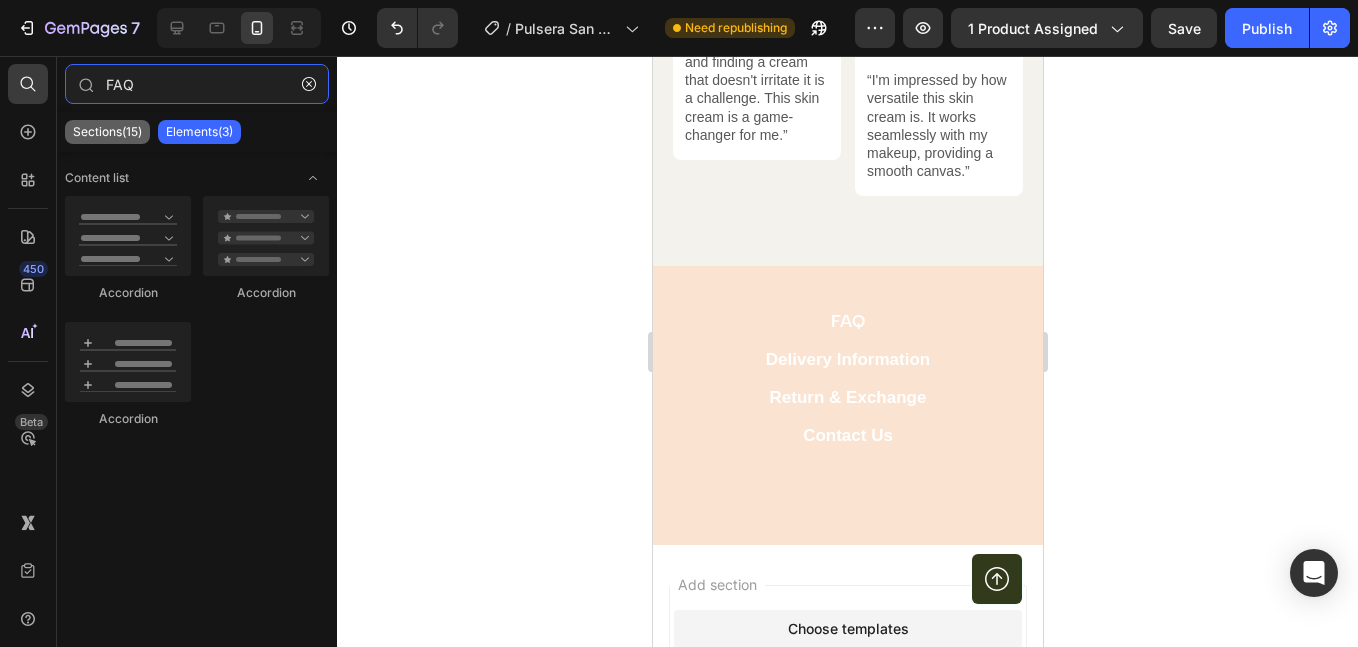 type on "FAQ" 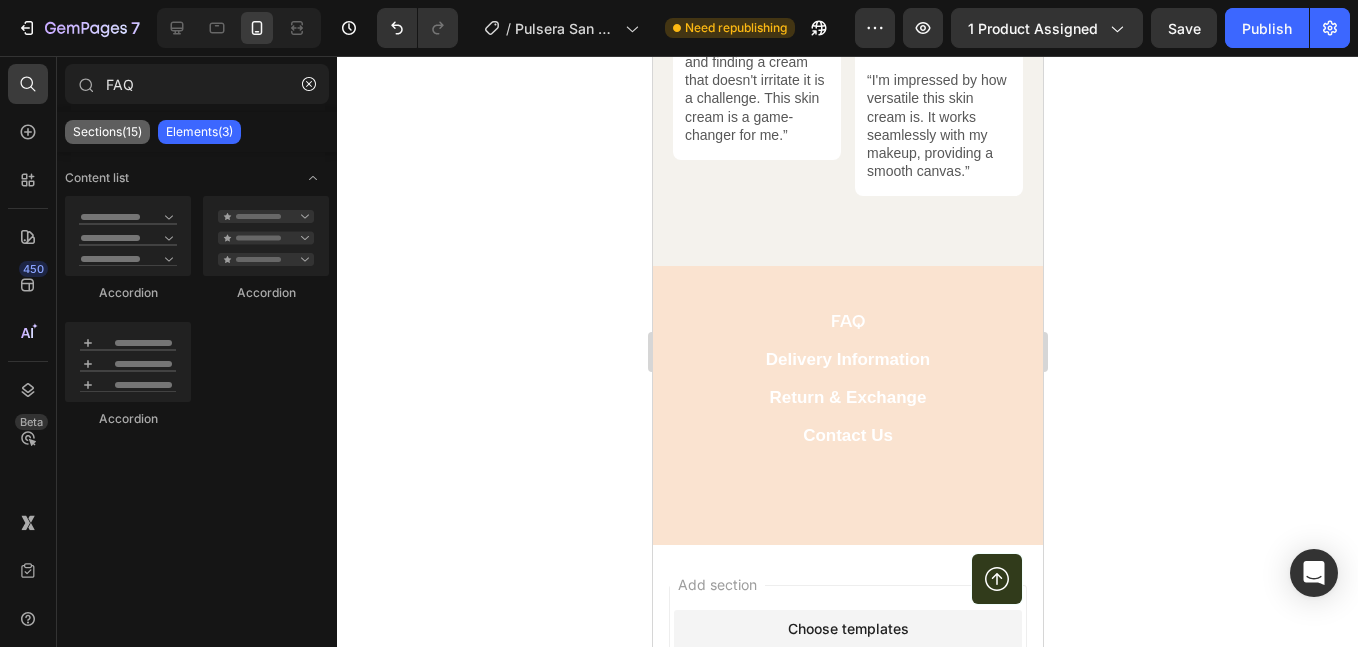 click on "Sections(15)" at bounding box center (107, 132) 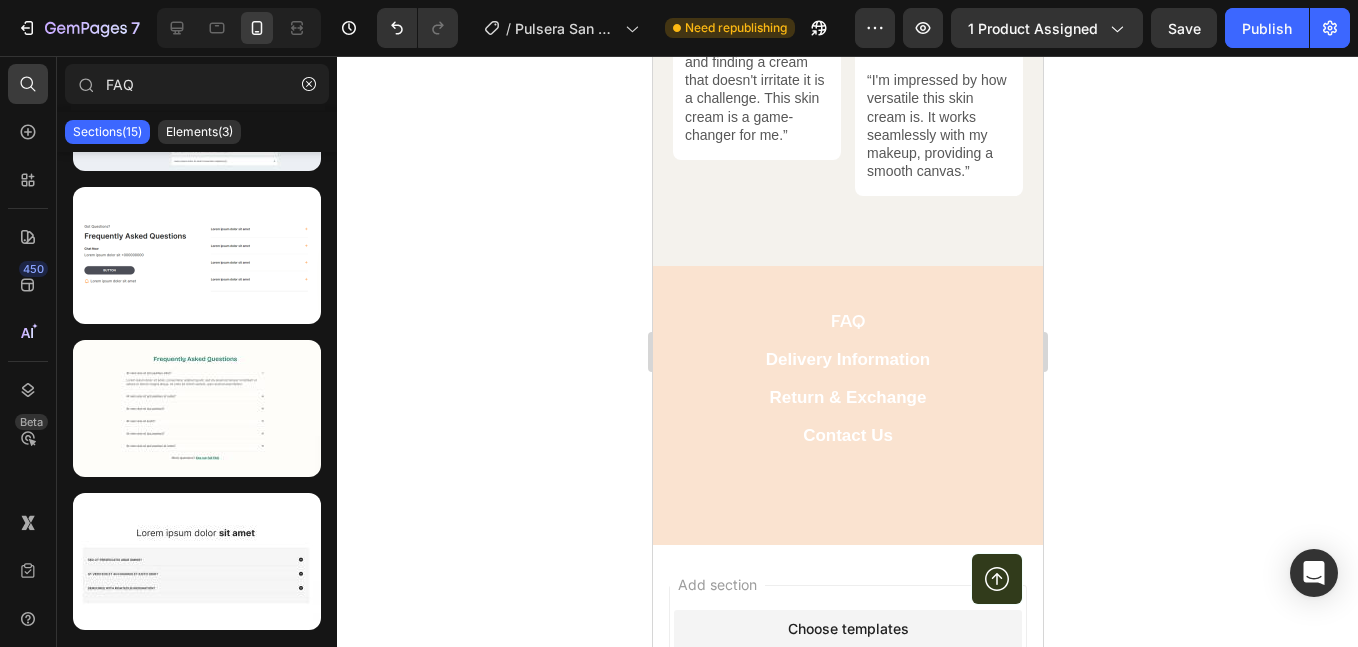 scroll, scrollTop: 1800, scrollLeft: 0, axis: vertical 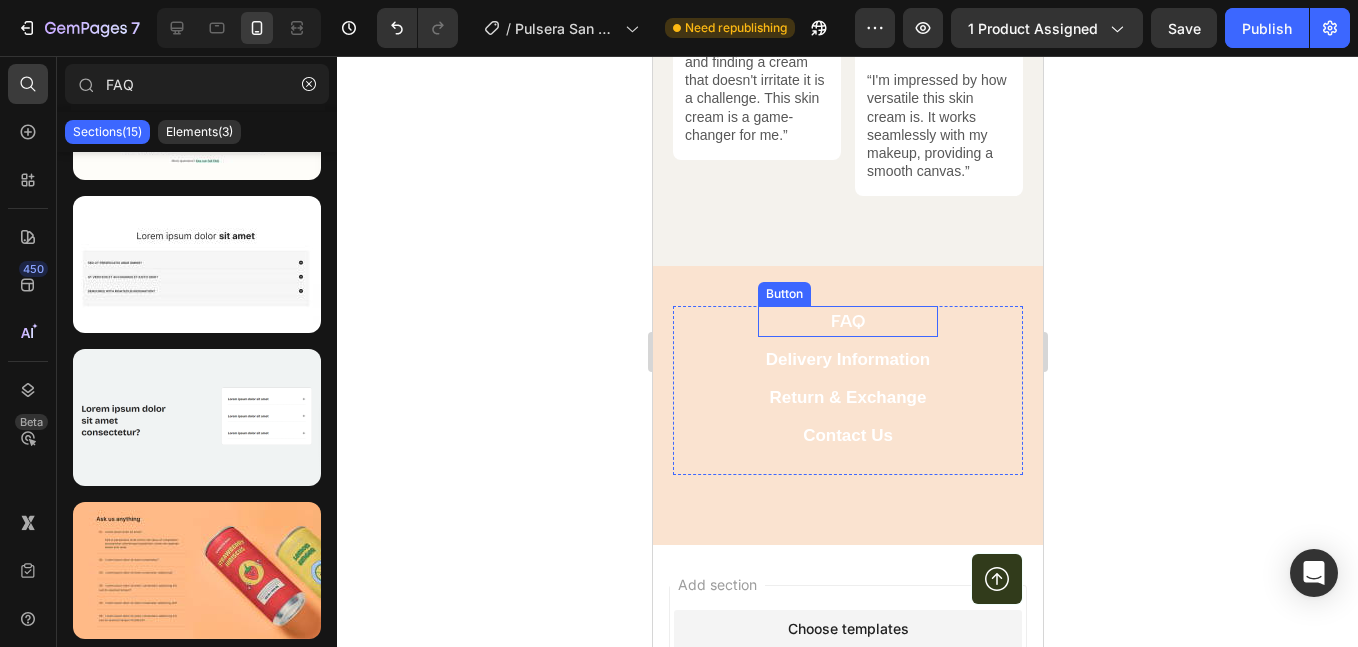 drag, startPoint x: 792, startPoint y: 358, endPoint x: 719, endPoint y: 343, distance: 74.52516 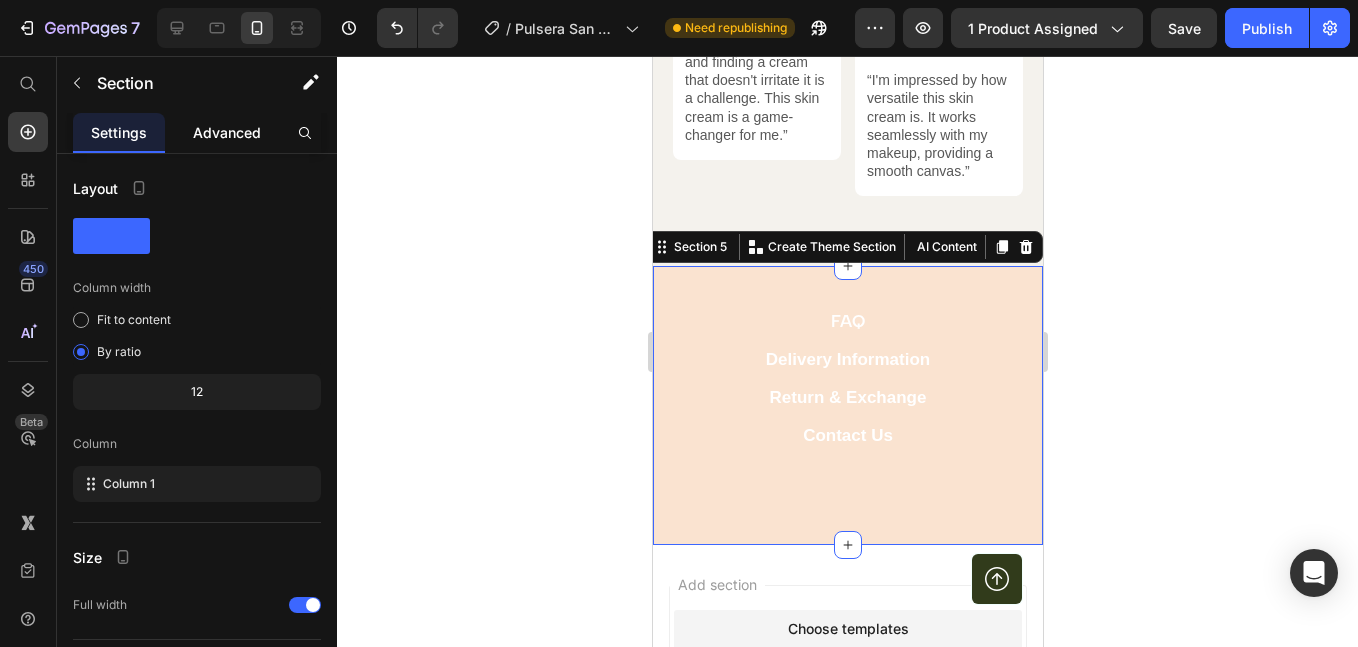 click on "Advanced" at bounding box center (227, 132) 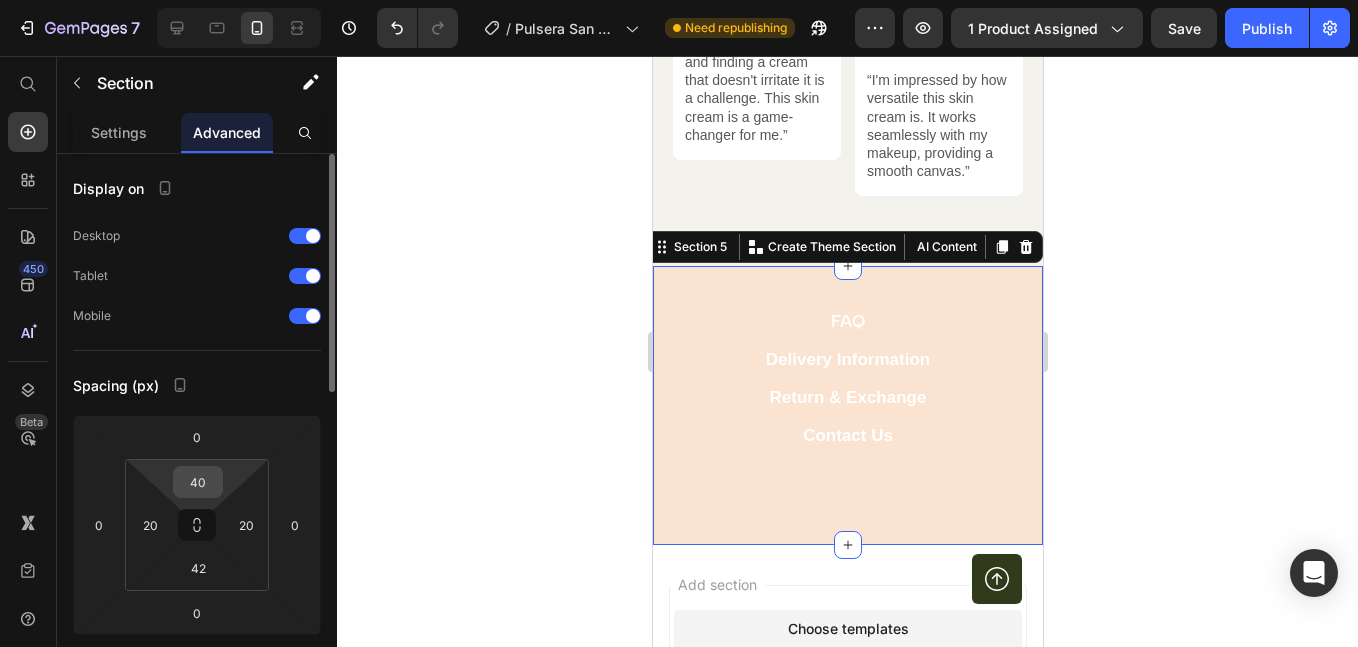 click on "40" at bounding box center [198, 482] 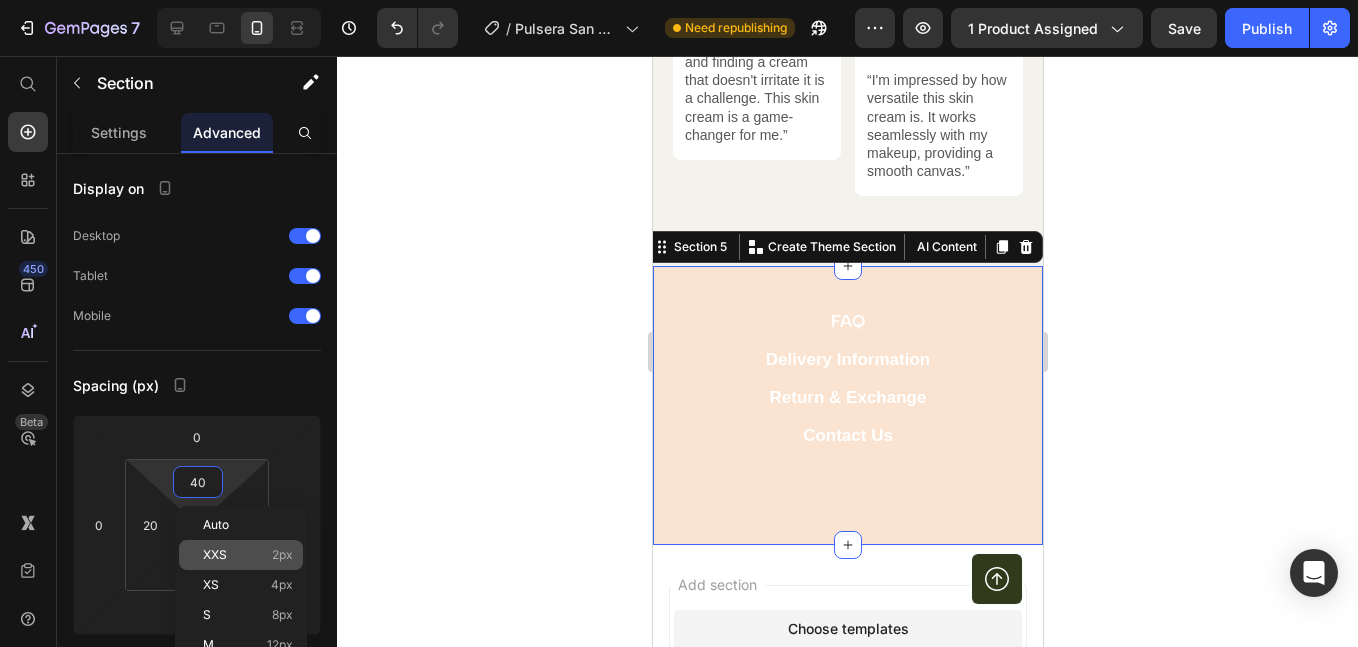 click on "XXS 2px" 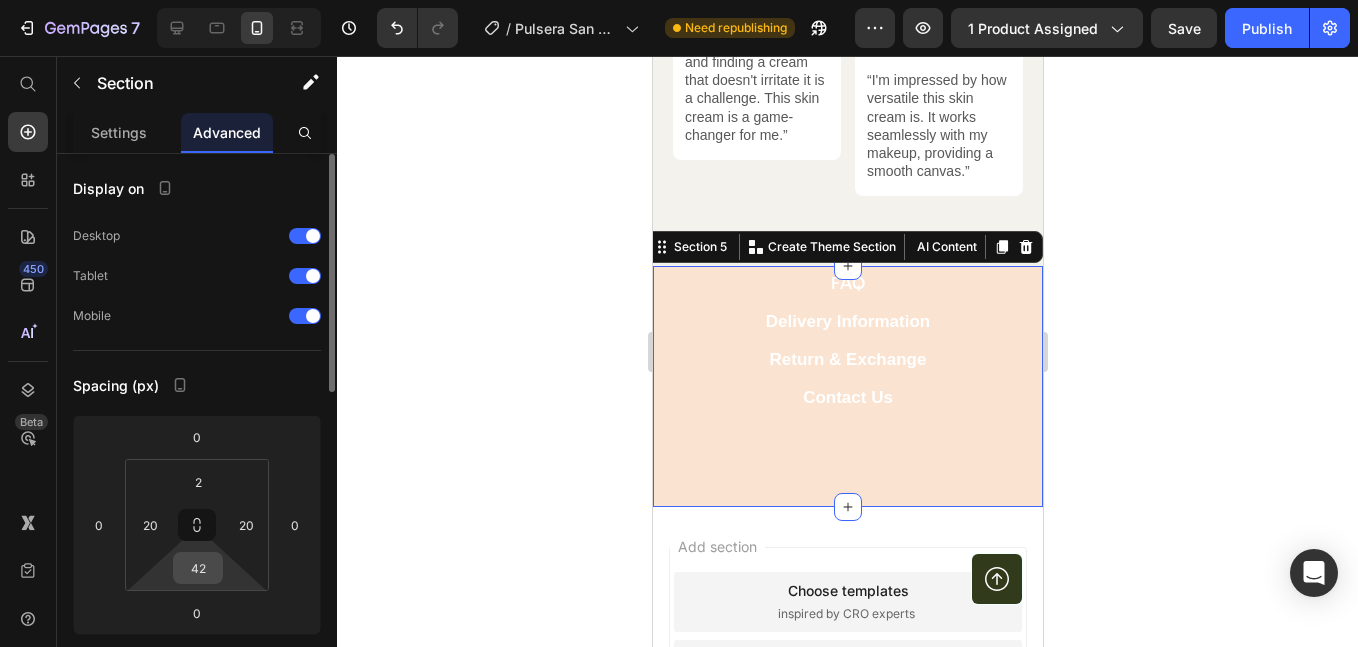 click on "42" at bounding box center [198, 568] 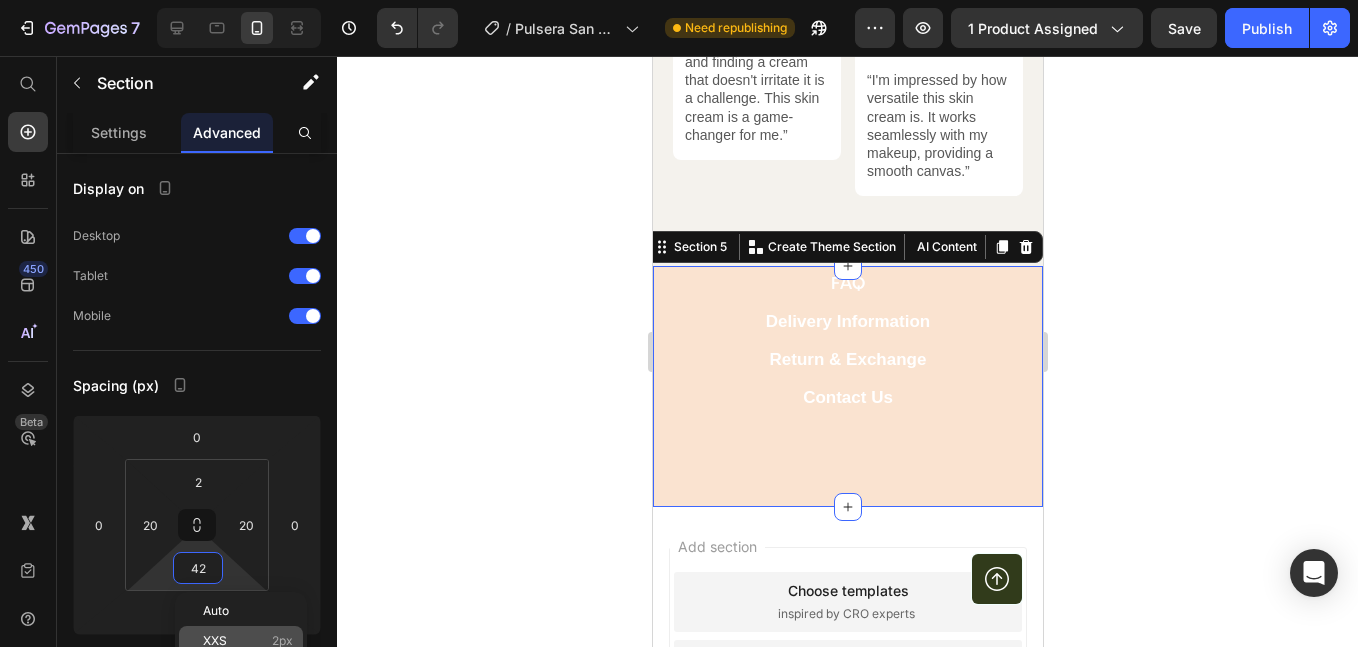 click on "XXS 2px" at bounding box center (248, 641) 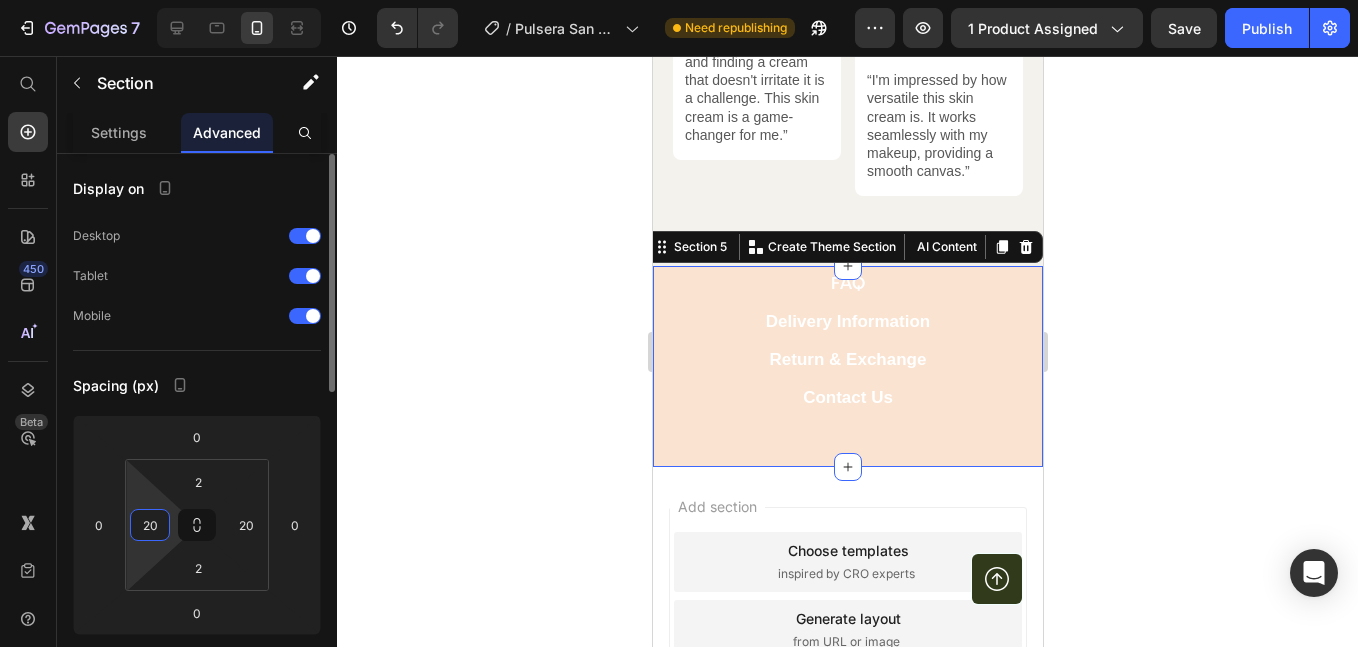 click on "20" at bounding box center (150, 525) 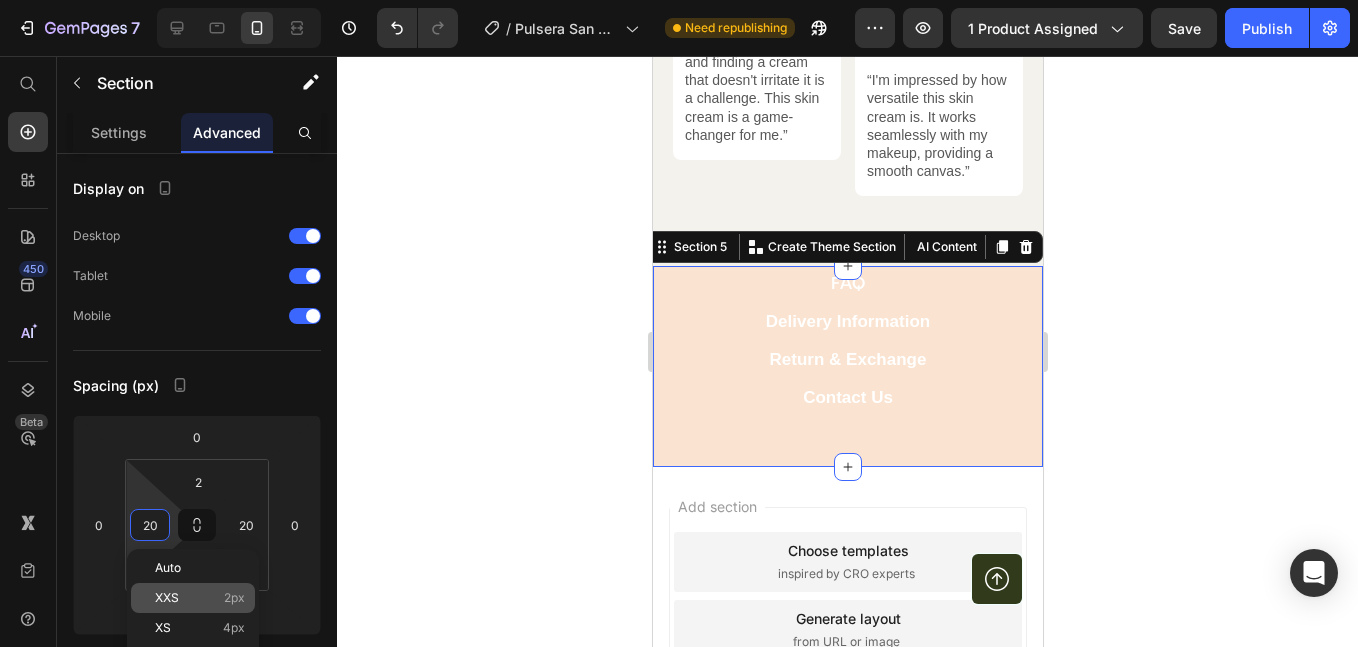 click on "XXS 2px" 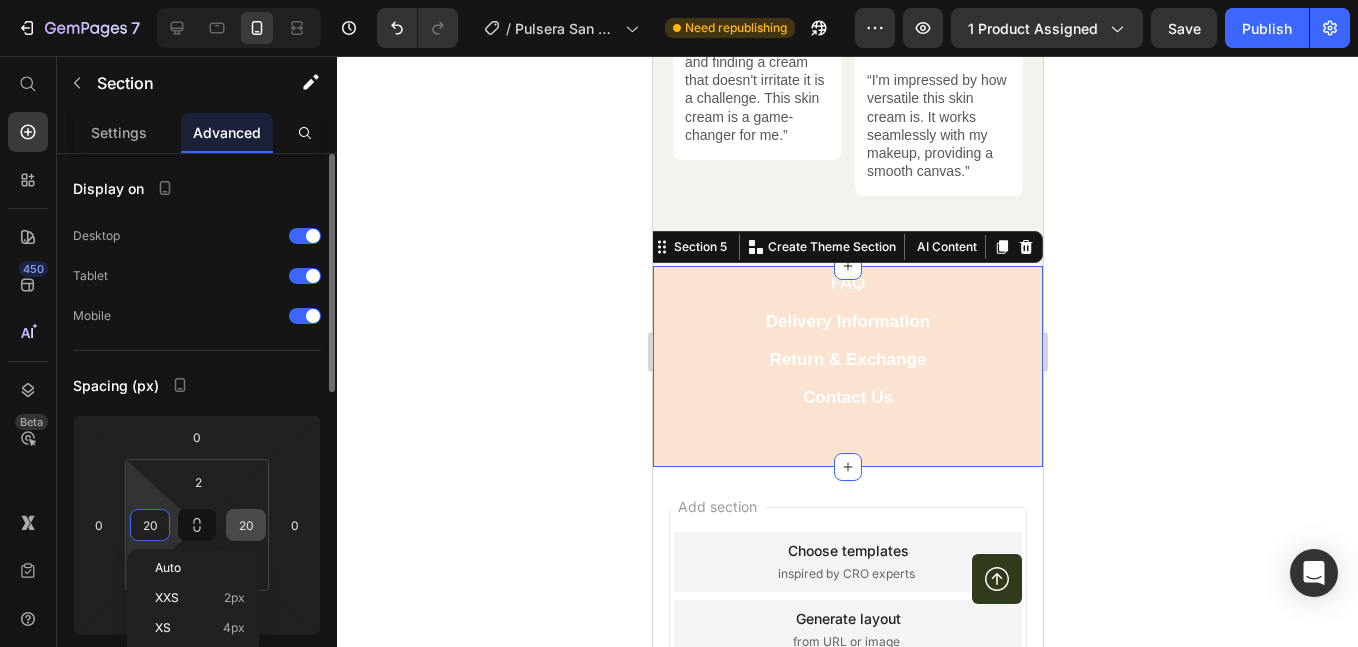 click on "20" at bounding box center (246, 525) 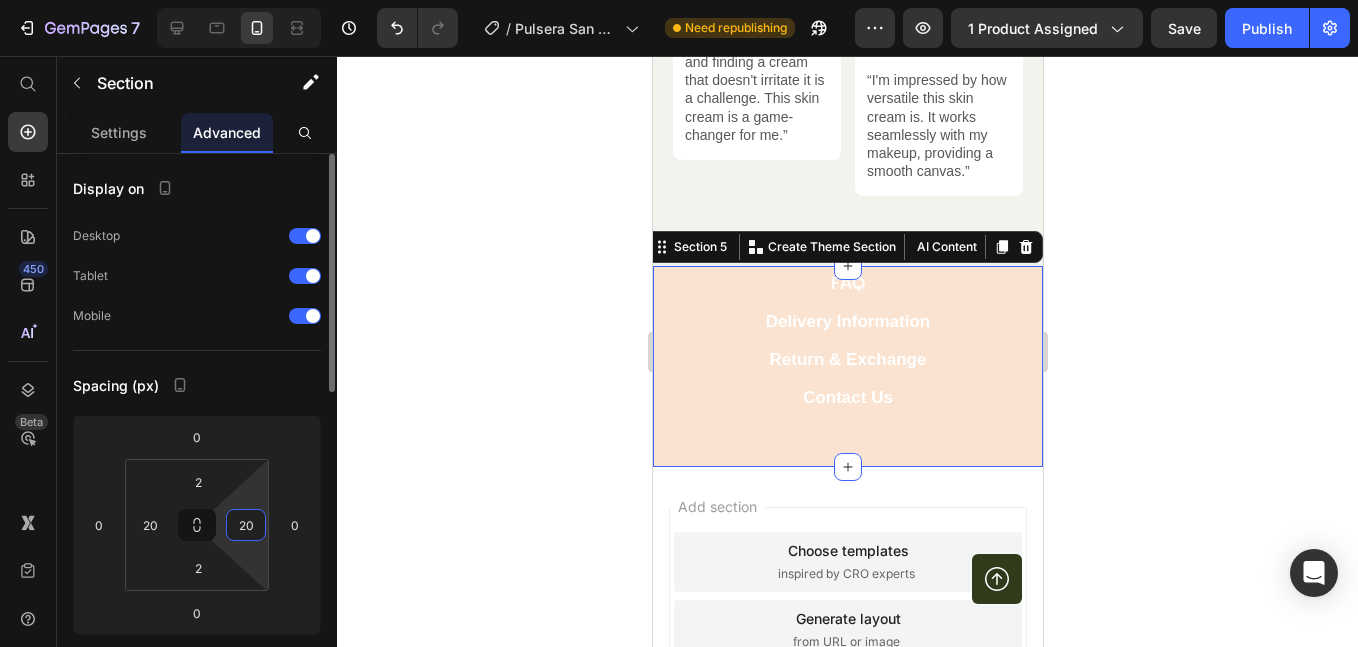 type on "2" 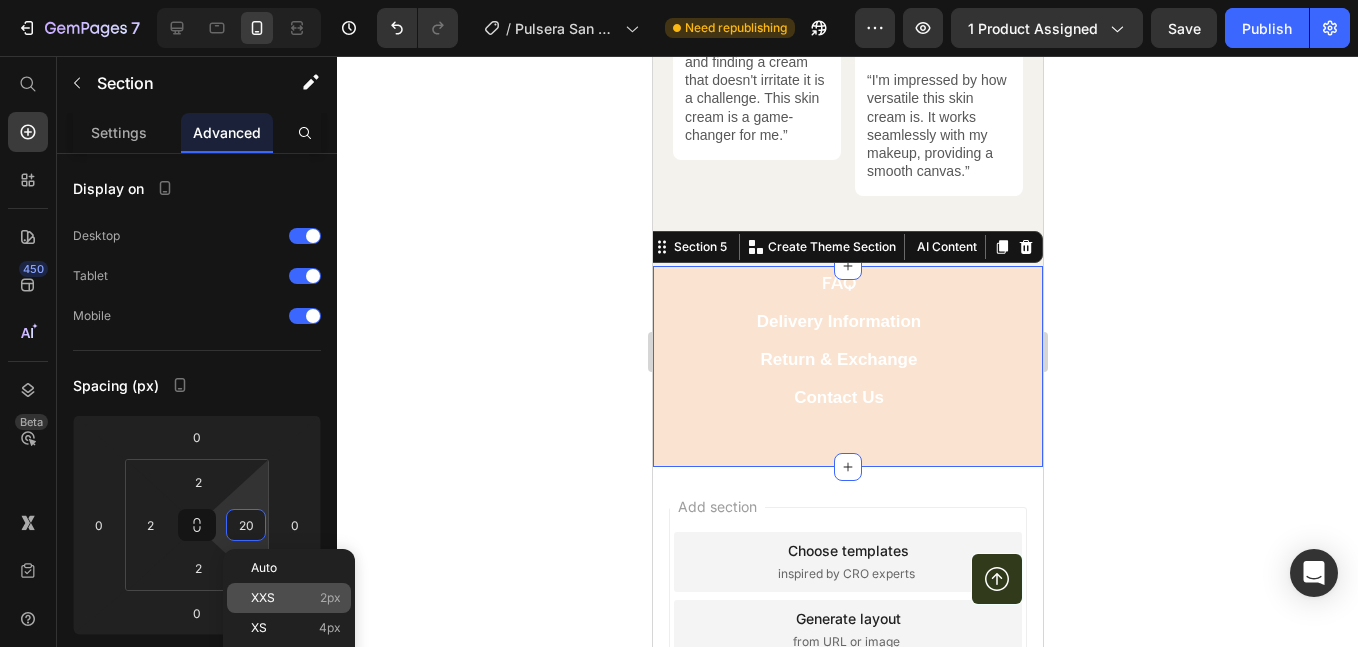click on "XXS" at bounding box center [263, 598] 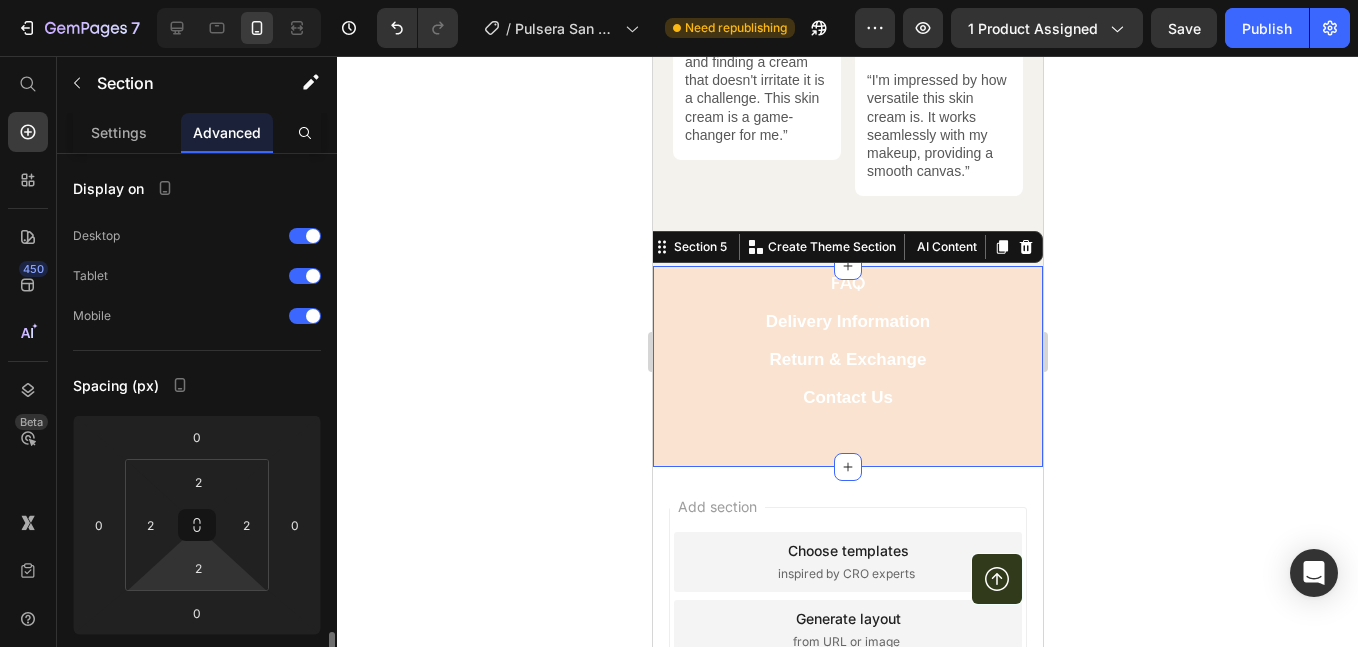 scroll, scrollTop: 334, scrollLeft: 0, axis: vertical 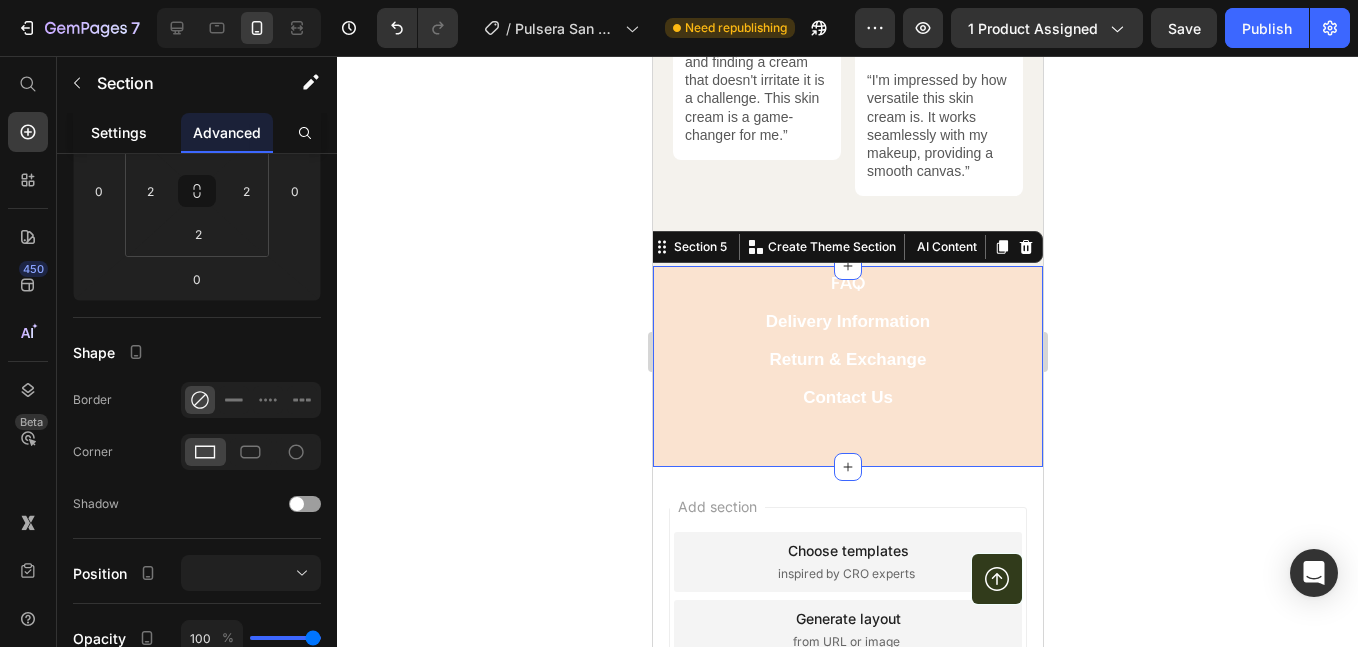 click on "Settings" at bounding box center (119, 132) 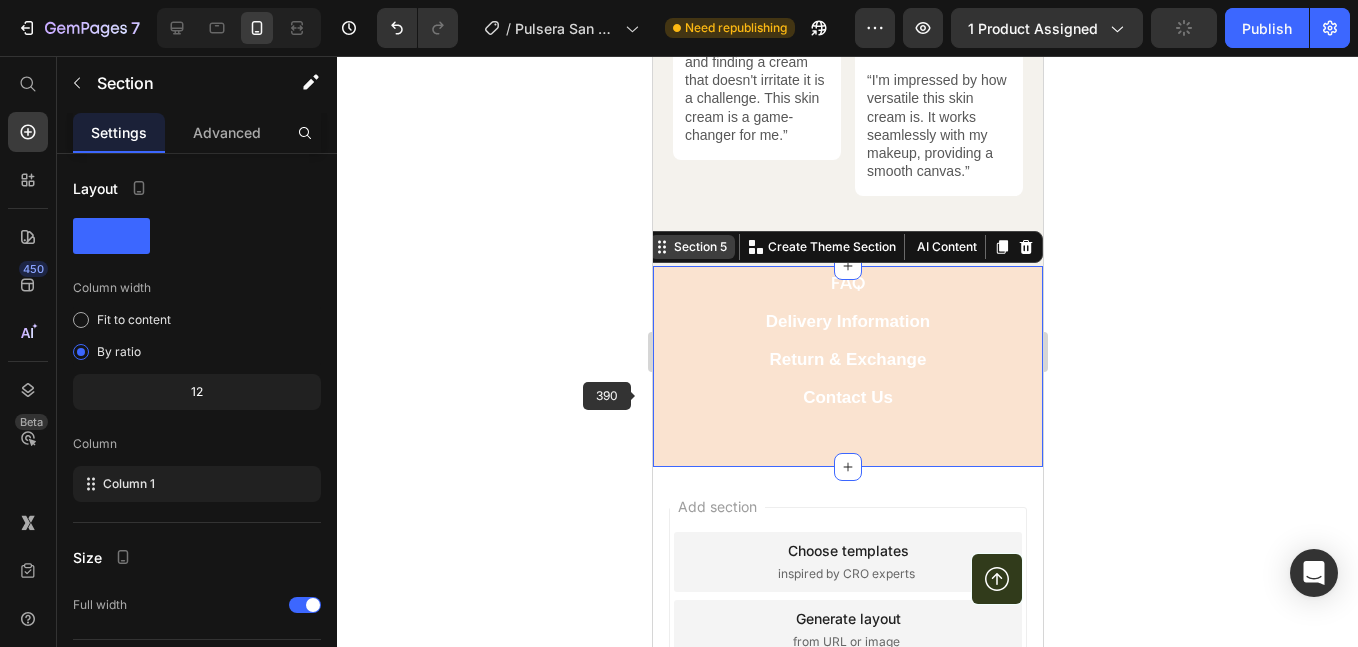 click on "Section 5" at bounding box center [699, 247] 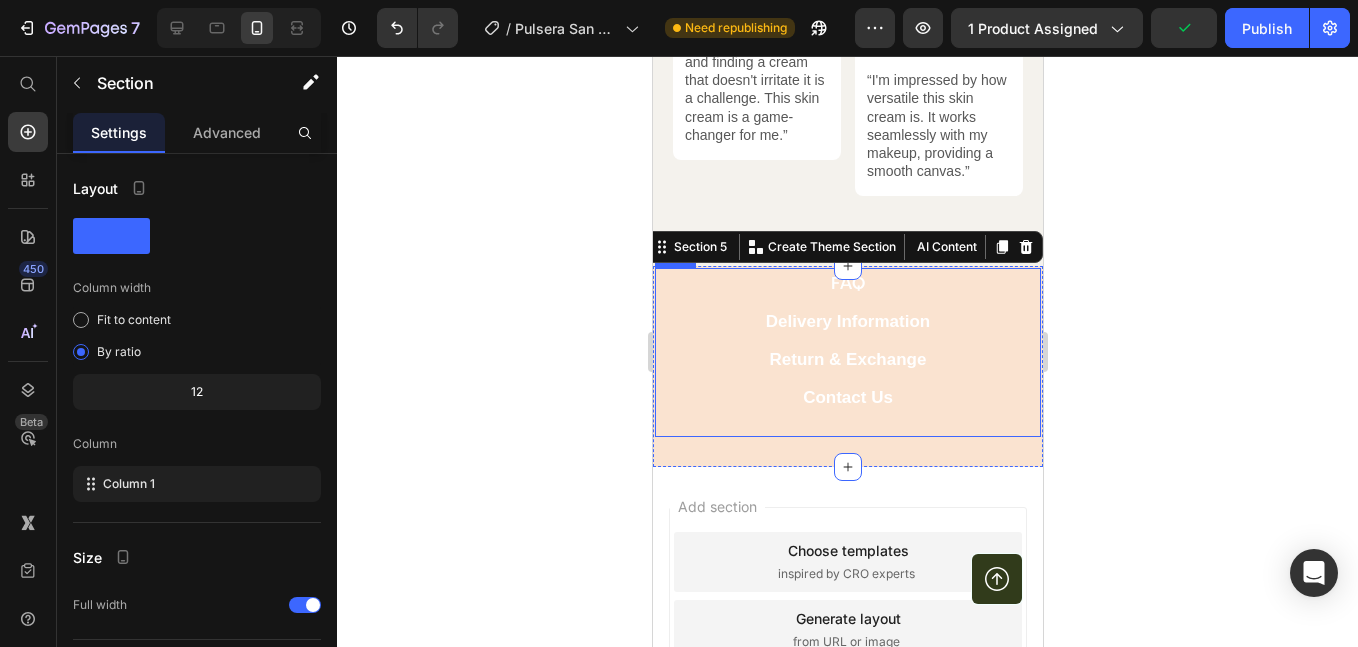 click on "FAQ Button Delivery Information Button Return & Exchange   Button Contact Us Button Row" at bounding box center (847, 352) 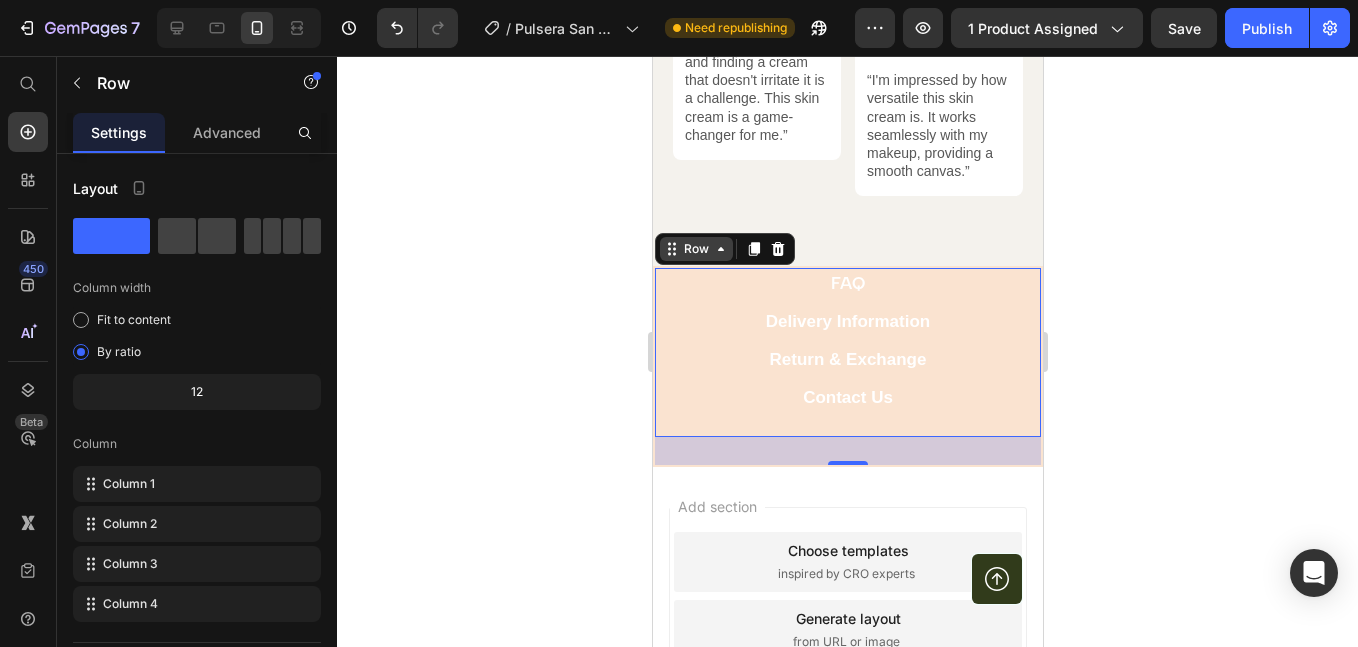 click 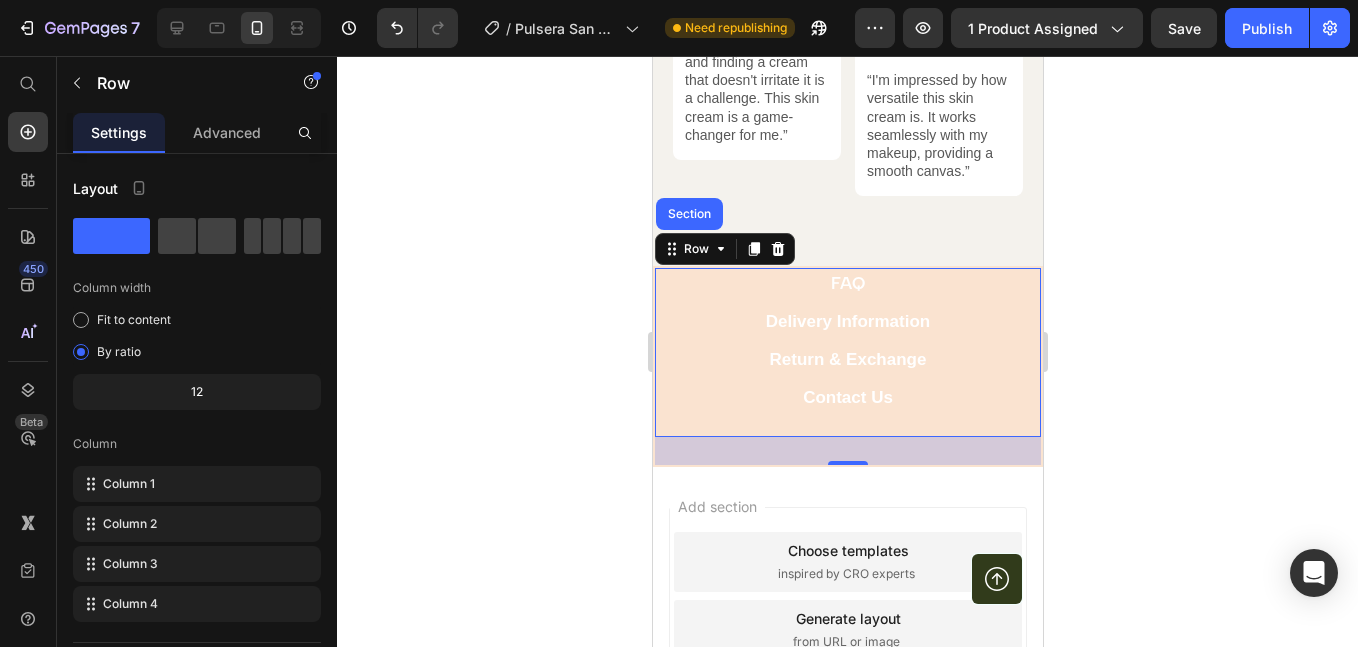 click on "FAQ Button Delivery Information Button Return & Exchange   Button Contact Us Button Row Section   28" at bounding box center (847, 352) 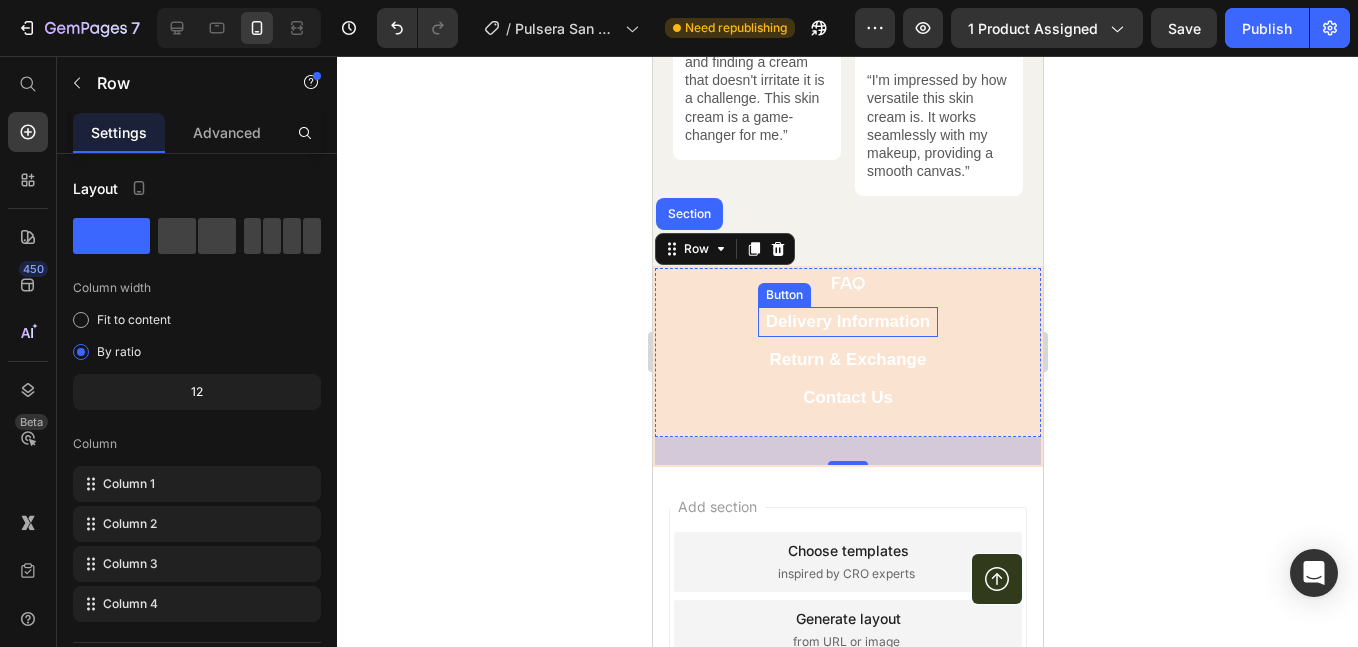 click on "FAQ Button" at bounding box center [847, 287] 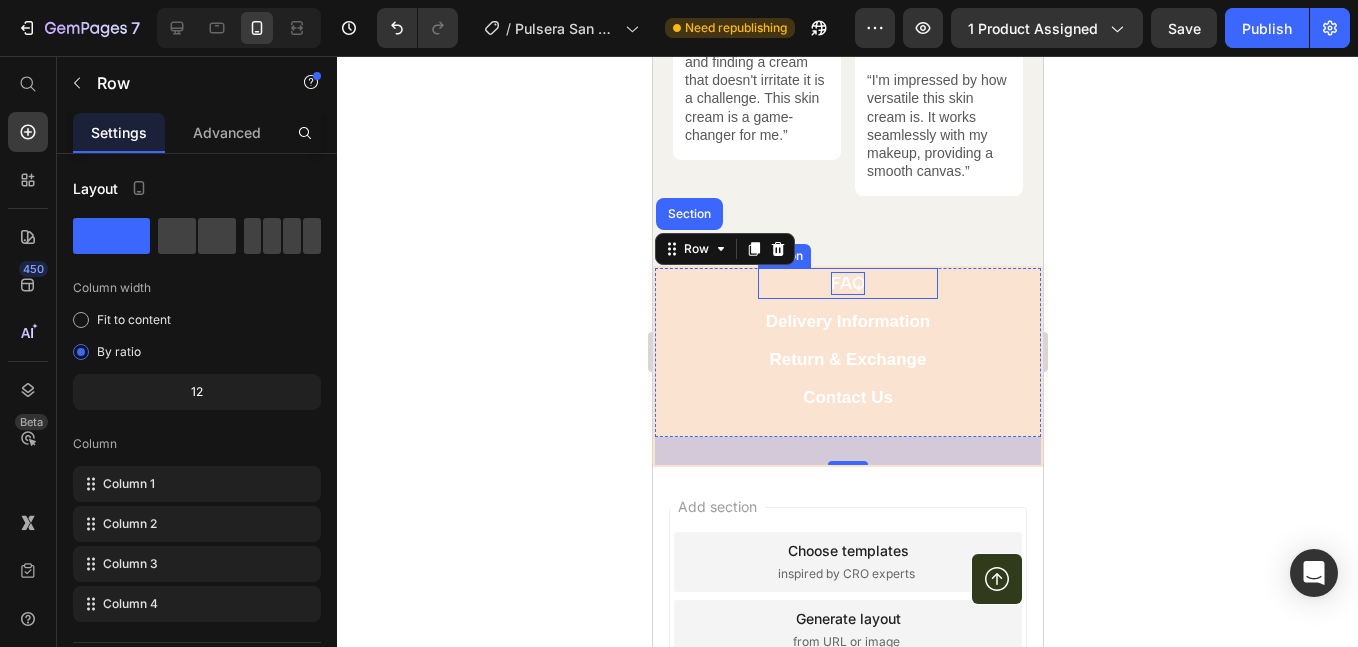 click on "FAQ" at bounding box center [847, 283] 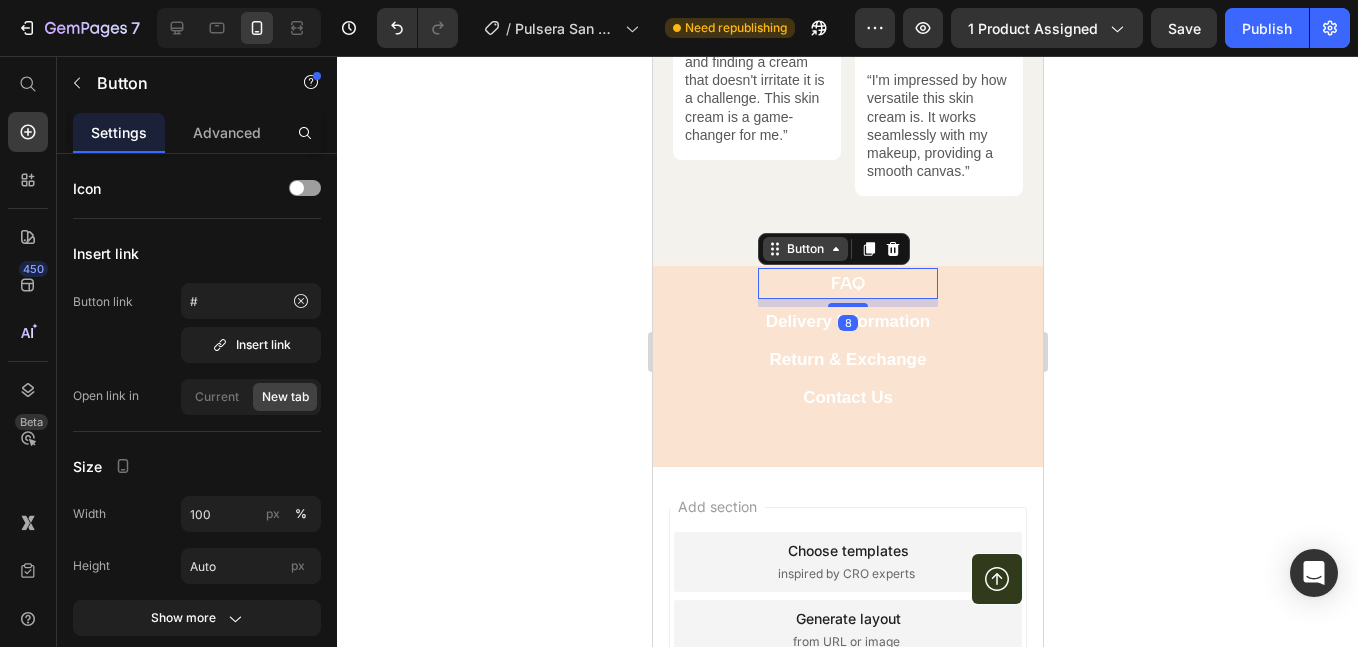 click on "Button" at bounding box center (804, 249) 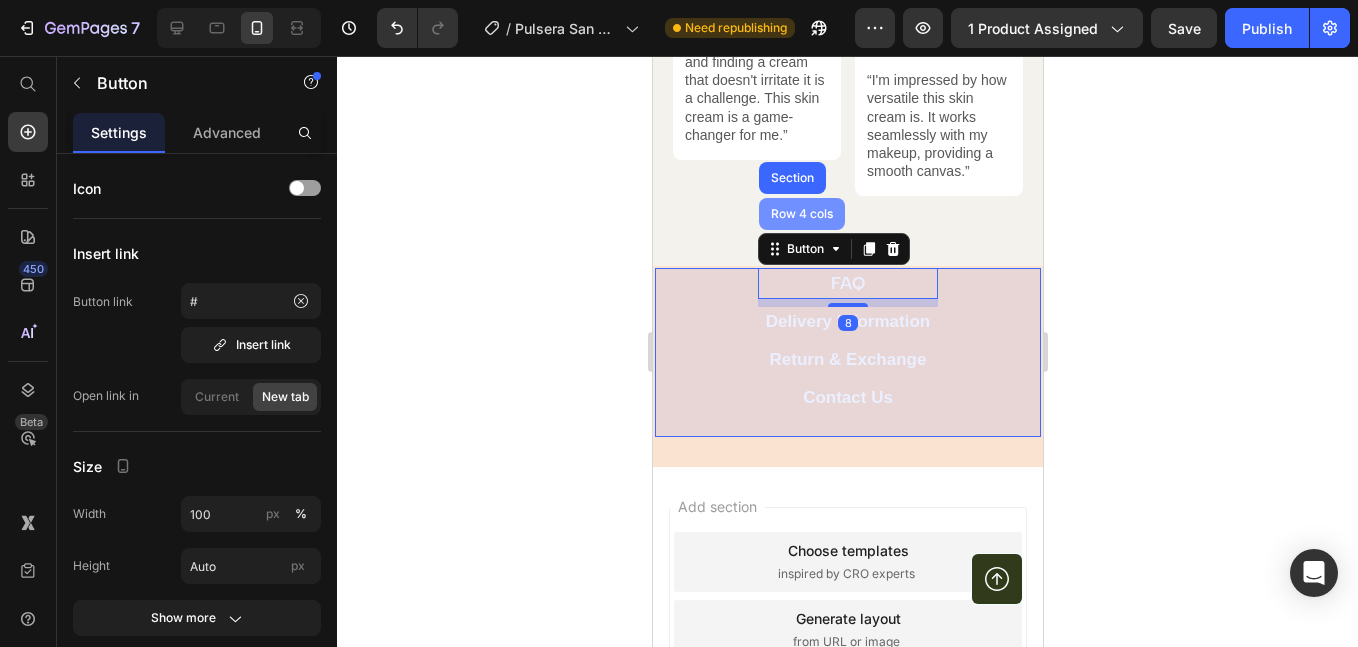 click on "Row 4 cols" at bounding box center (801, 214) 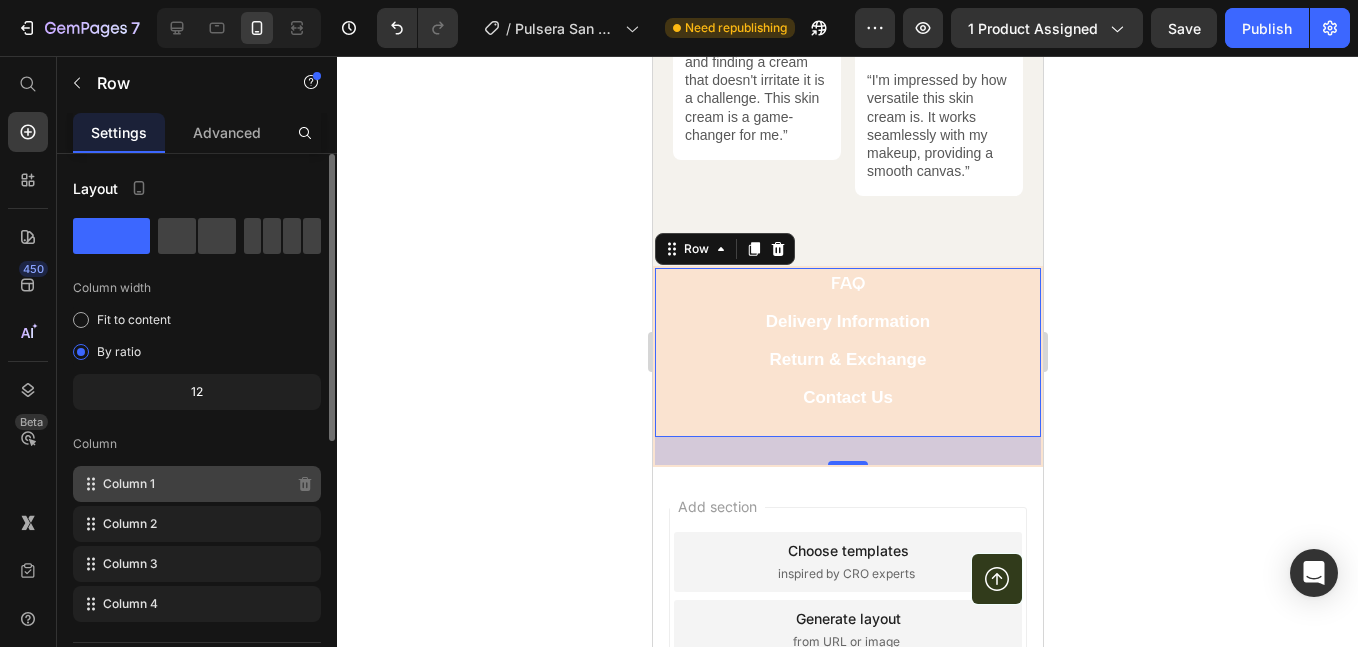 scroll, scrollTop: 167, scrollLeft: 0, axis: vertical 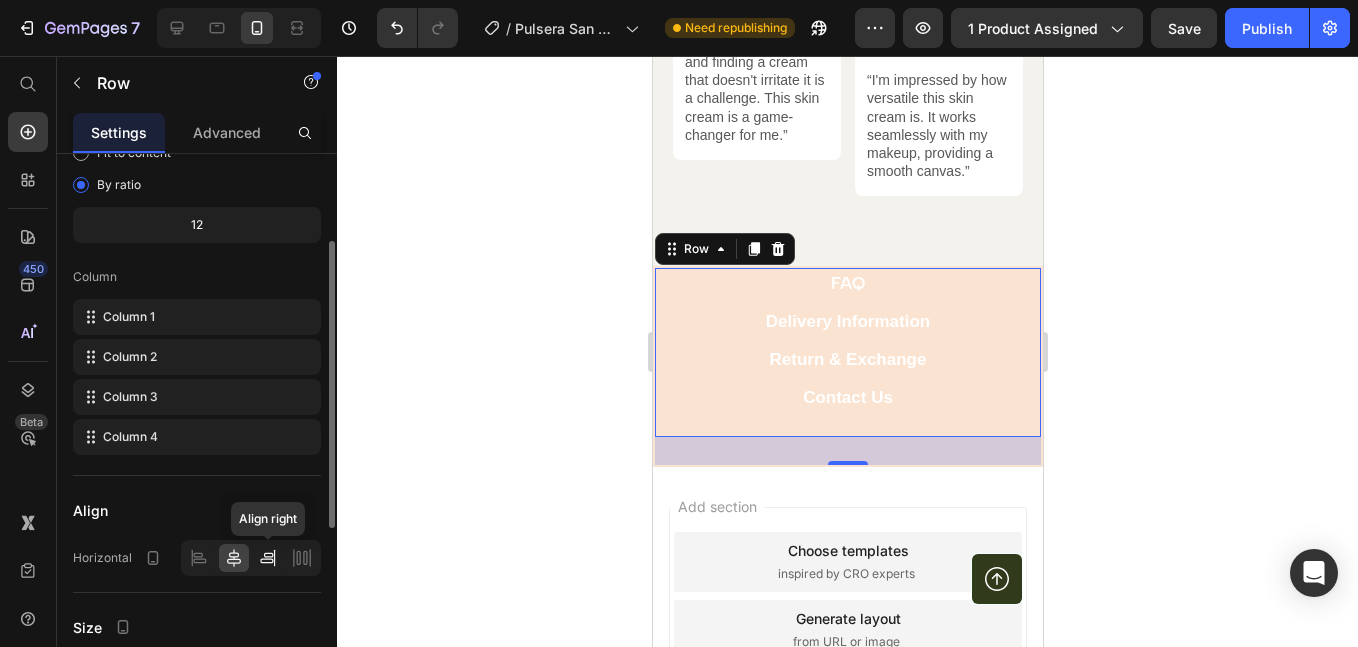 click 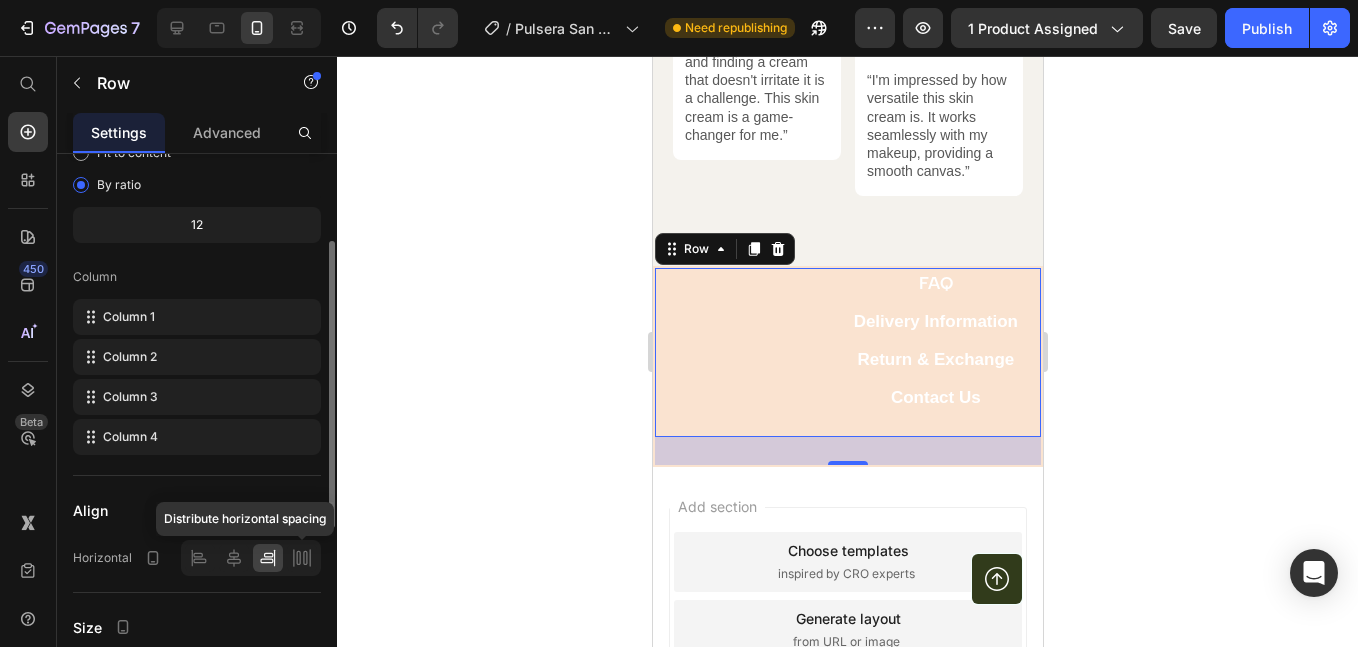 click 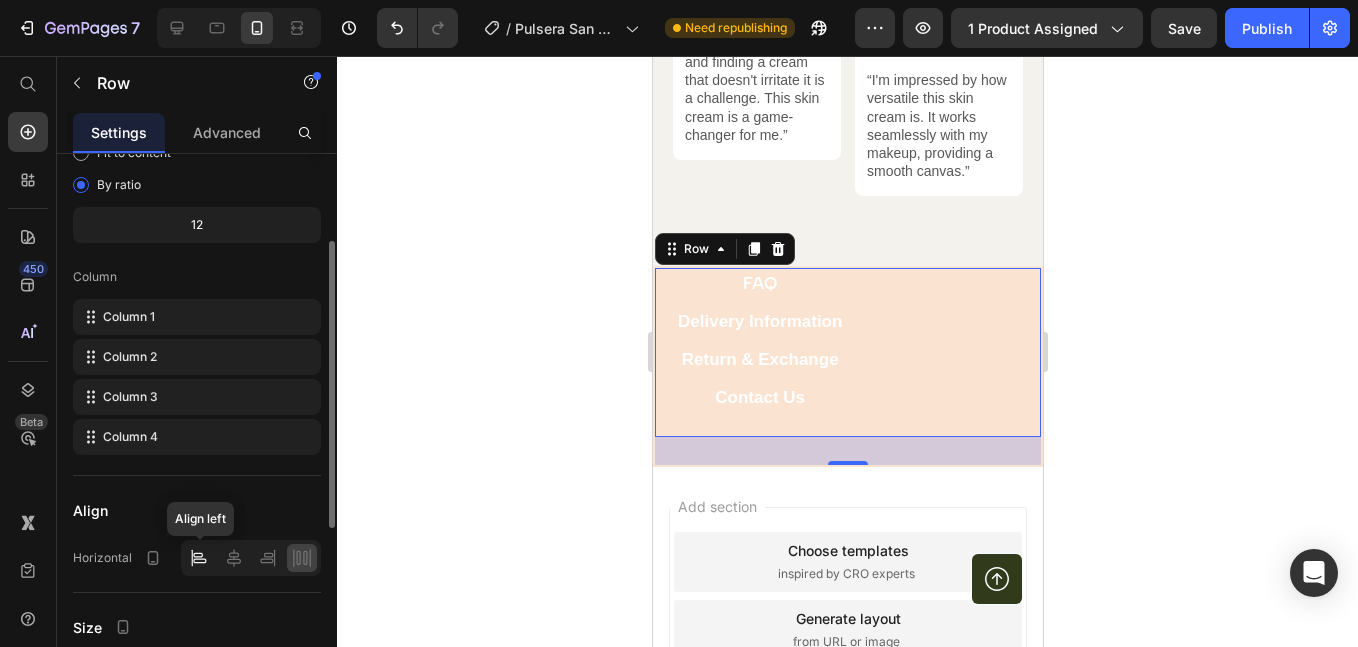 click 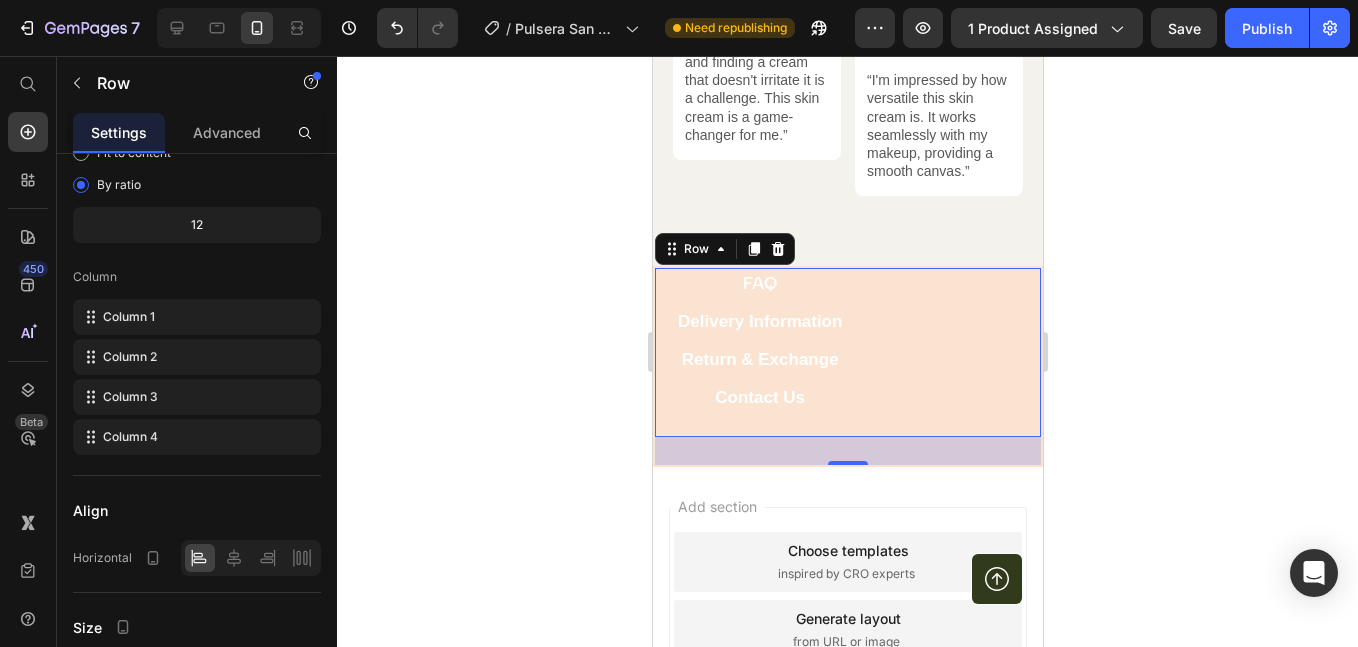 scroll, scrollTop: 501, scrollLeft: 0, axis: vertical 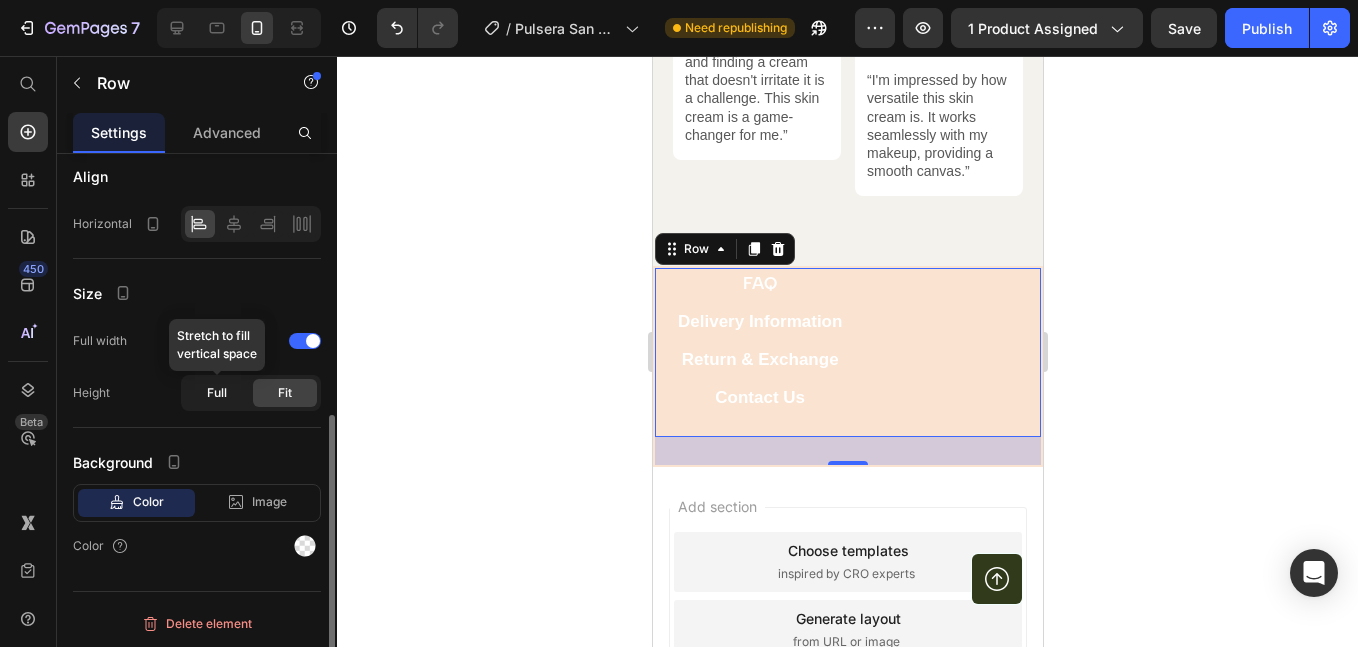 click on "Full" 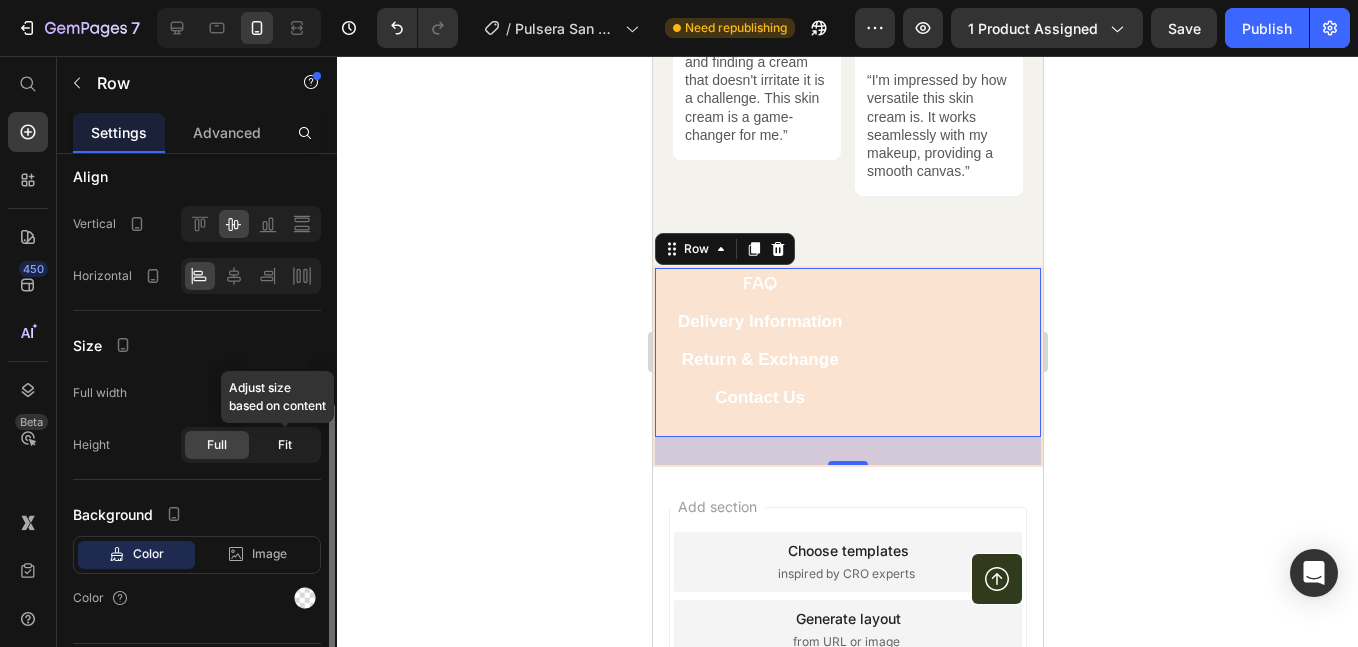 click on "Fit" 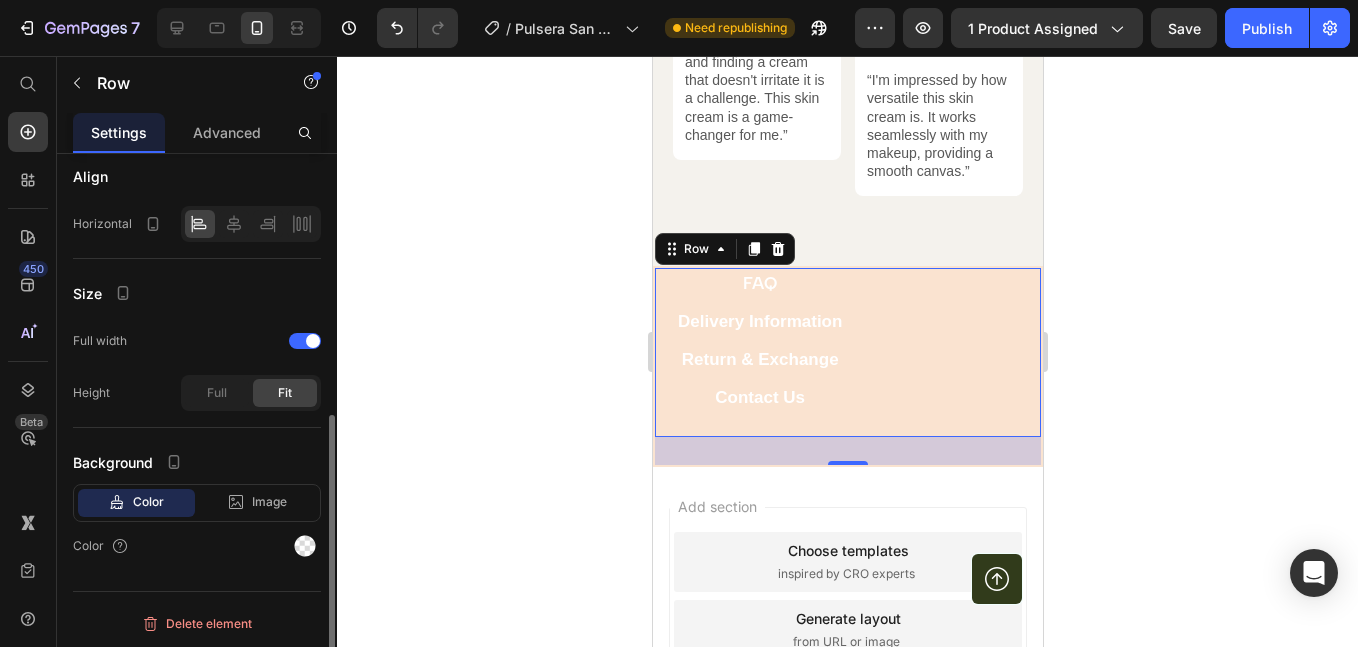 scroll, scrollTop: 503, scrollLeft: 0, axis: vertical 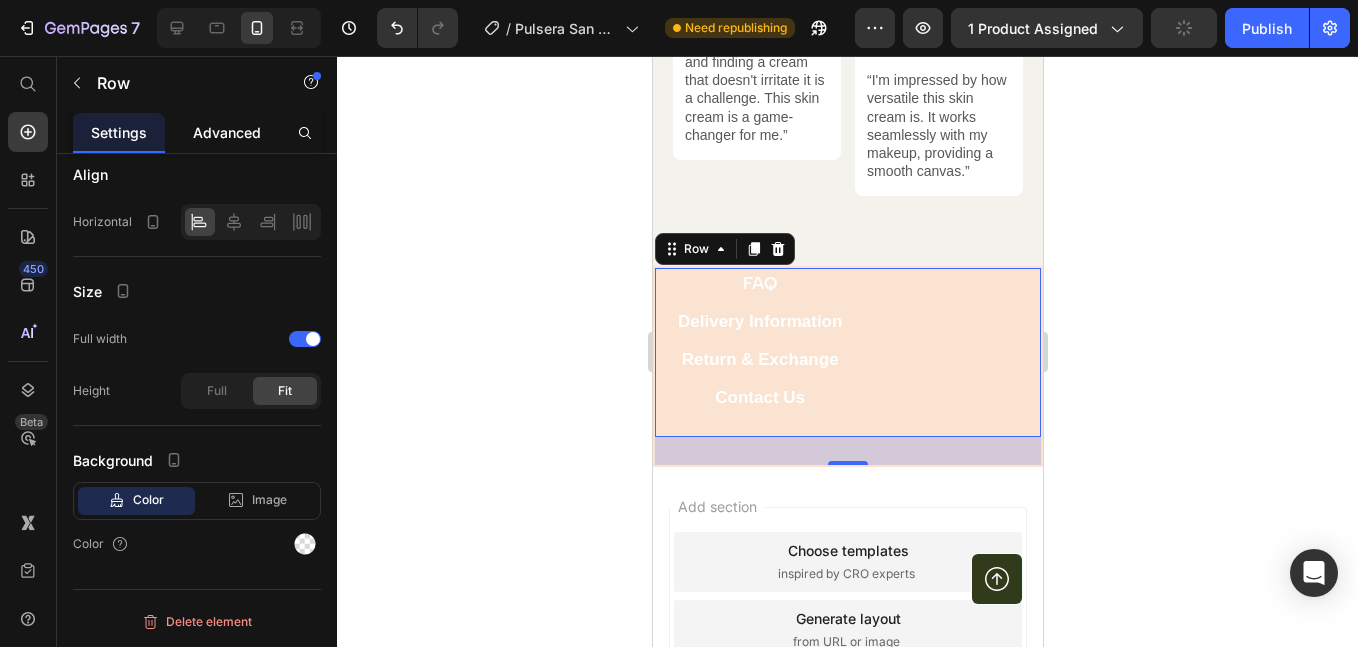 click on "Advanced" at bounding box center [227, 132] 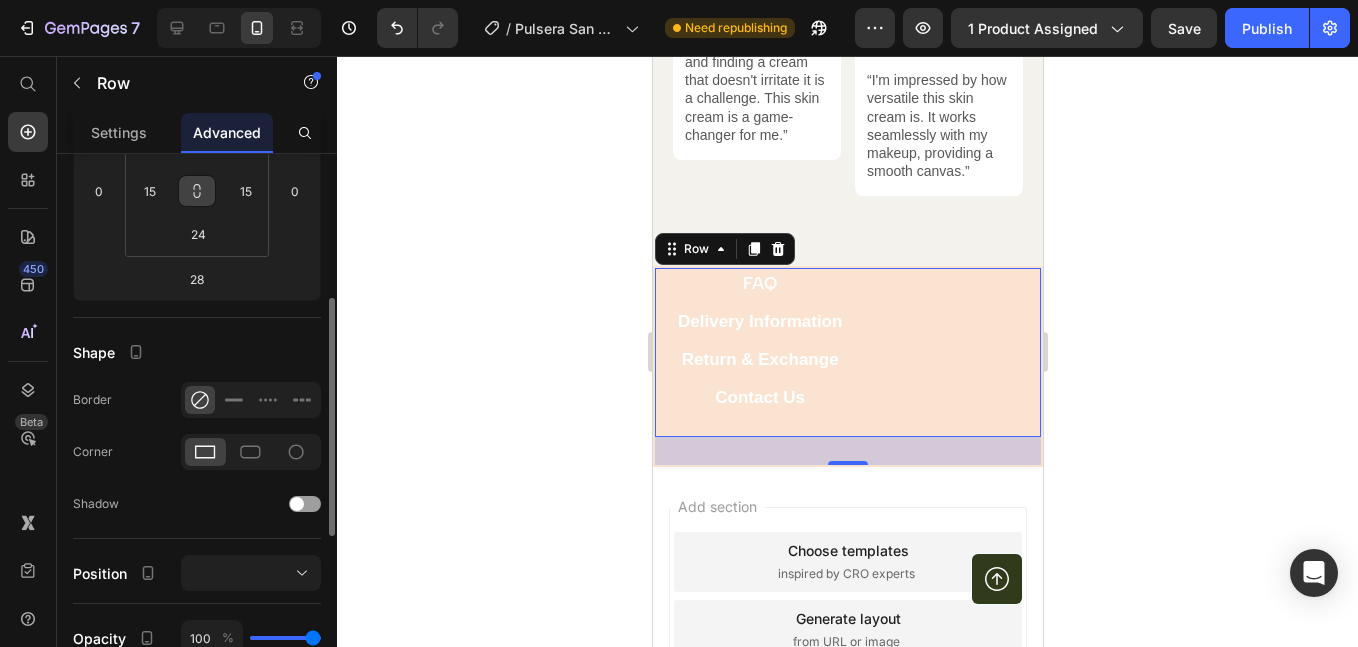 scroll, scrollTop: 167, scrollLeft: 0, axis: vertical 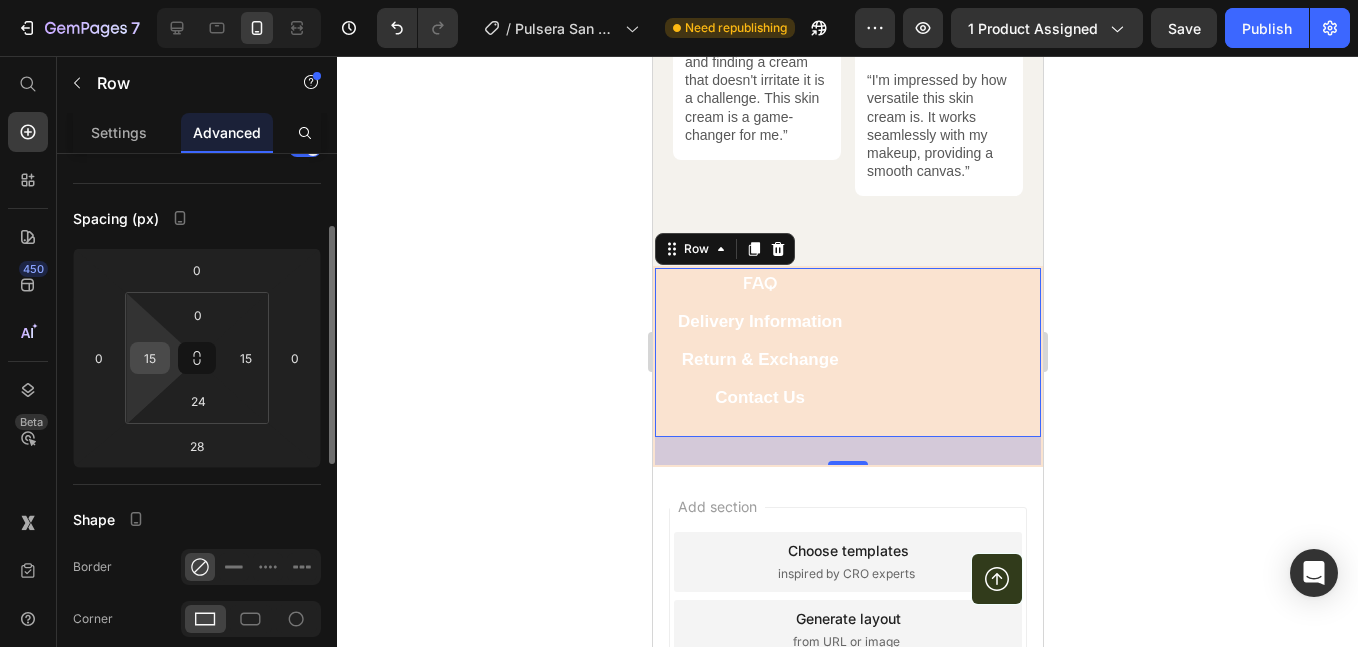 click on "15" at bounding box center (150, 358) 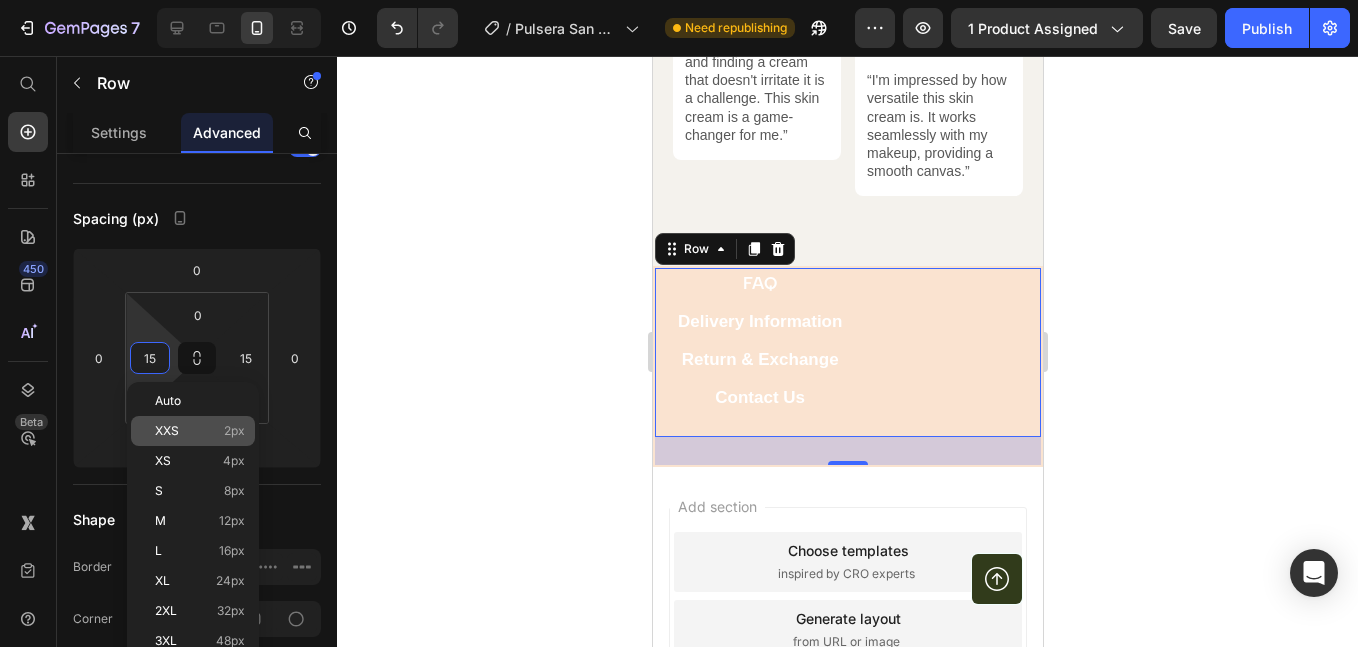 click on "XXS 2px" 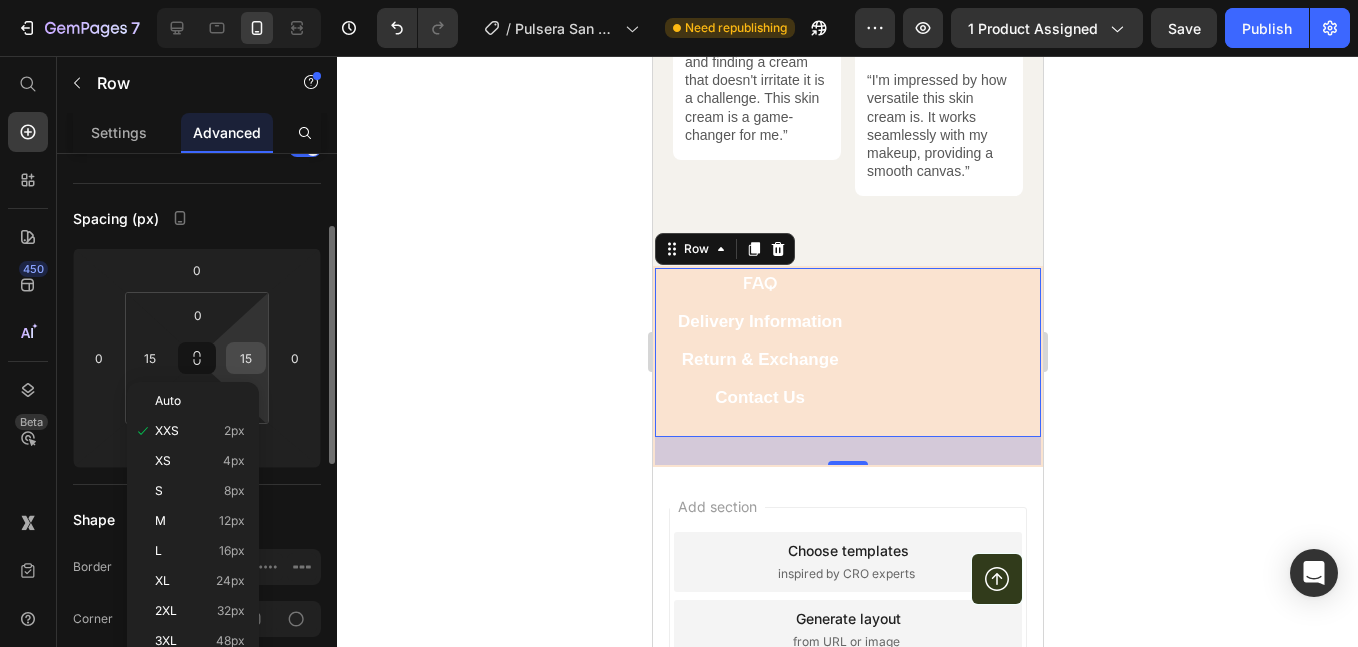 type on "2" 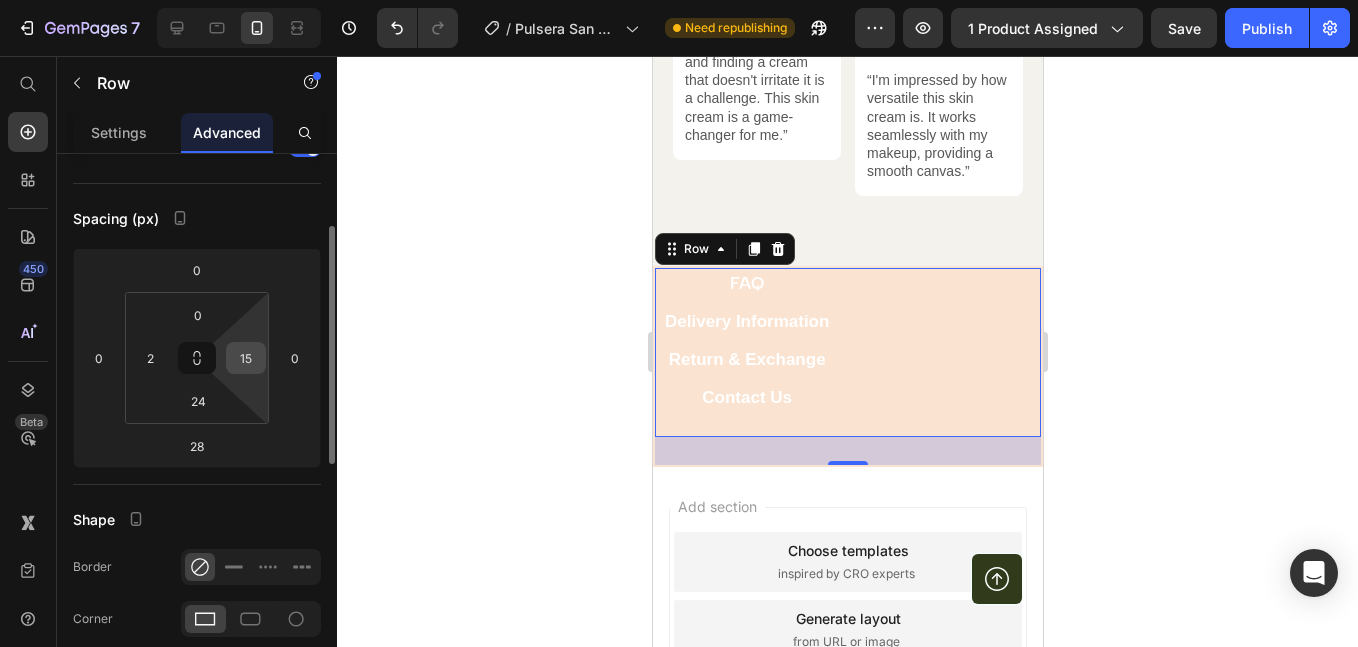 click on "15" at bounding box center (246, 358) 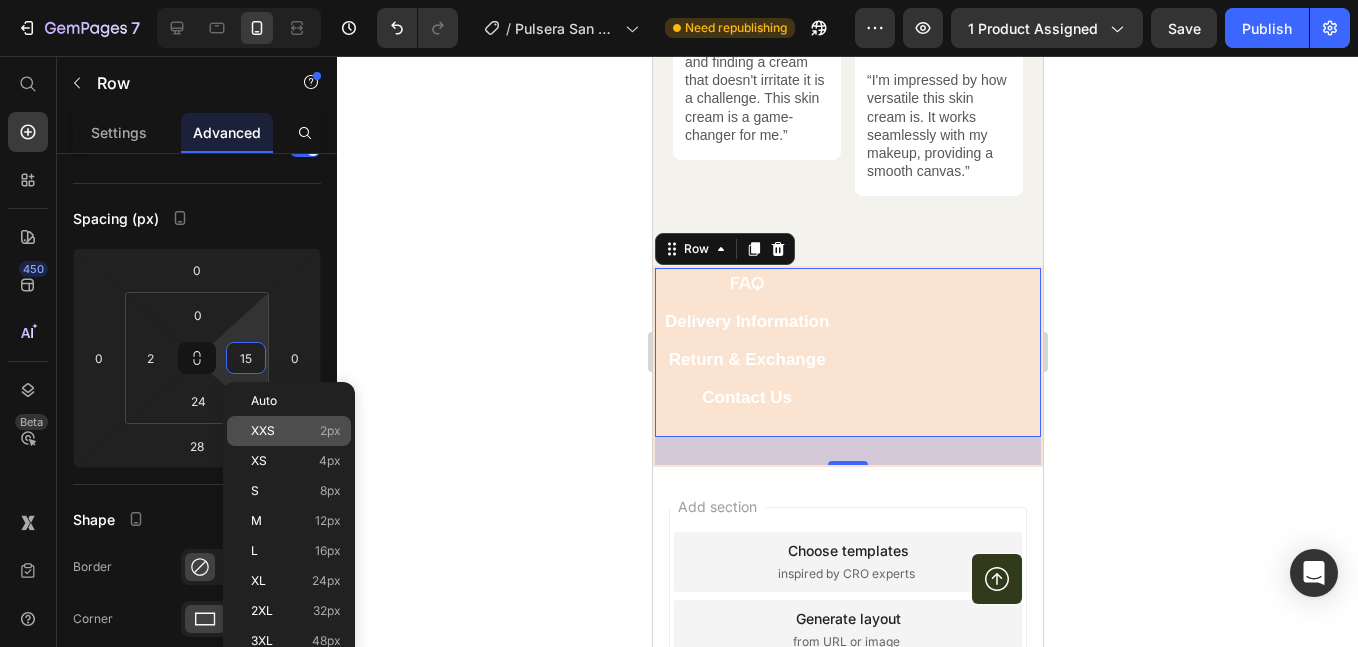 click on "XXS" at bounding box center (263, 431) 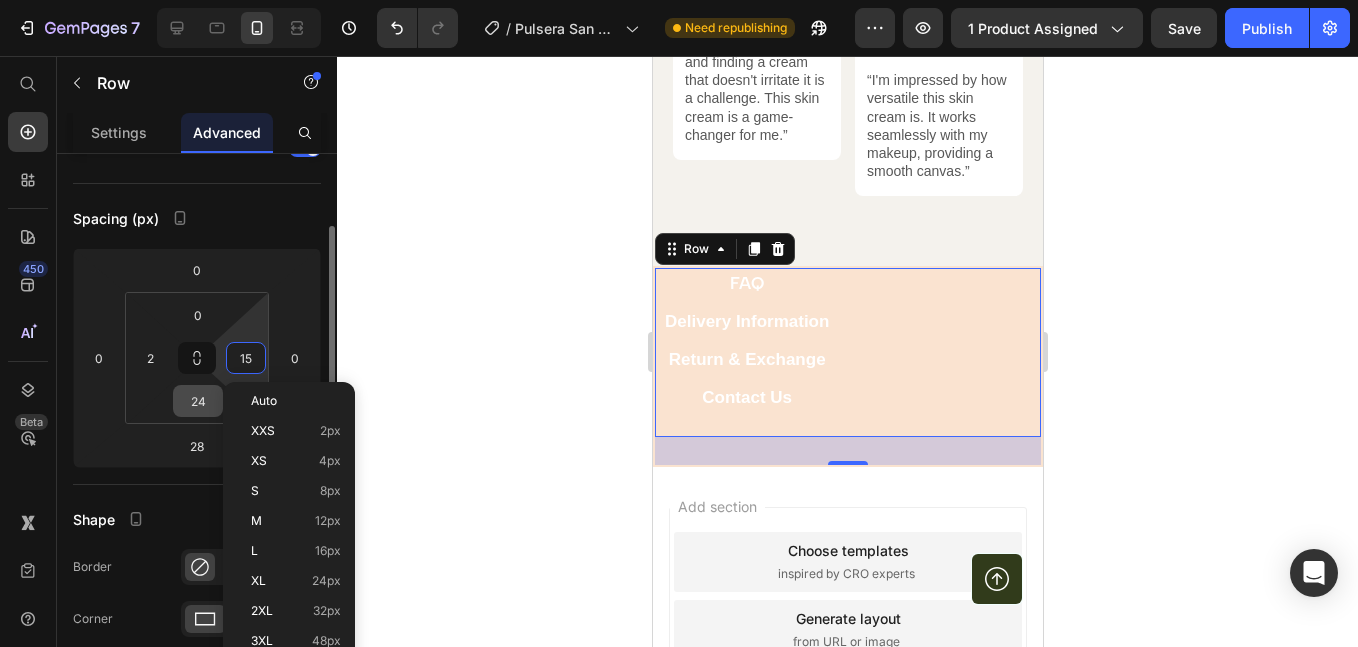 type on "2" 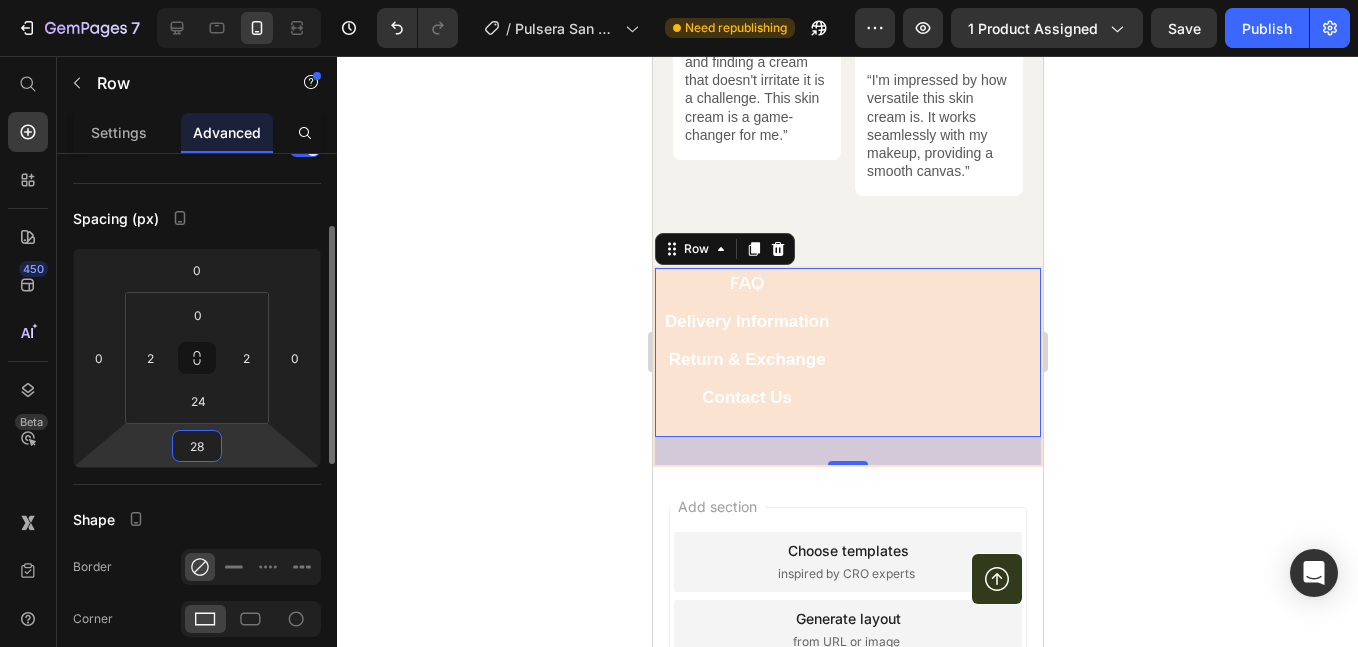 click on "28" at bounding box center [197, 446] 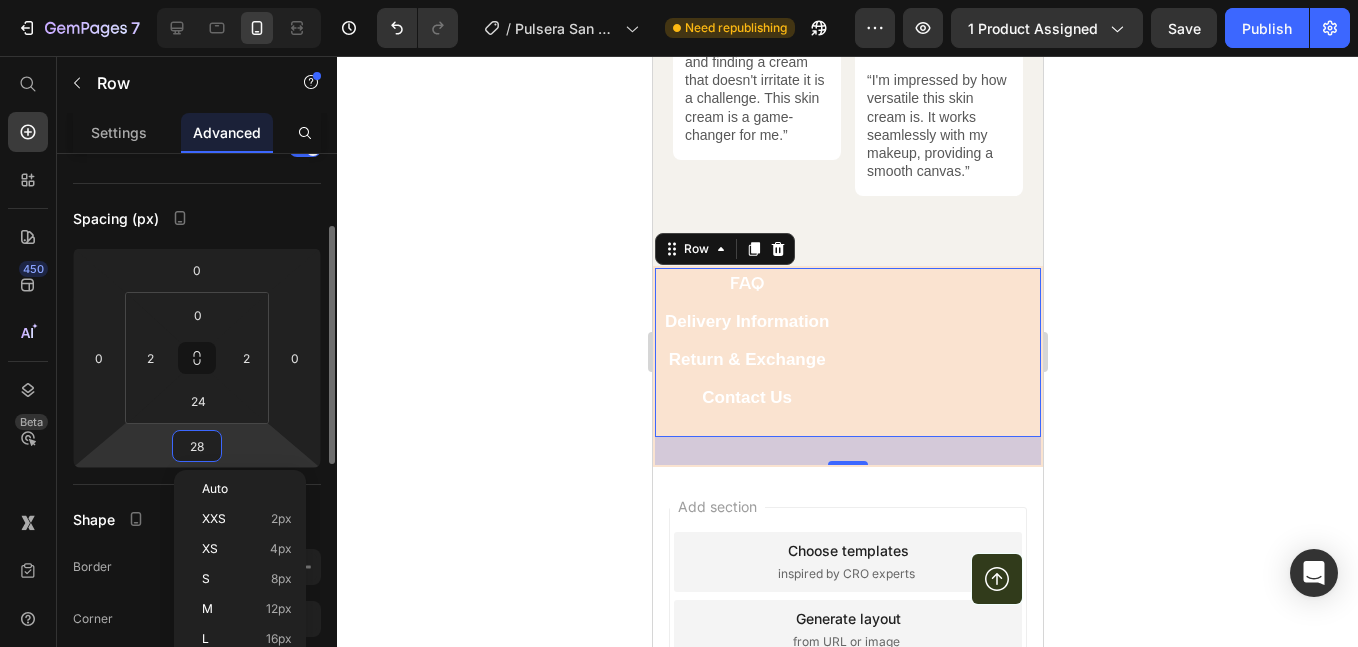 click on "Auto" 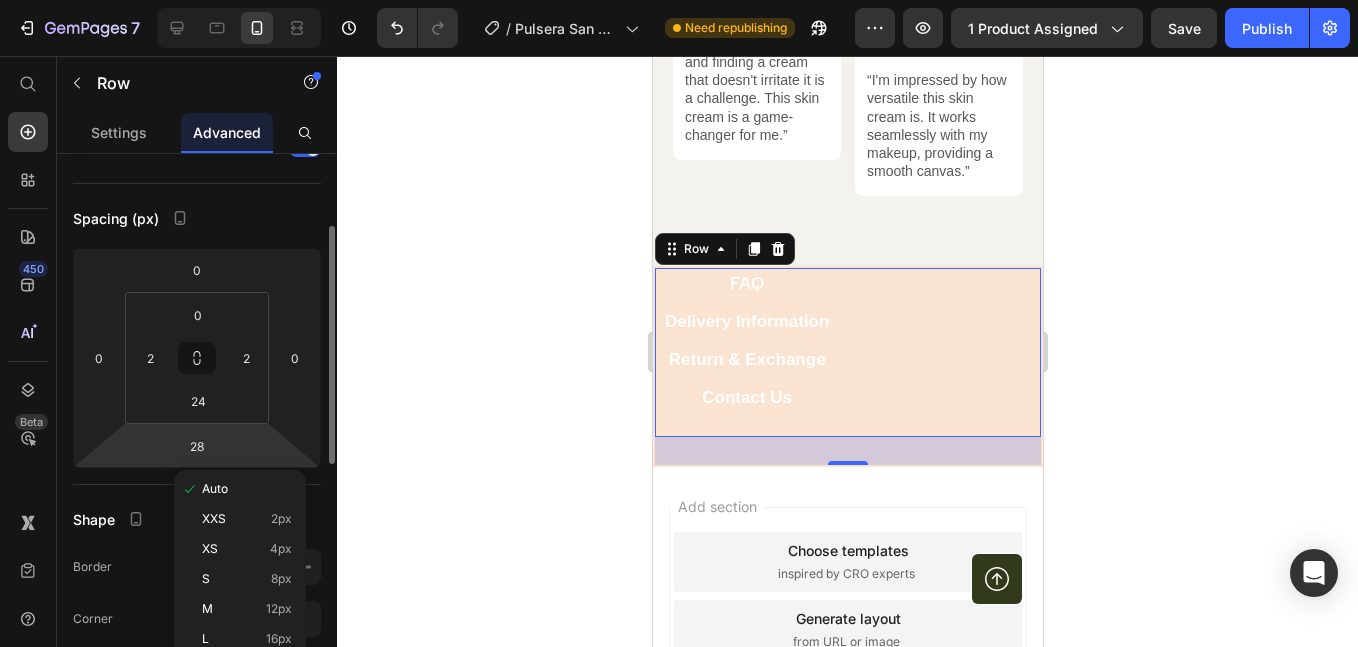 type 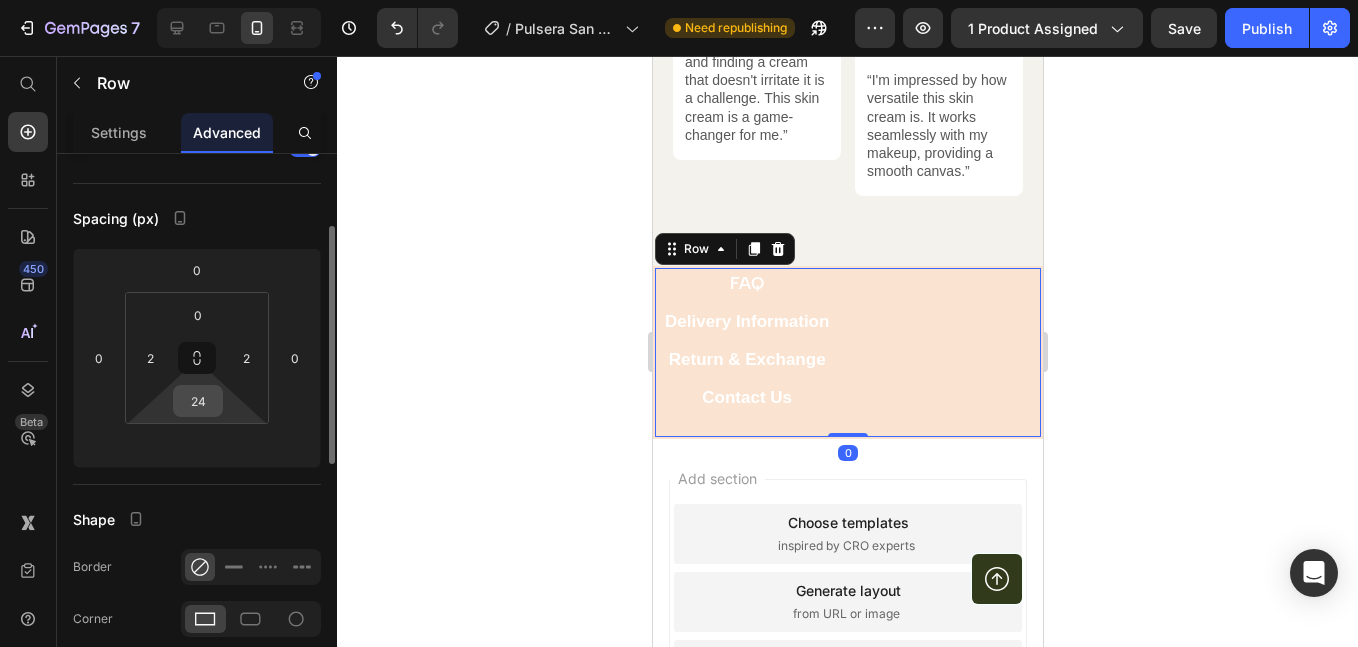 click on "24" at bounding box center (198, 401) 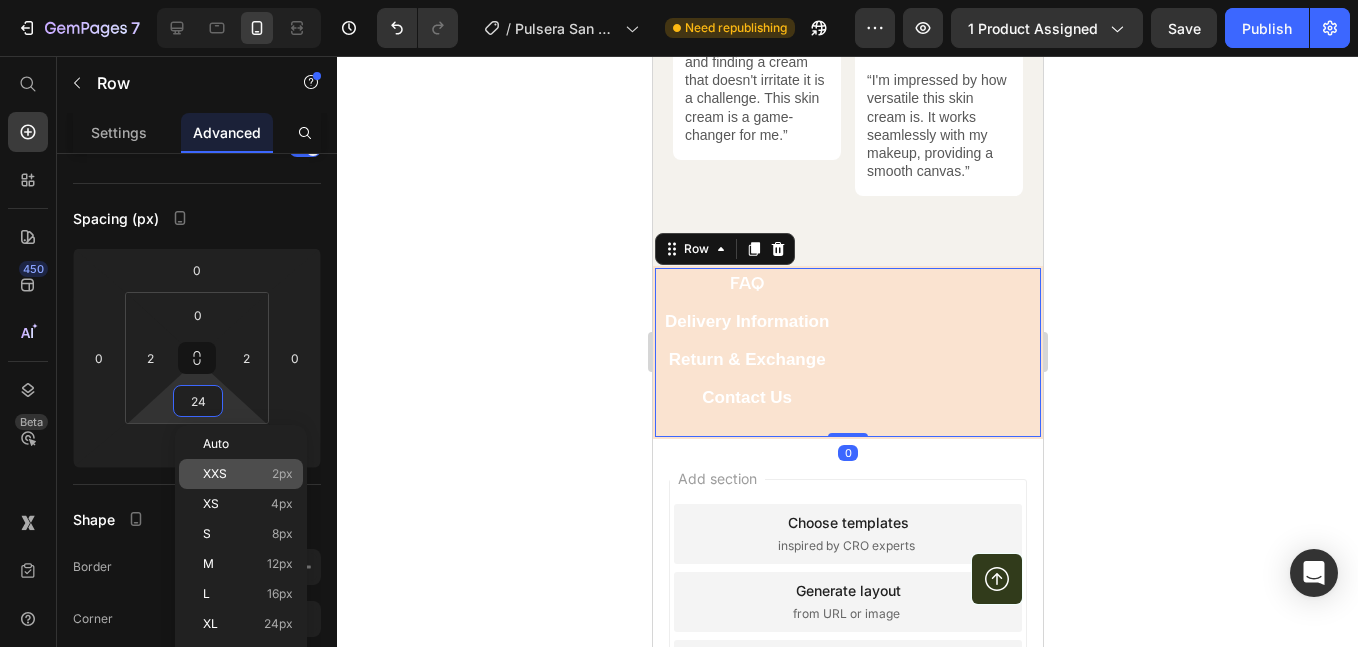 click on "XXS 2px" 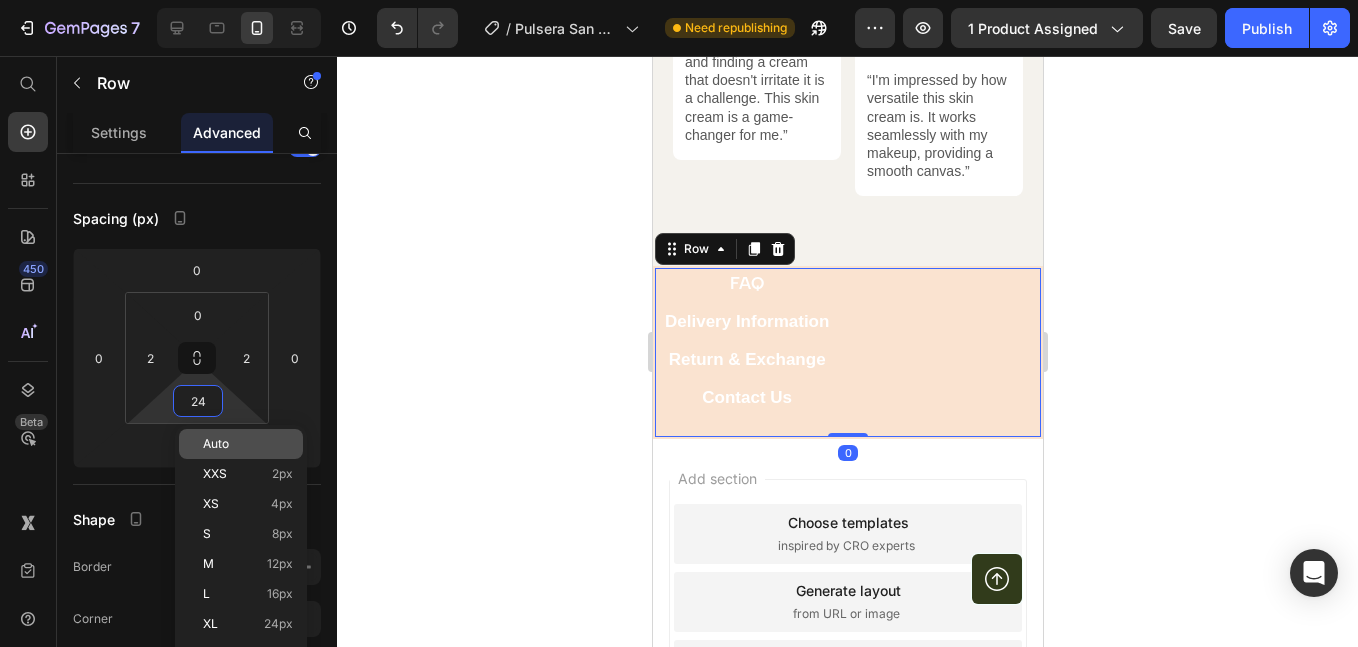 type on "2" 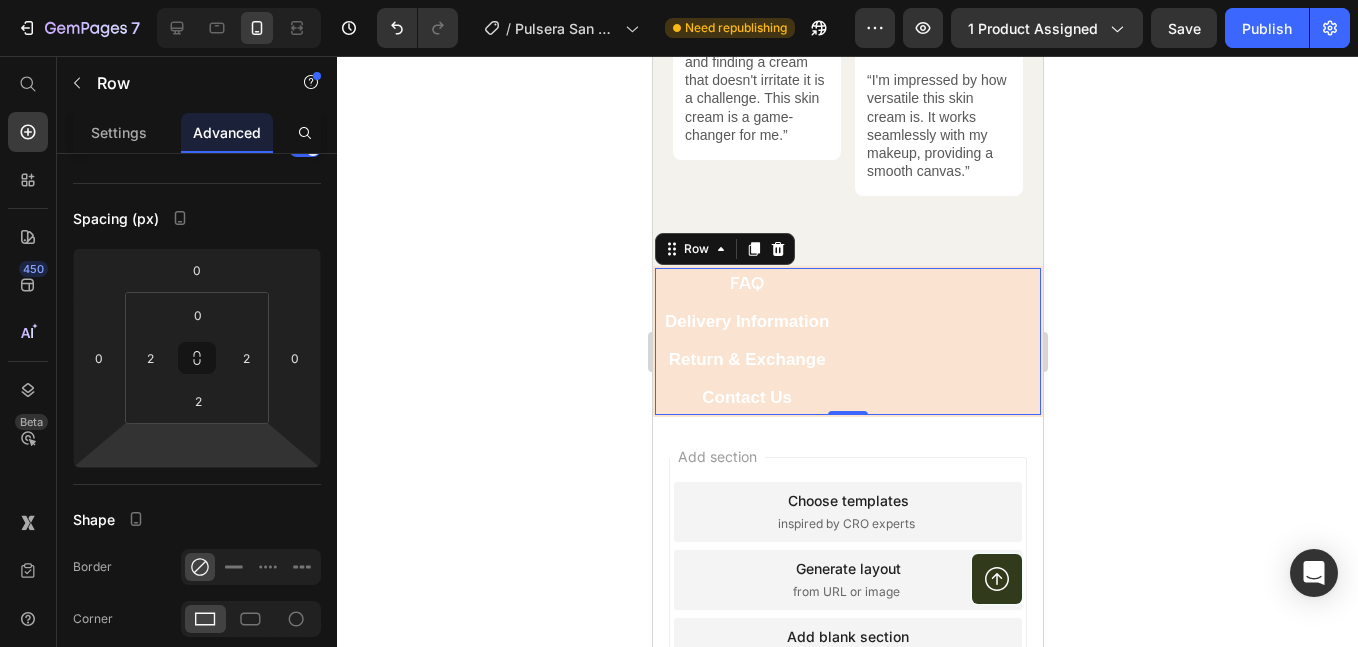 click at bounding box center (197, 446) 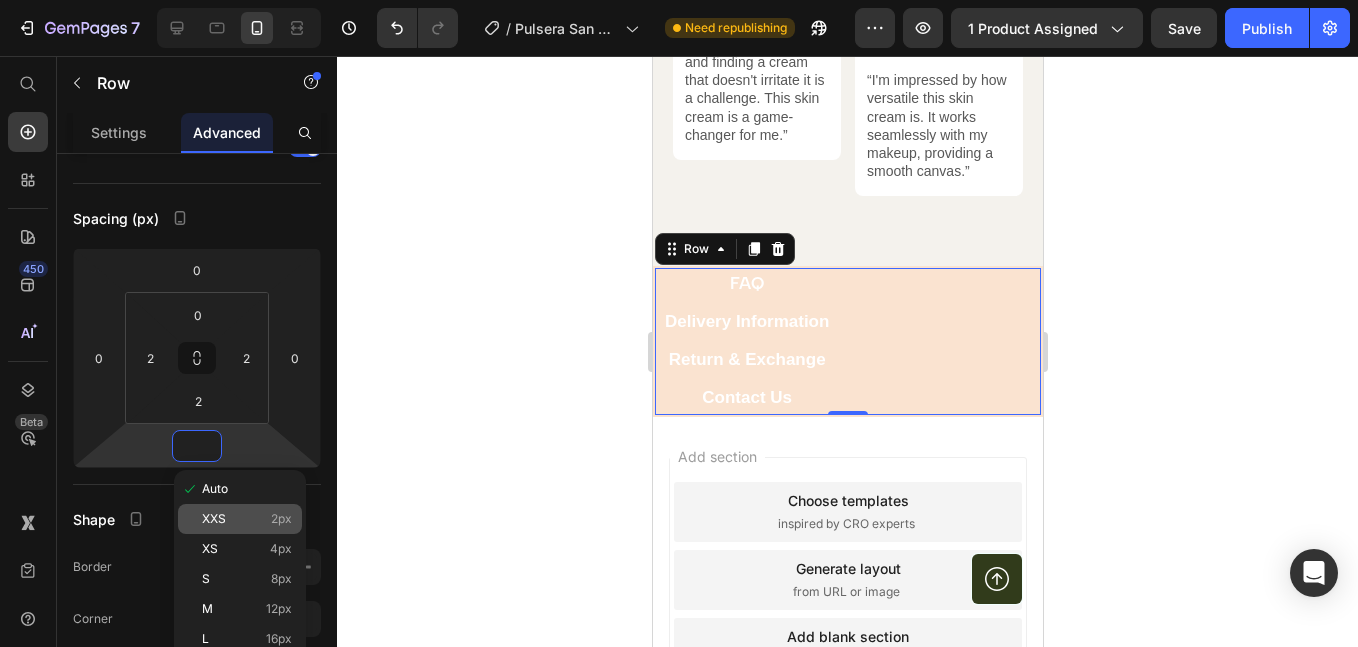 click on "2px" at bounding box center [281, 519] 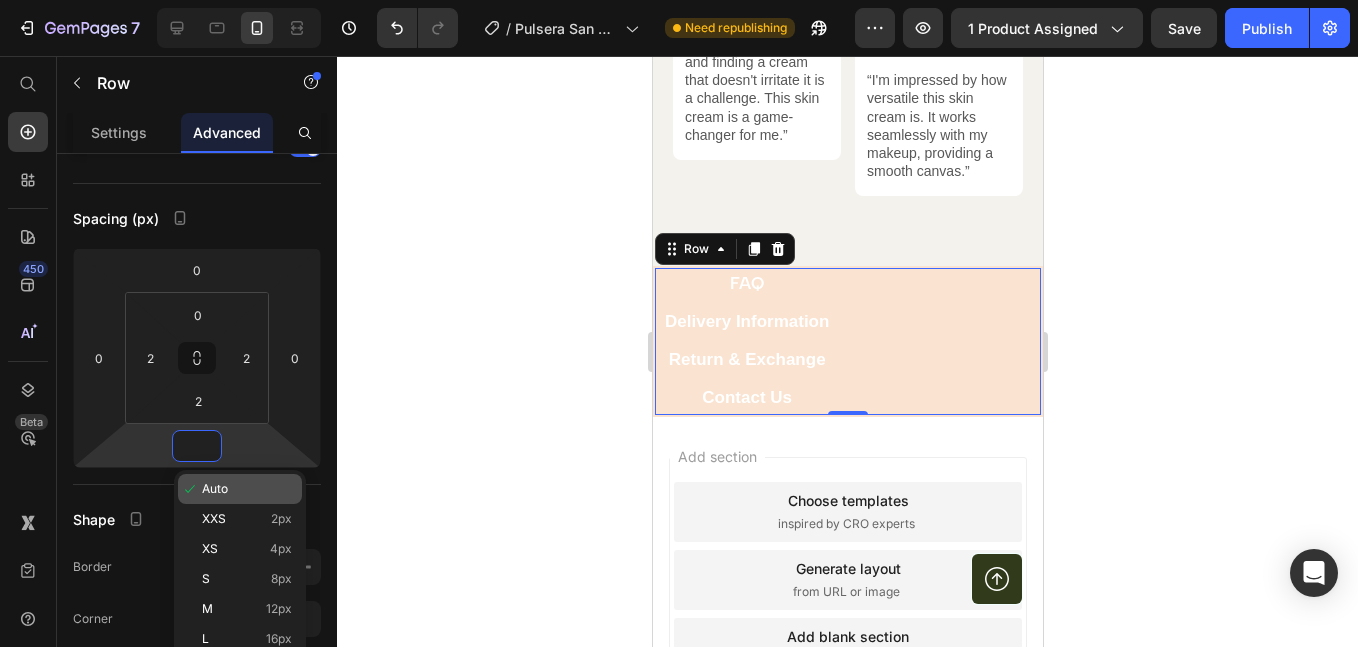type on "2" 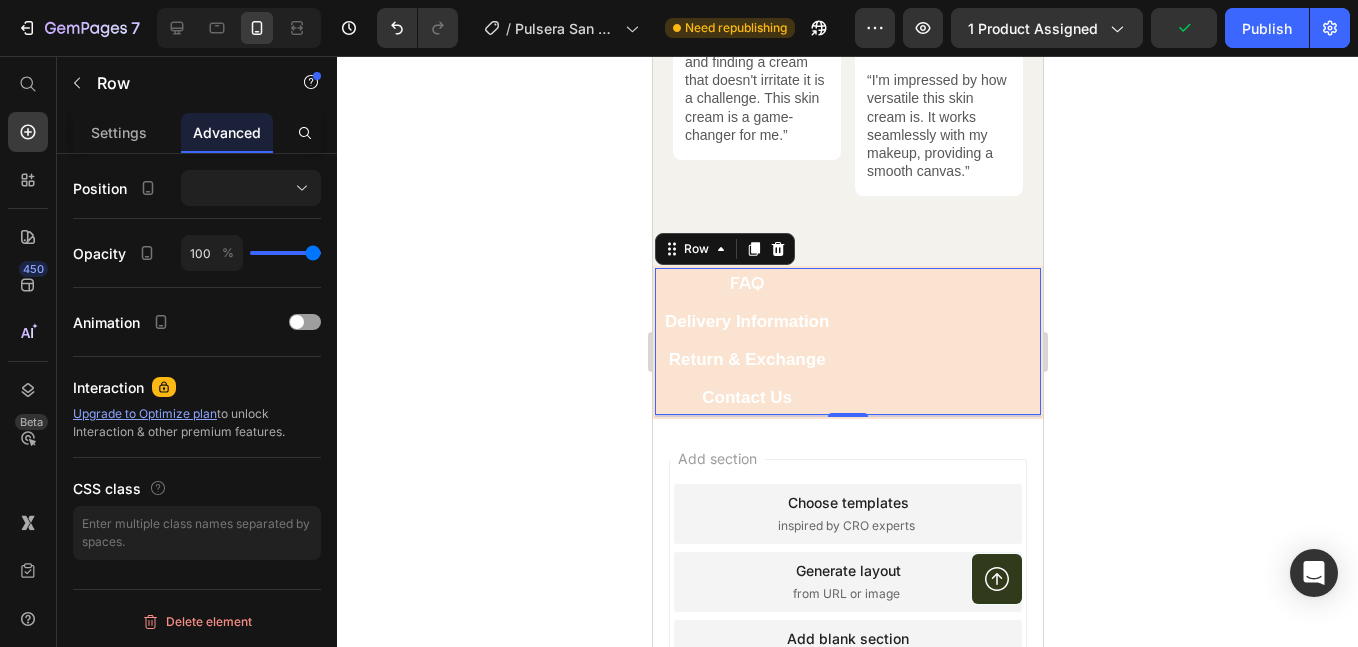 scroll, scrollTop: 52, scrollLeft: 0, axis: vertical 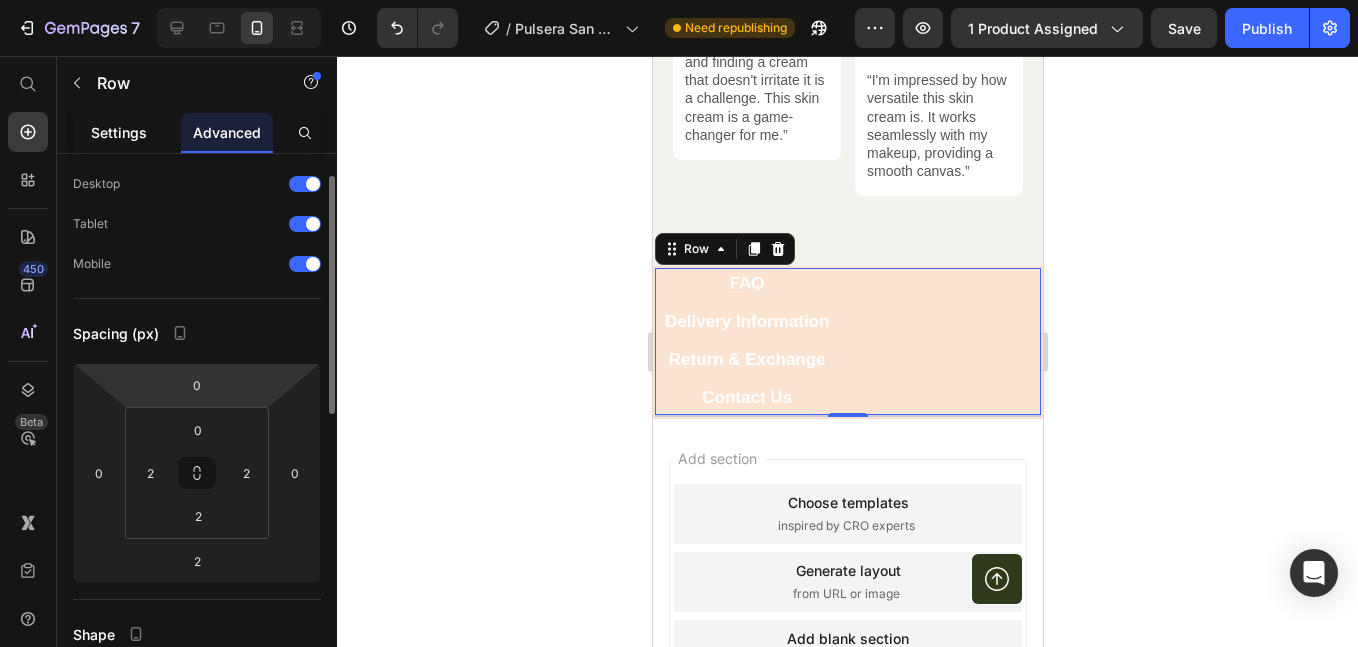 click on "Settings" at bounding box center [119, 132] 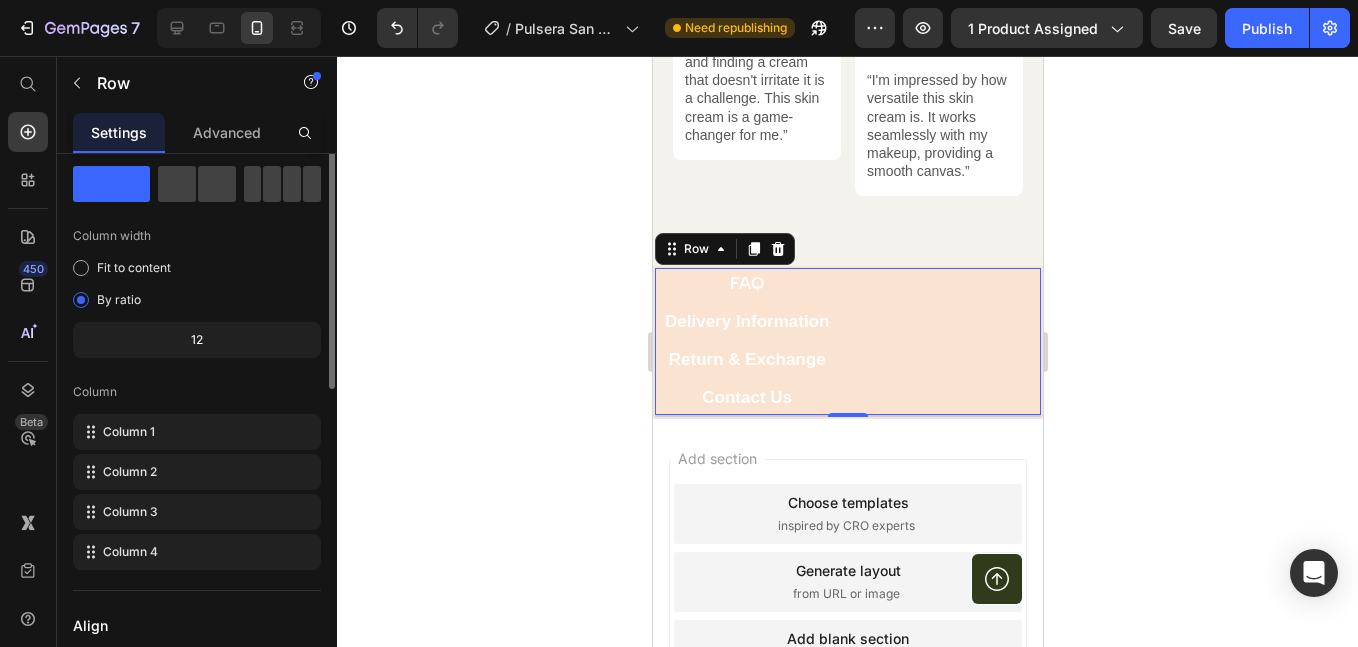 scroll, scrollTop: 0, scrollLeft: 0, axis: both 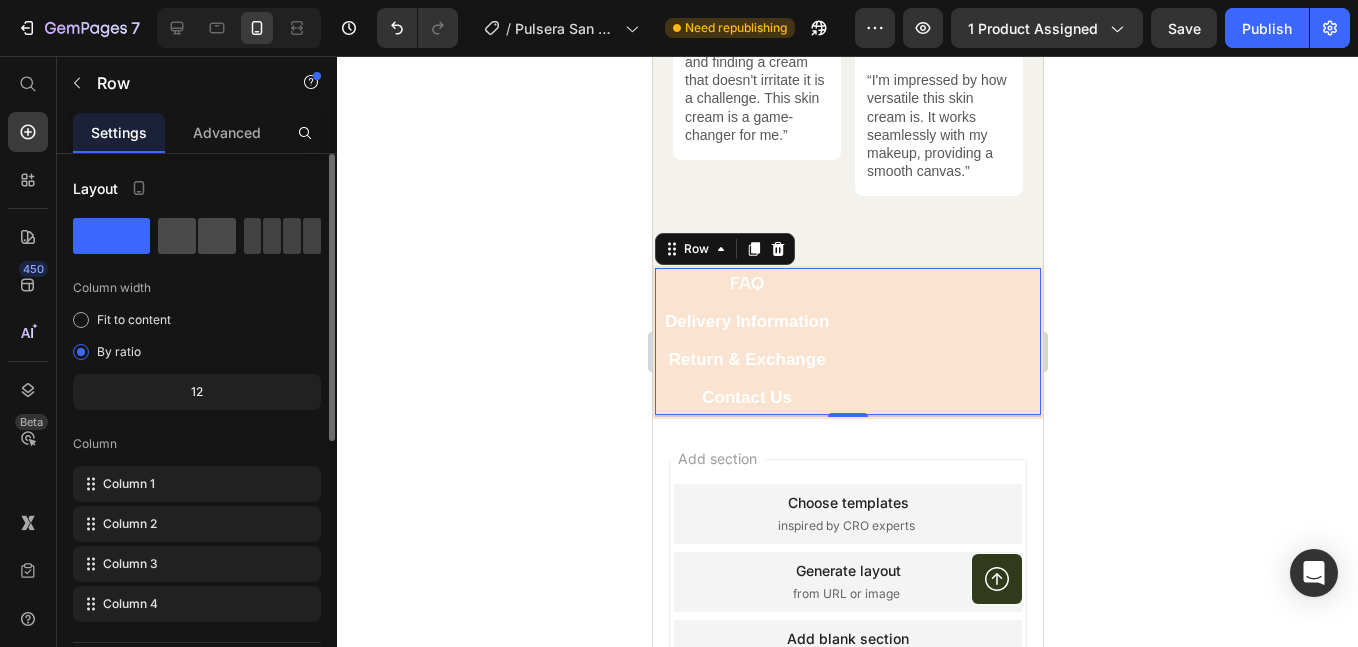 click 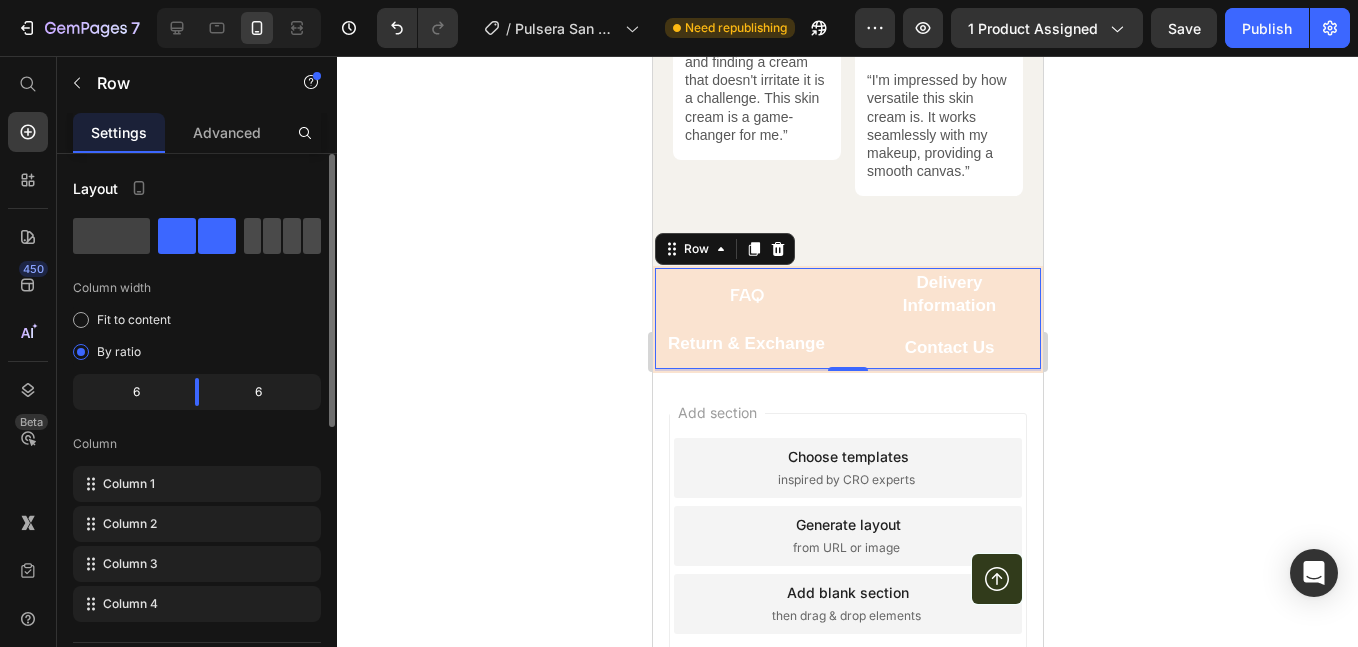 click 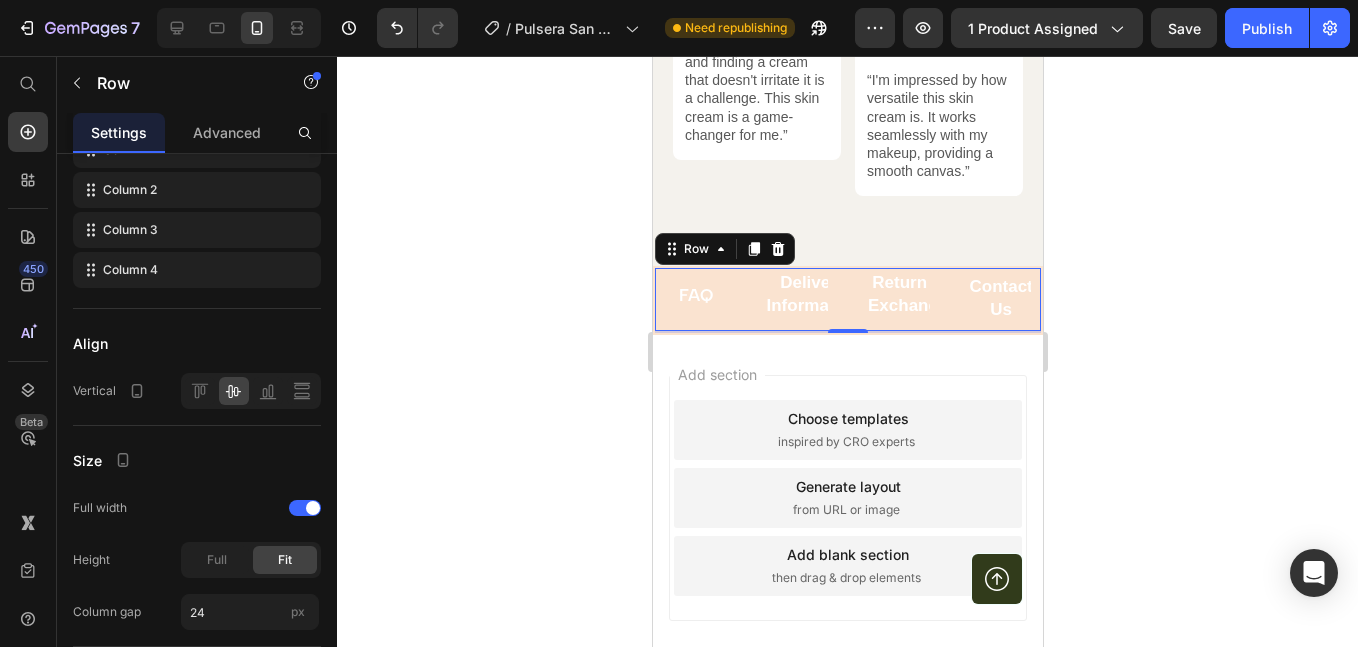 scroll, scrollTop: 0, scrollLeft: 0, axis: both 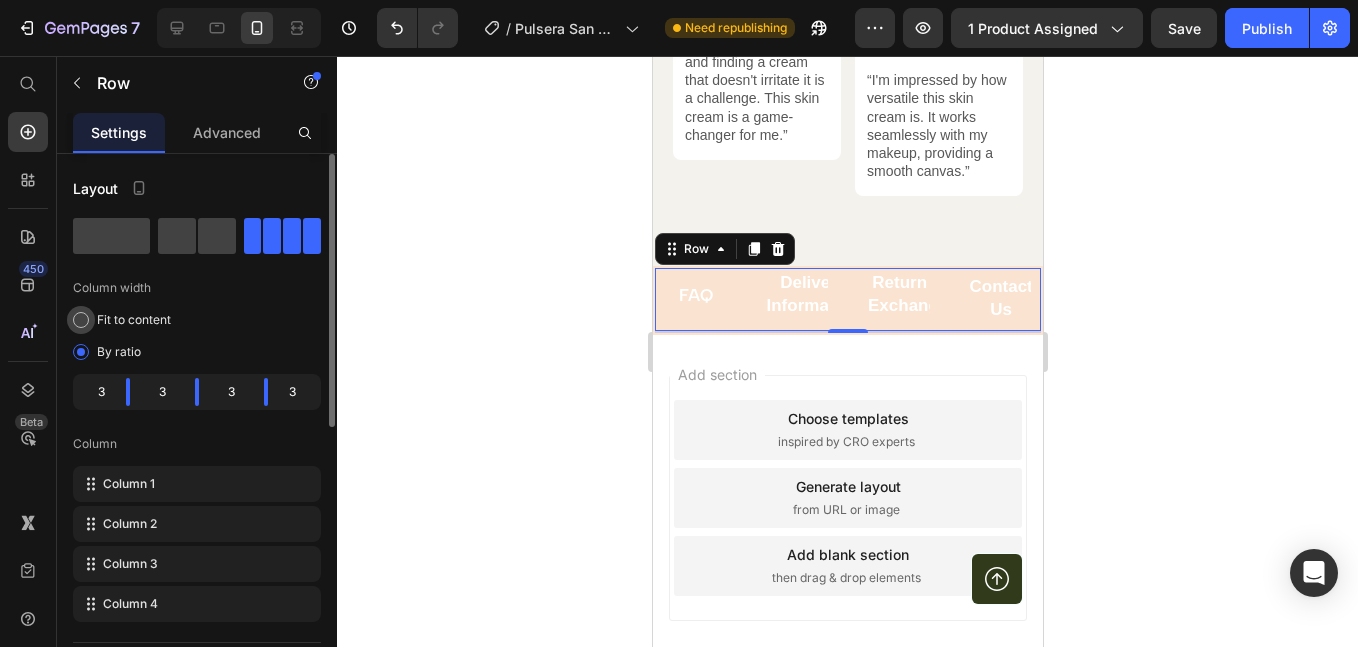 click on "Fit to content" 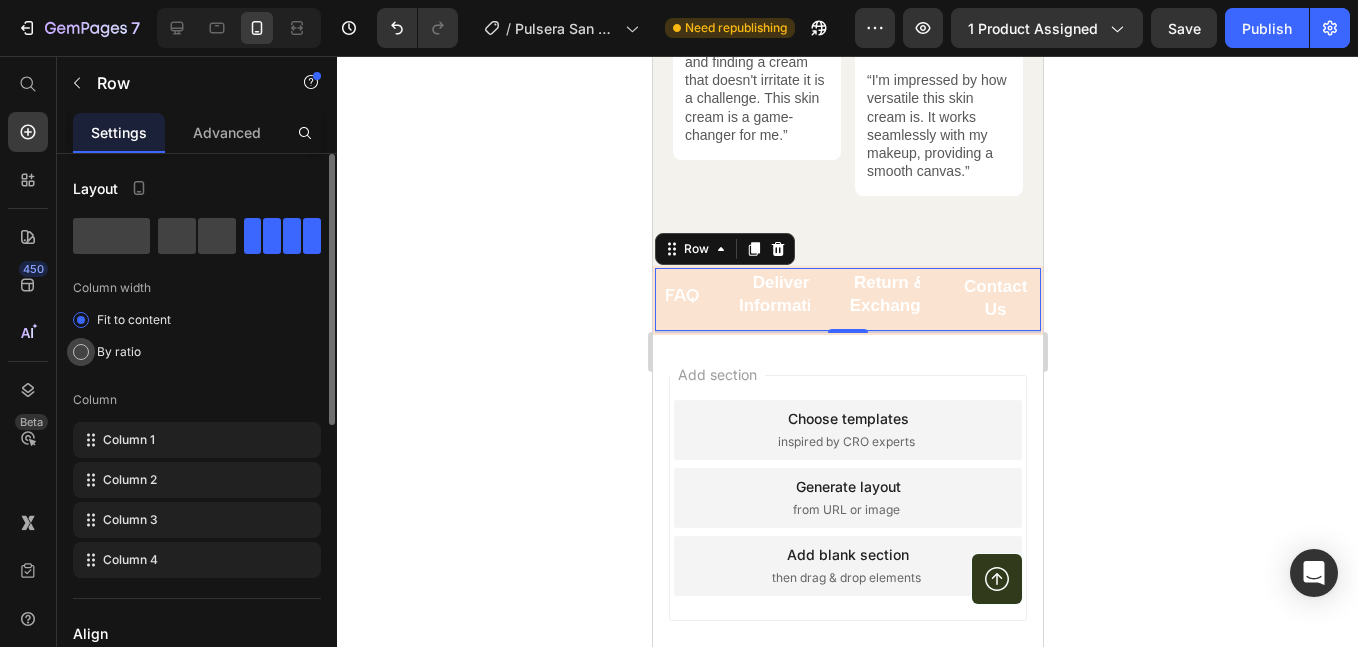 click on "By ratio" 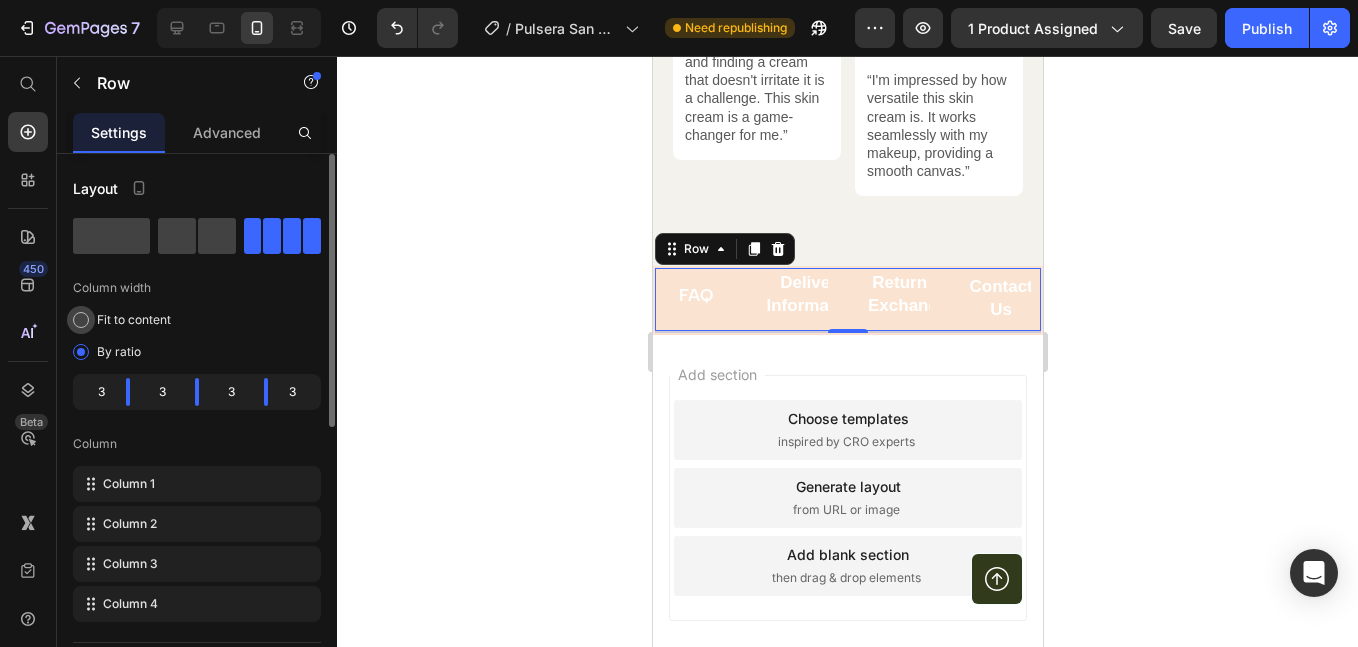 click at bounding box center [81, 320] 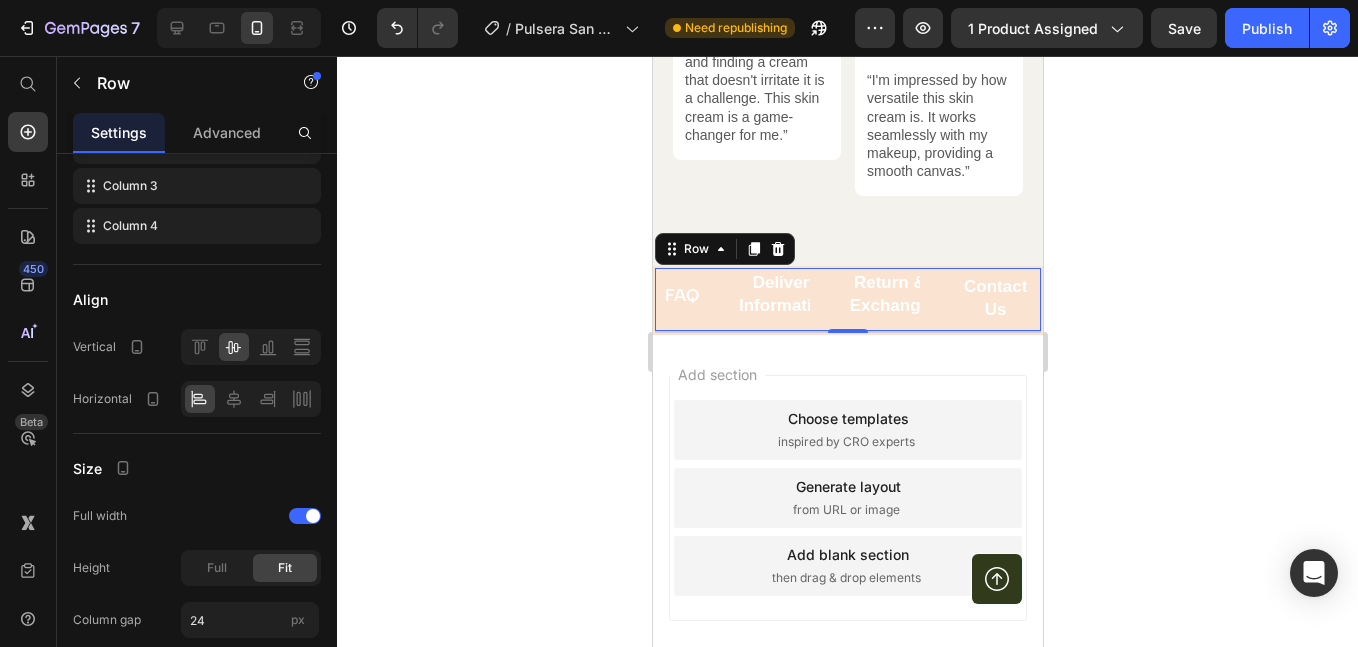 scroll, scrollTop: 563, scrollLeft: 0, axis: vertical 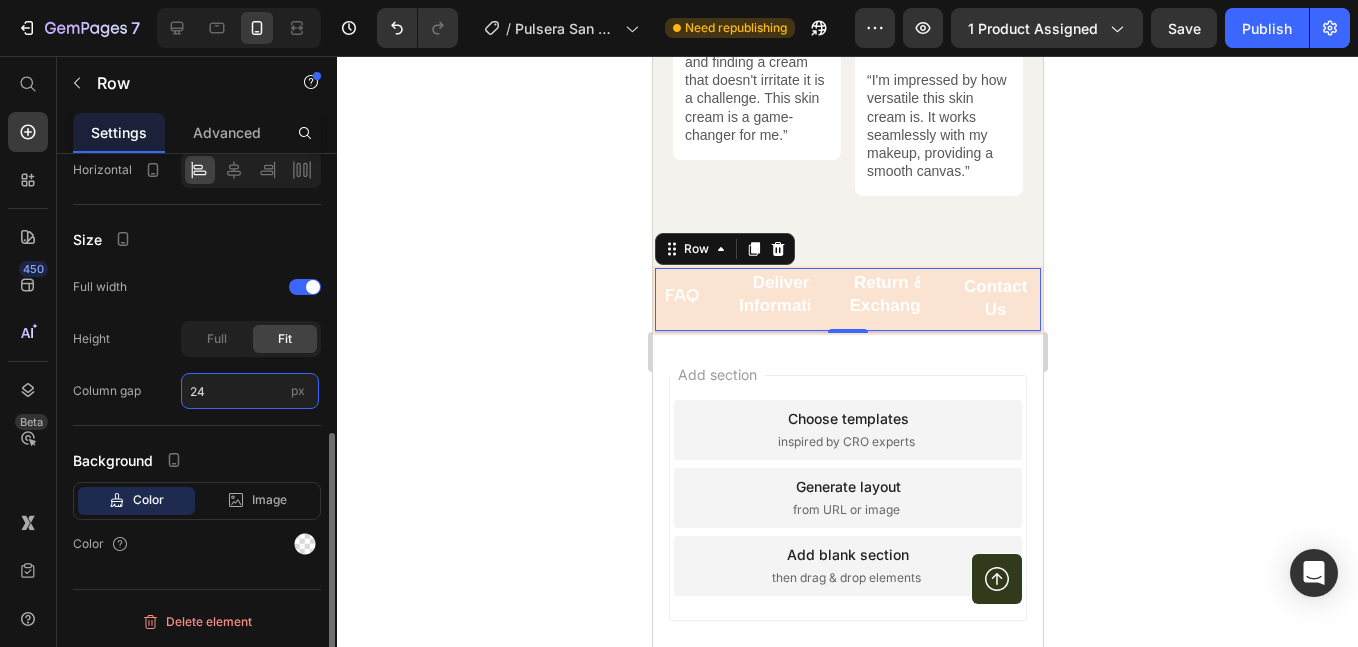 click on "24" at bounding box center (250, 391) 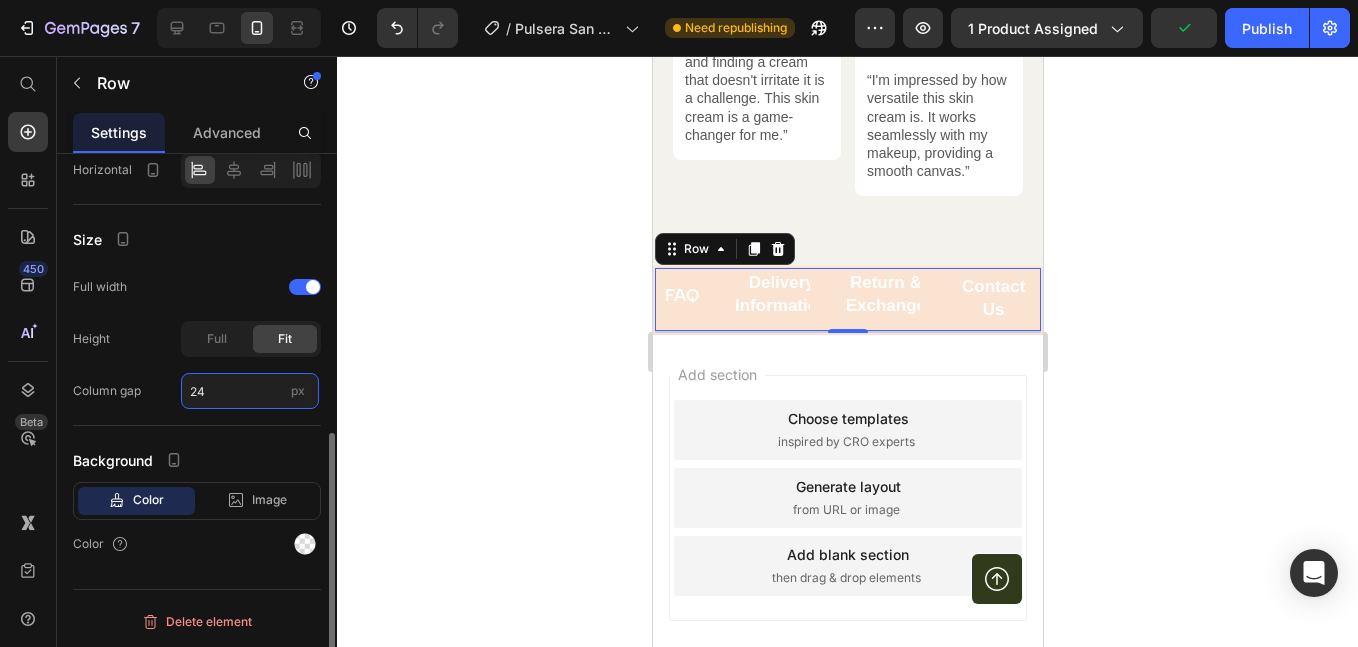 click on "24" at bounding box center [250, 391] 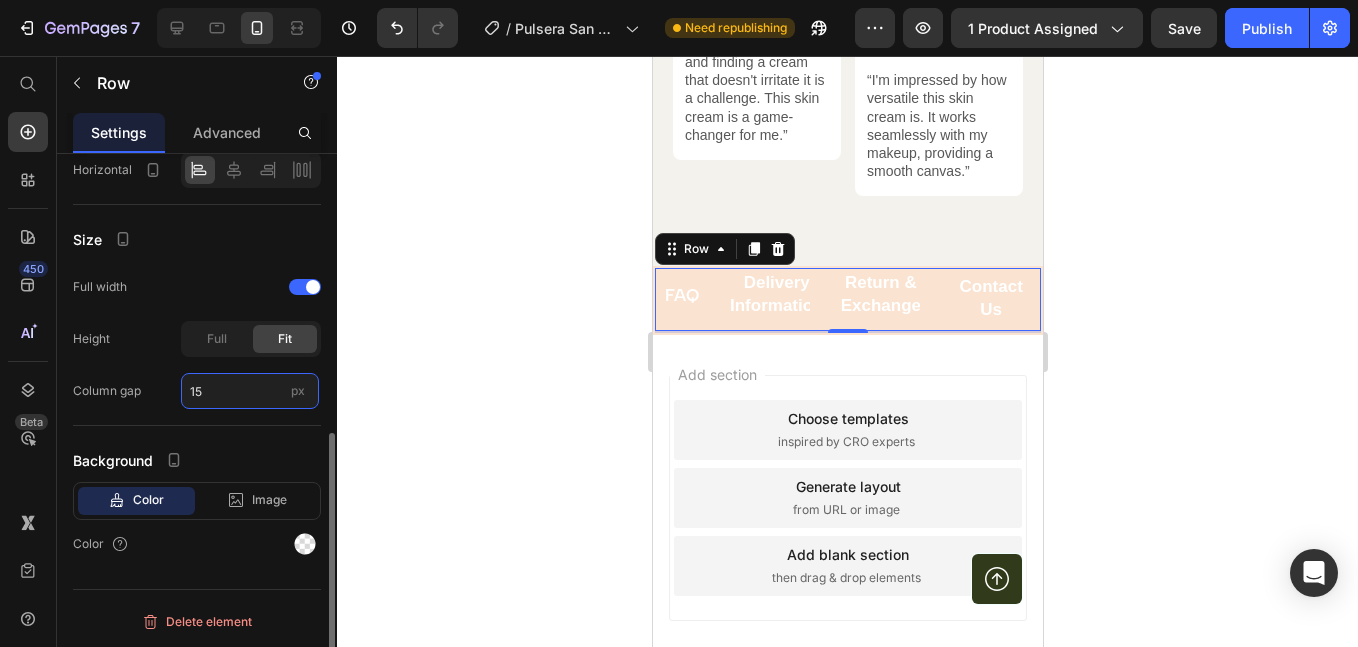 click on "15" at bounding box center [250, 391] 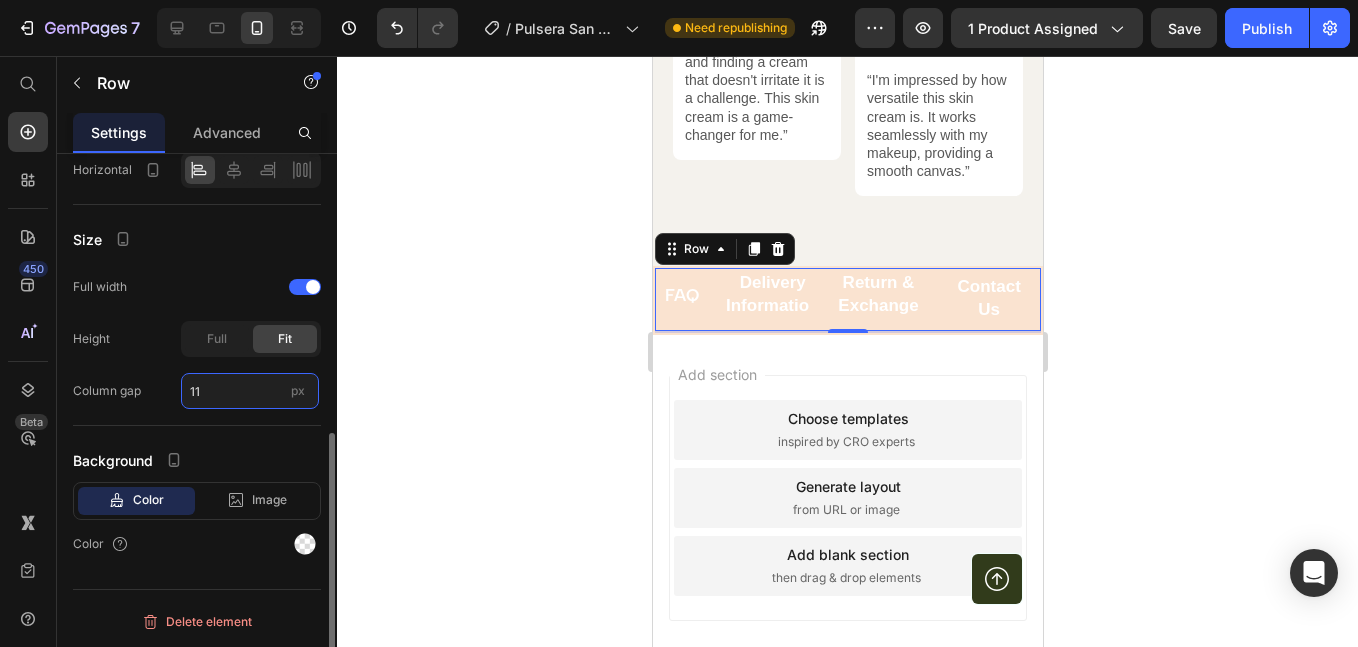click on "11" at bounding box center [250, 391] 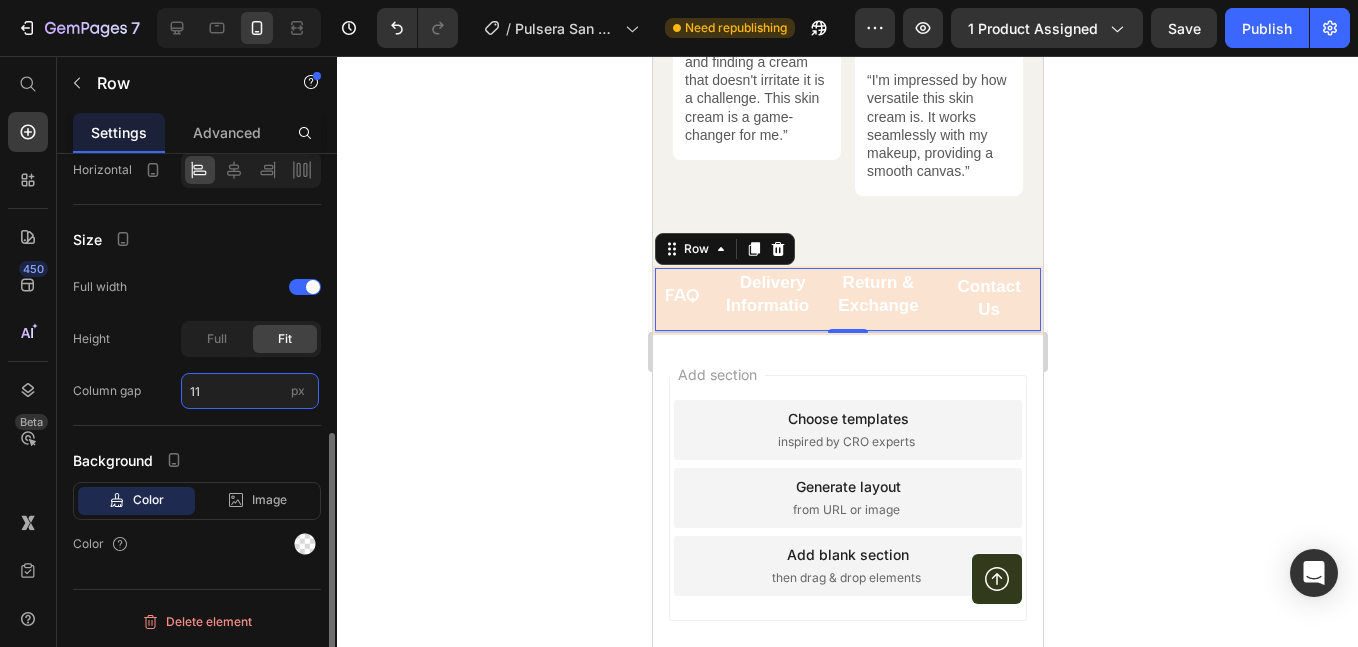 type on "9" 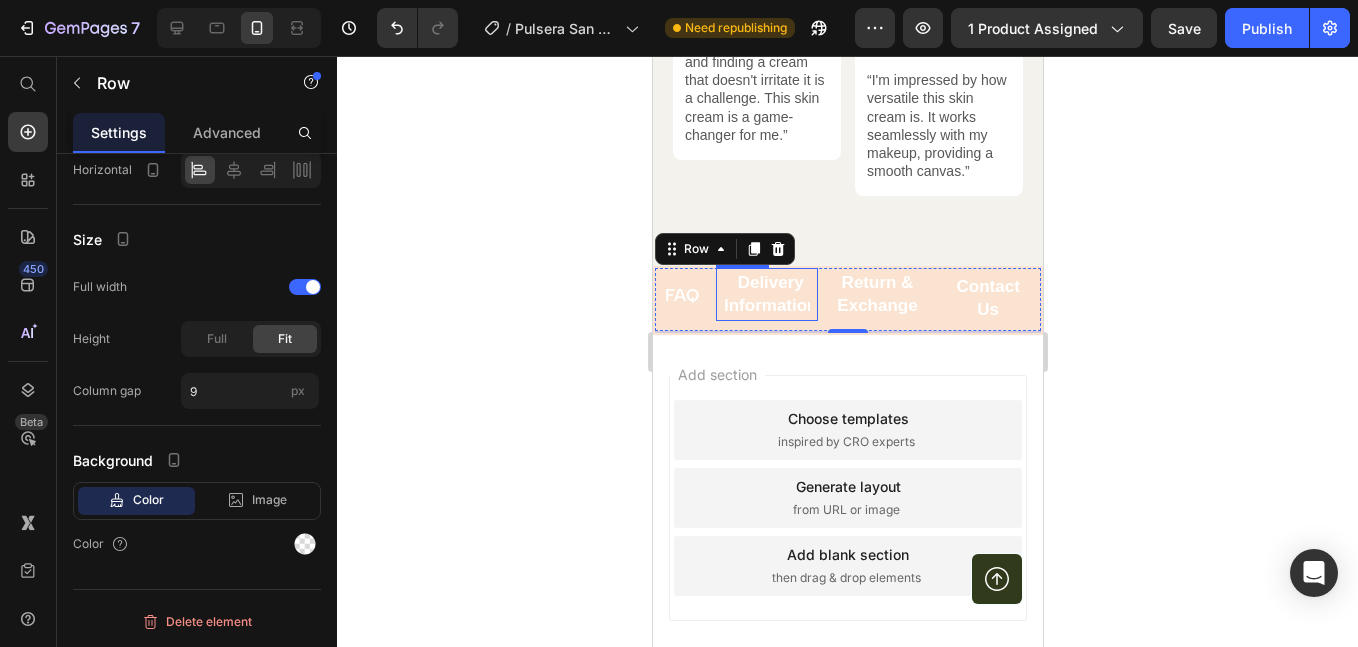click on "FAQ" at bounding box center [681, 295] 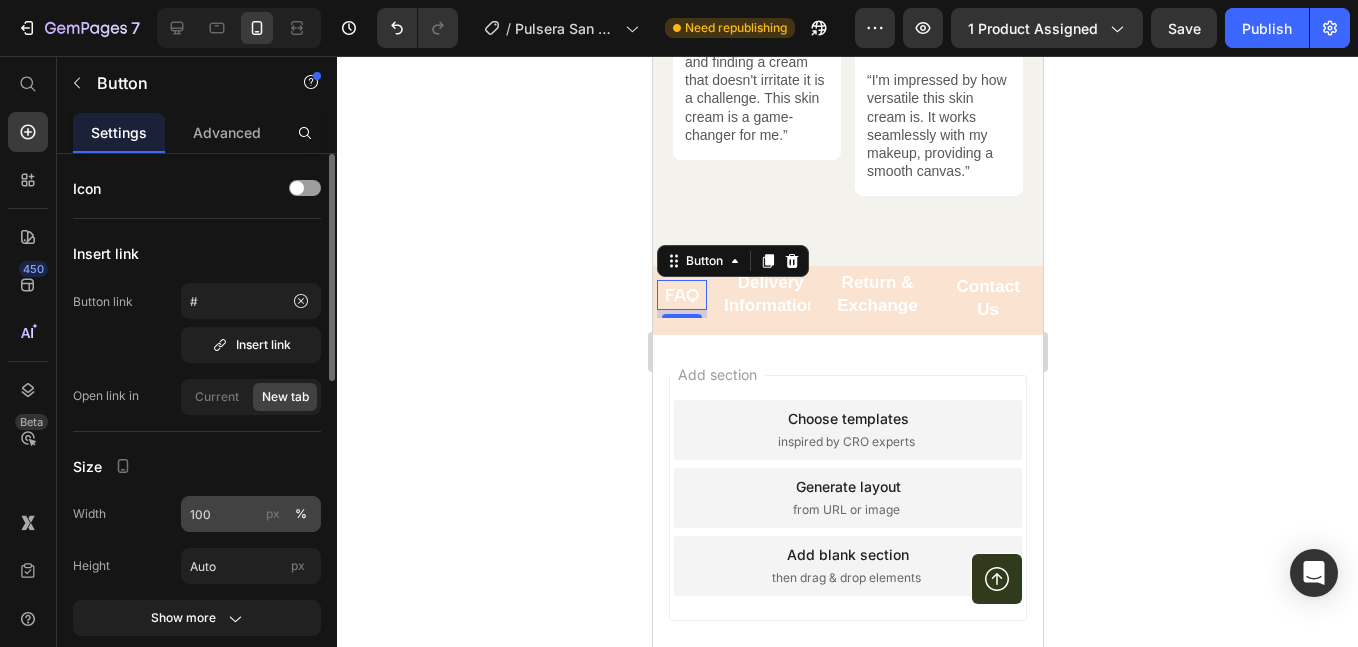 scroll, scrollTop: 167, scrollLeft: 0, axis: vertical 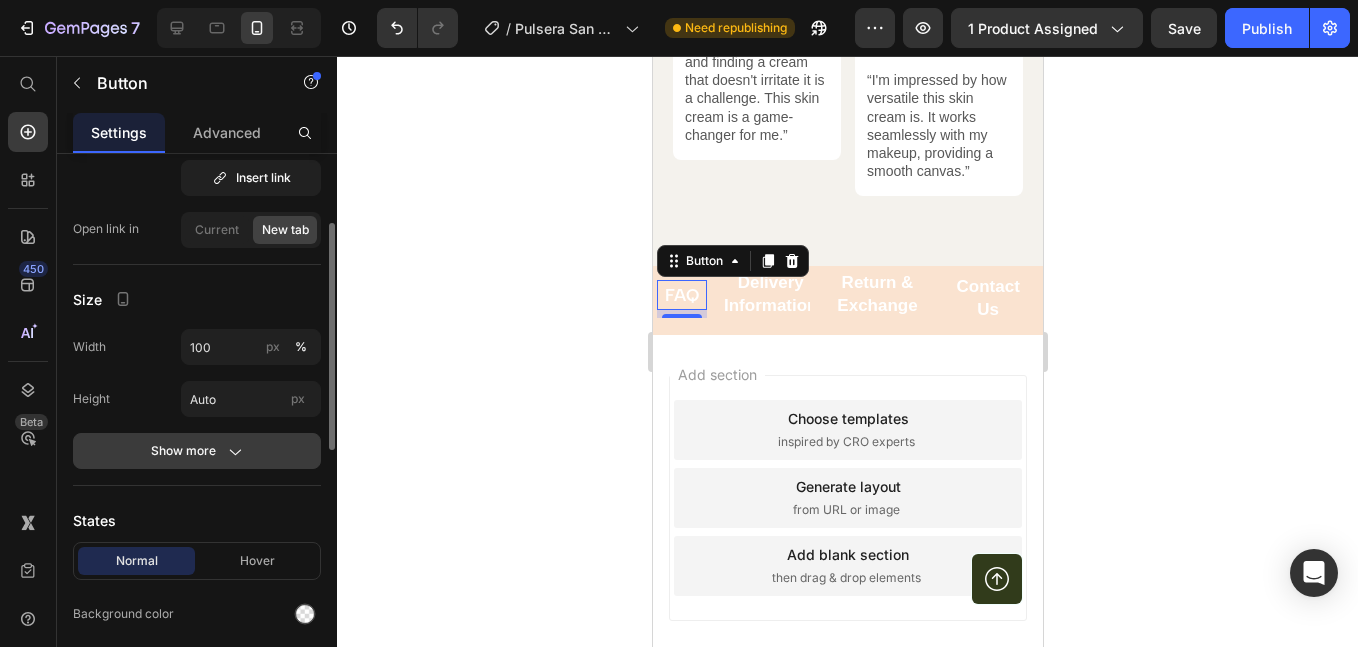 click 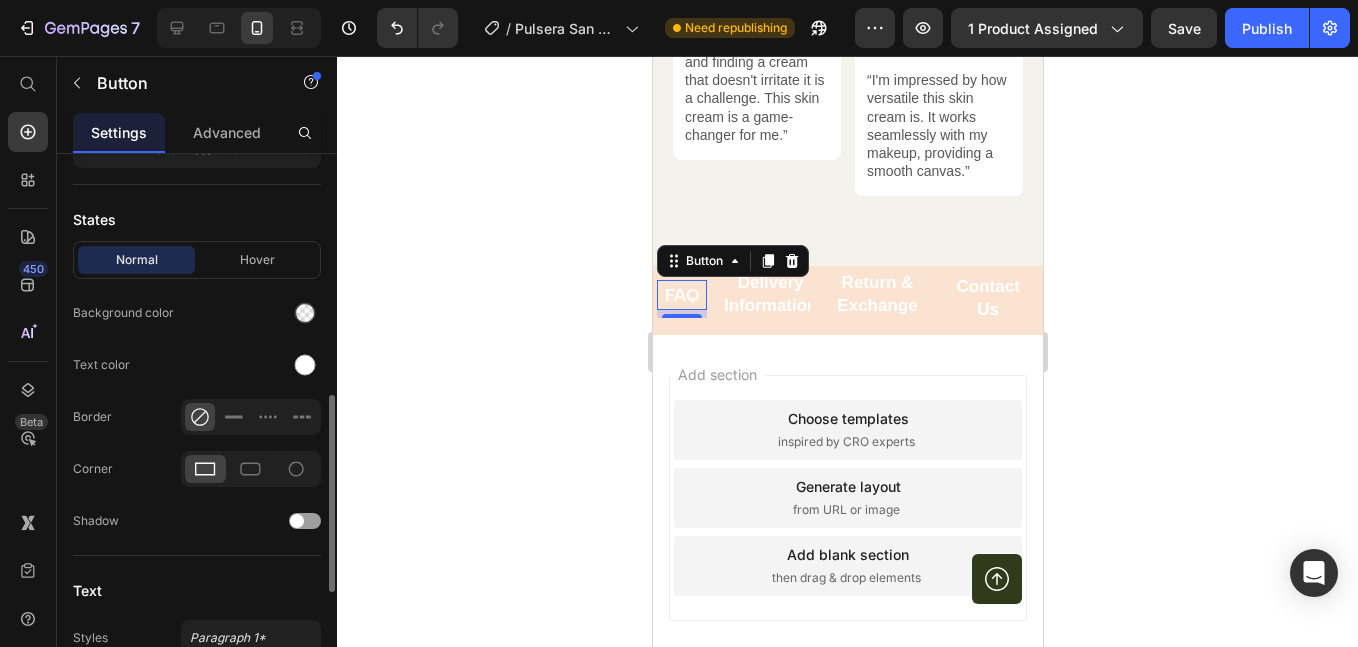 scroll, scrollTop: 978, scrollLeft: 0, axis: vertical 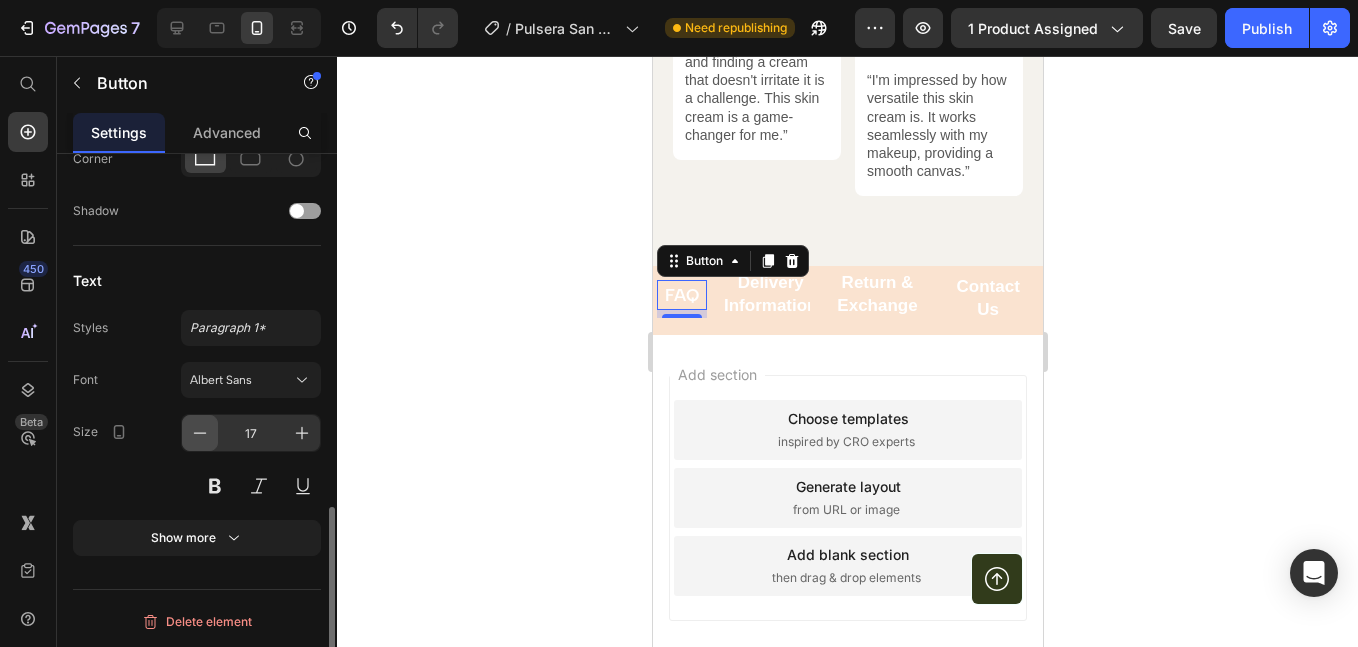 click 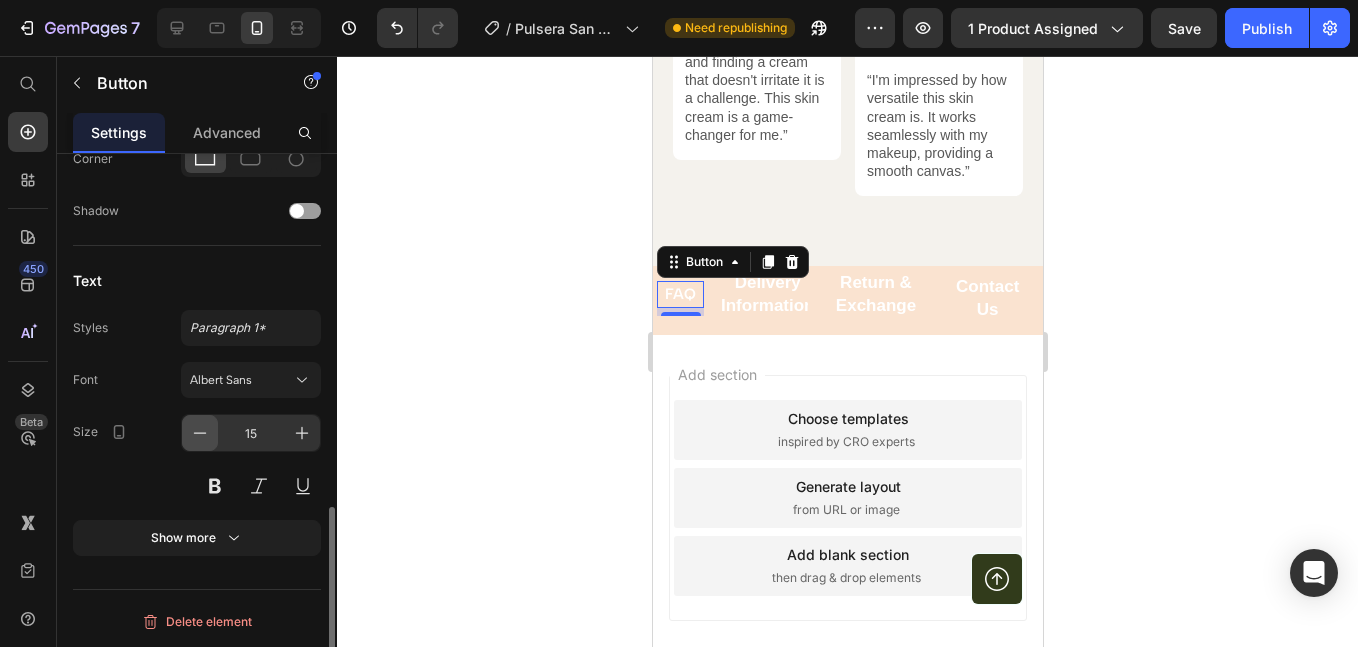 click 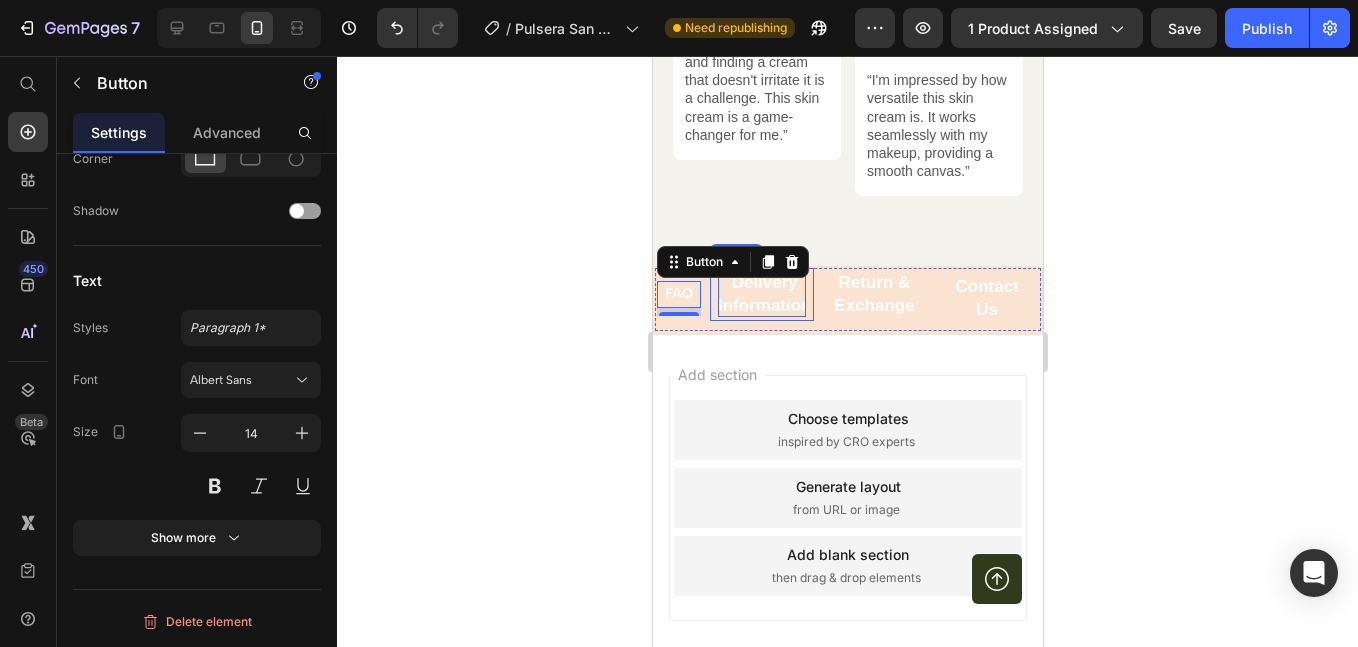 click on "Delivery Information" at bounding box center (761, 294) 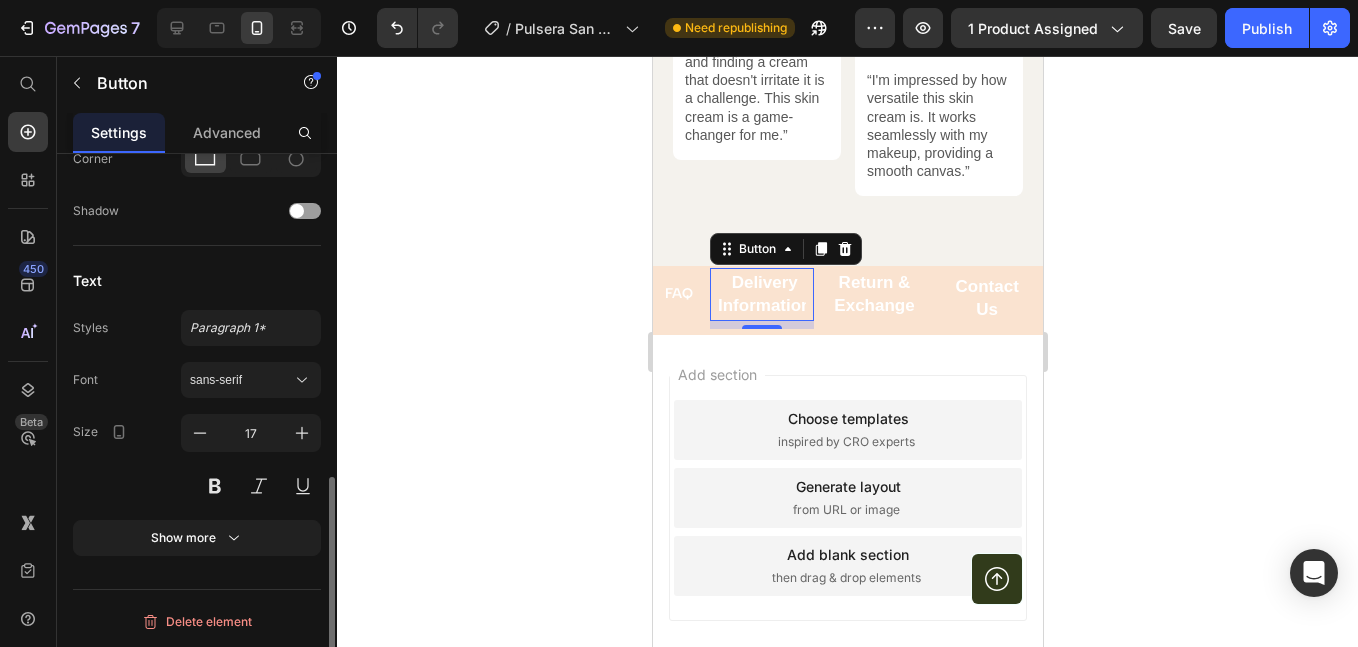 scroll, scrollTop: 778, scrollLeft: 0, axis: vertical 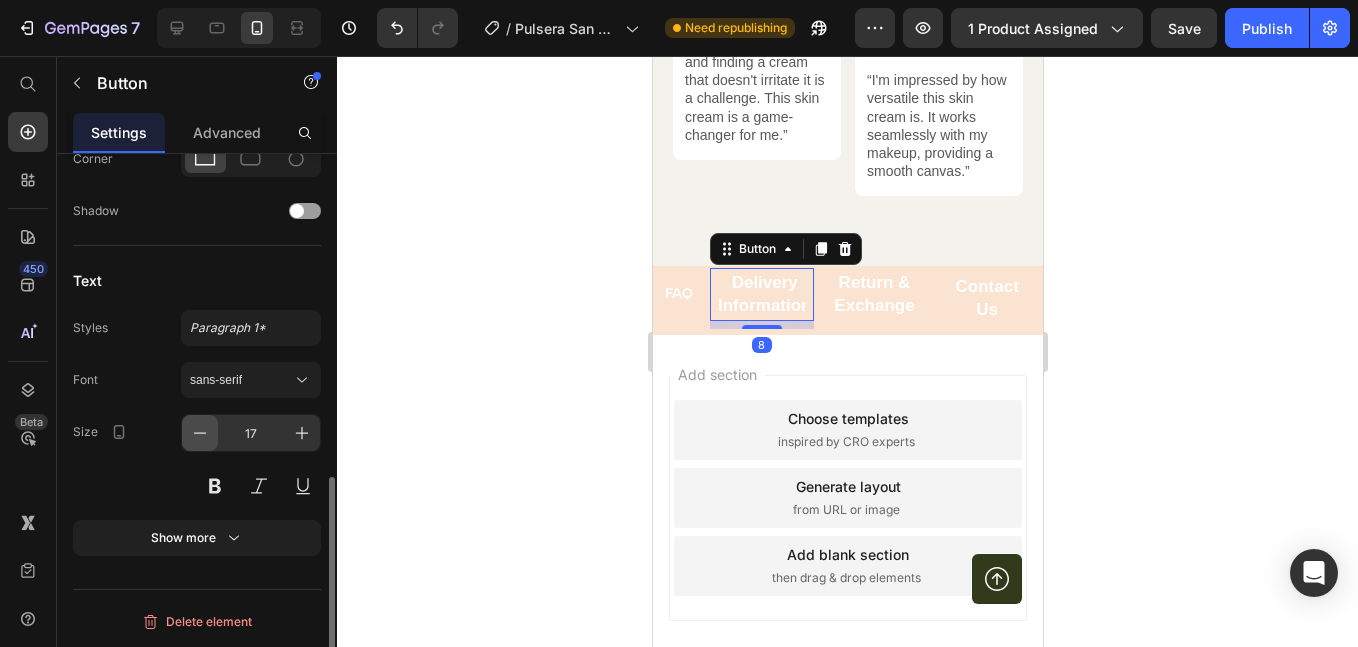 click 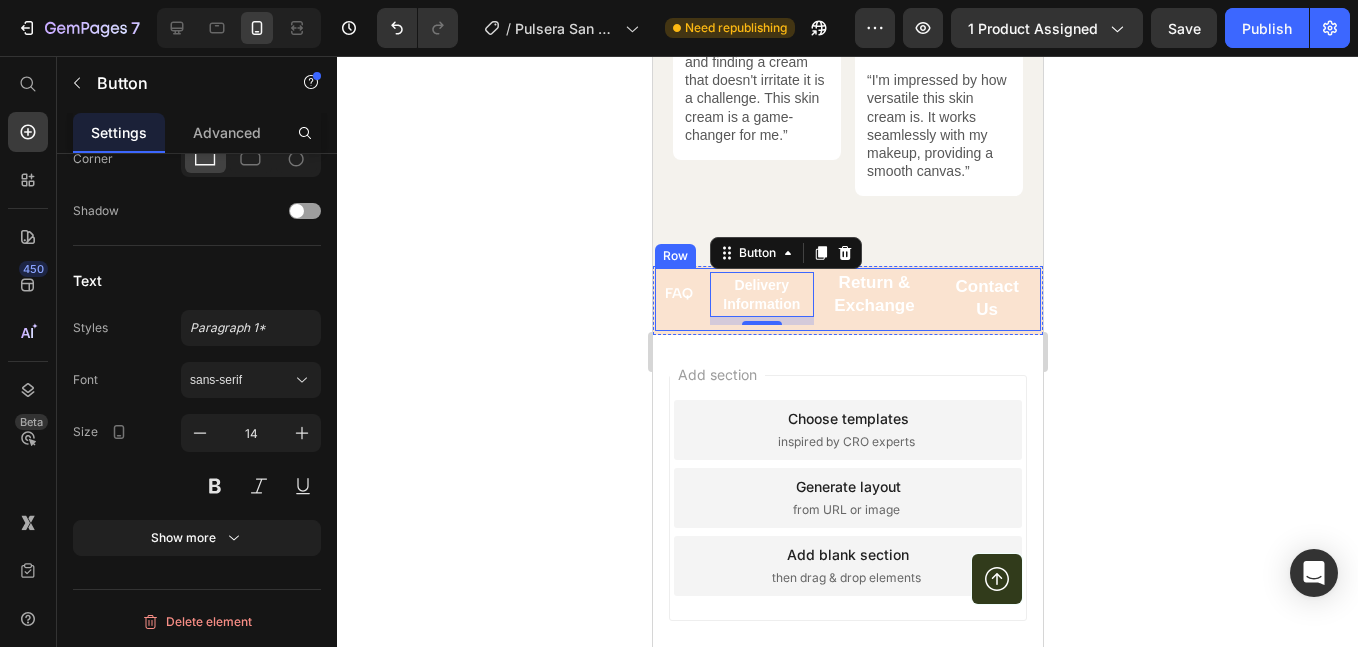 click on "Return & Exchange" at bounding box center (874, 294) 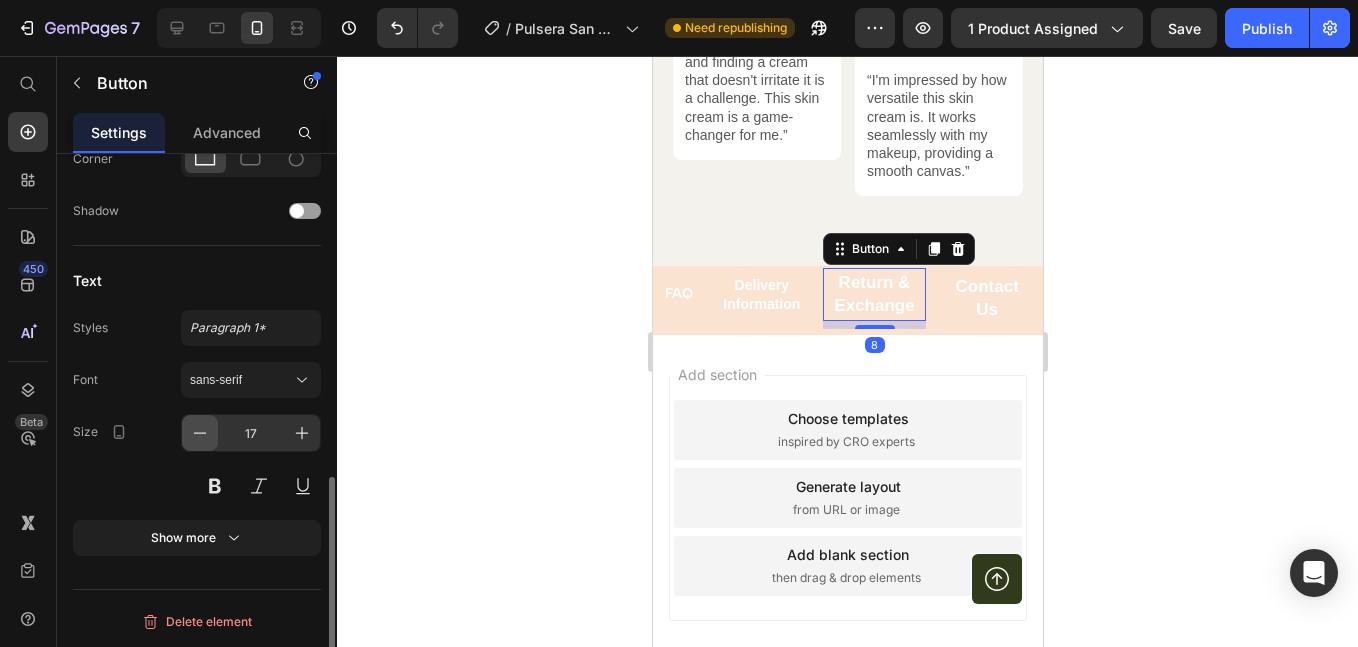 click 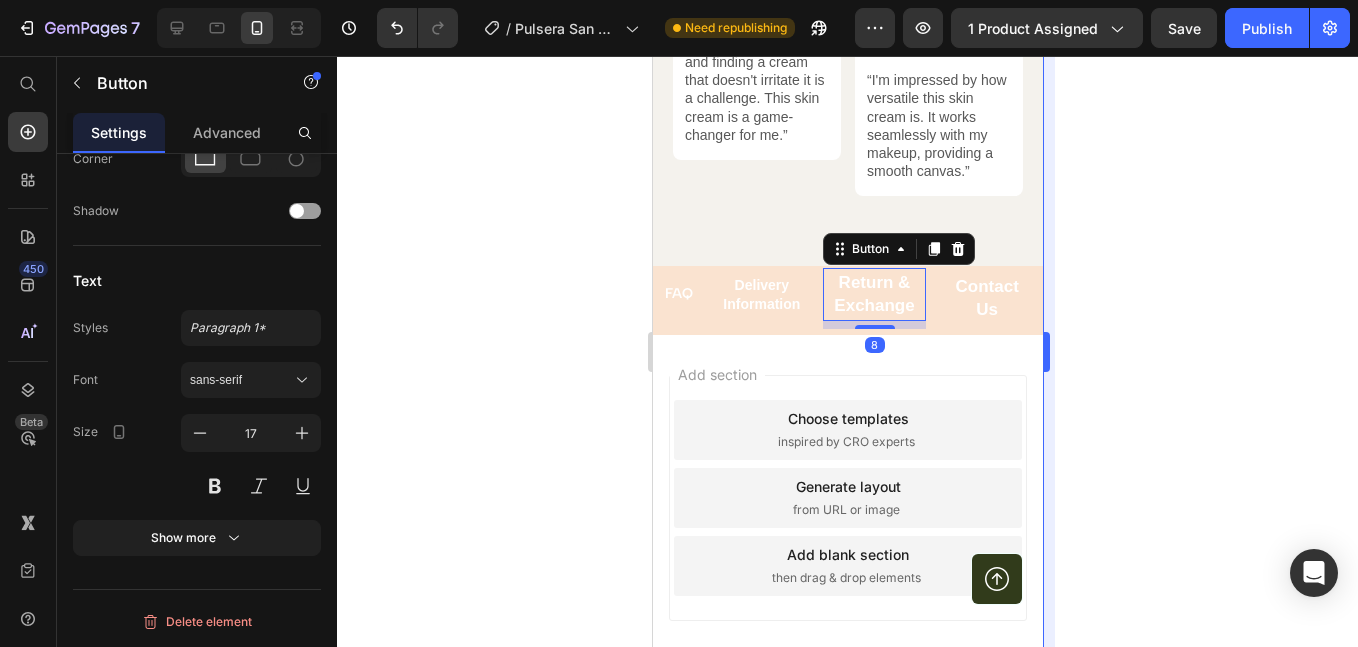 type on "15" 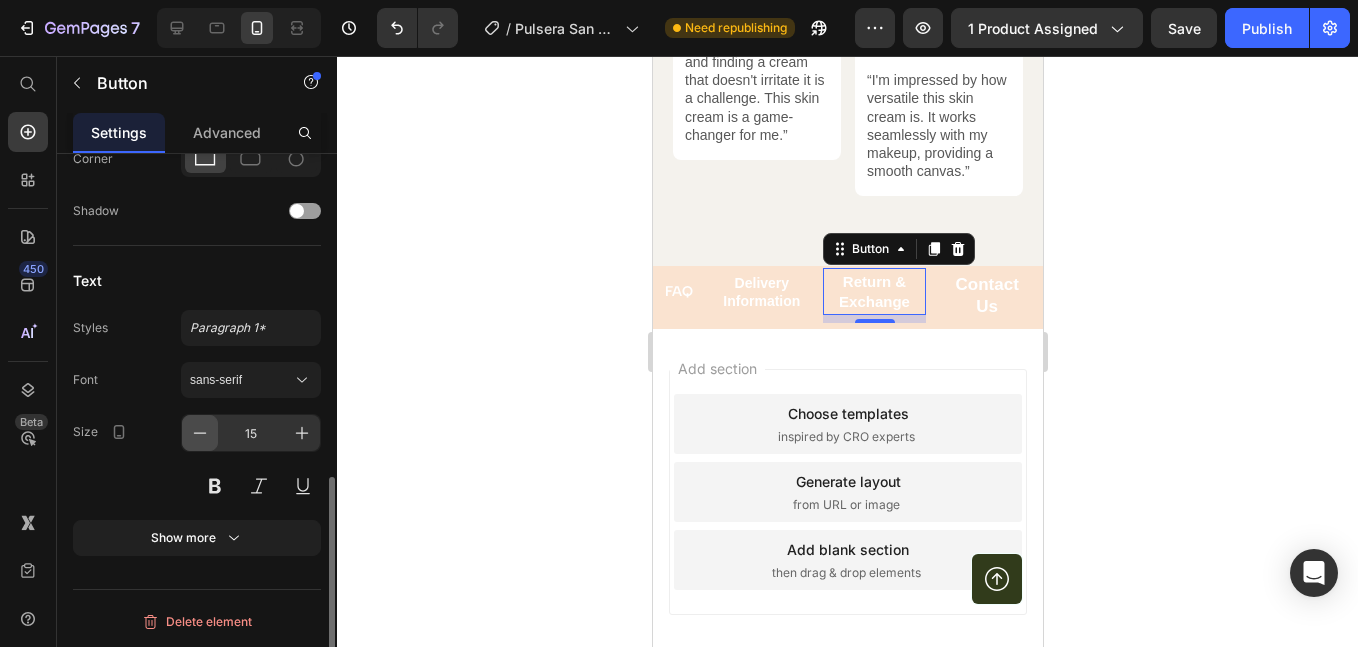 click 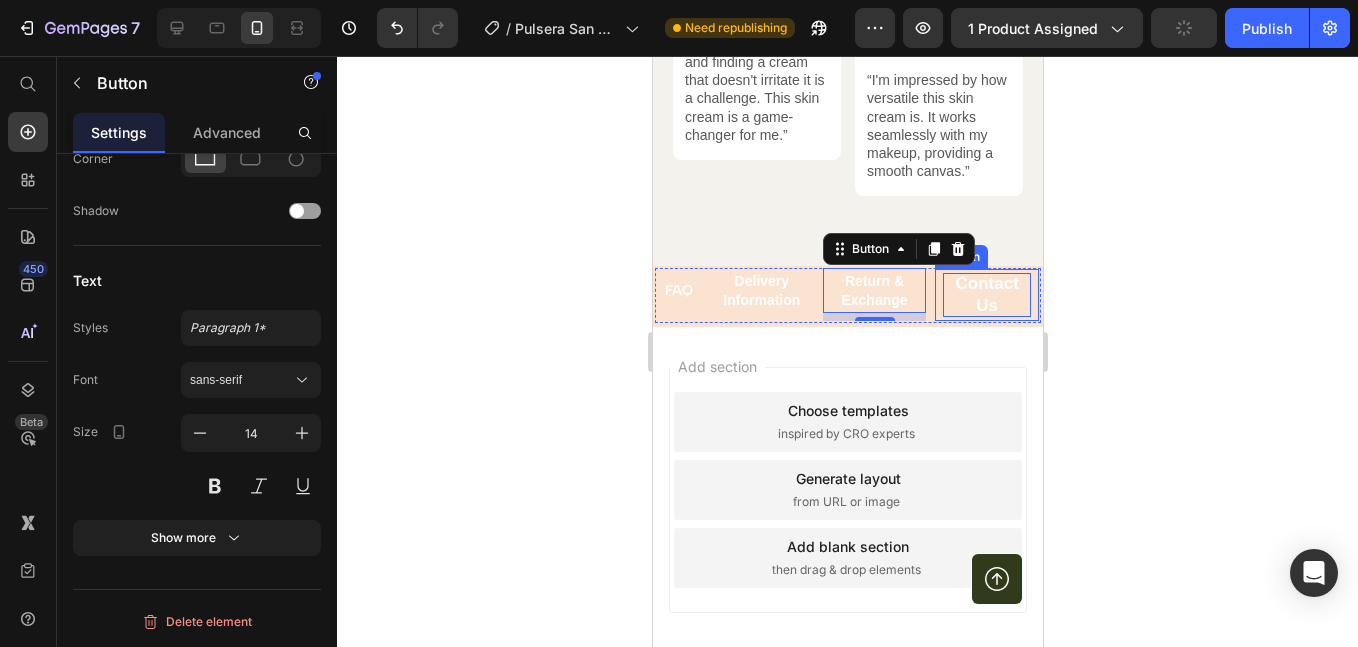click on "Contact Us" at bounding box center (986, 295) 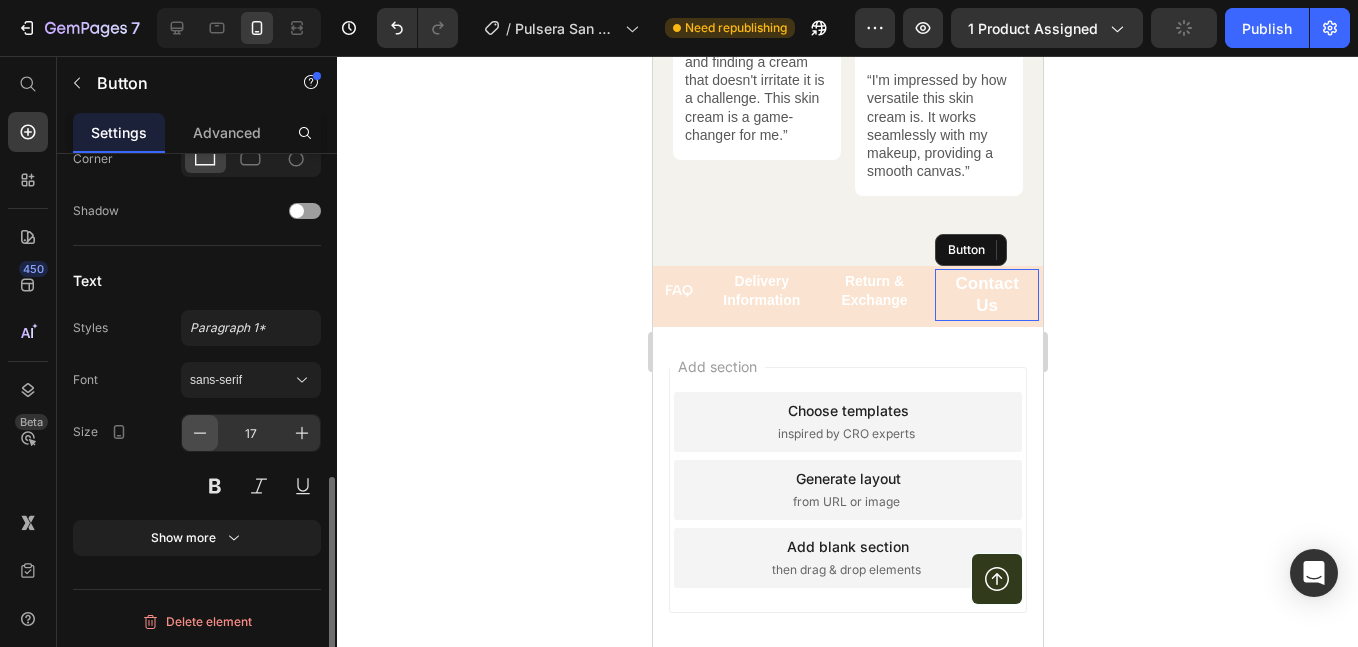 click at bounding box center (200, 433) 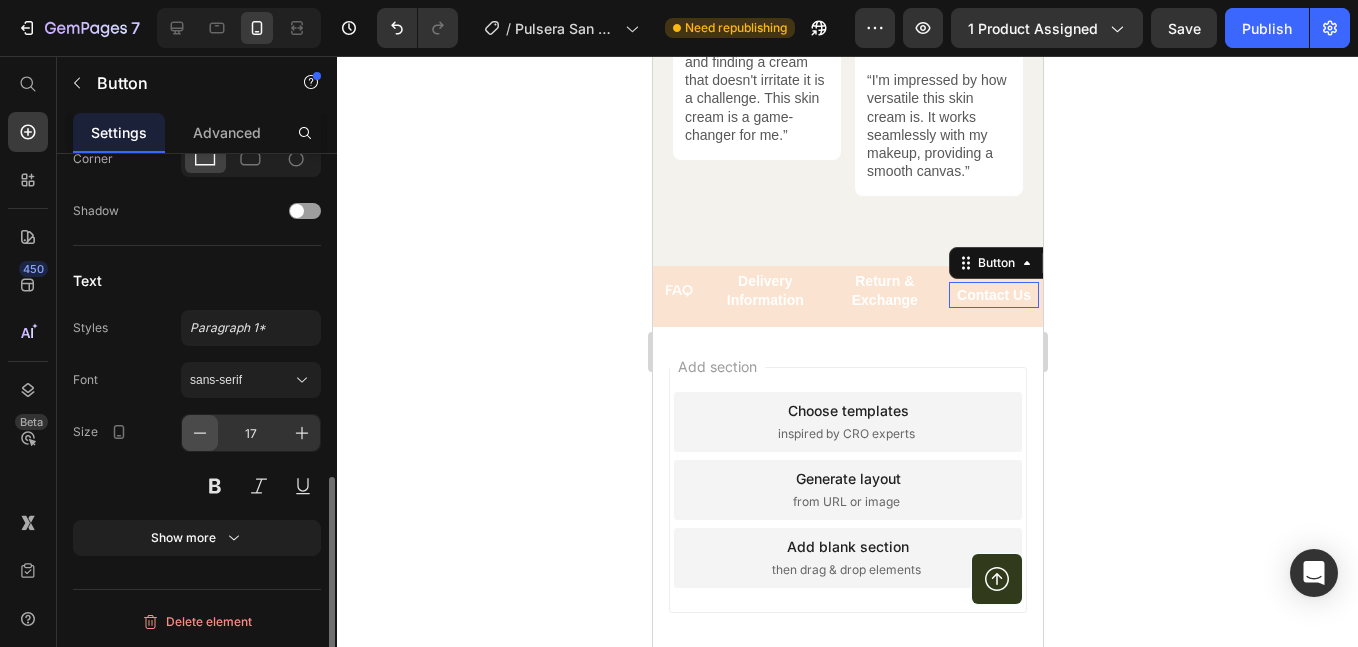 type on "14" 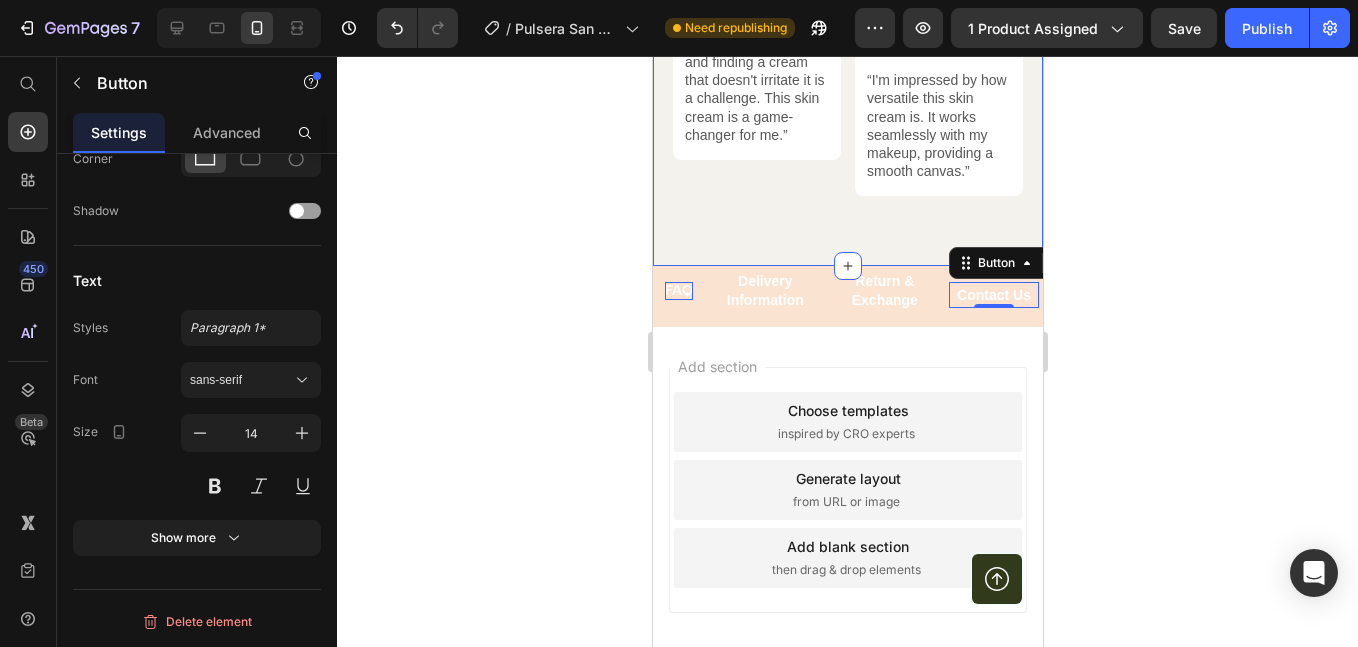 click on "FAQ" at bounding box center [678, 291] 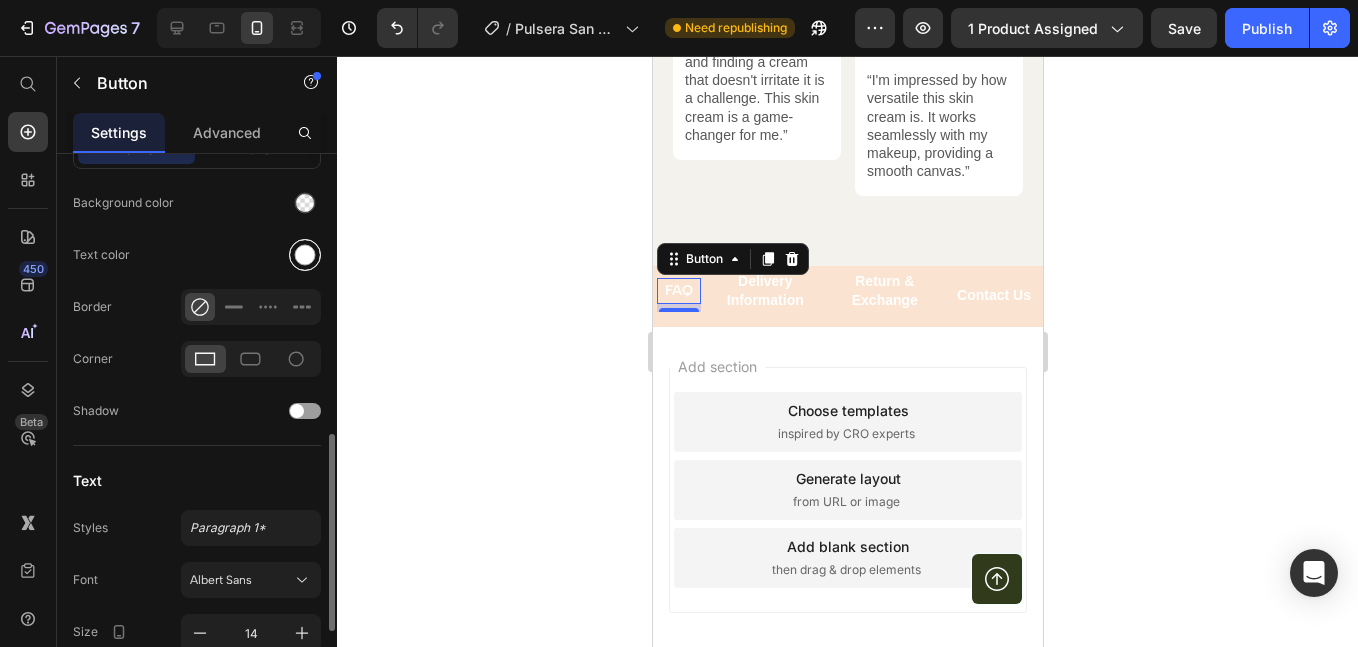 click at bounding box center [305, 255] 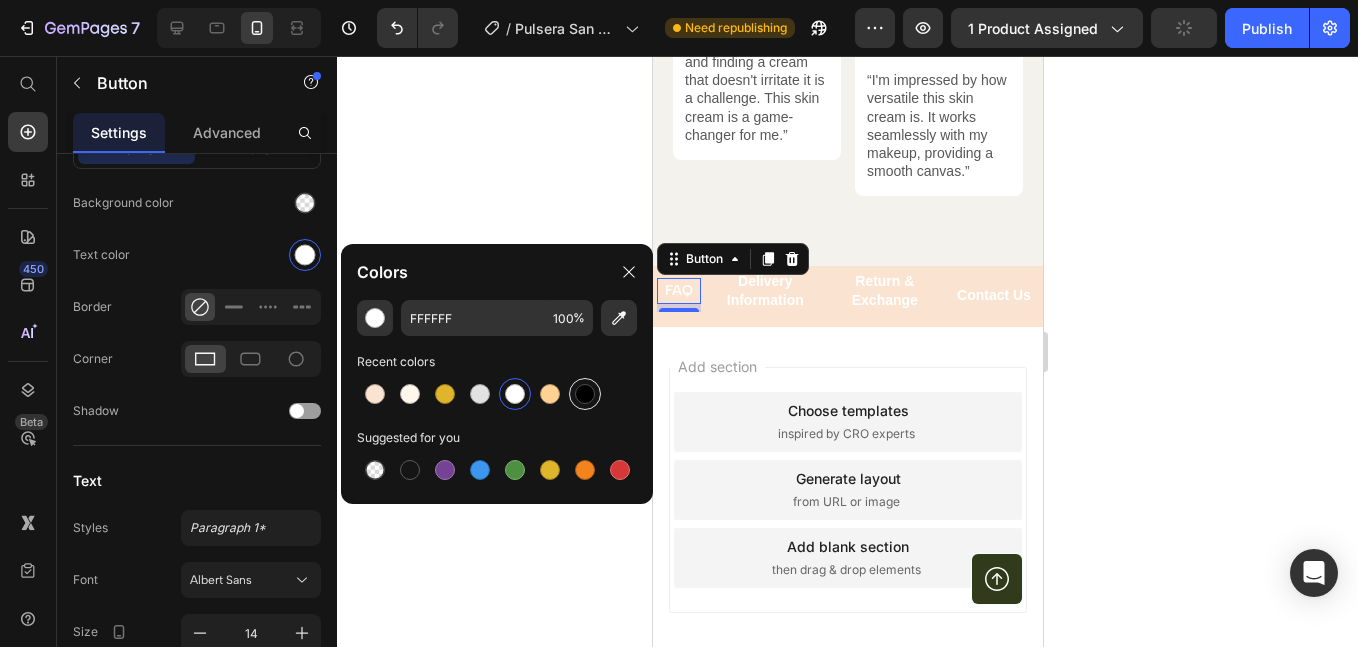 click at bounding box center [585, 394] 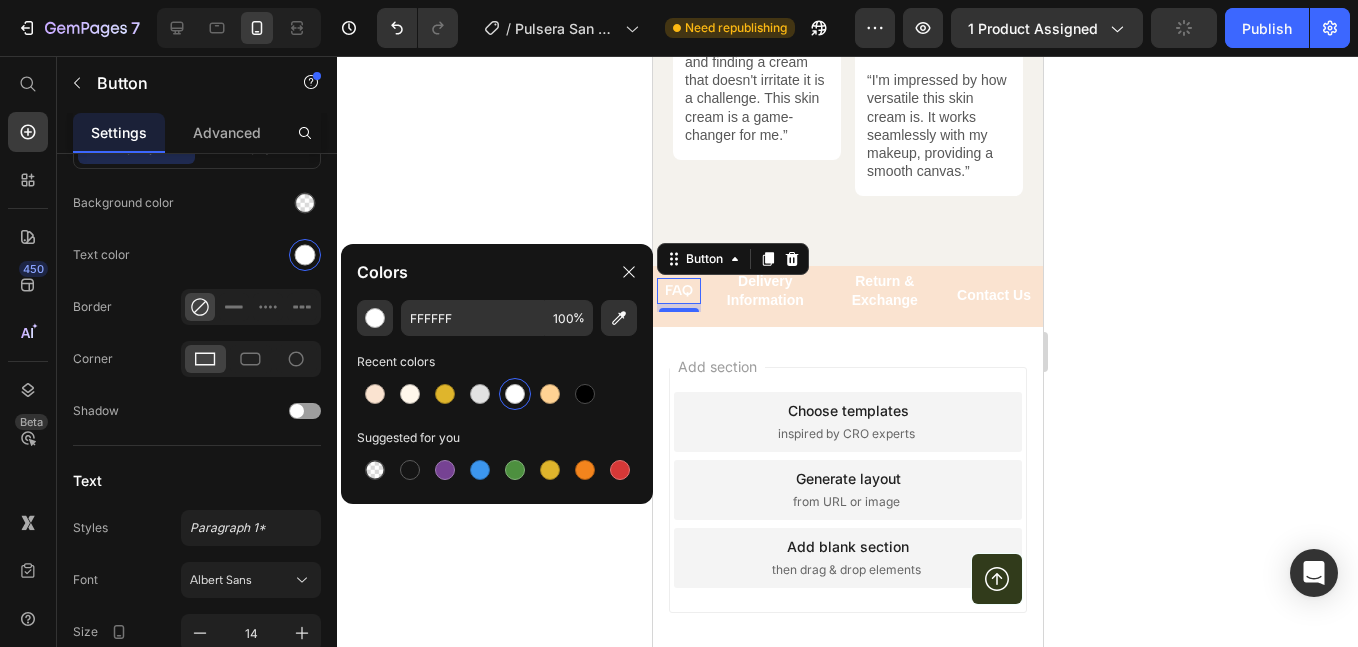 type on "000000" 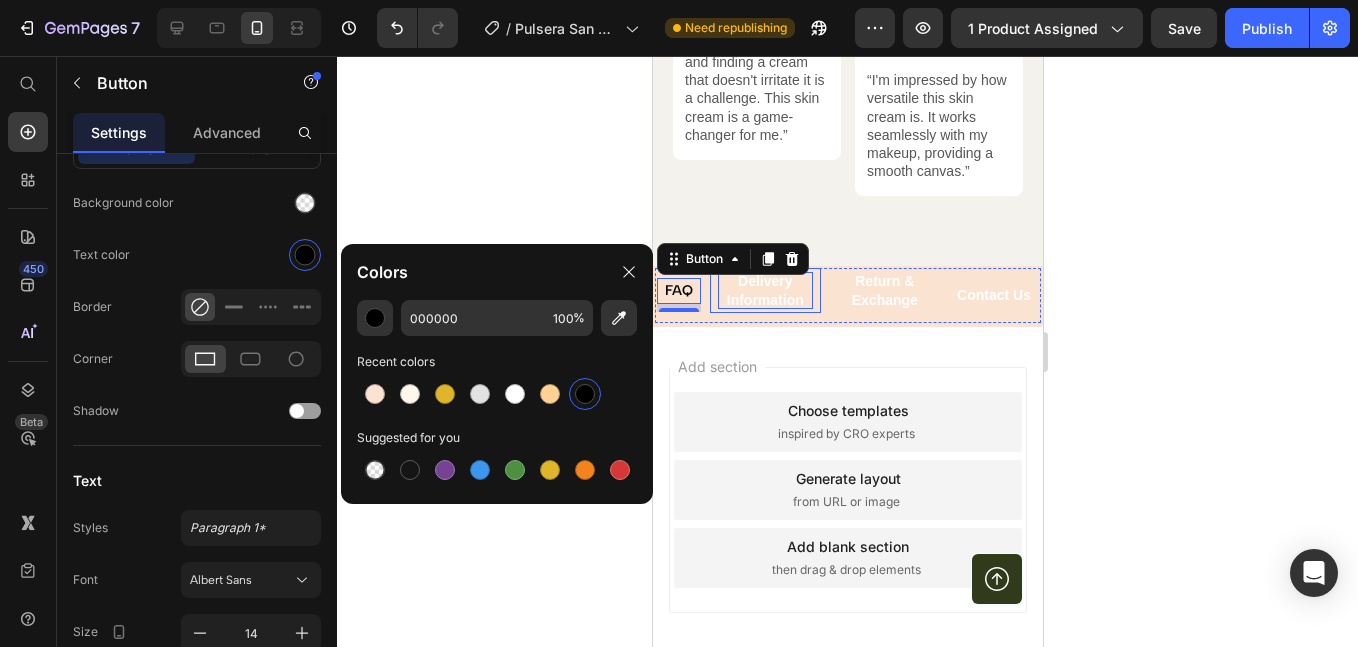 click on "Delivery Information" at bounding box center [764, 290] 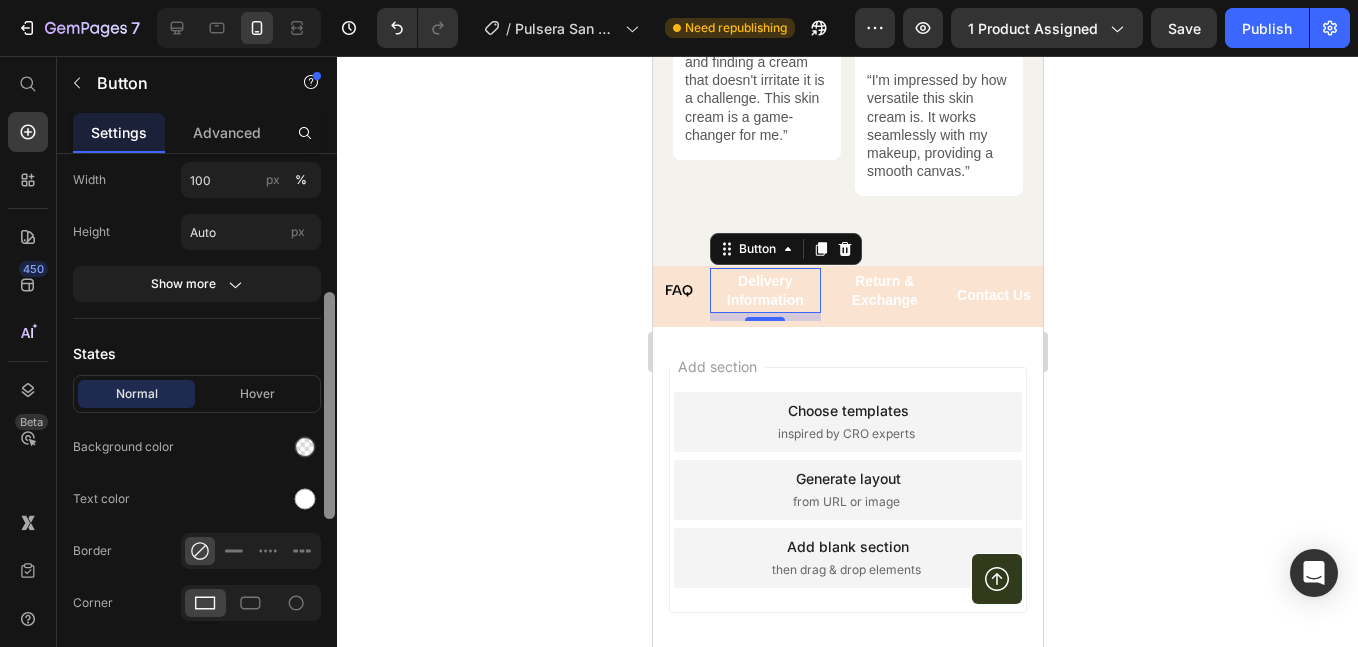 scroll, scrollTop: 501, scrollLeft: 0, axis: vertical 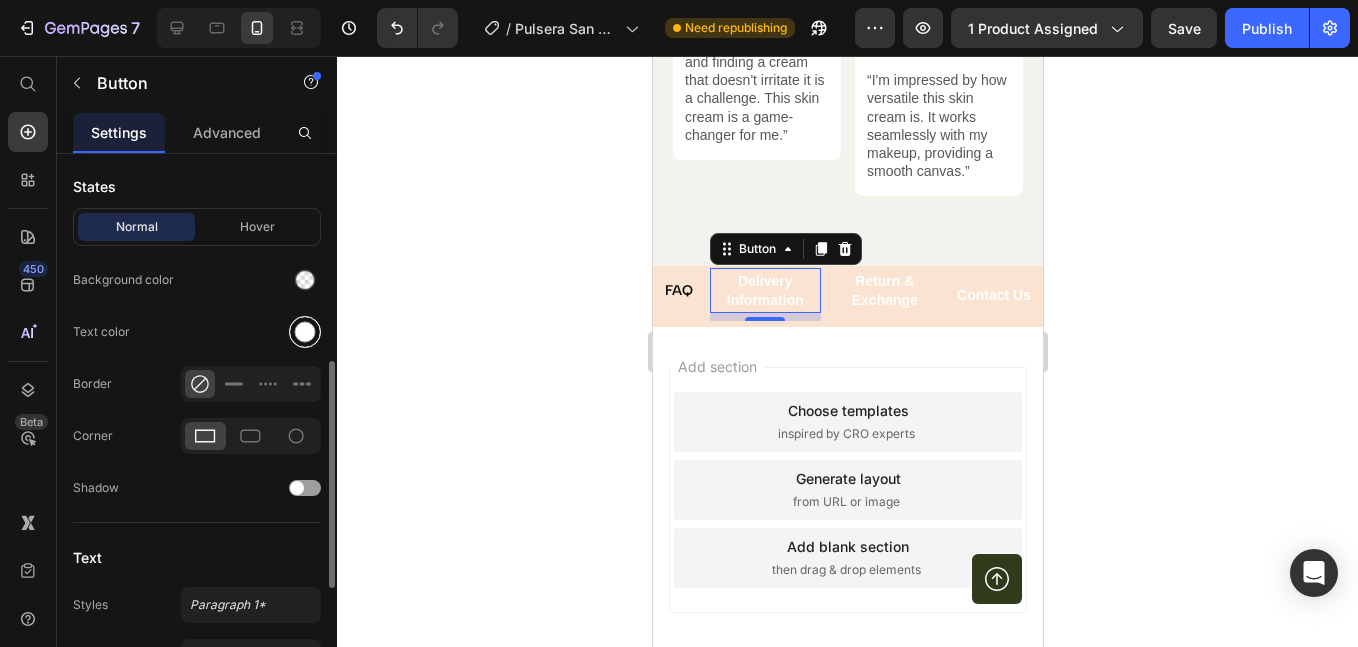 click at bounding box center [305, 332] 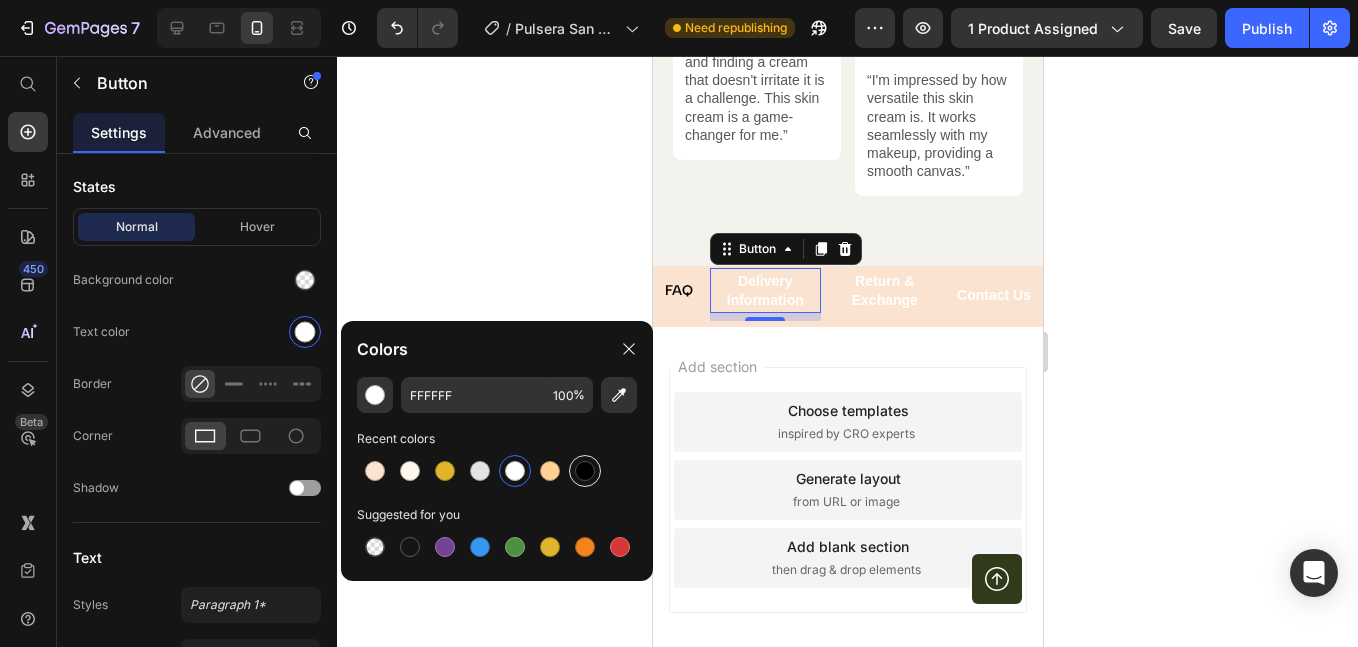 click at bounding box center [585, 471] 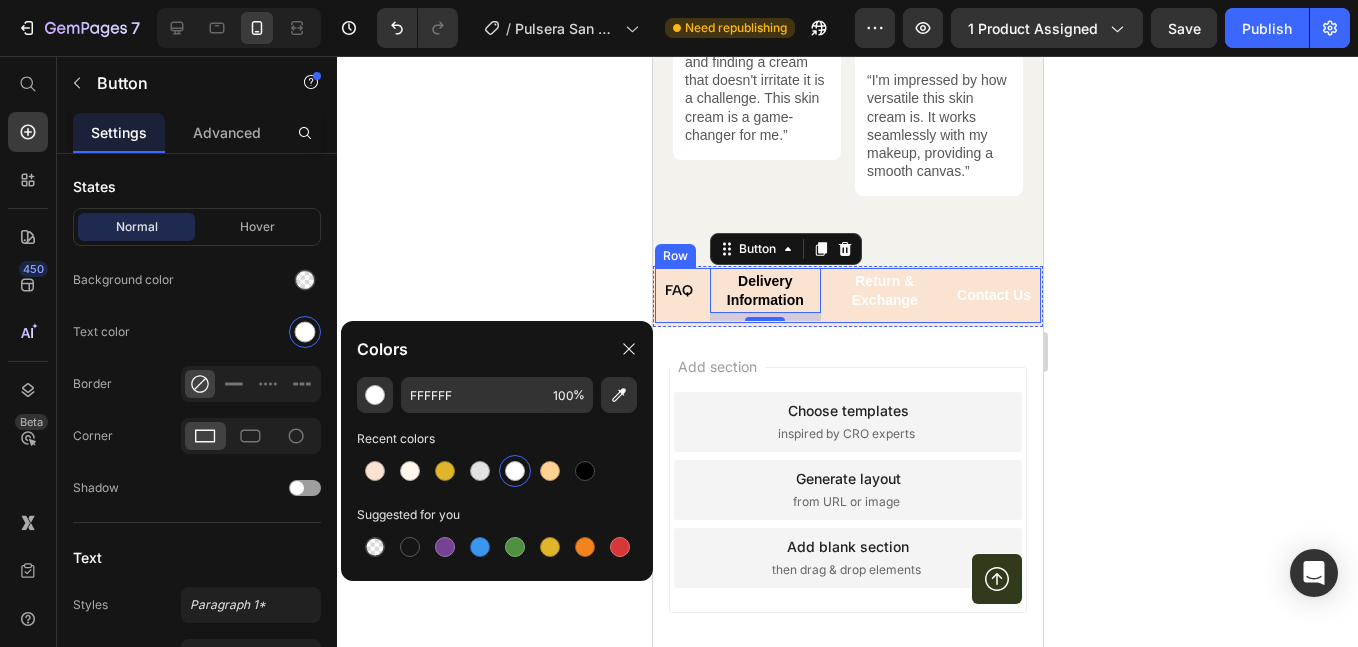 type on "000000" 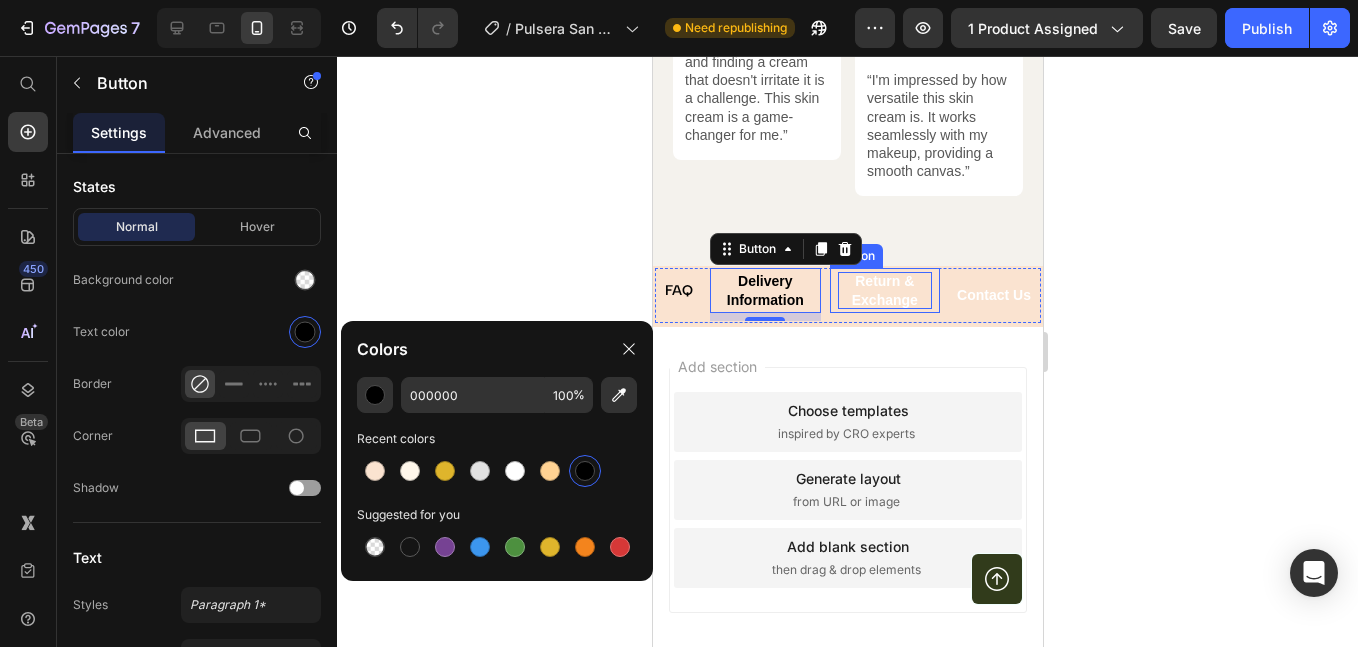 click on "Return & Exchange" at bounding box center [884, 290] 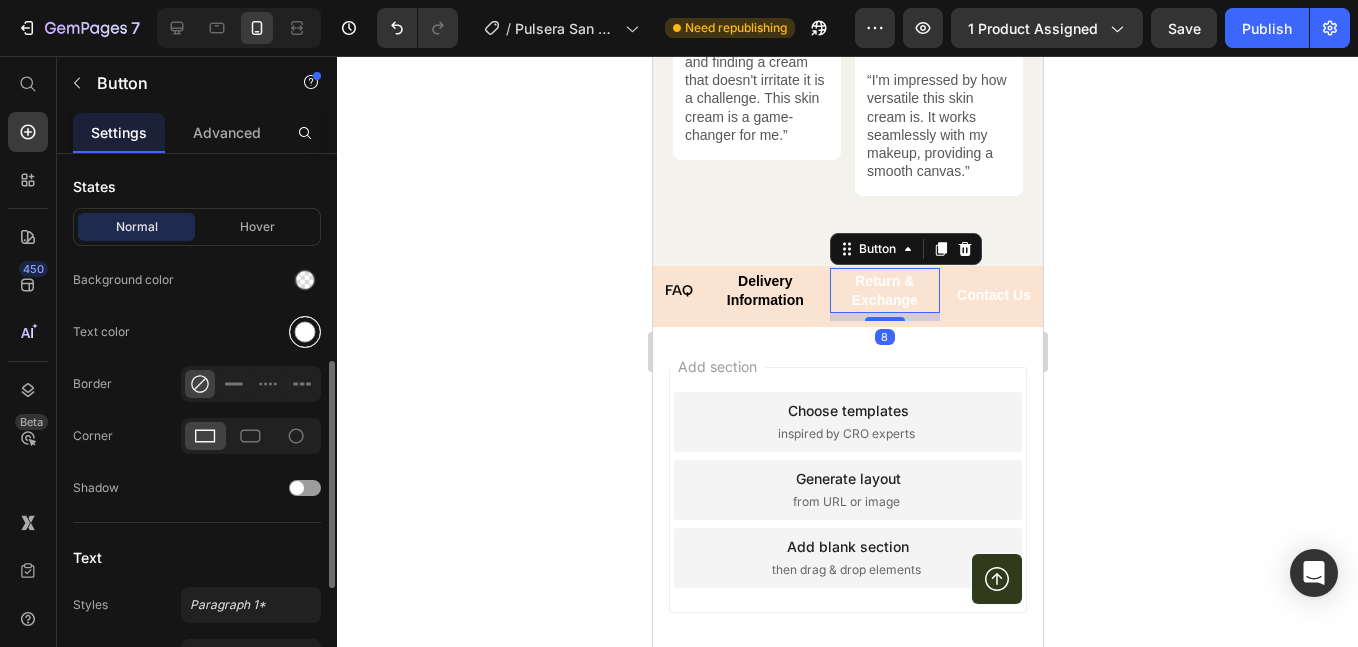 click at bounding box center [305, 332] 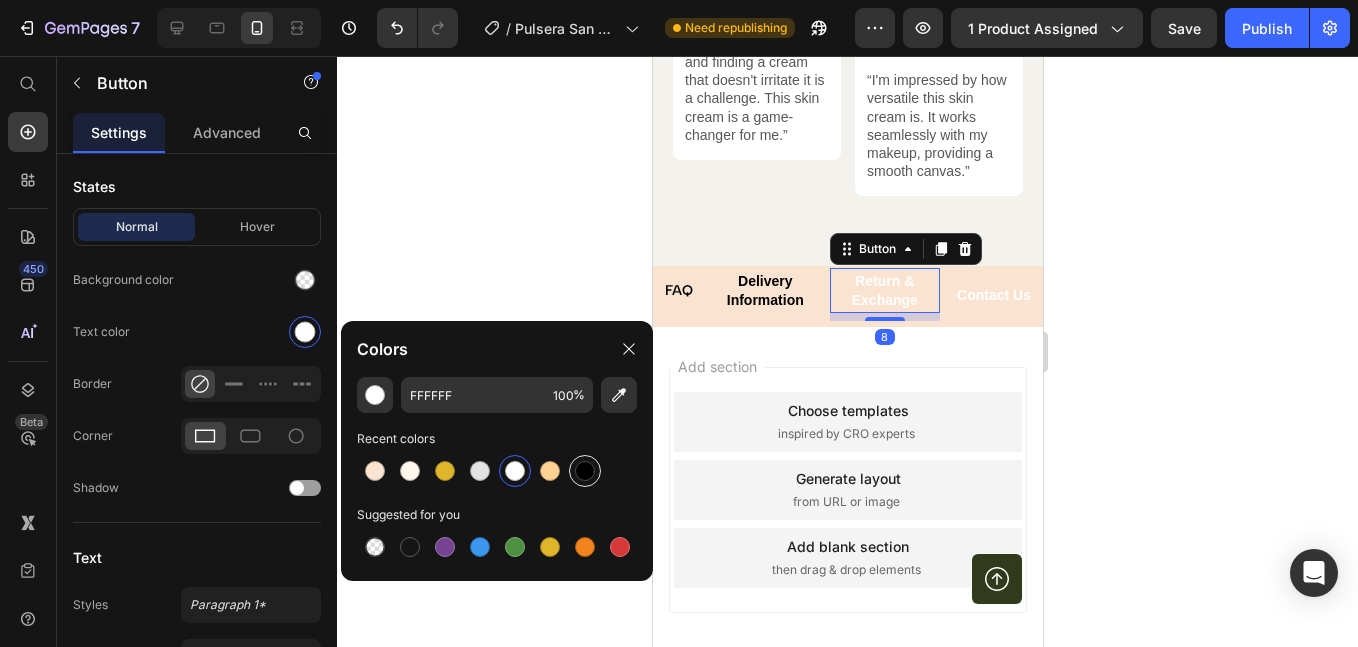 click at bounding box center [585, 471] 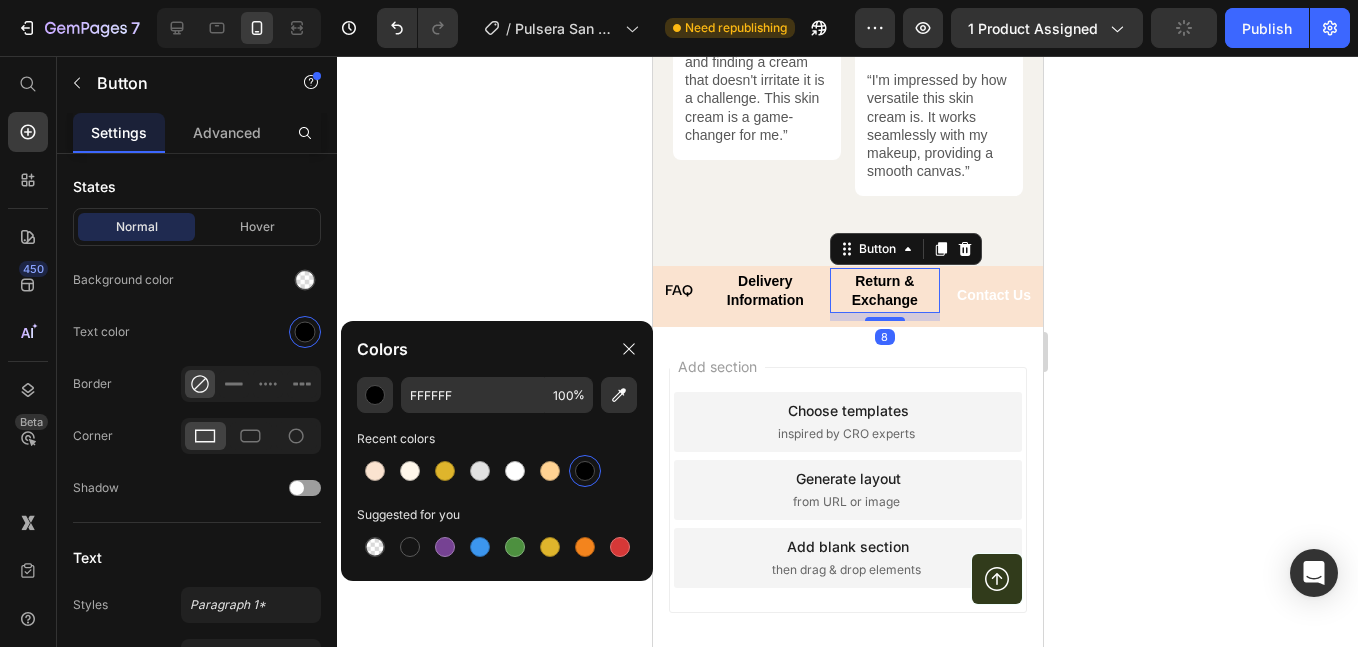 type on "000000" 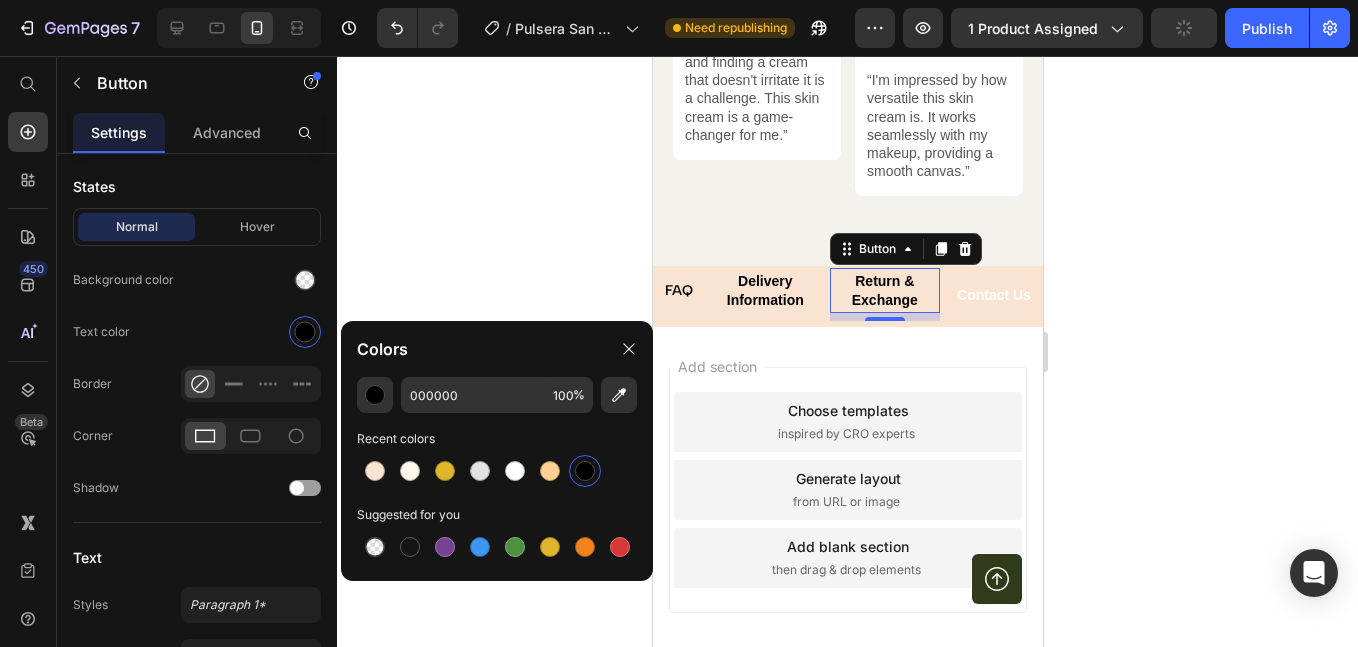 click at bounding box center [585, 471] 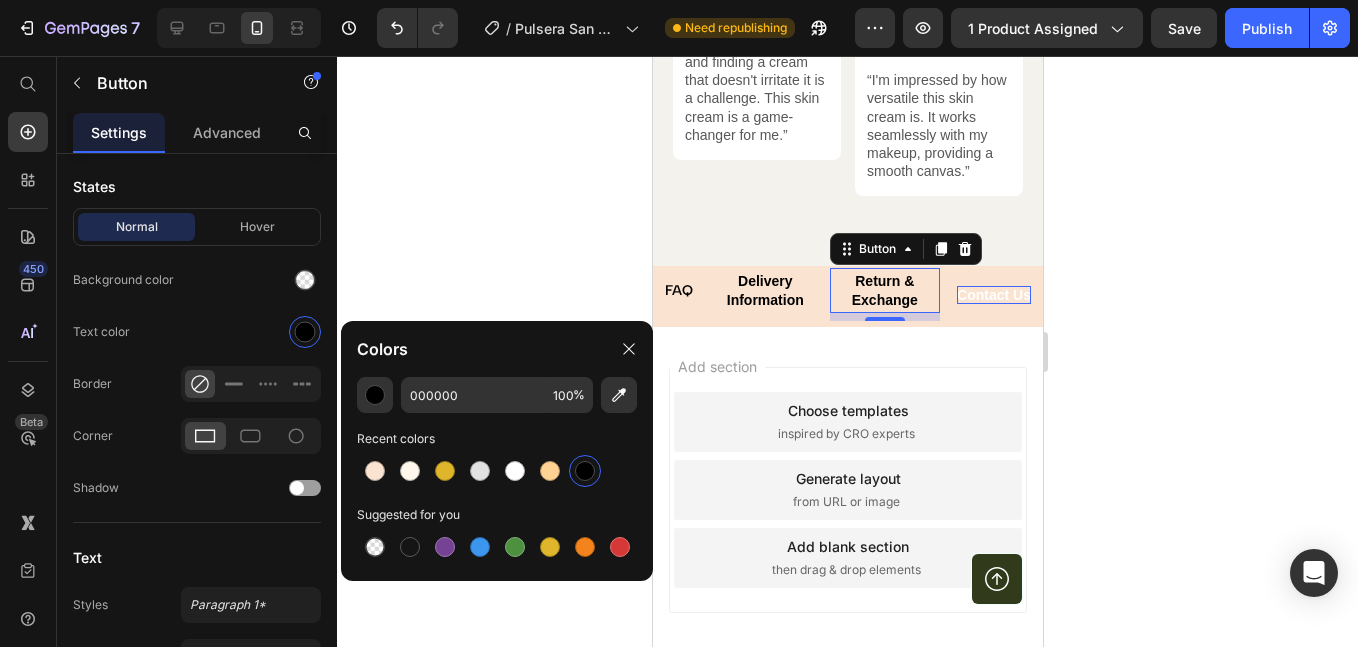 click on "Contact Us" at bounding box center [993, 295] 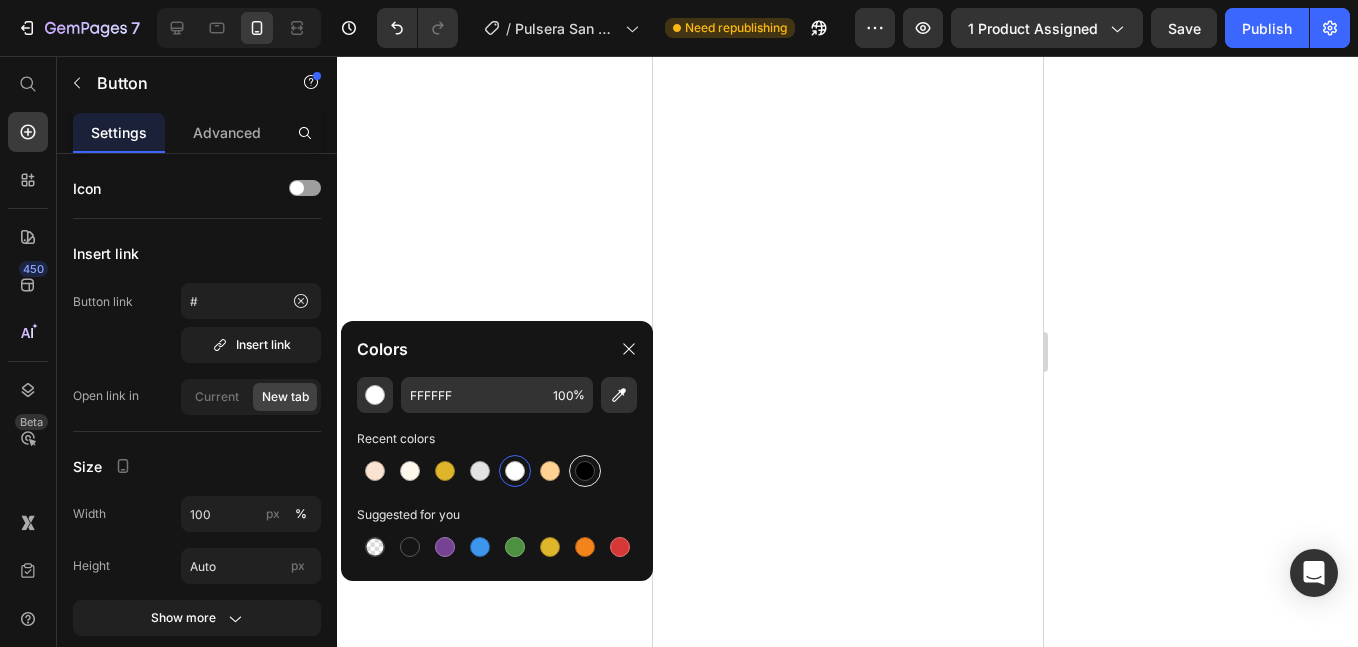 scroll, scrollTop: 0, scrollLeft: 0, axis: both 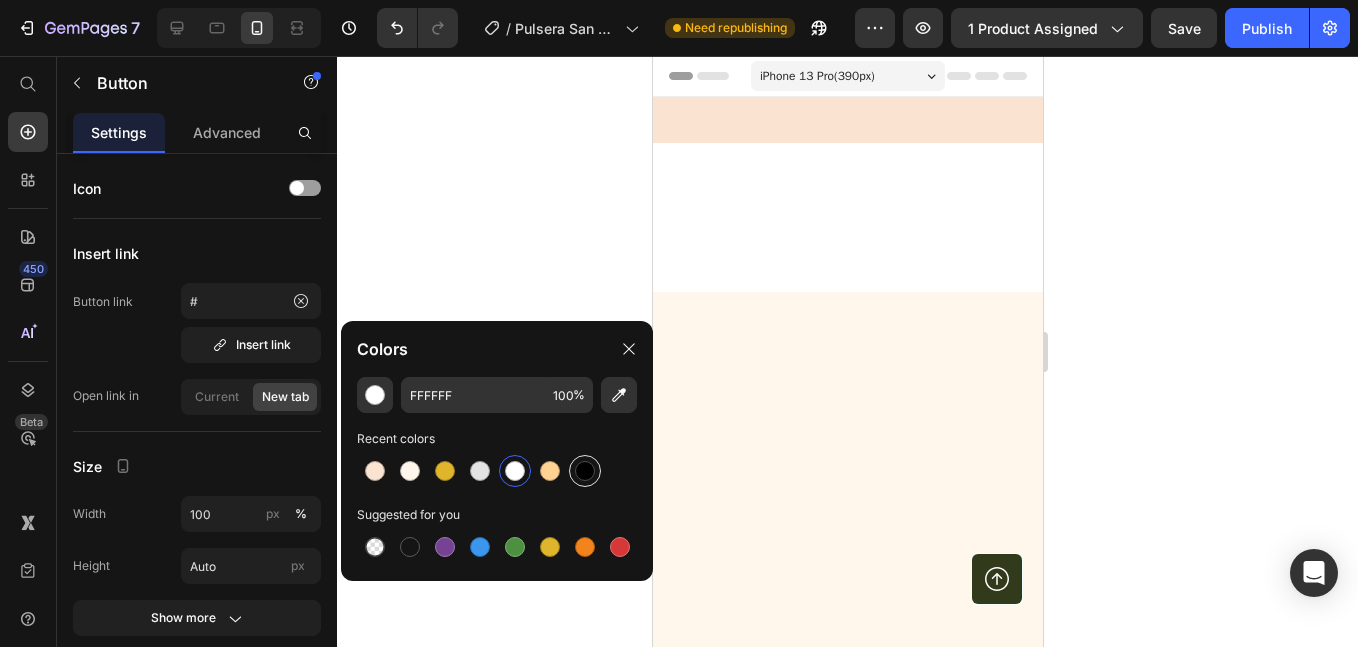 click at bounding box center (585, 471) 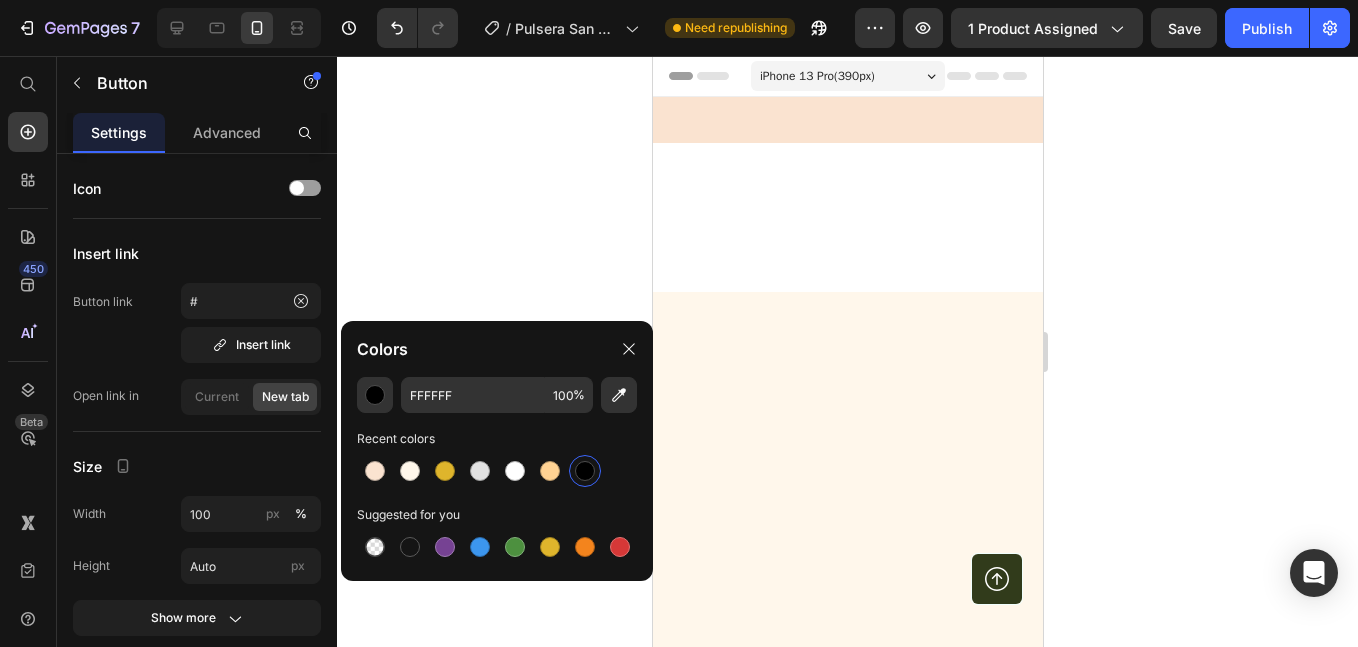 type on "000000" 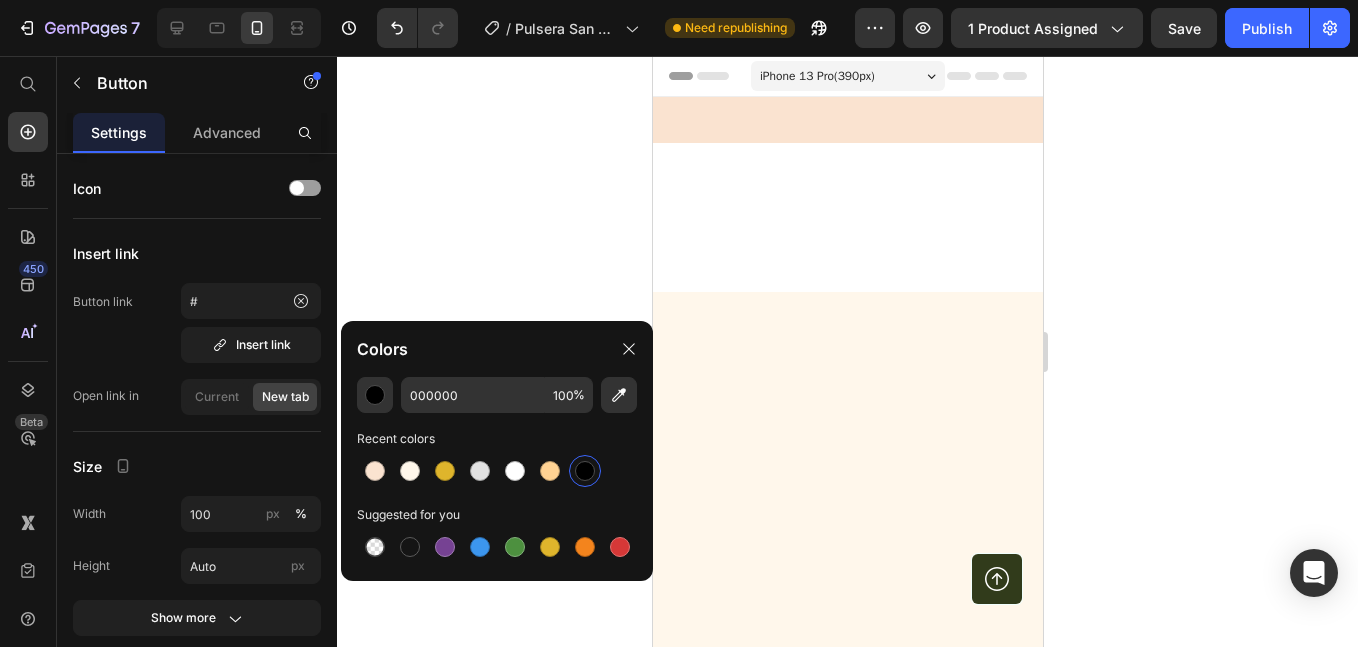 scroll, scrollTop: 501, scrollLeft: 0, axis: vertical 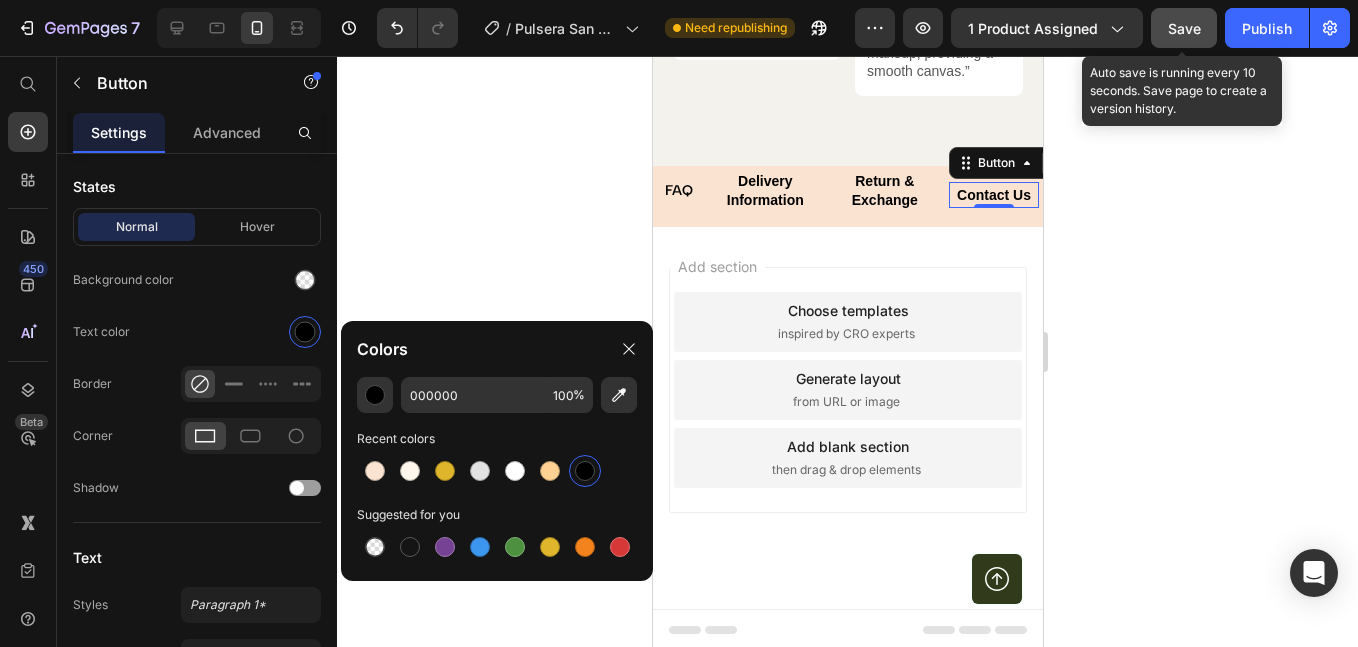click on "Save" at bounding box center (1184, 28) 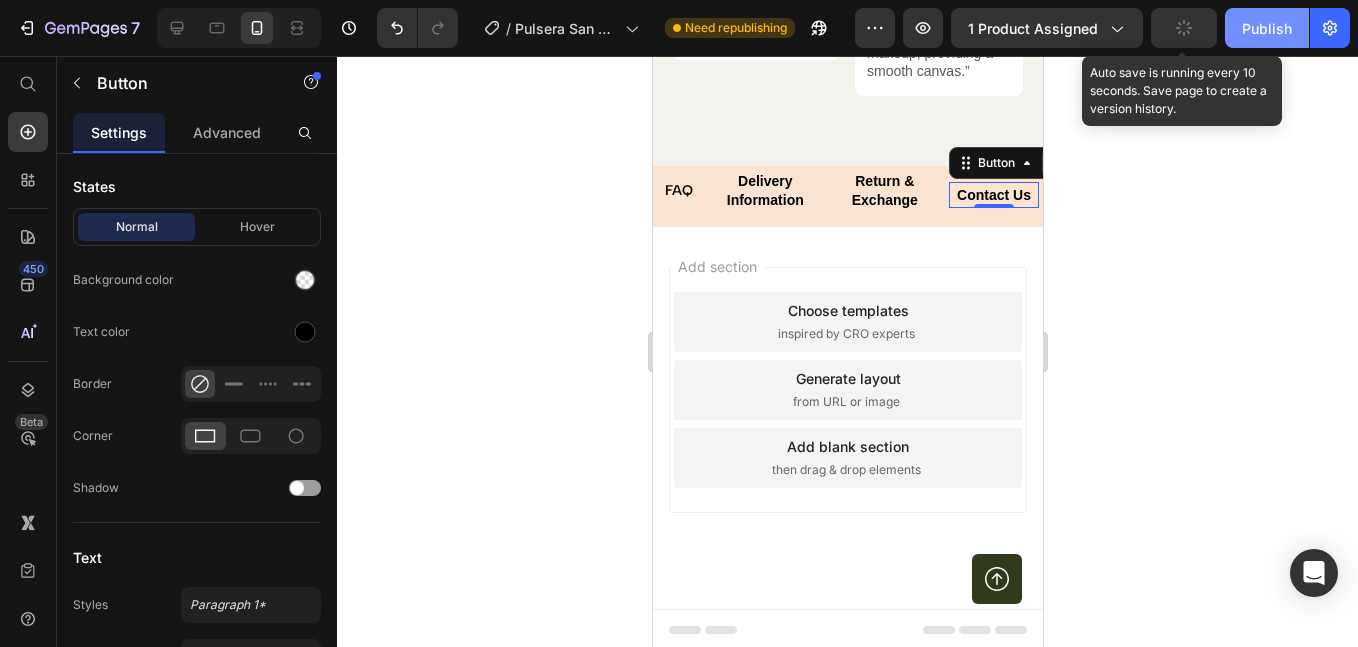 click on "Publish" 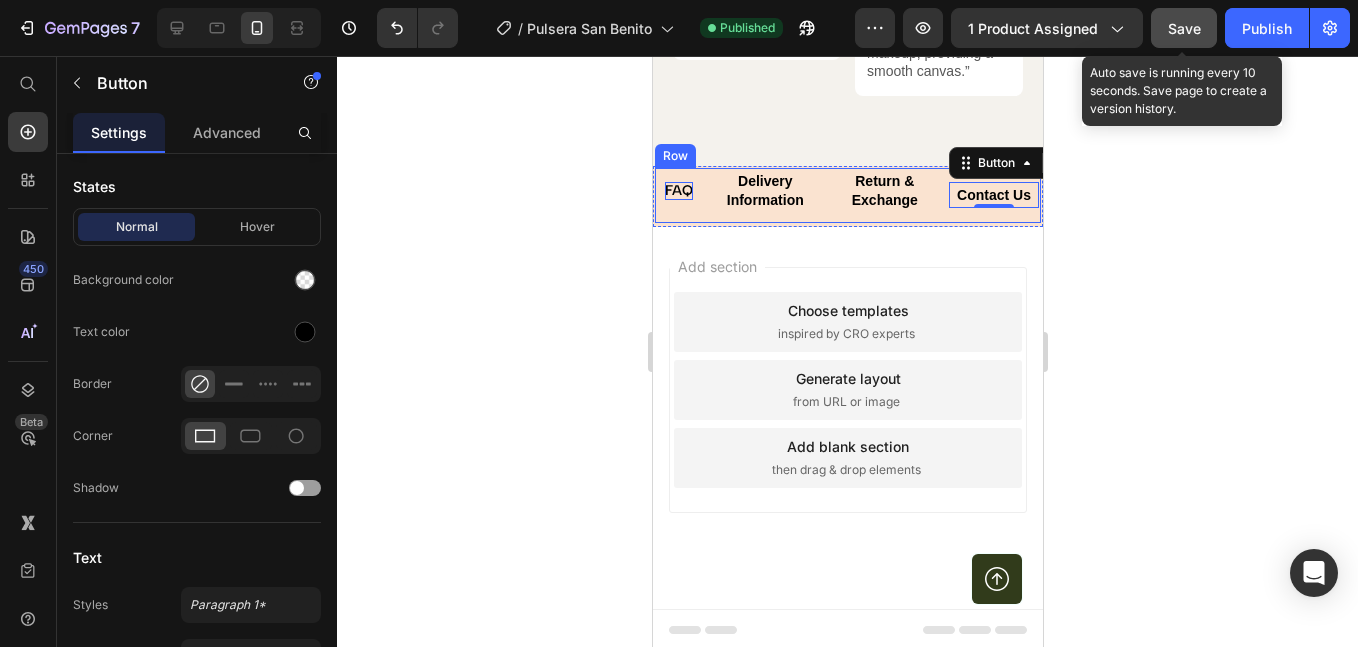 click on "FAQ" at bounding box center (678, 191) 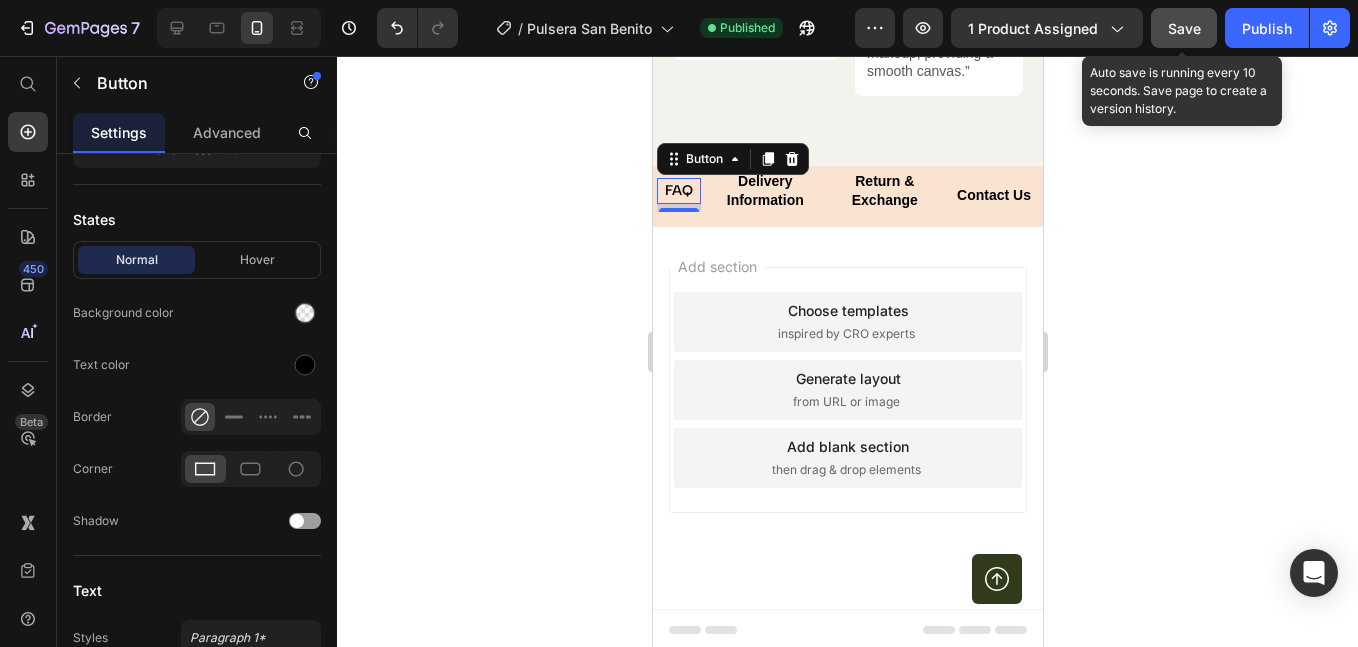 scroll, scrollTop: 978, scrollLeft: 0, axis: vertical 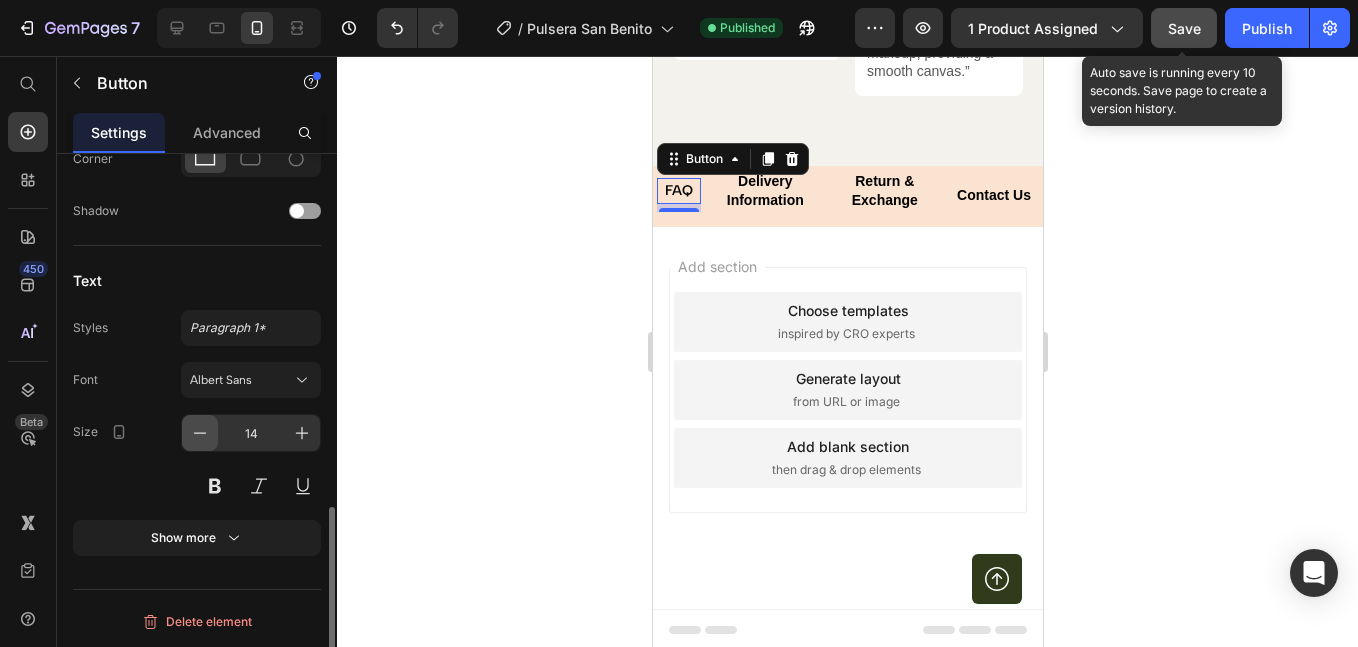 click 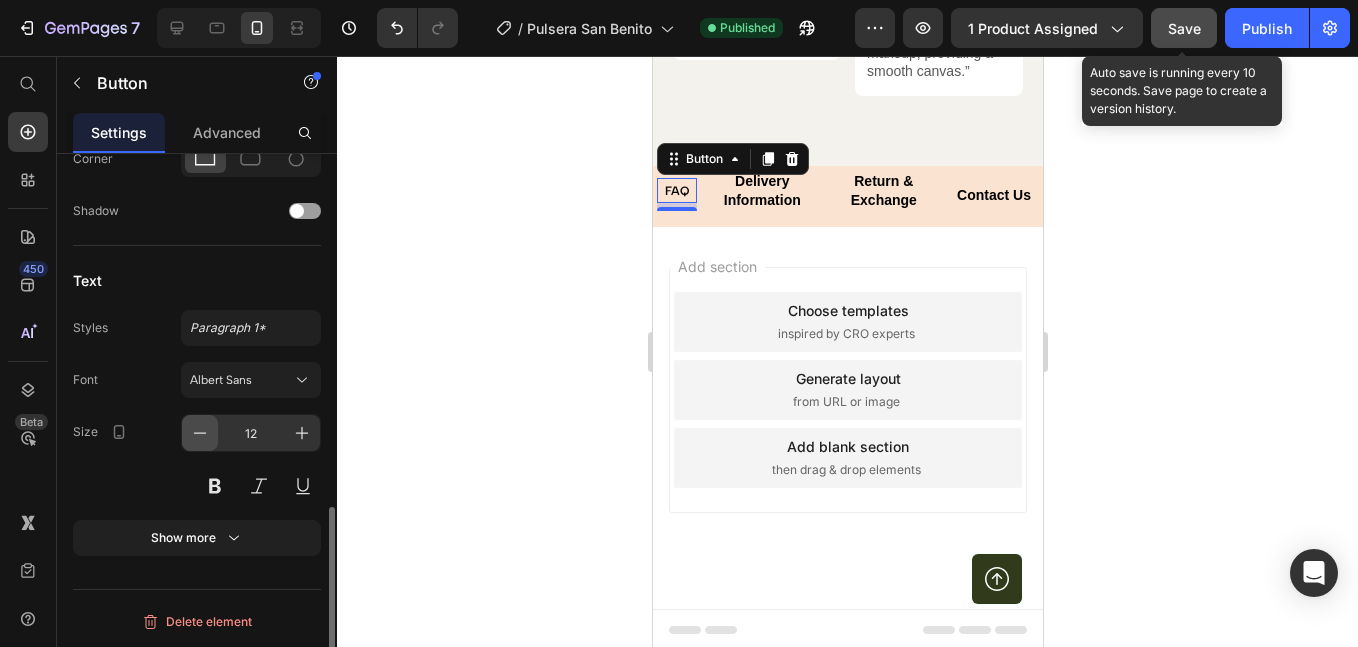 click 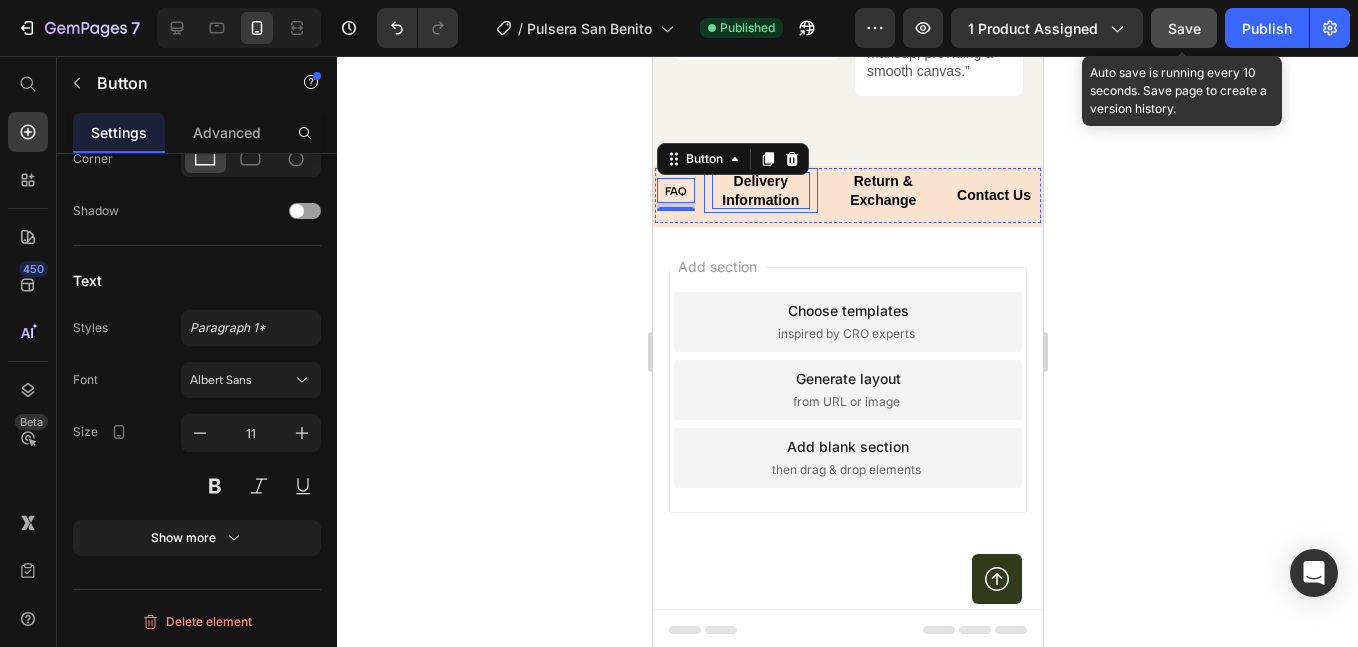 click on "Delivery Information" at bounding box center (760, 190) 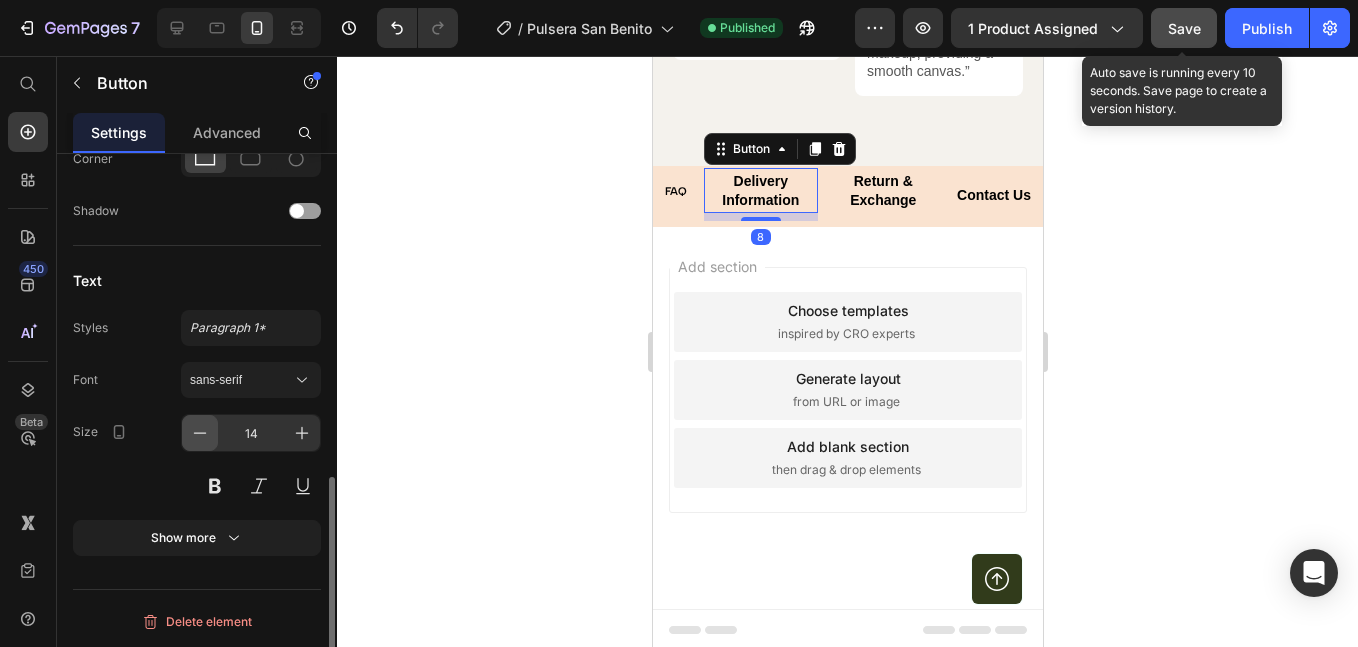 scroll, scrollTop: 778, scrollLeft: 0, axis: vertical 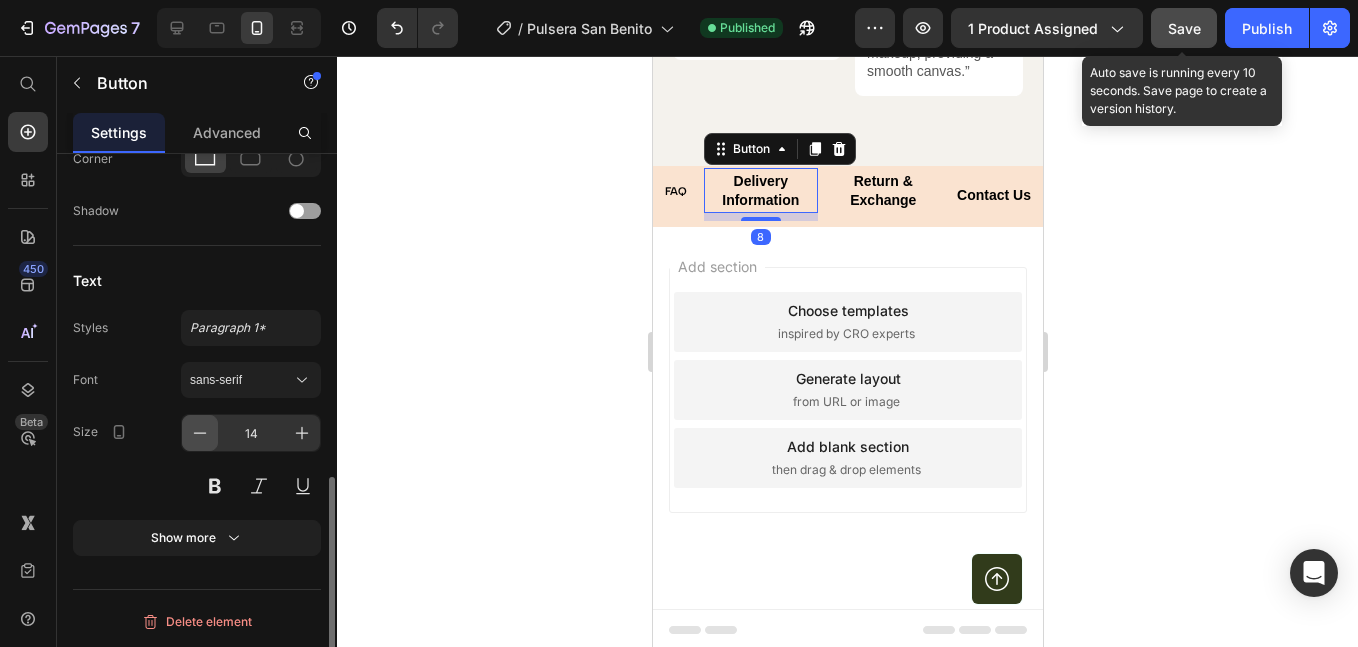 click 